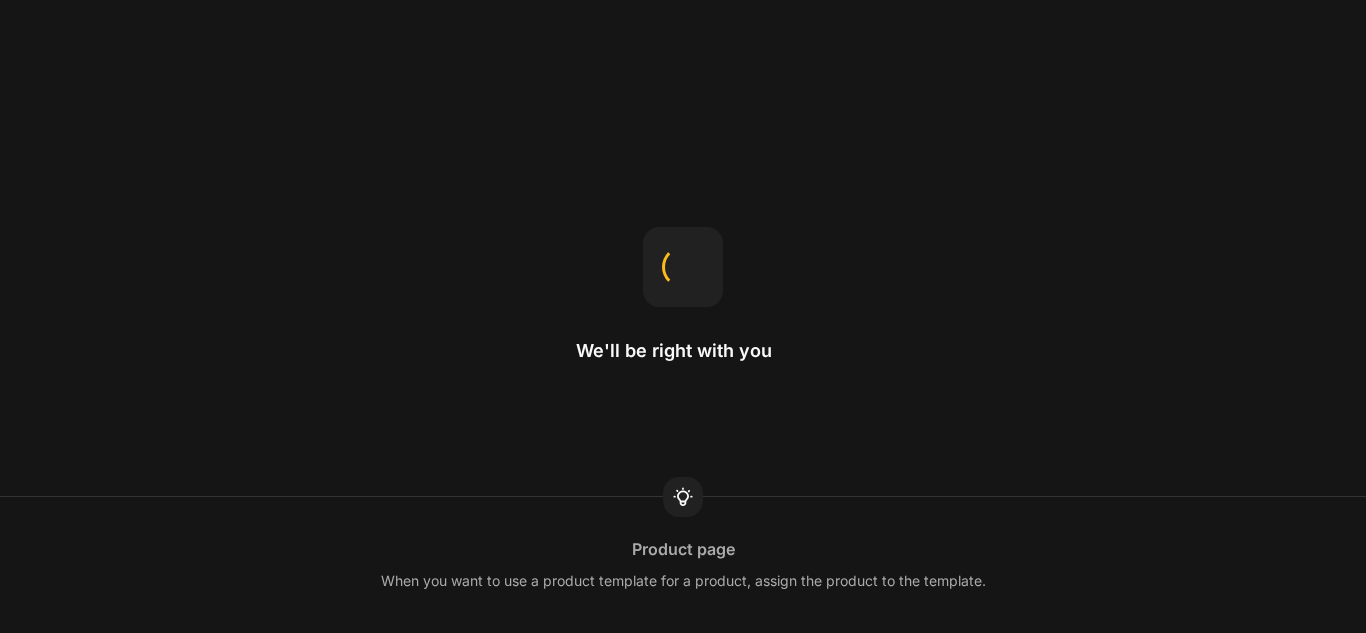 scroll, scrollTop: 0, scrollLeft: 0, axis: both 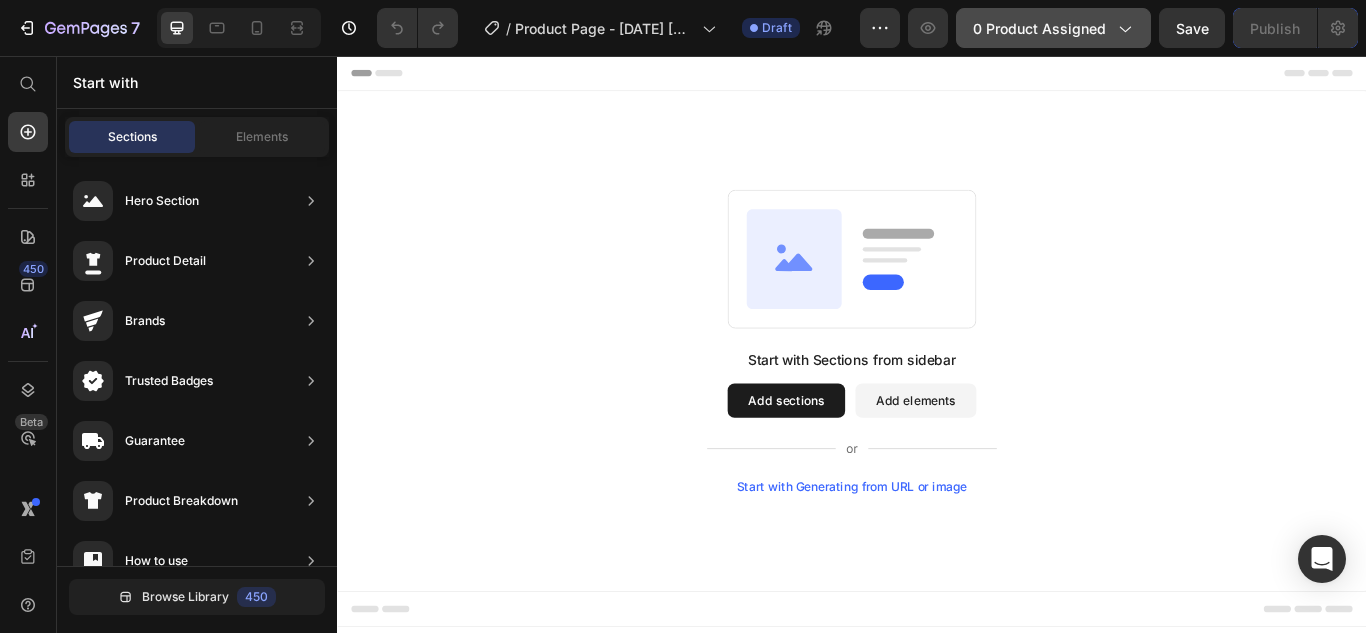 click on "0 product assigned" 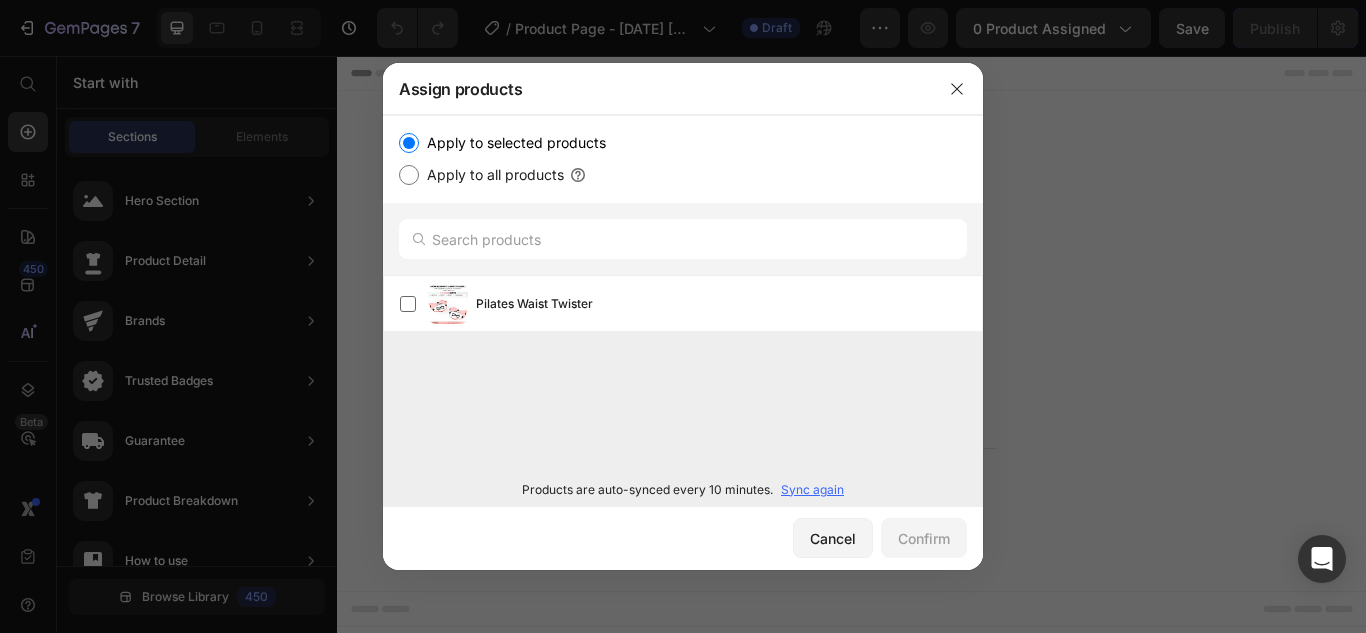 click on "Pilates Waist Twister" at bounding box center [534, 304] 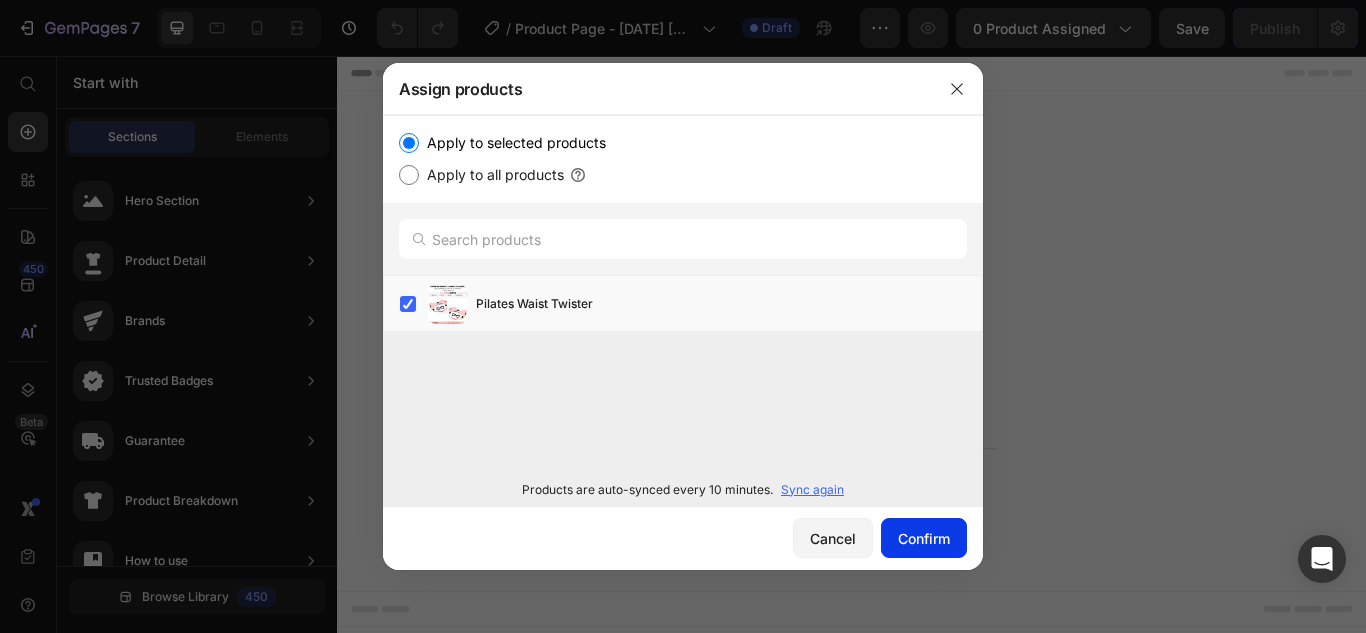 click on "Confirm" at bounding box center (924, 538) 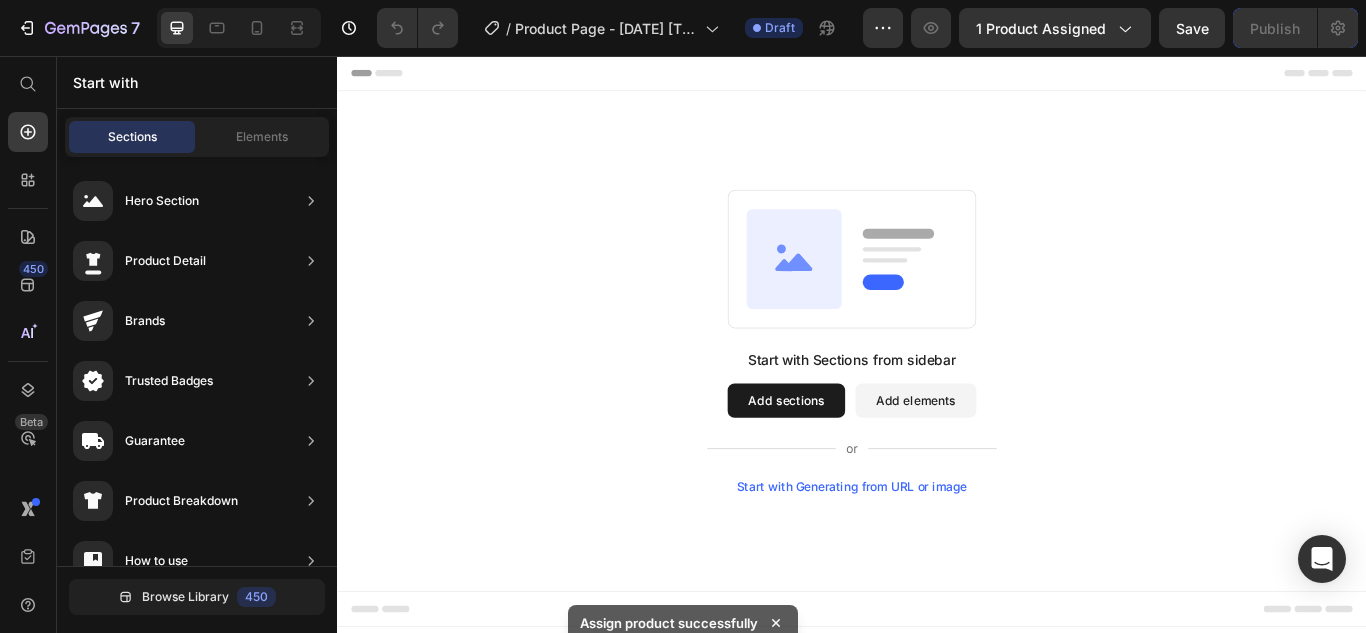 click on "Add sections" at bounding box center [860, 458] 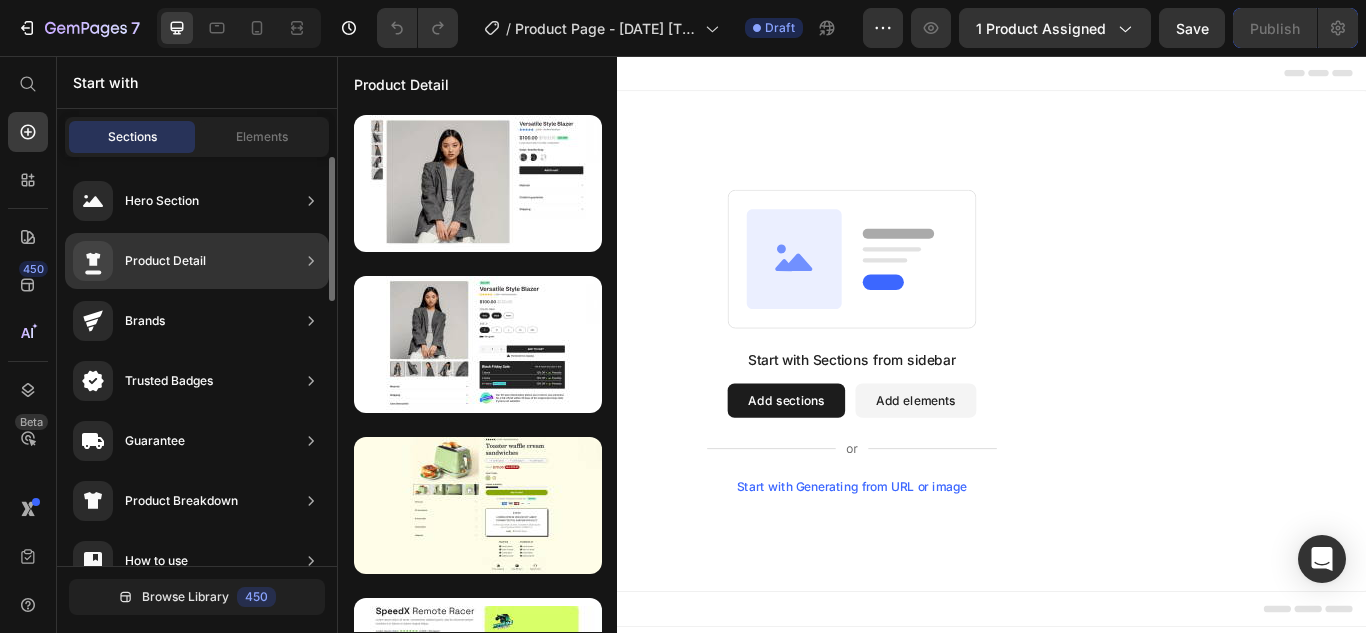 click on "Product Detail" at bounding box center [165, 261] 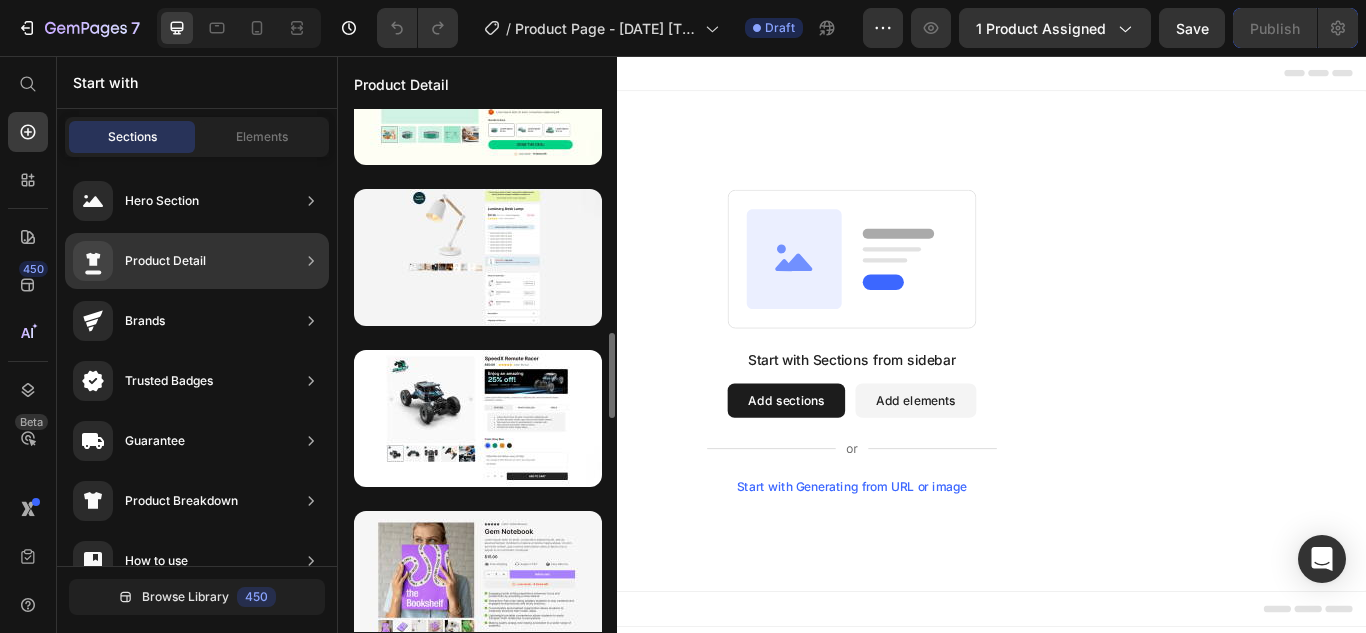 scroll, scrollTop: 775, scrollLeft: 0, axis: vertical 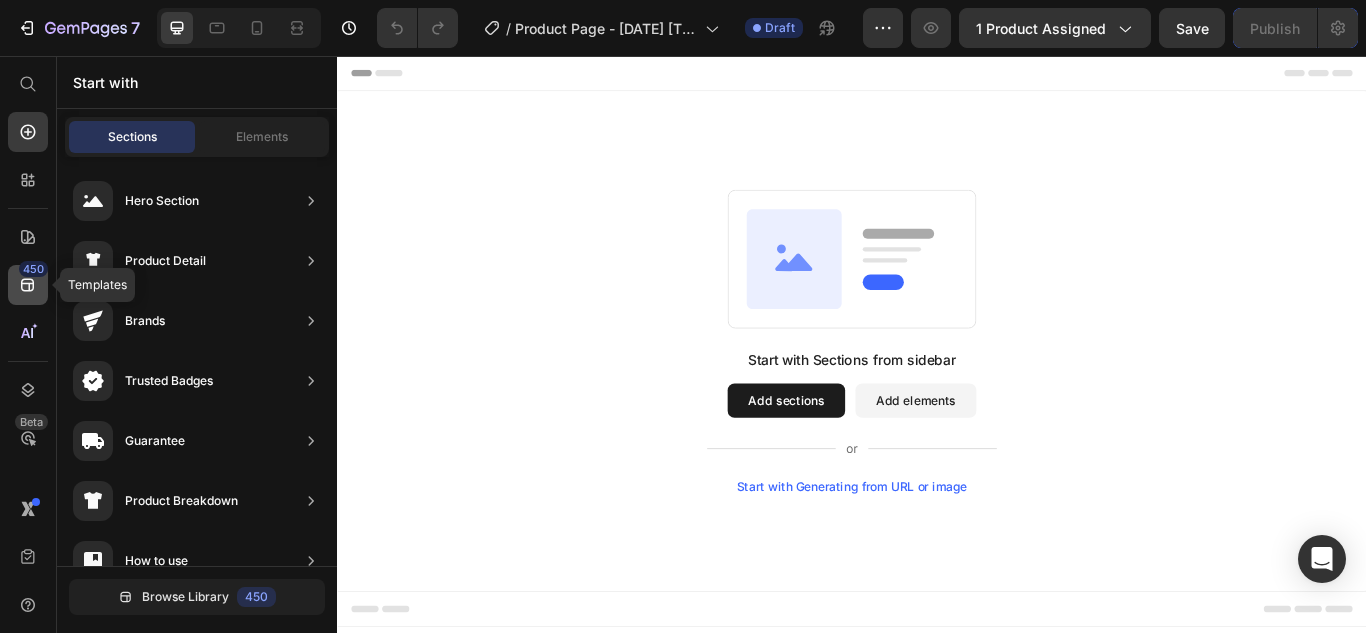 click 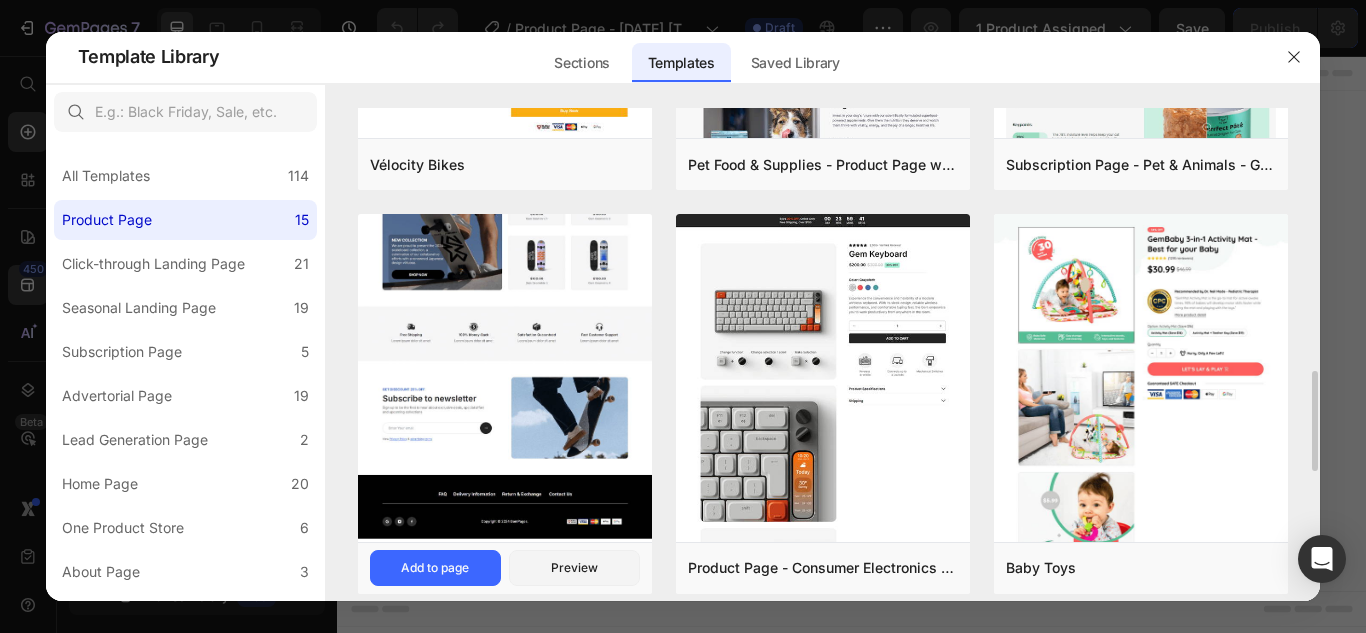 scroll, scrollTop: 800, scrollLeft: 0, axis: vertical 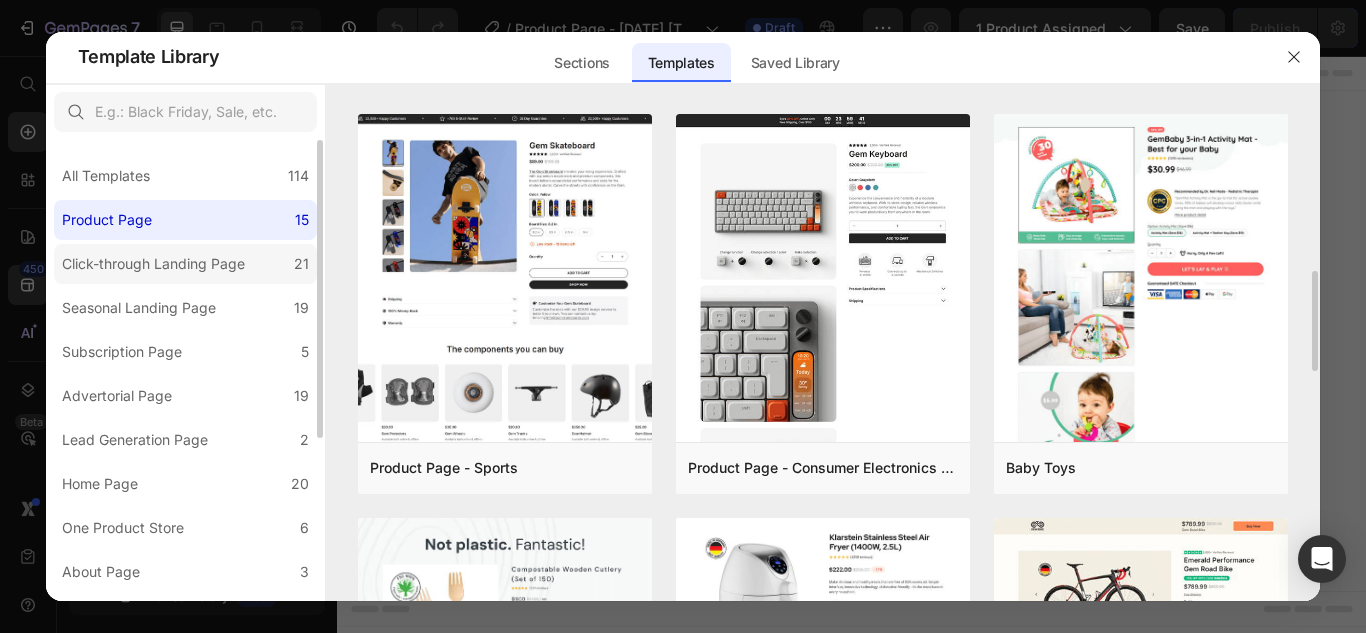 click on "Click-through Landing Page" at bounding box center (153, 264) 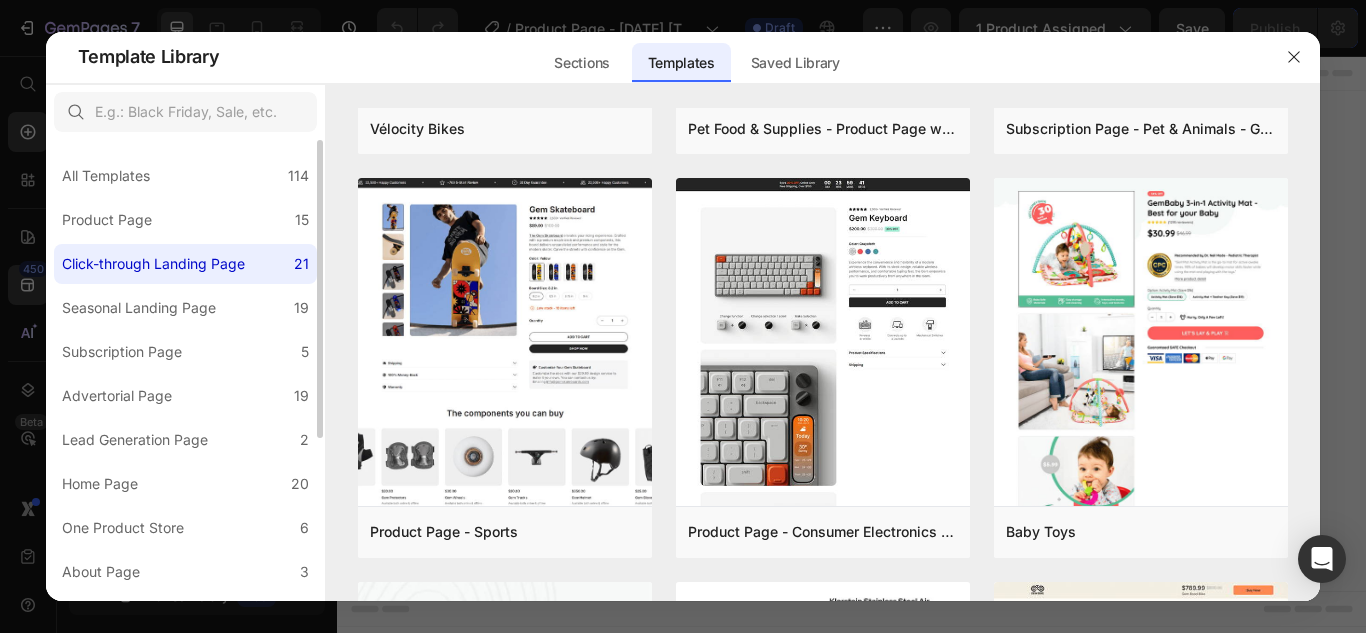scroll, scrollTop: 0, scrollLeft: 0, axis: both 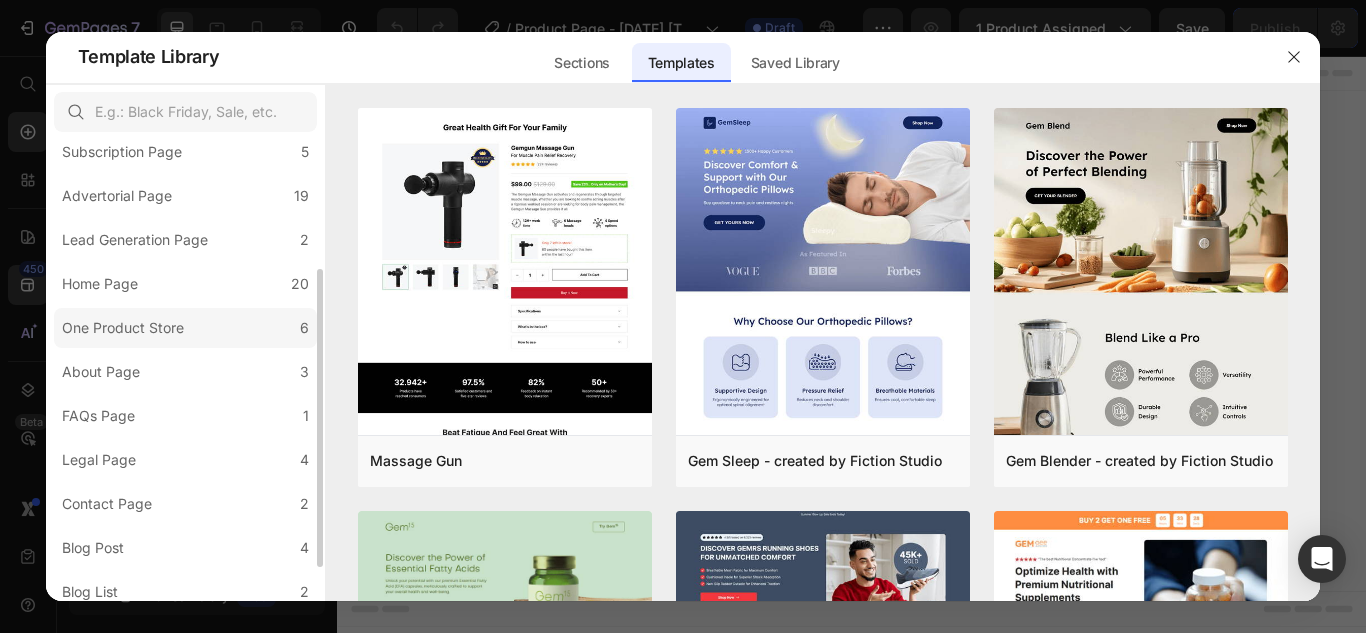 click on "One Product Store" at bounding box center (123, 328) 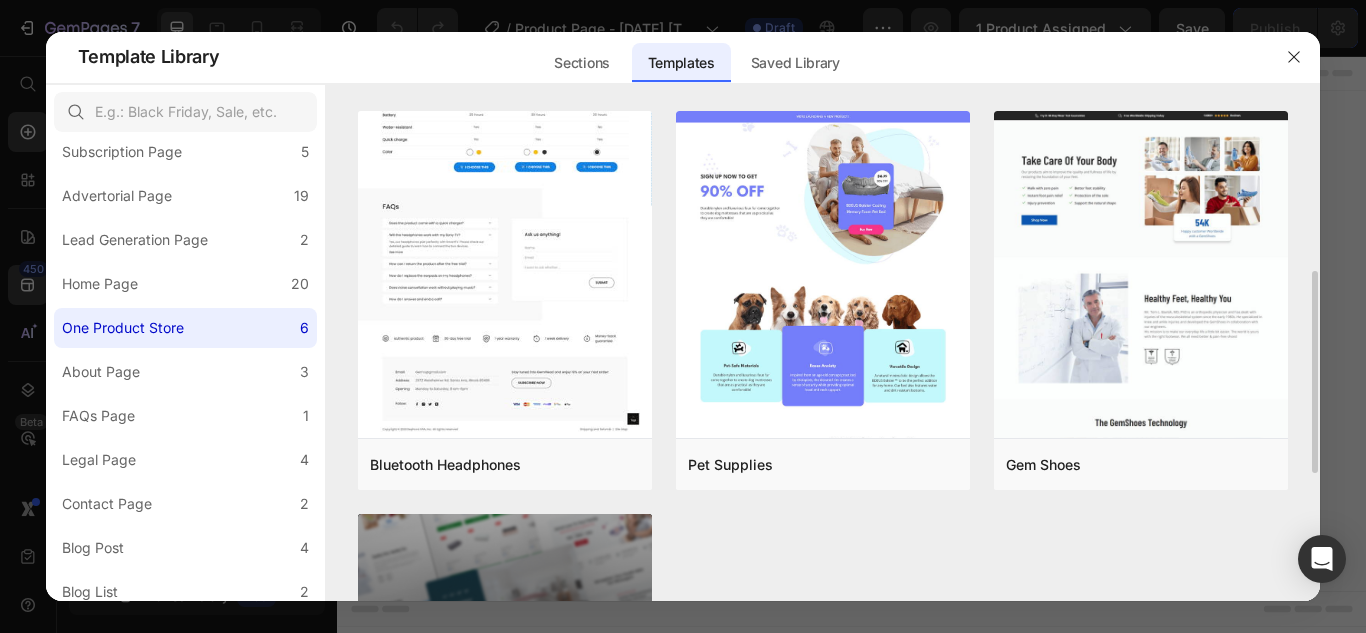 scroll, scrollTop: 700, scrollLeft: 0, axis: vertical 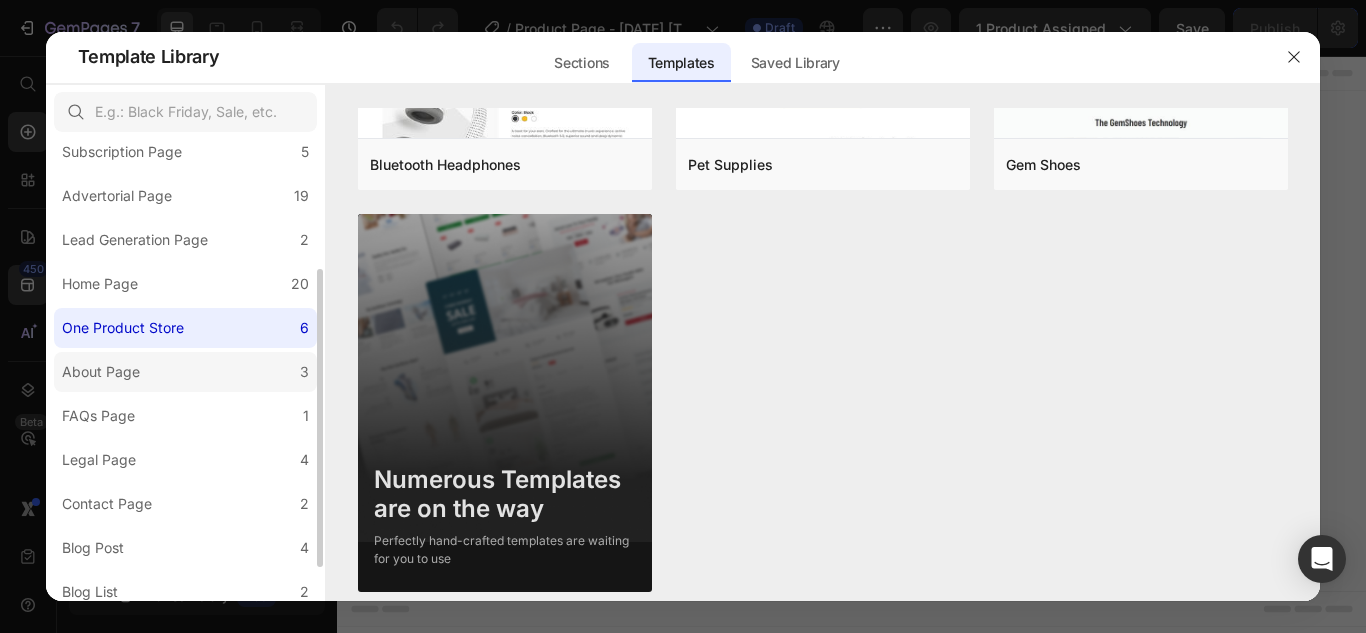 click on "About Page" at bounding box center (101, 372) 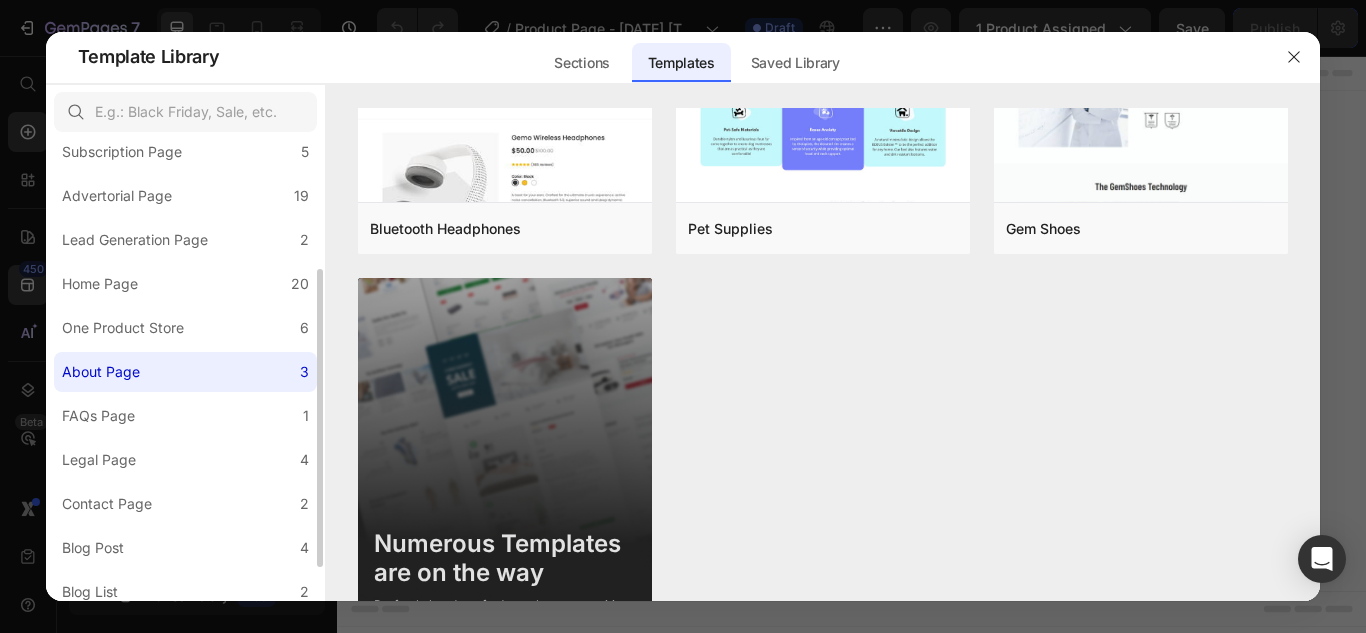 scroll, scrollTop: 0, scrollLeft: 0, axis: both 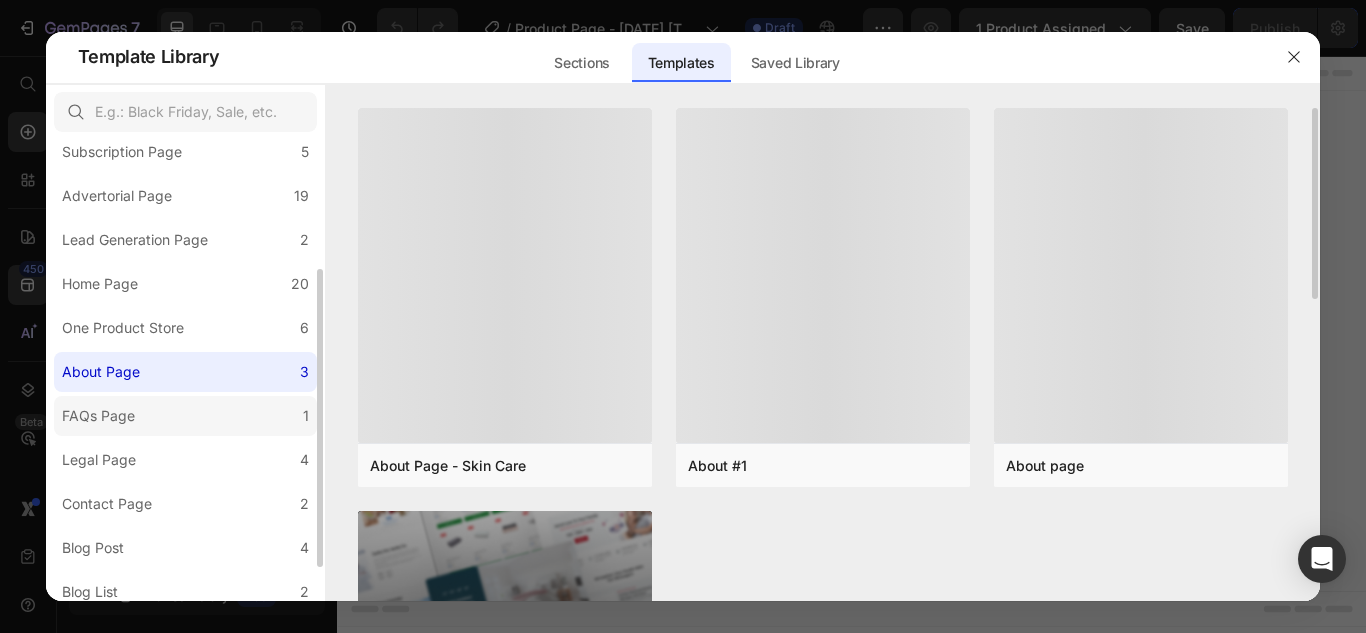 click on "FAQs Page" at bounding box center (98, 416) 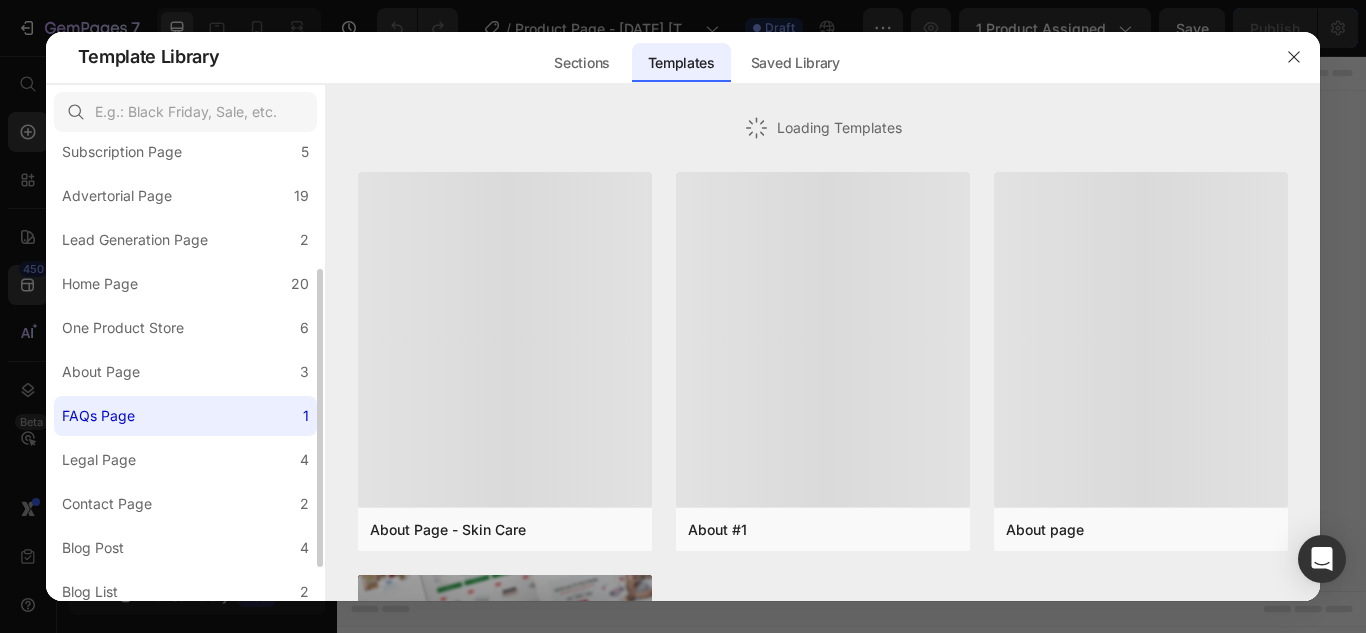 scroll, scrollTop: 0, scrollLeft: 0, axis: both 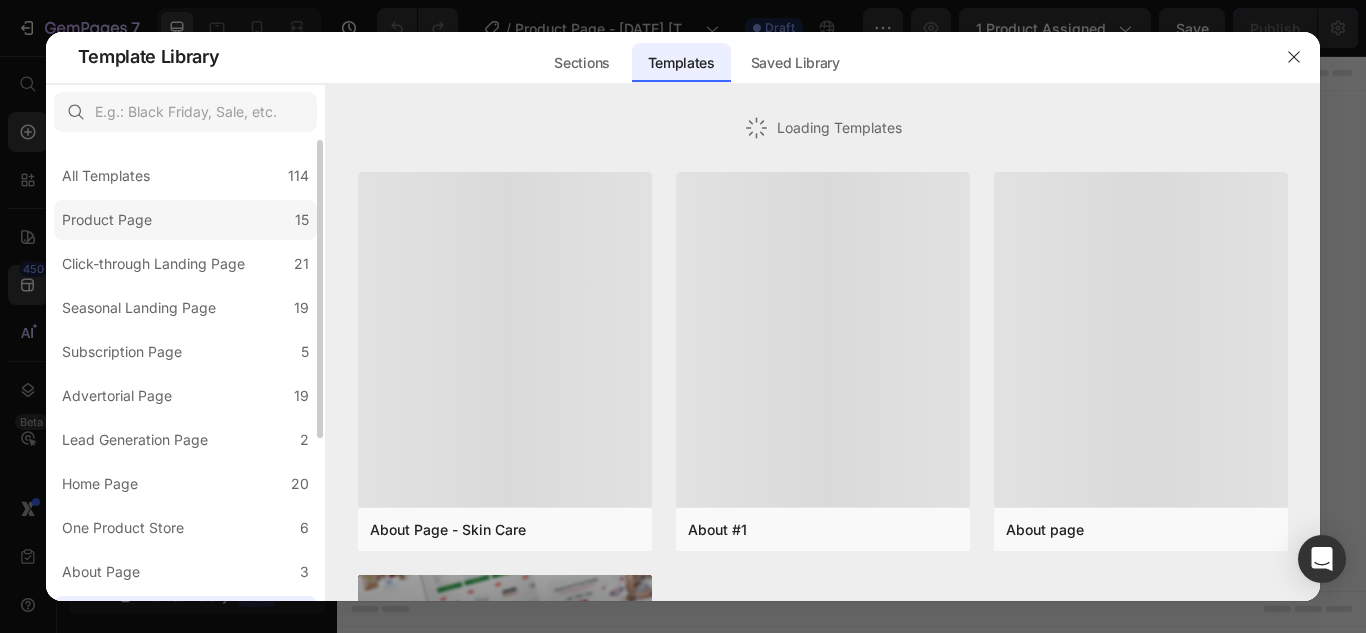 click on "Product Page" at bounding box center (111, 220) 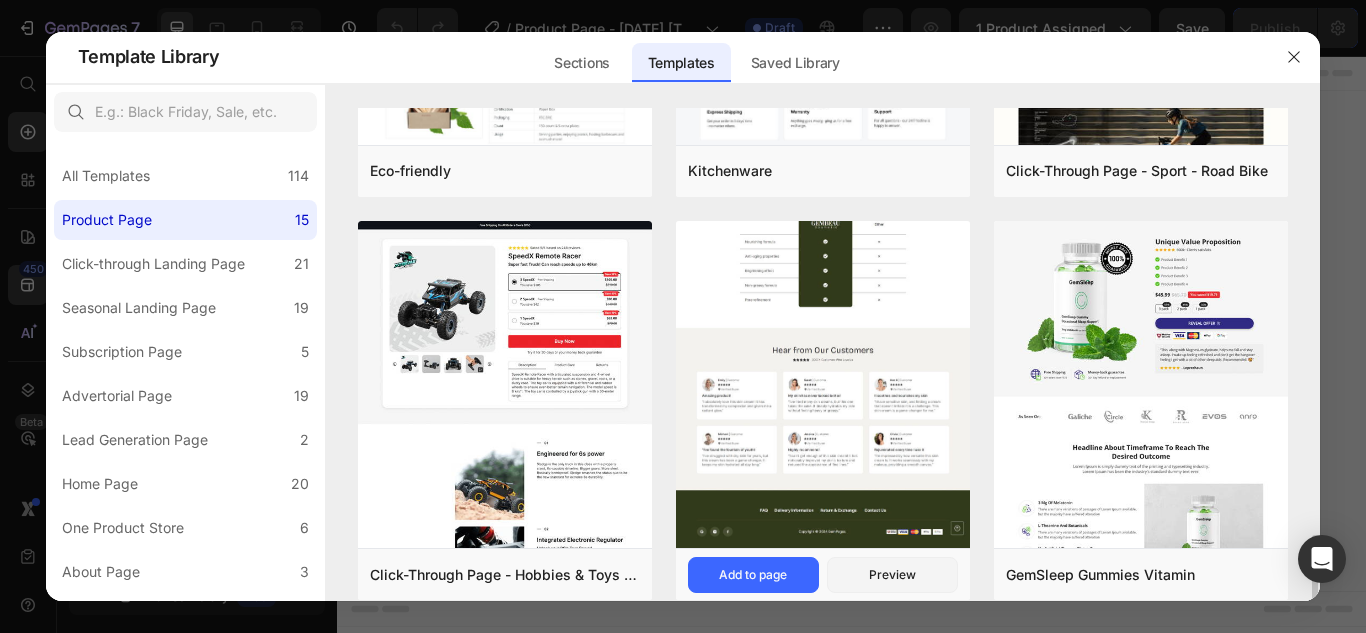 scroll, scrollTop: 1700, scrollLeft: 0, axis: vertical 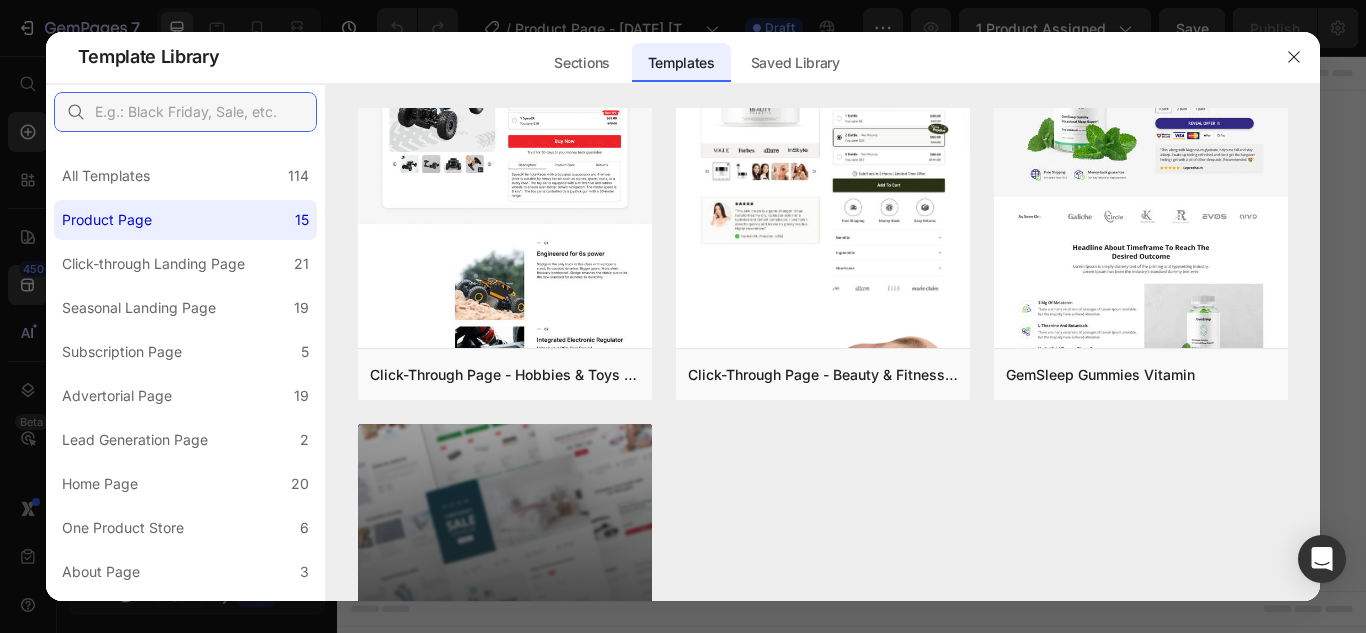 click at bounding box center [185, 112] 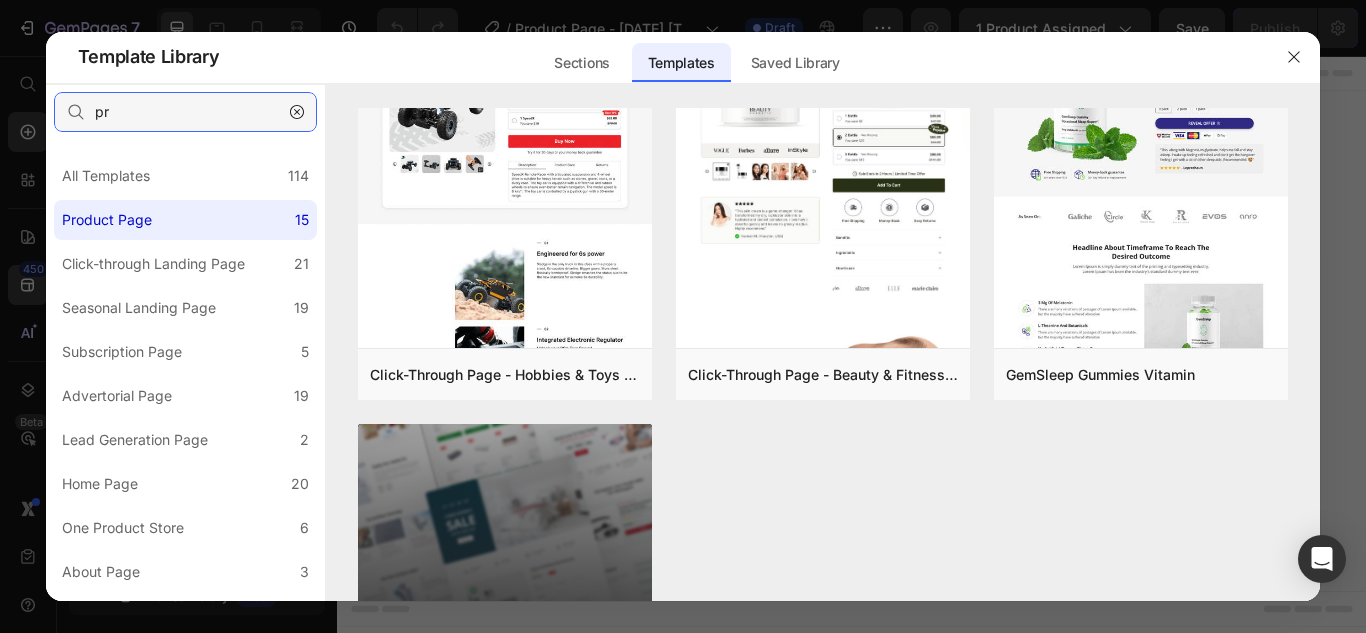scroll, scrollTop: 0, scrollLeft: 0, axis: both 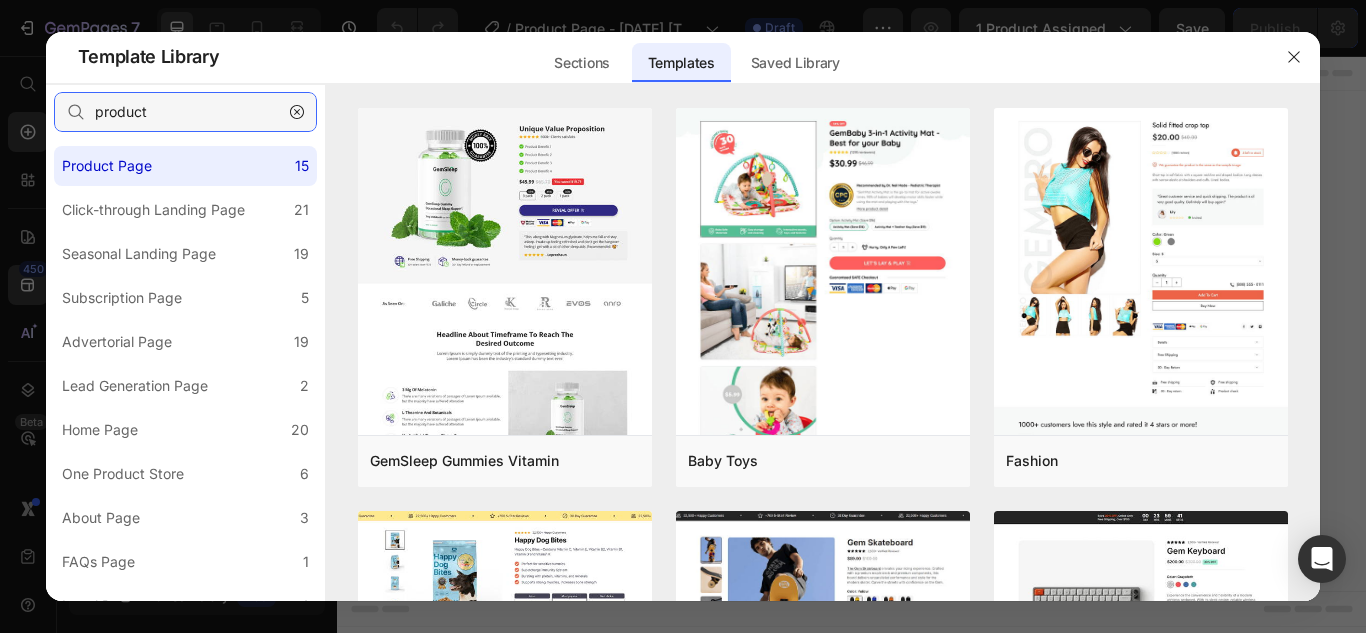 type on "product" 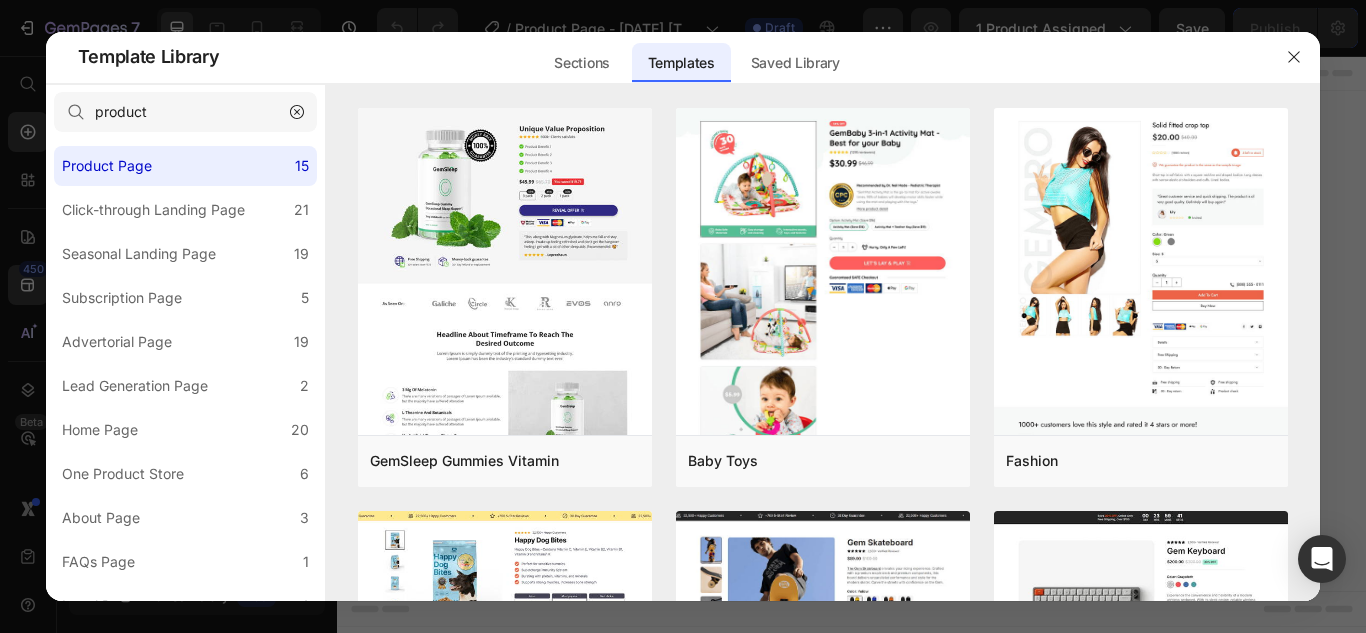 click at bounding box center [1294, 57] 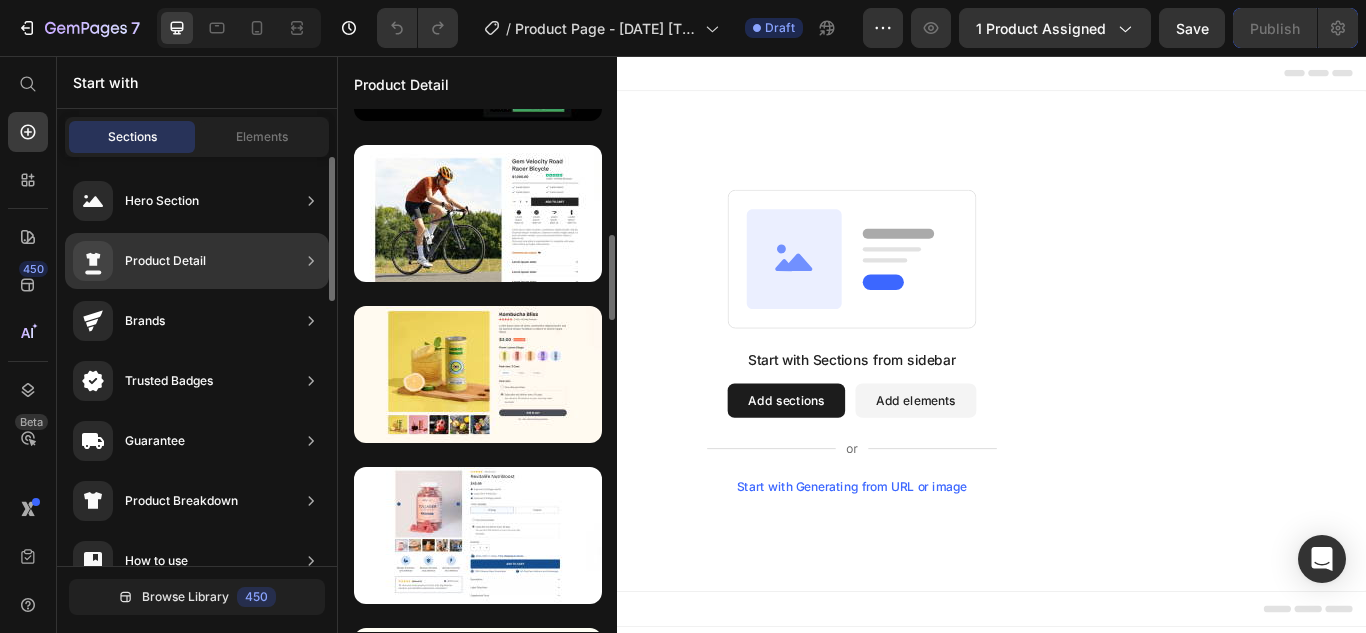 click on "Product Detail" at bounding box center [165, 261] 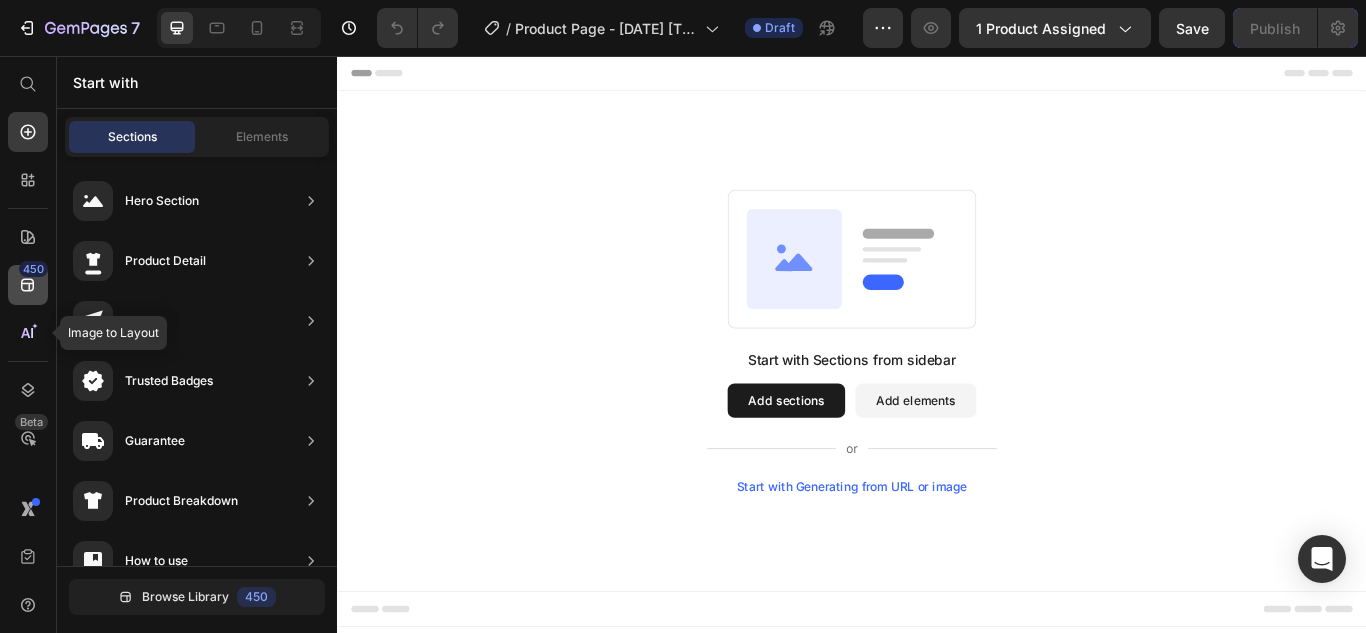 scroll, scrollTop: 0, scrollLeft: 0, axis: both 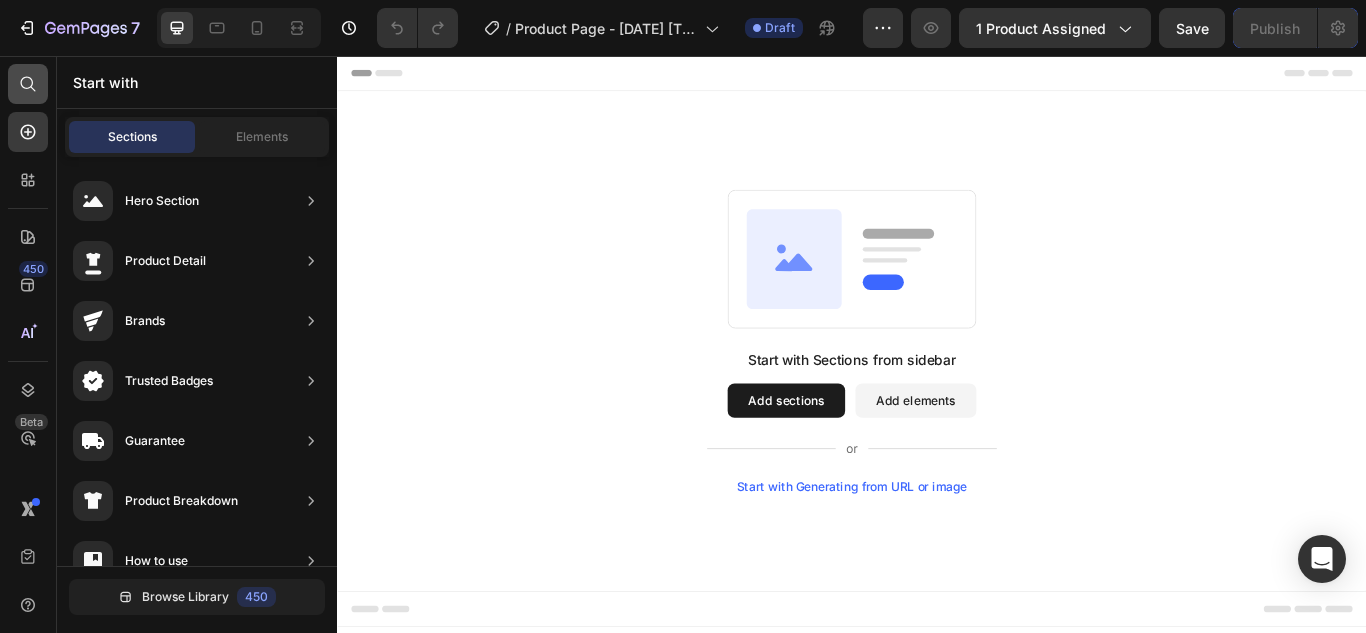 click 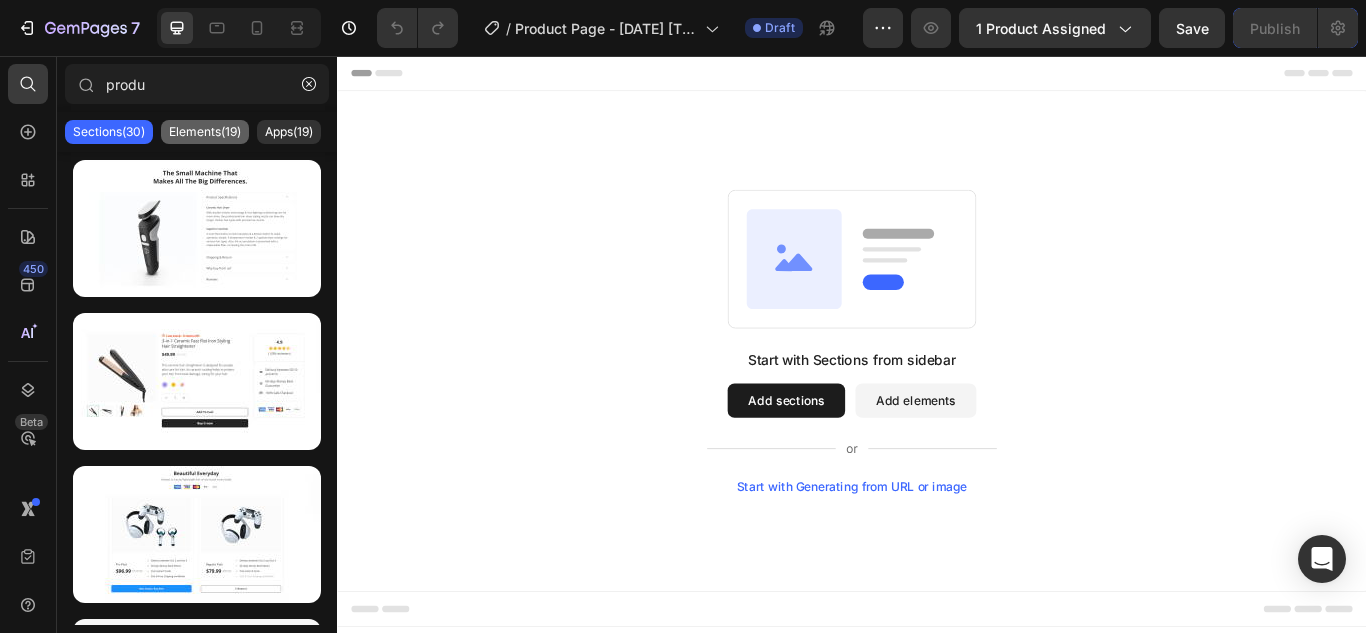 type on "produ" 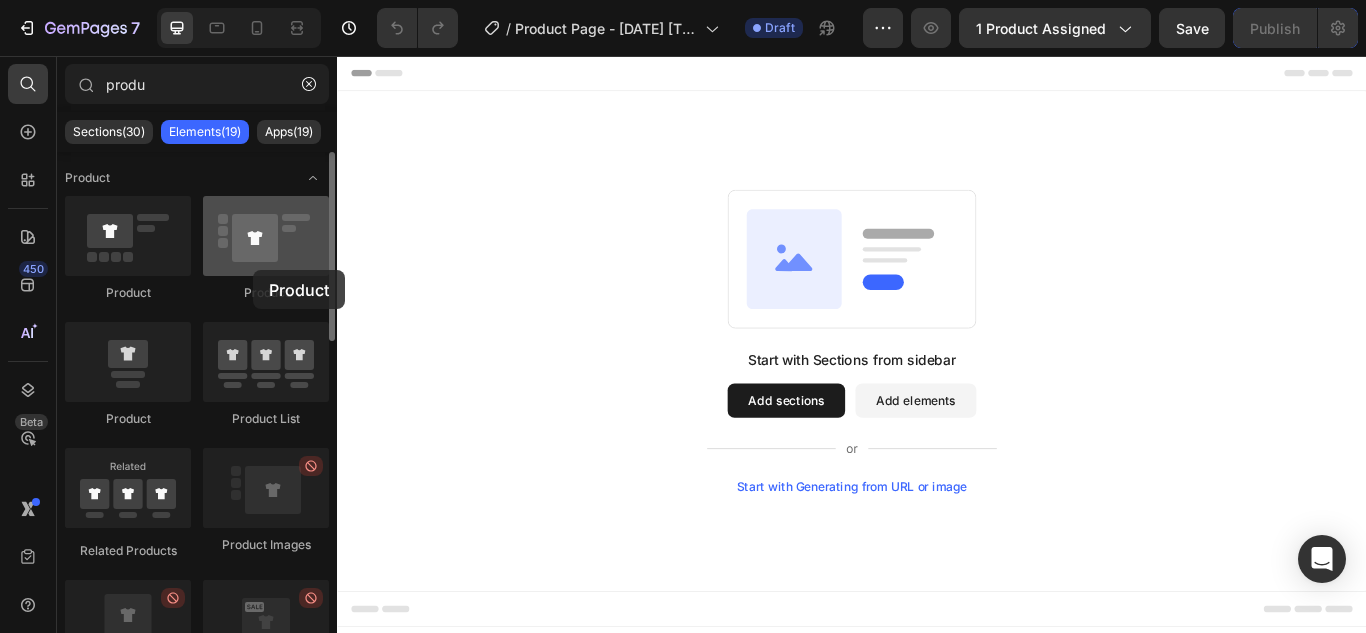 click at bounding box center (266, 236) 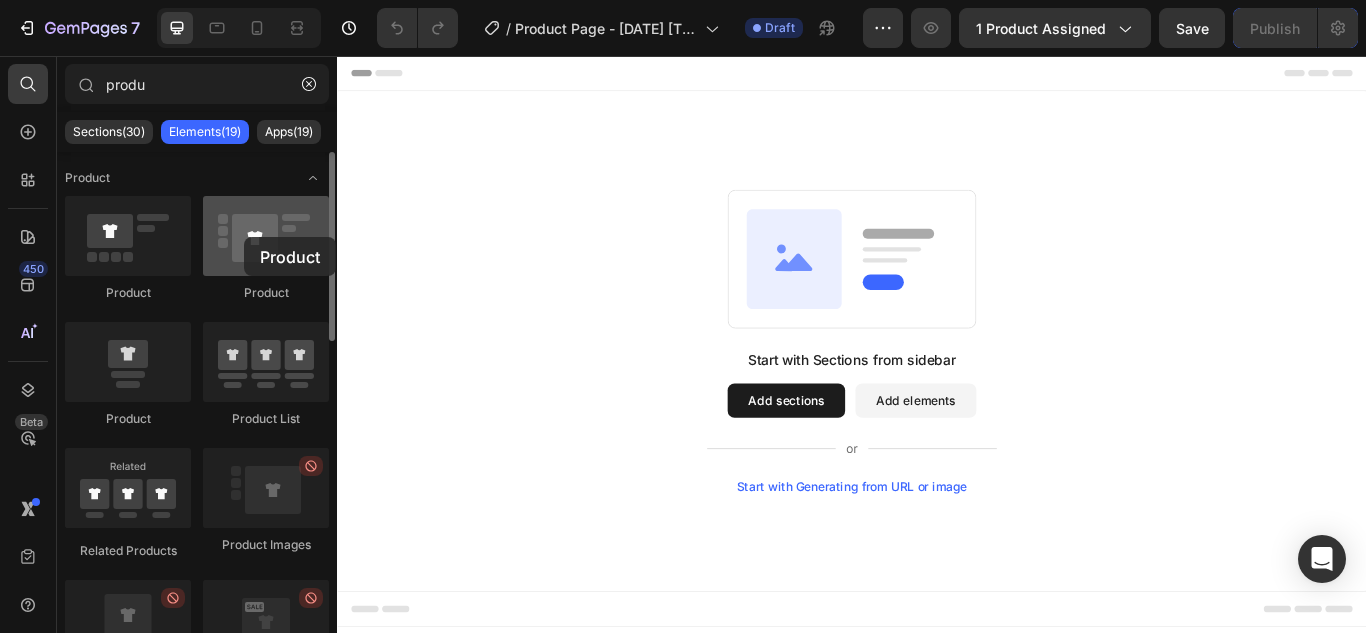 click at bounding box center [266, 236] 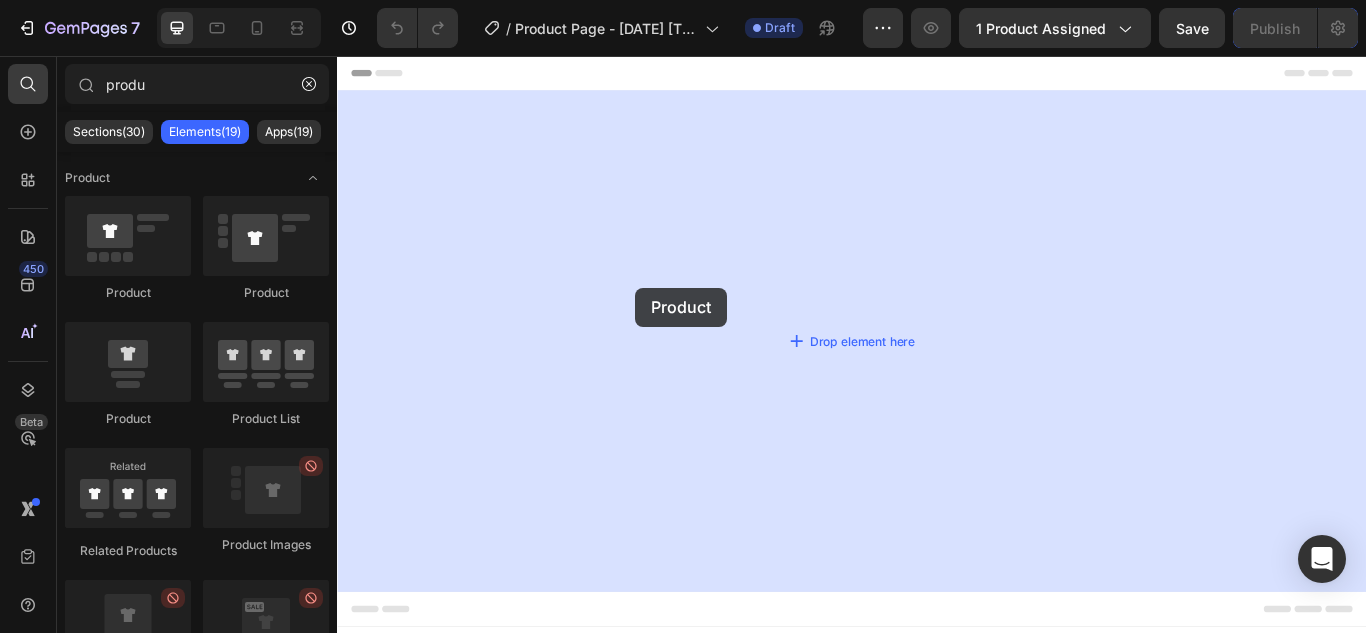 drag, startPoint x: 581, startPoint y: 293, endPoint x: 685, endPoint y: 326, distance: 109.11004 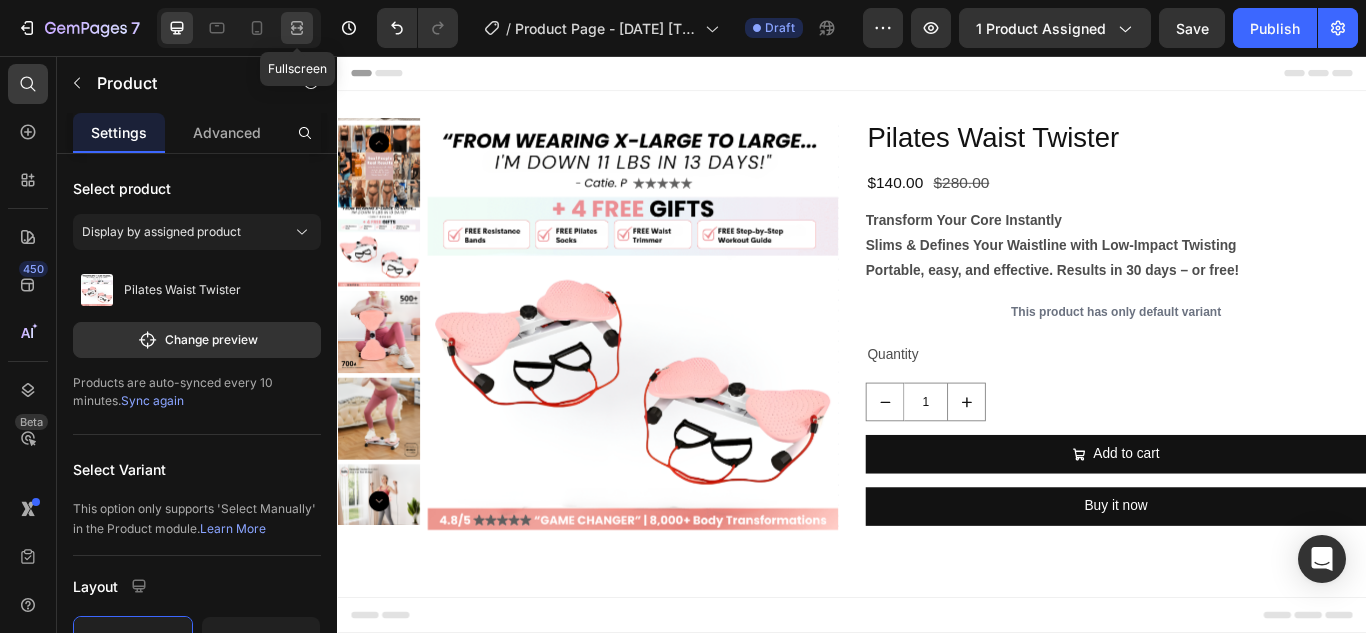 click 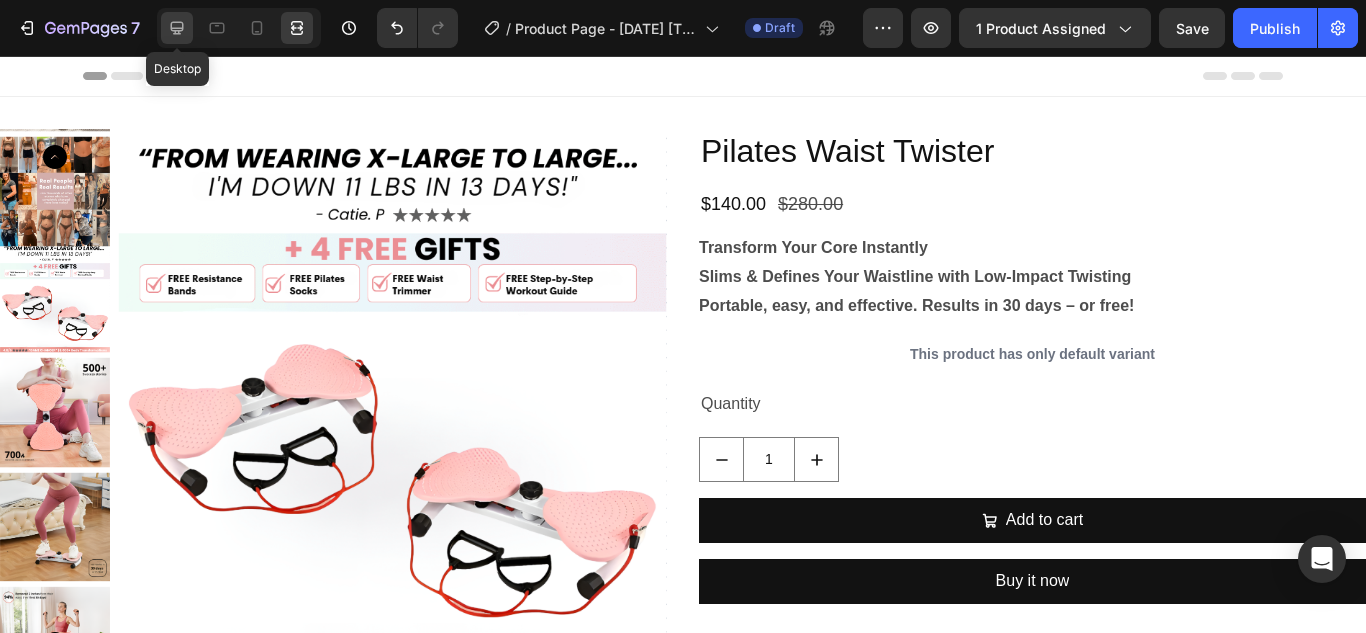 click 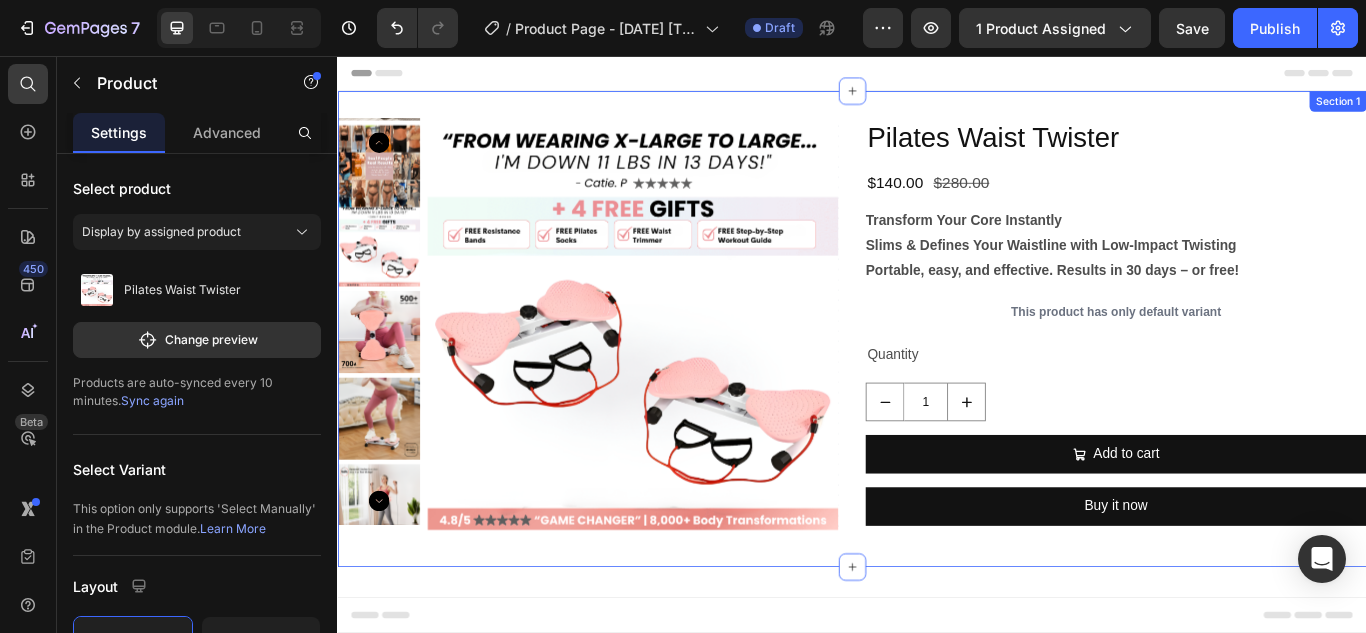 click on "Product Images Pilates Waist Twister Product Title $140.00 Product Price $280.00 Product Price Row Transform Your Core Instantly
Slims & Defines Your Waistline with Low-Impact Twisting
Portable, easy, and effective. Results in 30 days – or free! Product Description This product has only default variant Product Variants & Swatches Quantity Text Block 1 Product Quantity
Add to cart Add to Cart Buy it now Dynamic Checkout Product Section 1" at bounding box center (937, 374) 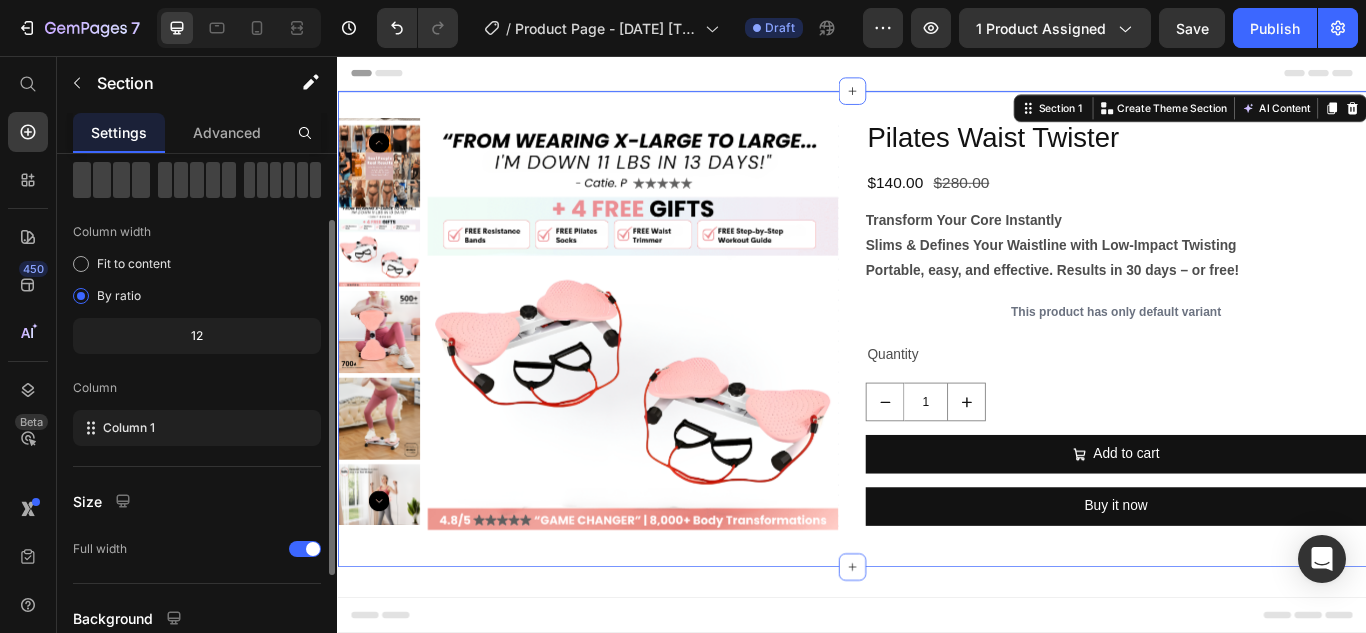 scroll, scrollTop: 0, scrollLeft: 0, axis: both 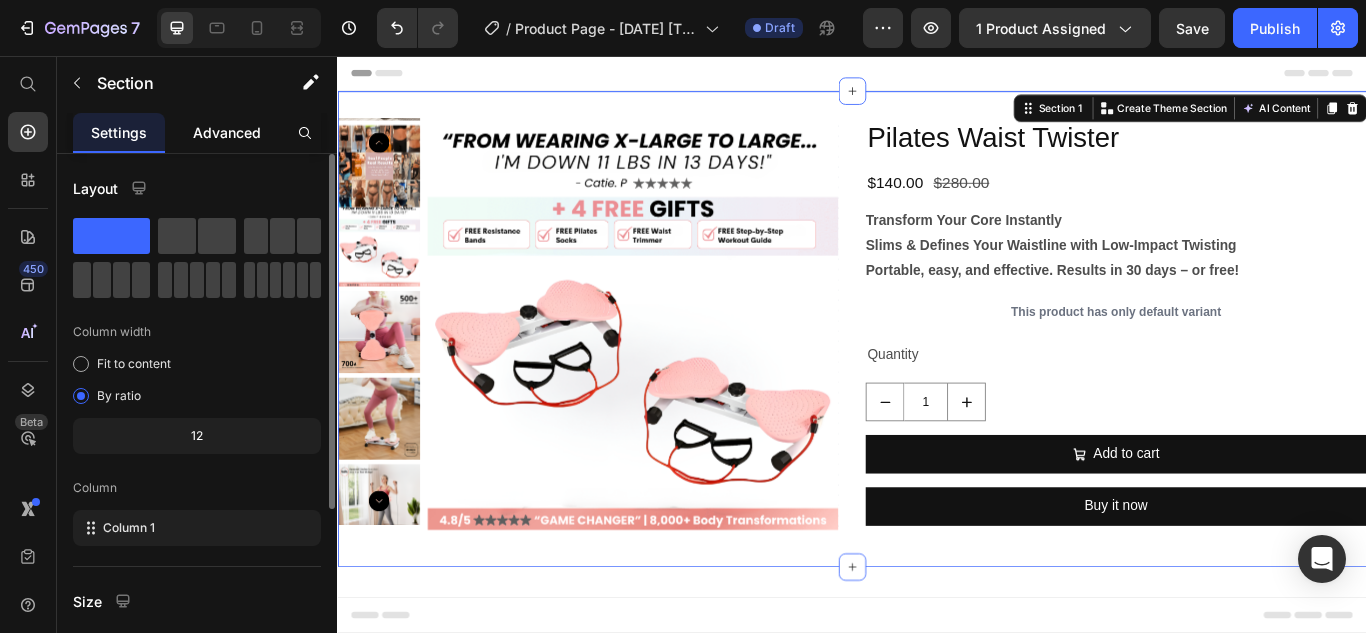 click on "Advanced" at bounding box center (227, 132) 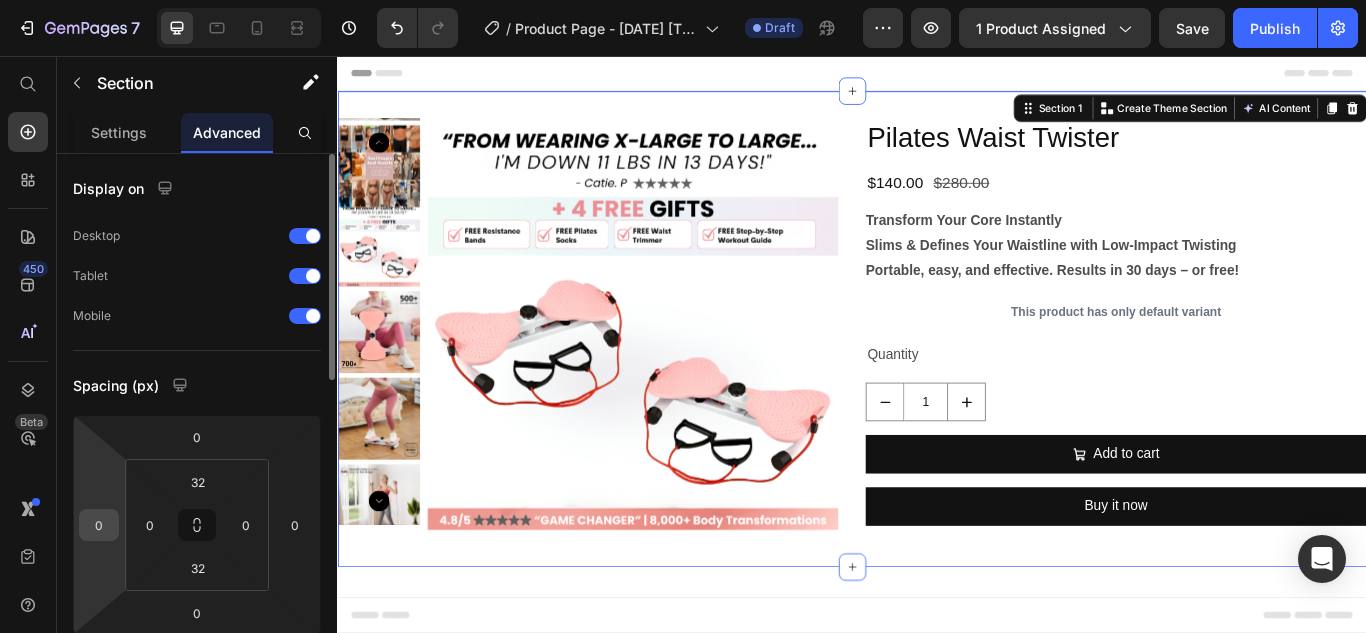 click on "0" at bounding box center [99, 525] 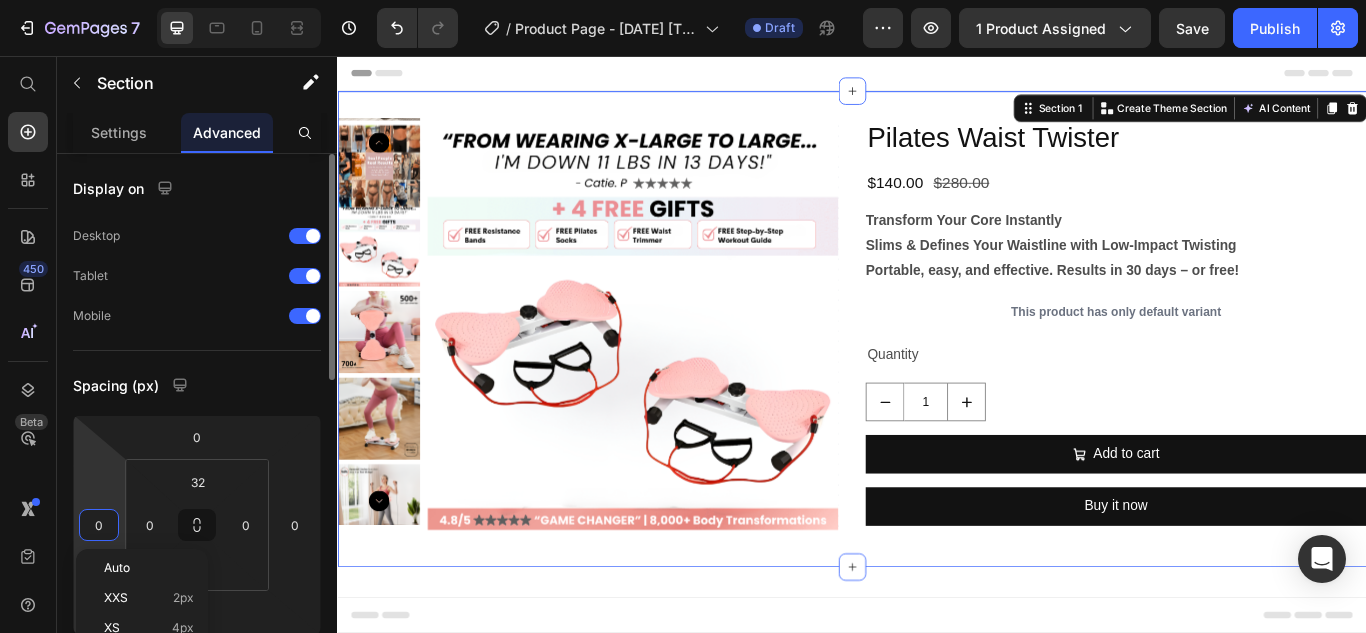 click on "0" at bounding box center [99, 525] 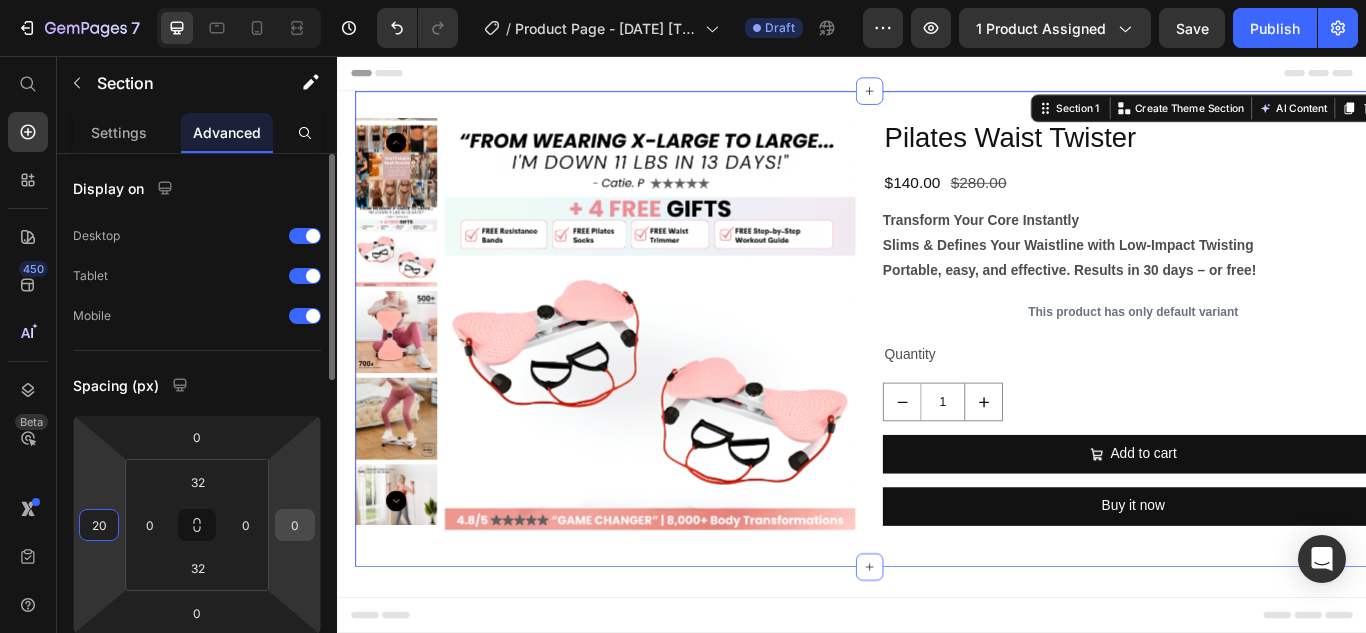 type on "20" 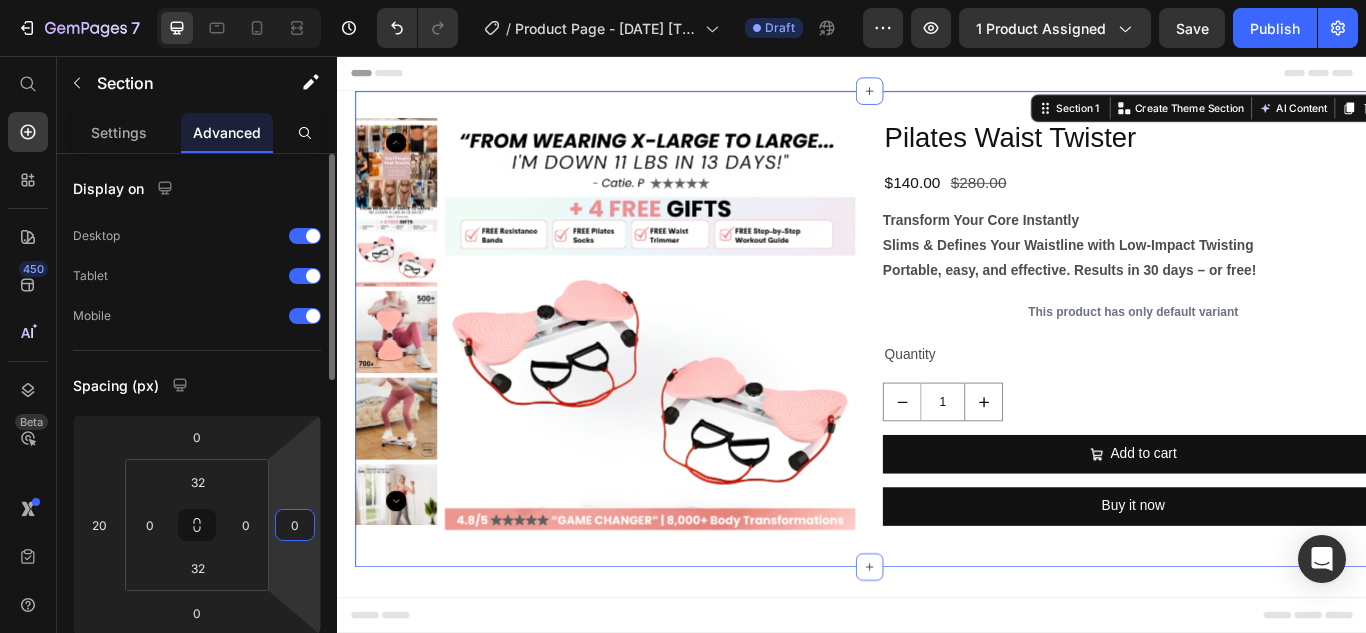 click on "0" at bounding box center (295, 525) 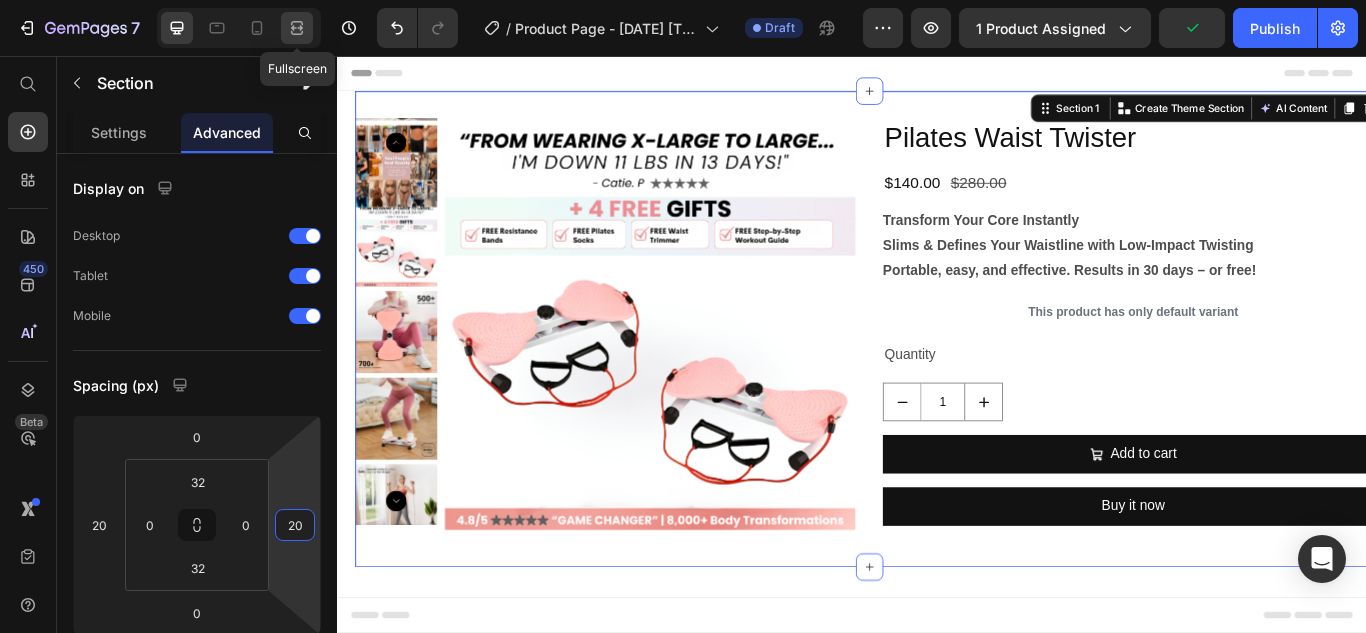 type on "20" 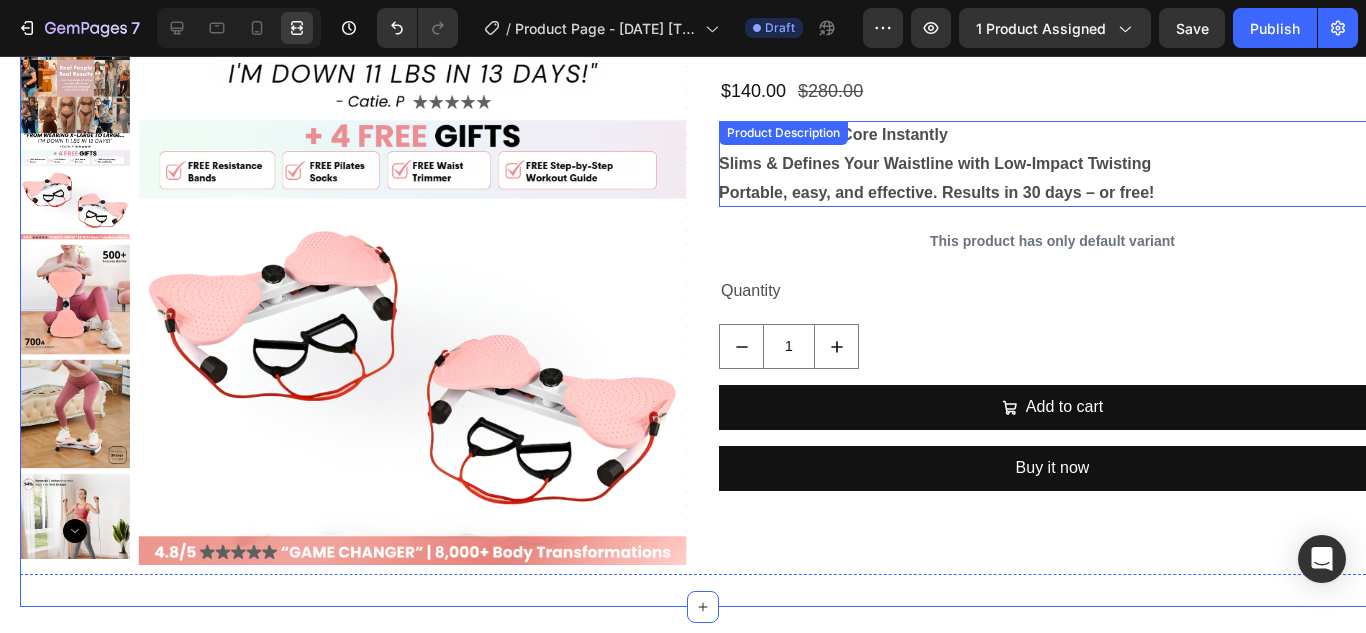 scroll, scrollTop: 0, scrollLeft: 0, axis: both 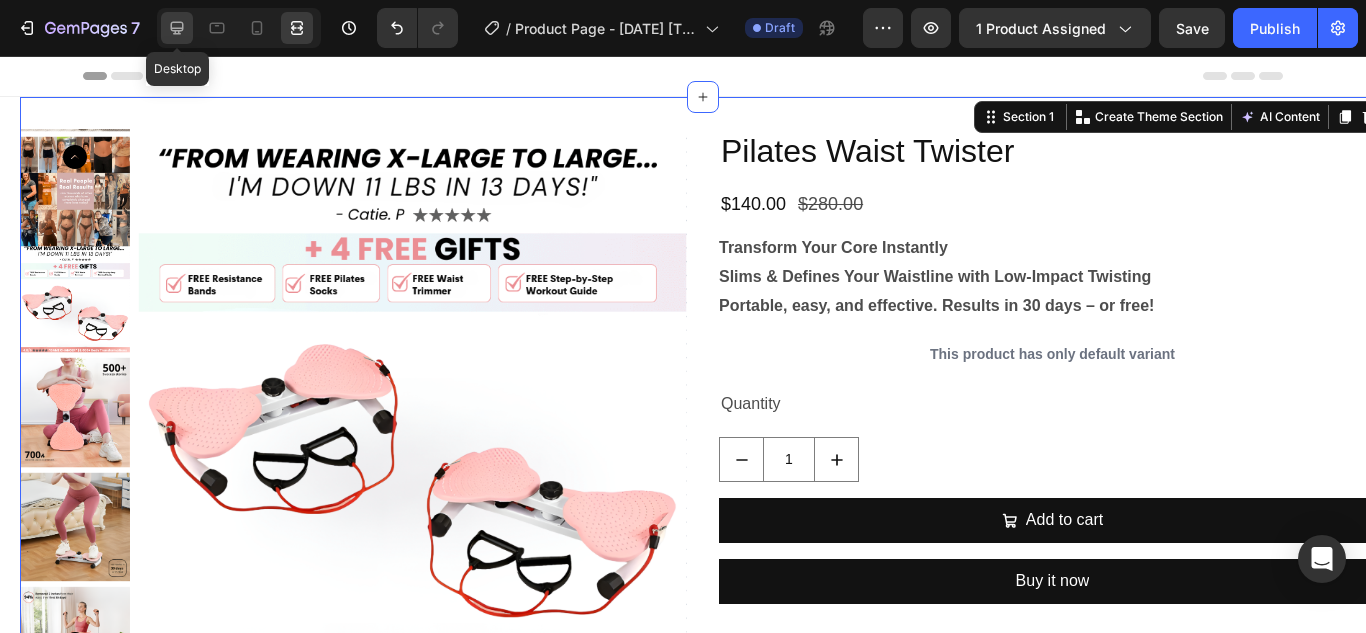 click 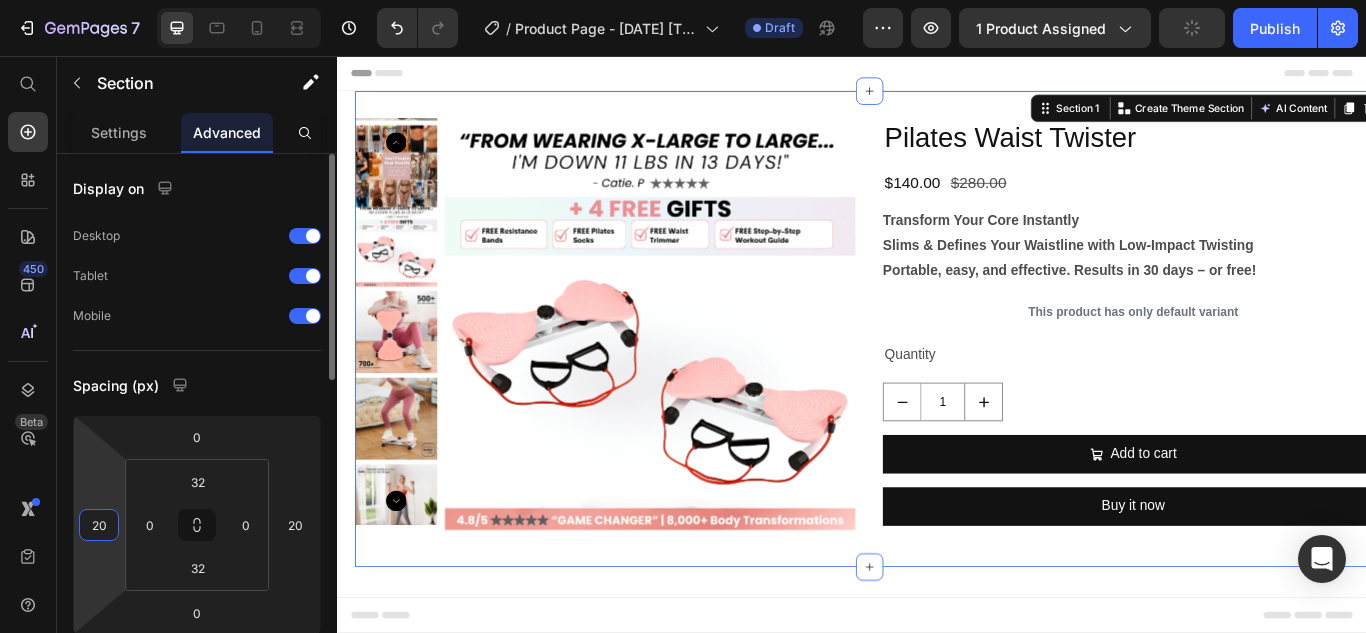 click on "20" at bounding box center [99, 525] 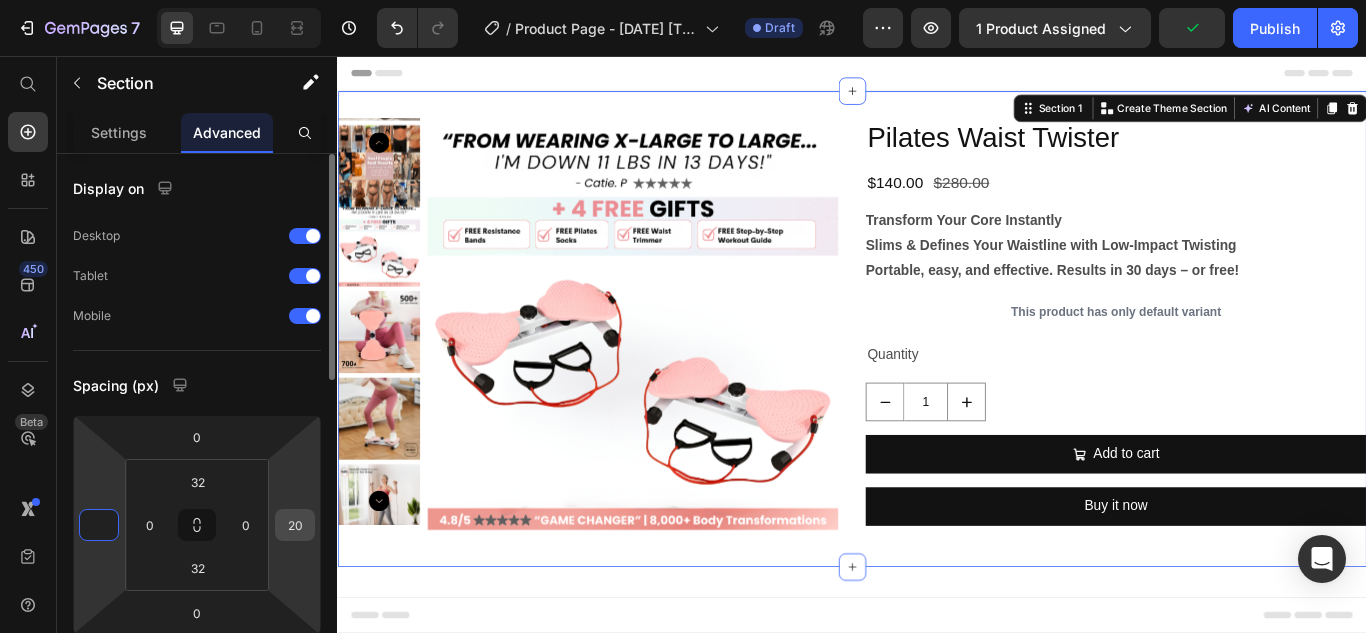 drag, startPoint x: 316, startPoint y: 537, endPoint x: 299, endPoint y: 528, distance: 19.235384 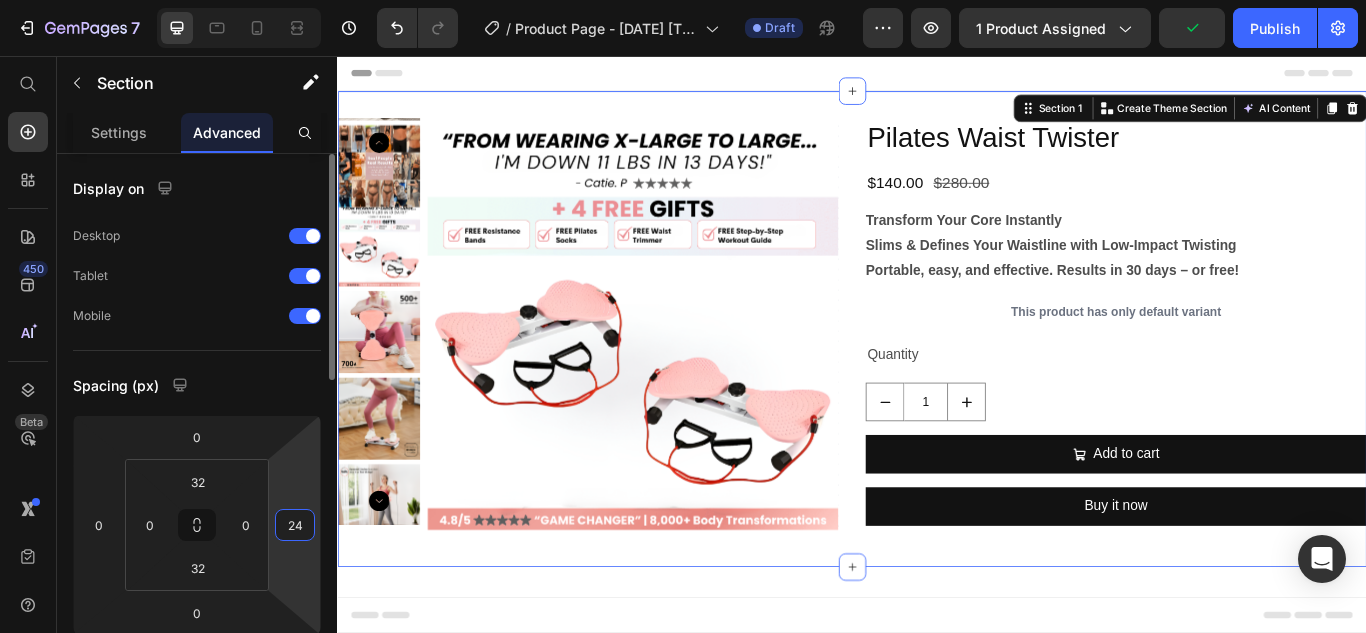 click on "24" at bounding box center (295, 525) 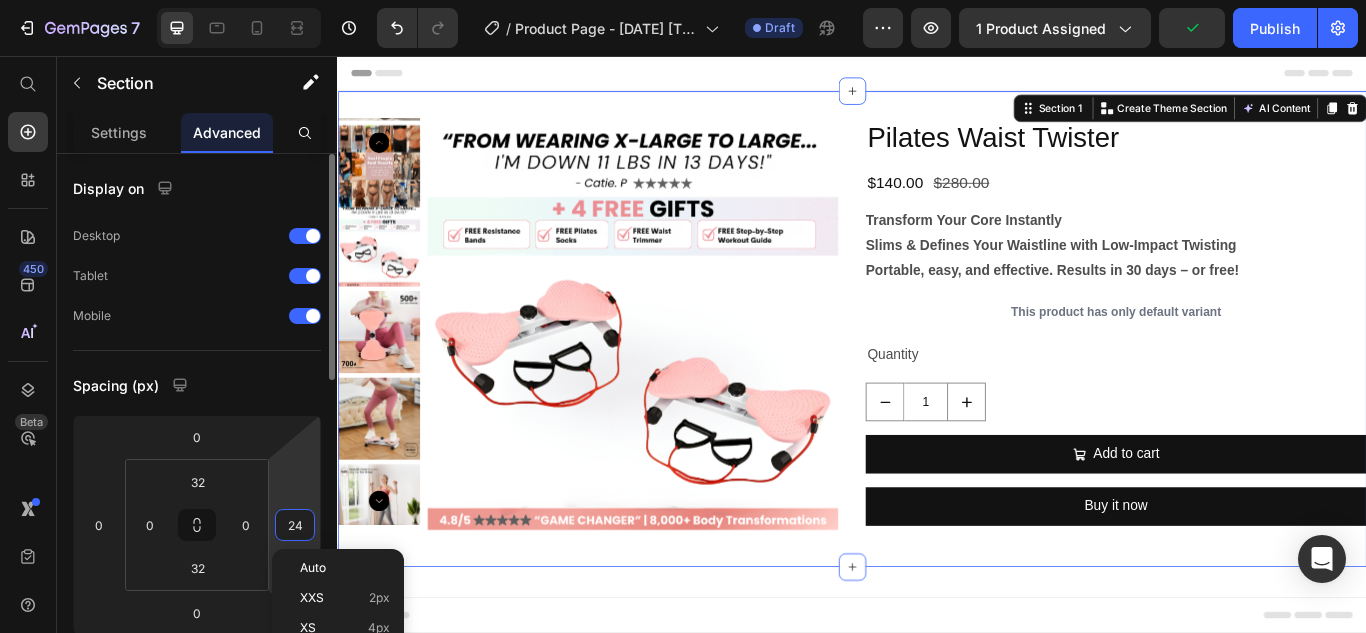 click on "24" at bounding box center (295, 525) 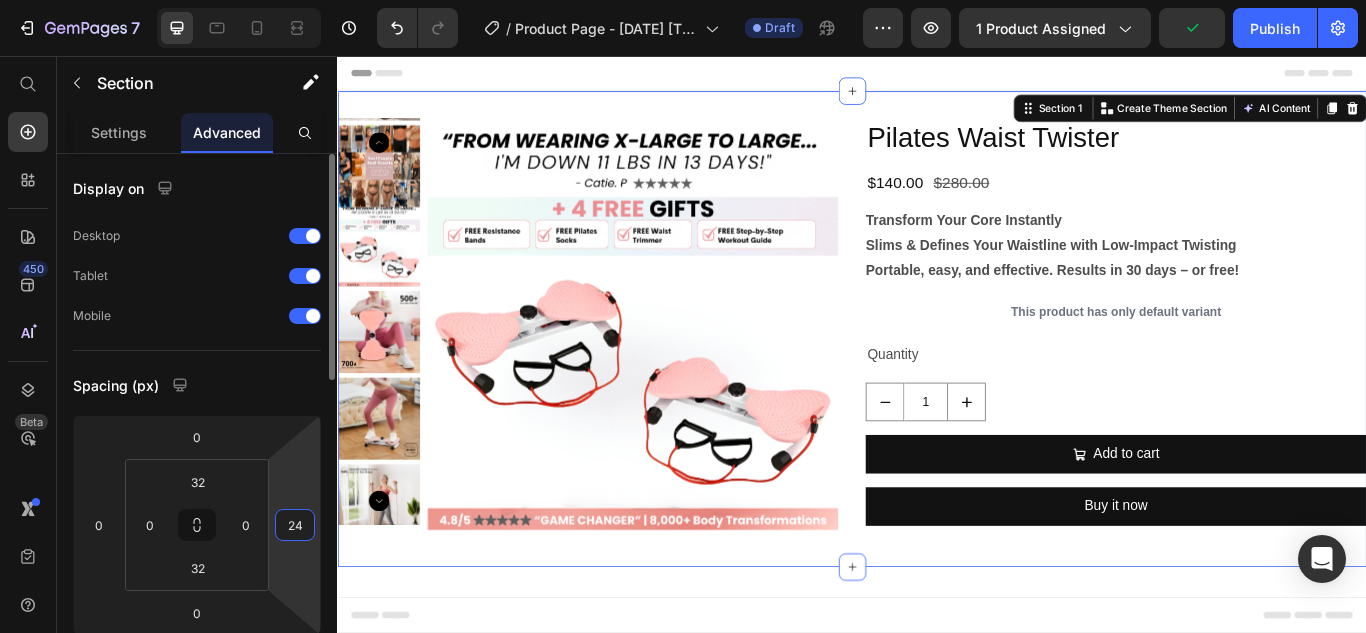 click on "24" at bounding box center [295, 525] 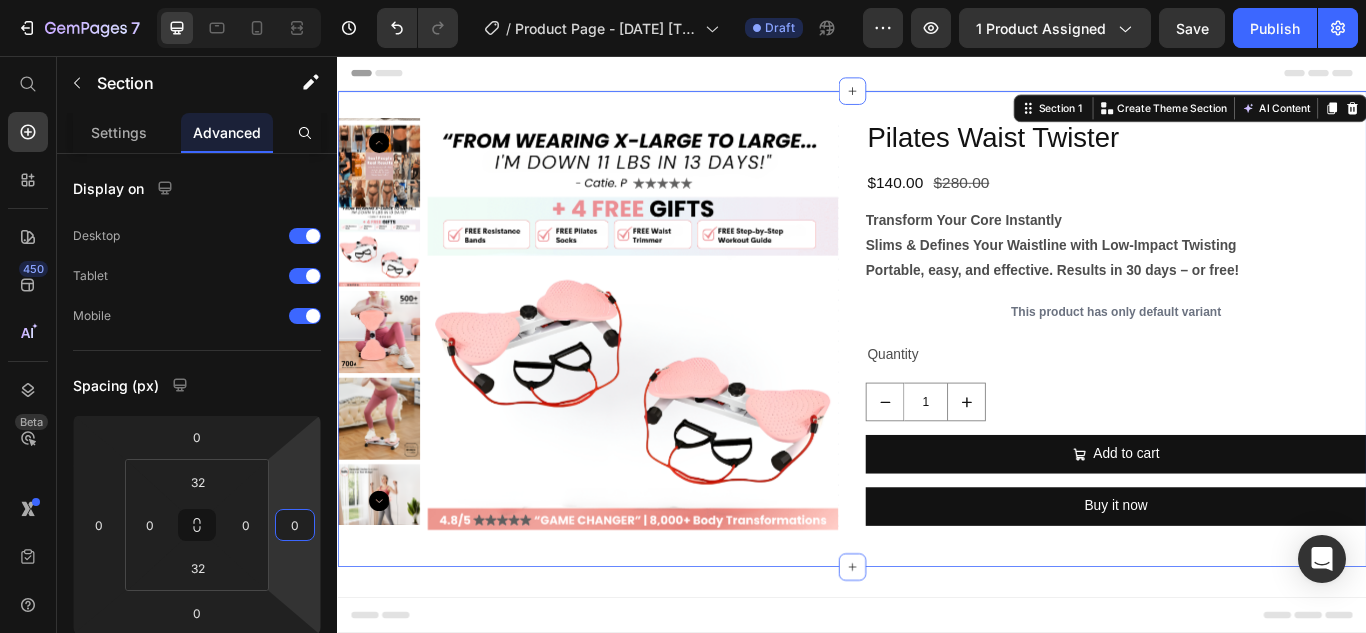 click 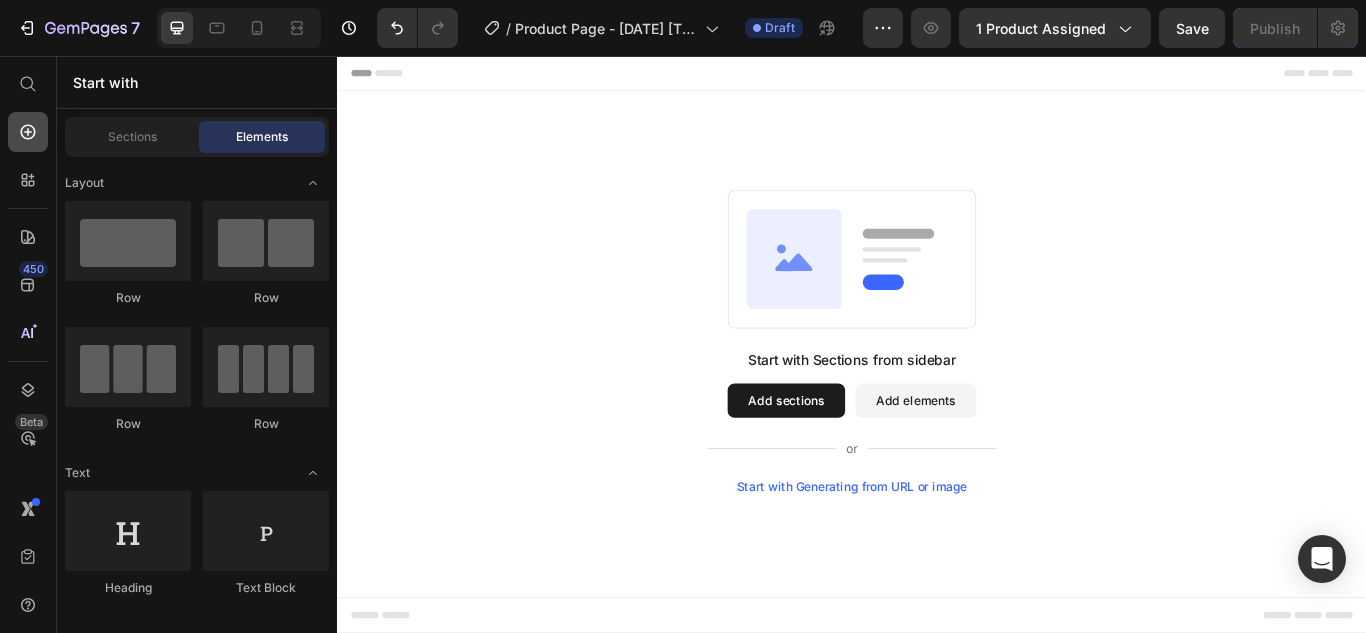 click 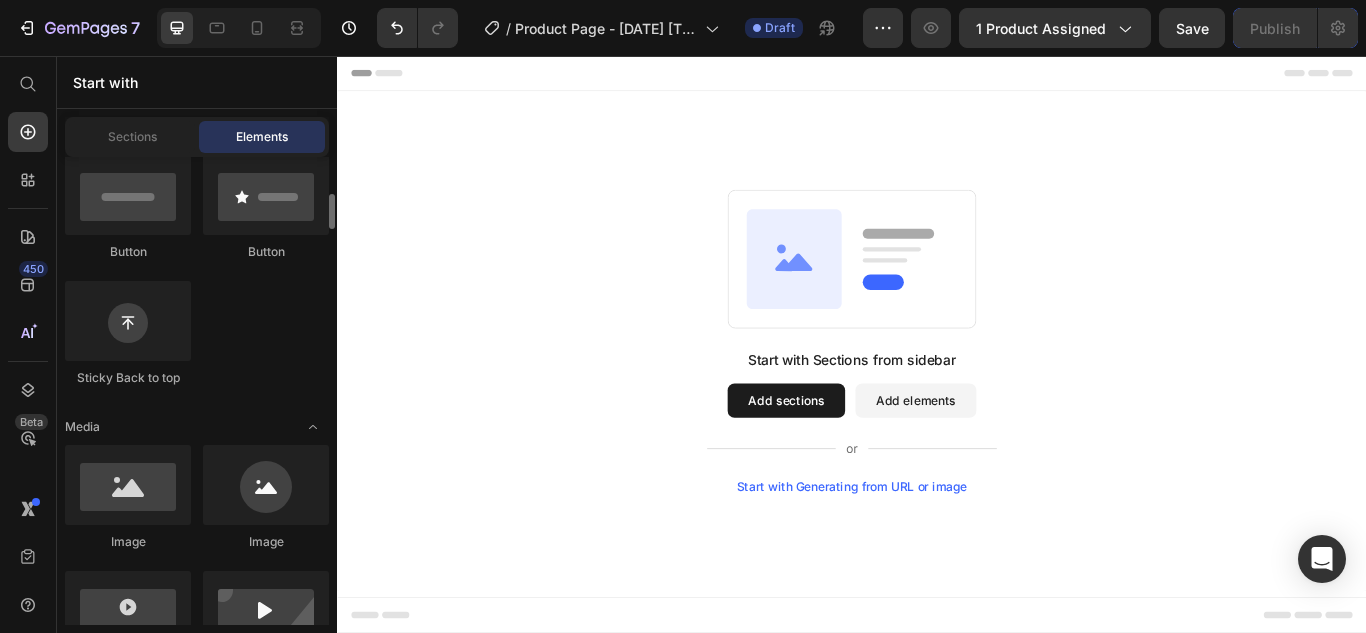 scroll, scrollTop: 0, scrollLeft: 0, axis: both 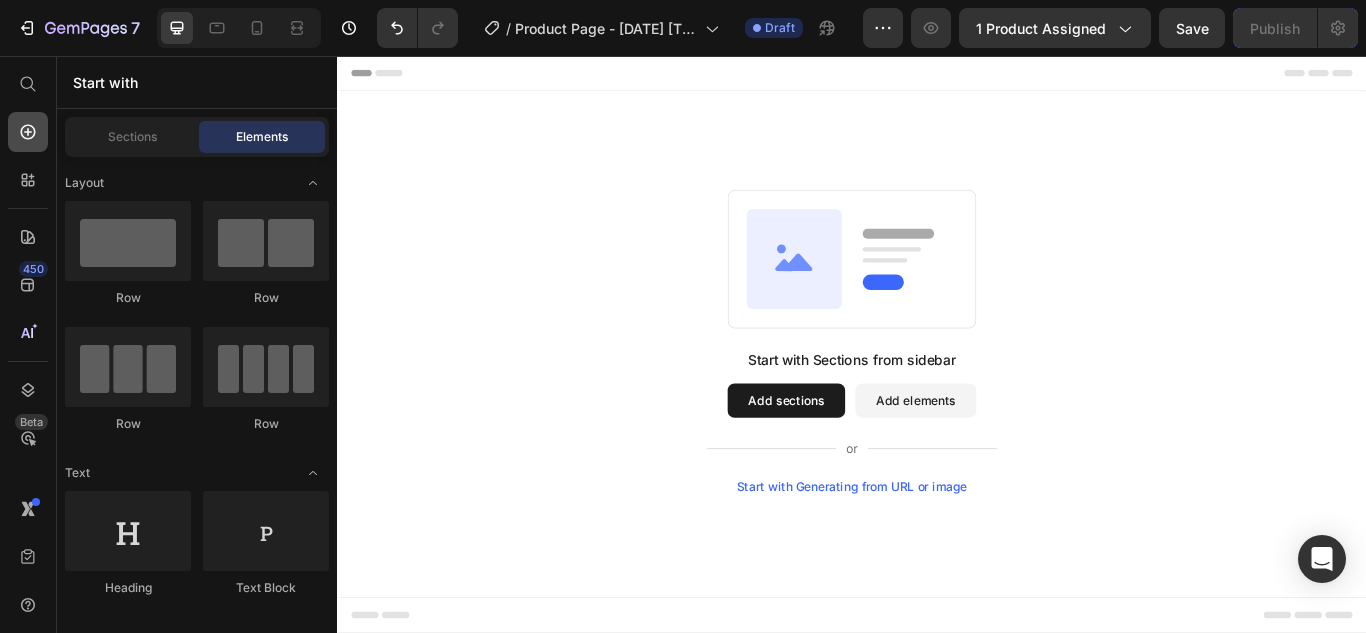 click 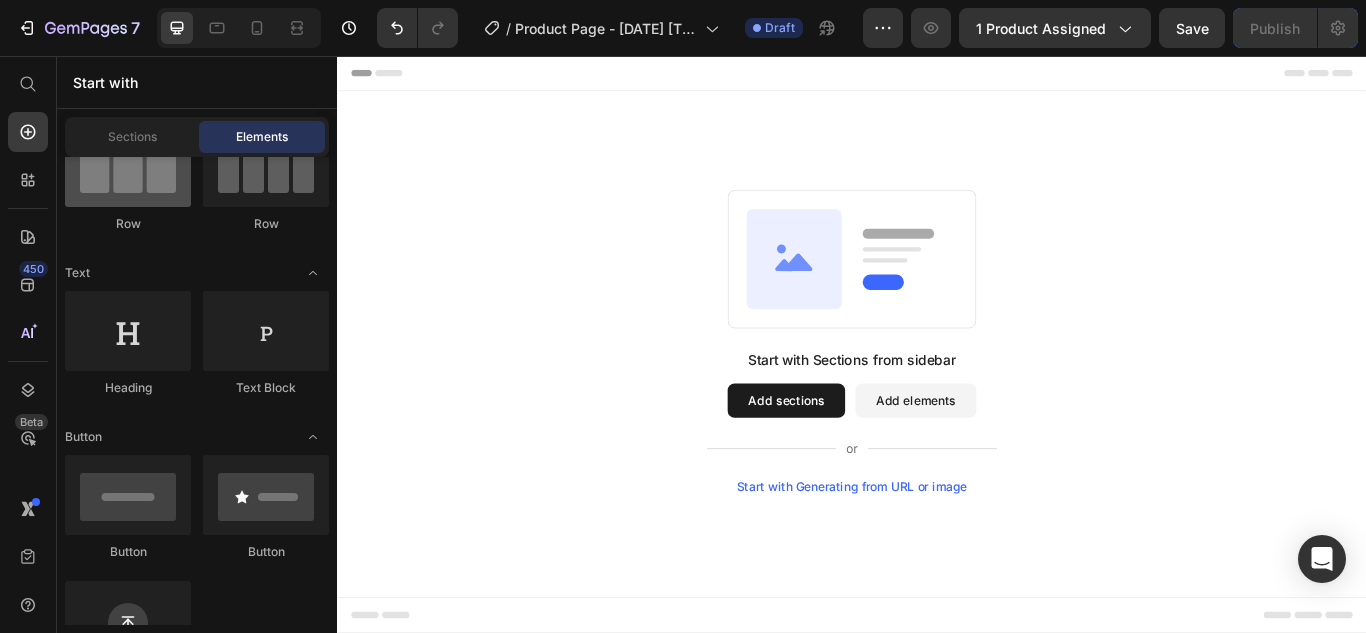 scroll, scrollTop: 0, scrollLeft: 0, axis: both 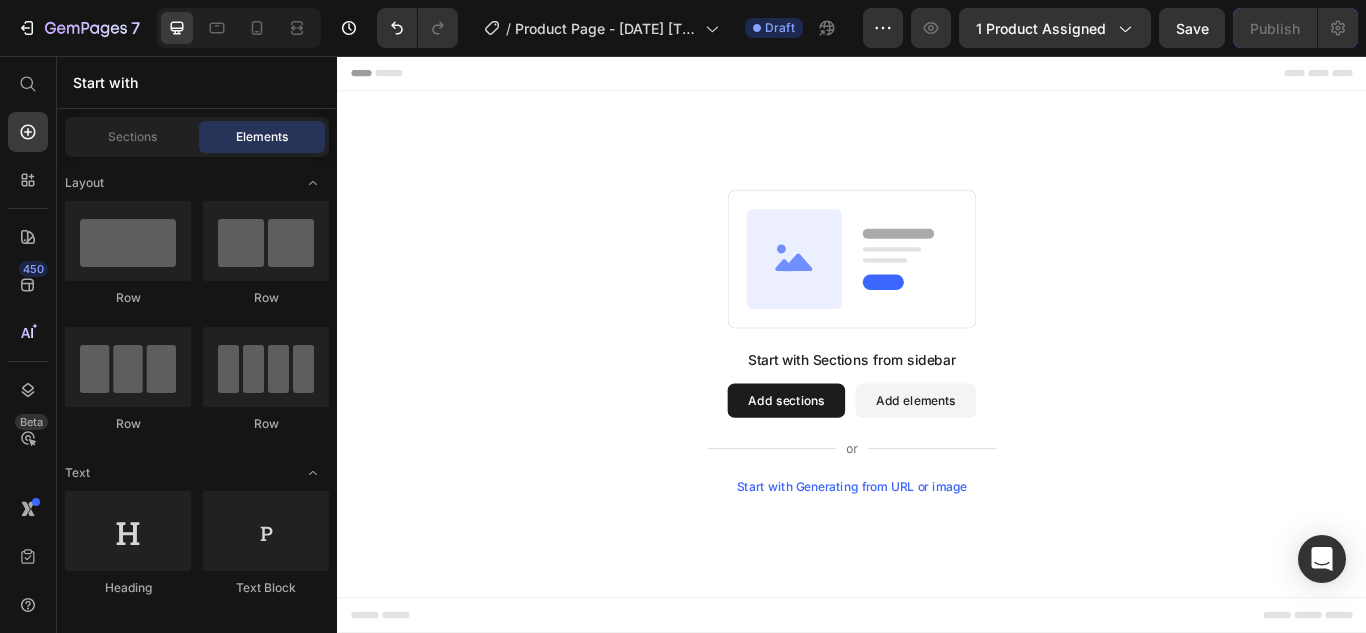 click on "450 Beta" at bounding box center (28, 276) 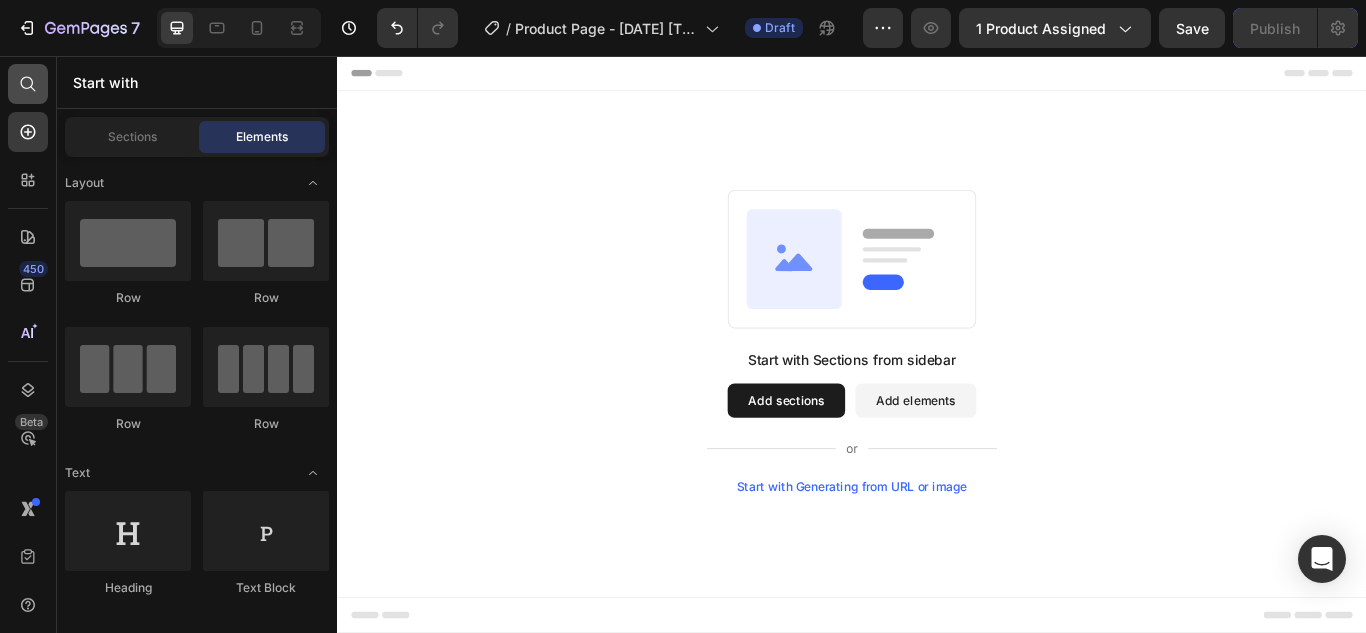 click 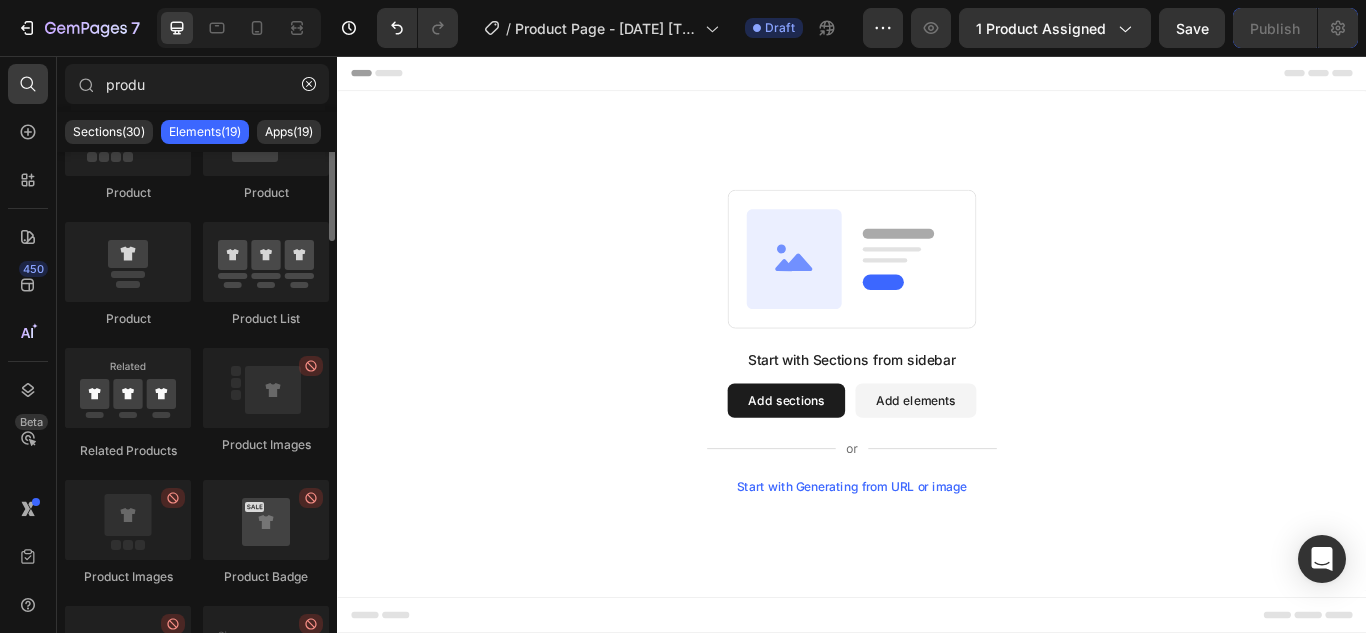 scroll, scrollTop: 0, scrollLeft: 0, axis: both 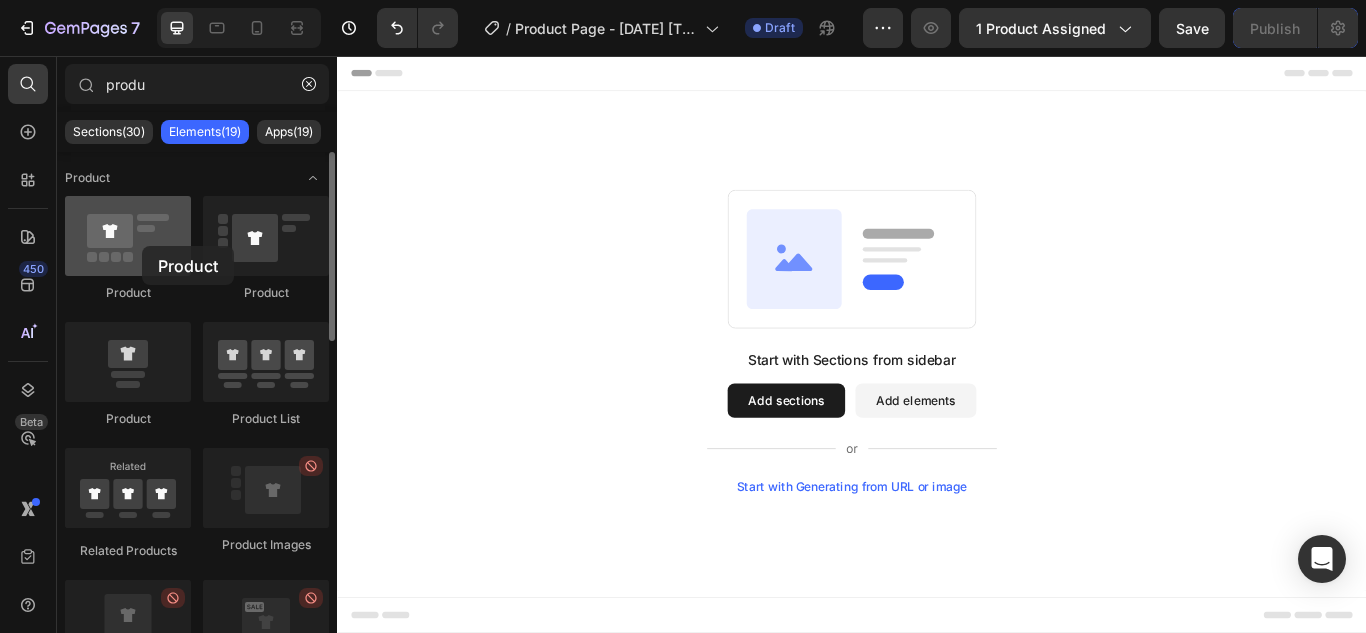 click at bounding box center (128, 236) 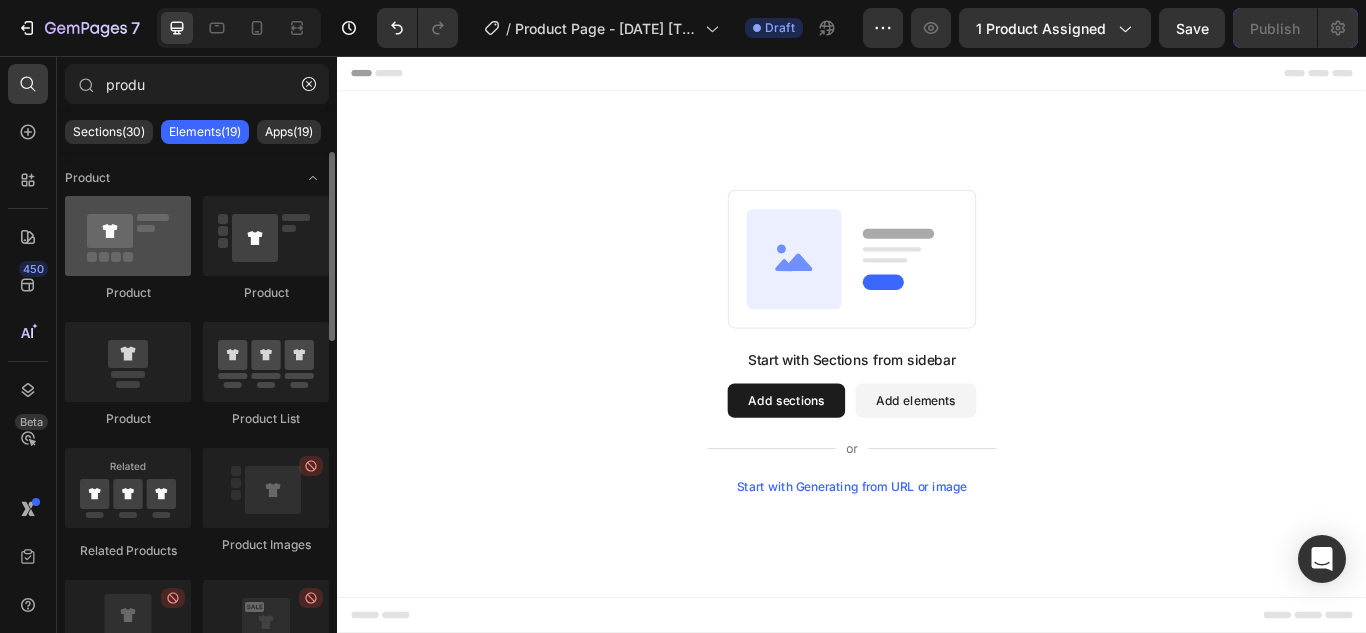 click at bounding box center (128, 236) 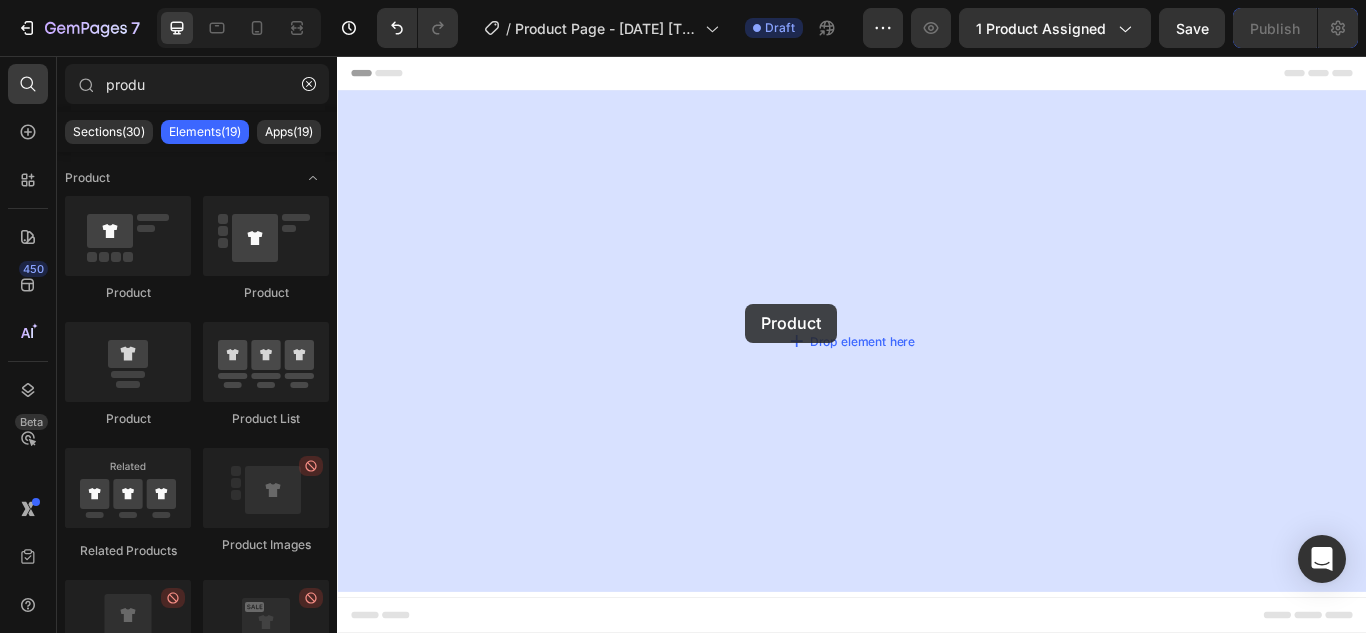 drag, startPoint x: 443, startPoint y: 300, endPoint x: 810, endPoint y: 344, distance: 369.6282 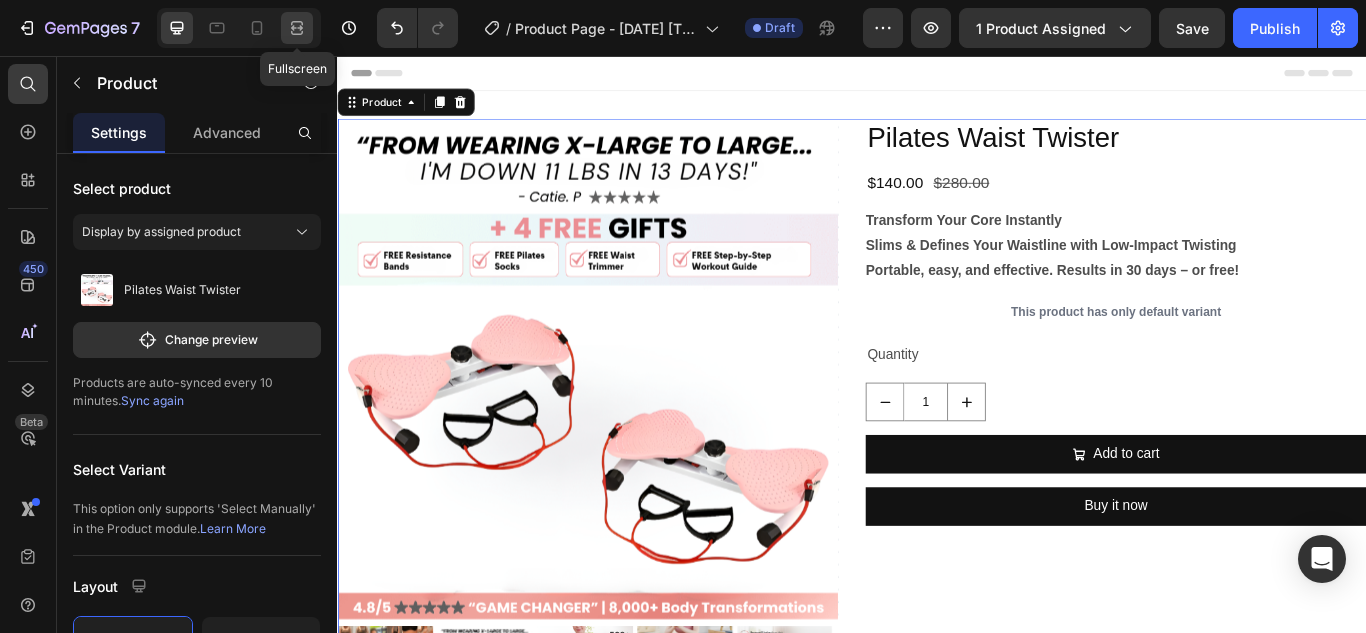 click 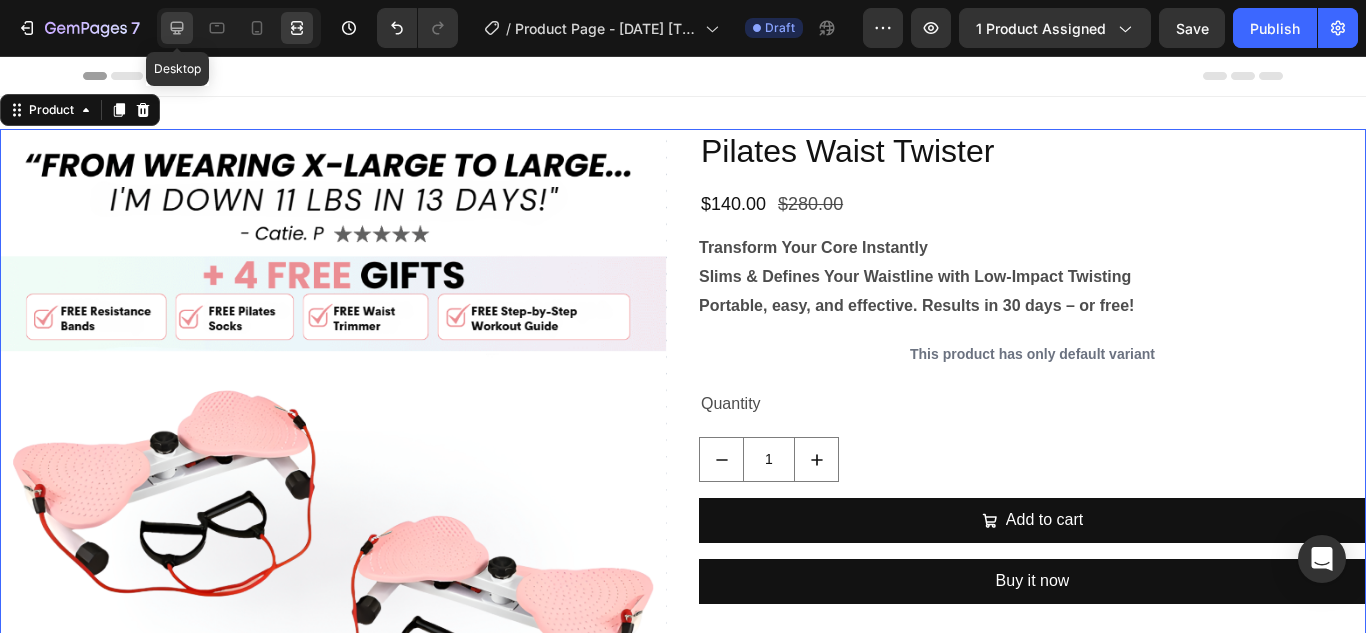 click 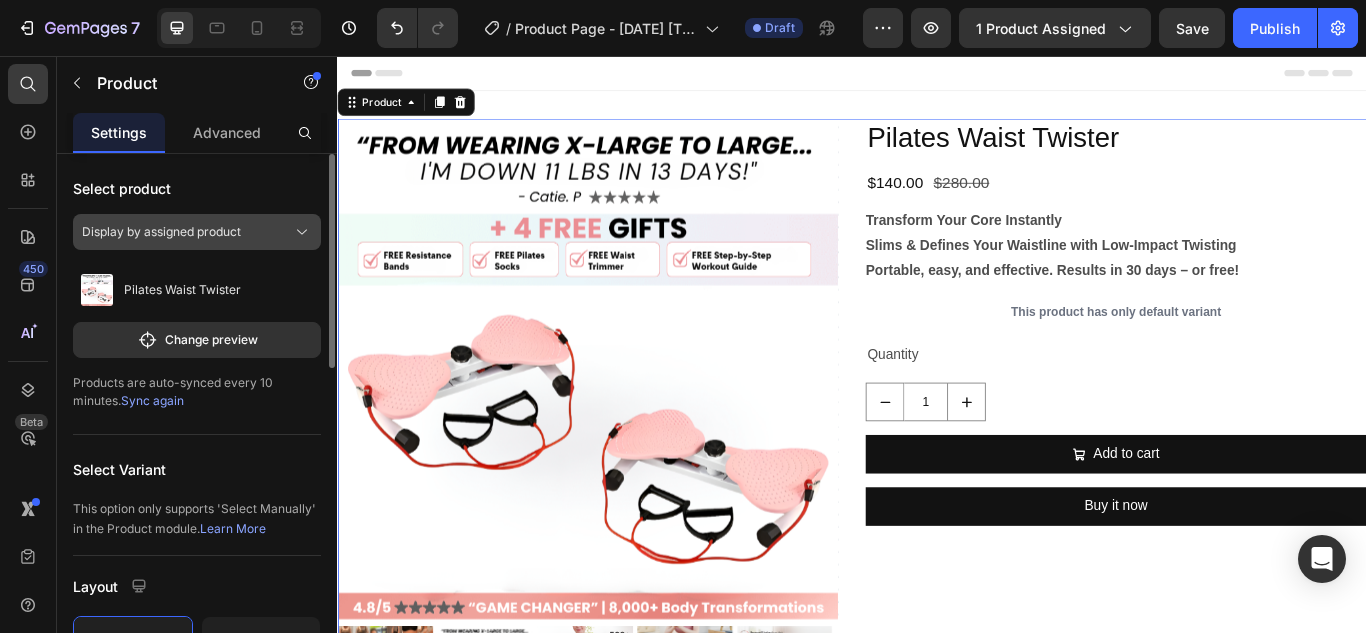 click on "Display by assigned product" at bounding box center (161, 232) 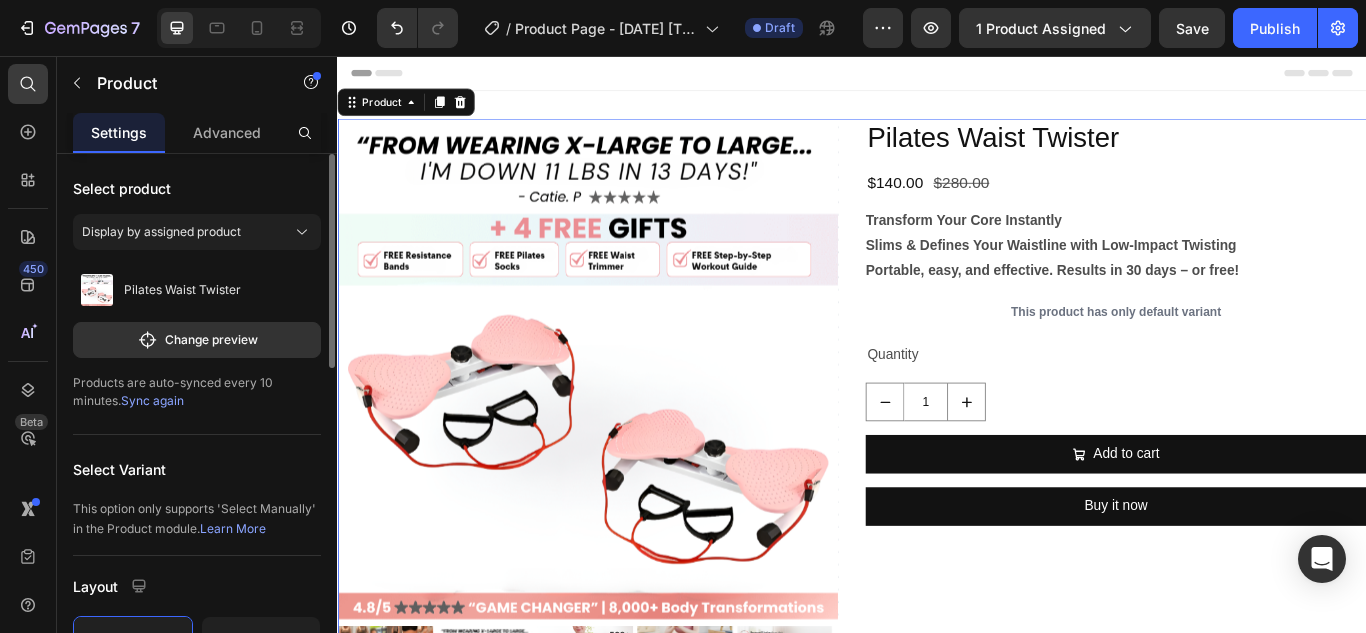click on "Select product" at bounding box center [197, 188] 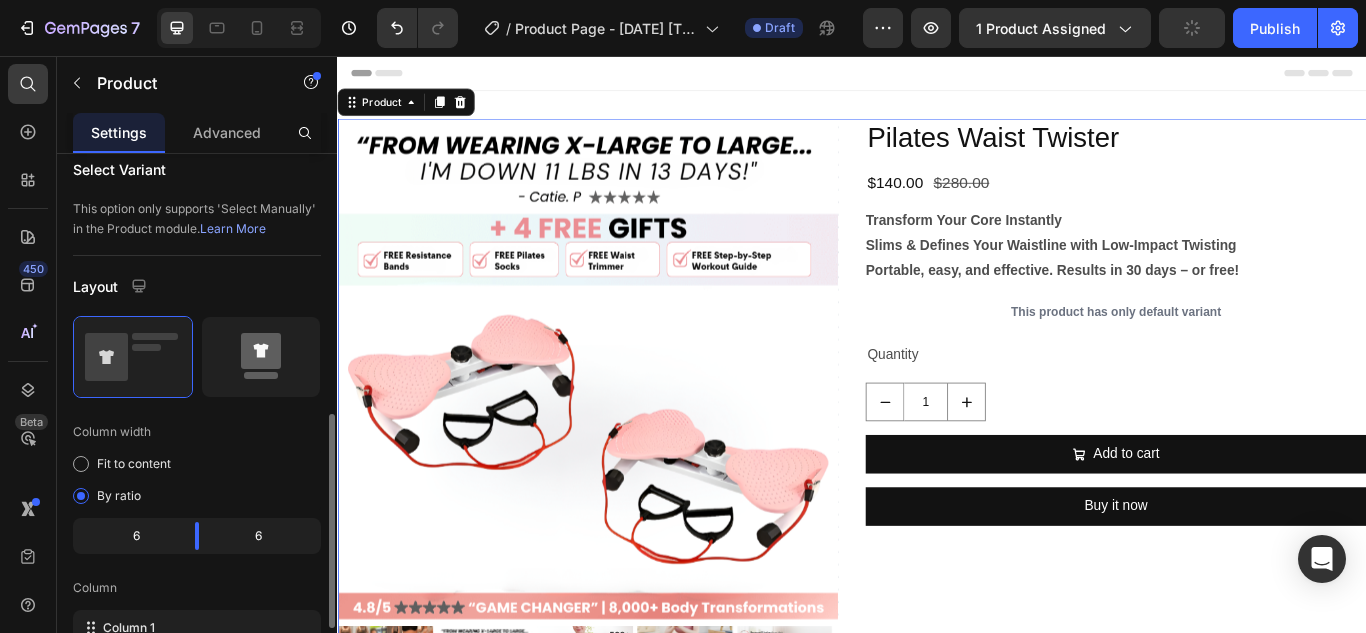 scroll, scrollTop: 400, scrollLeft: 0, axis: vertical 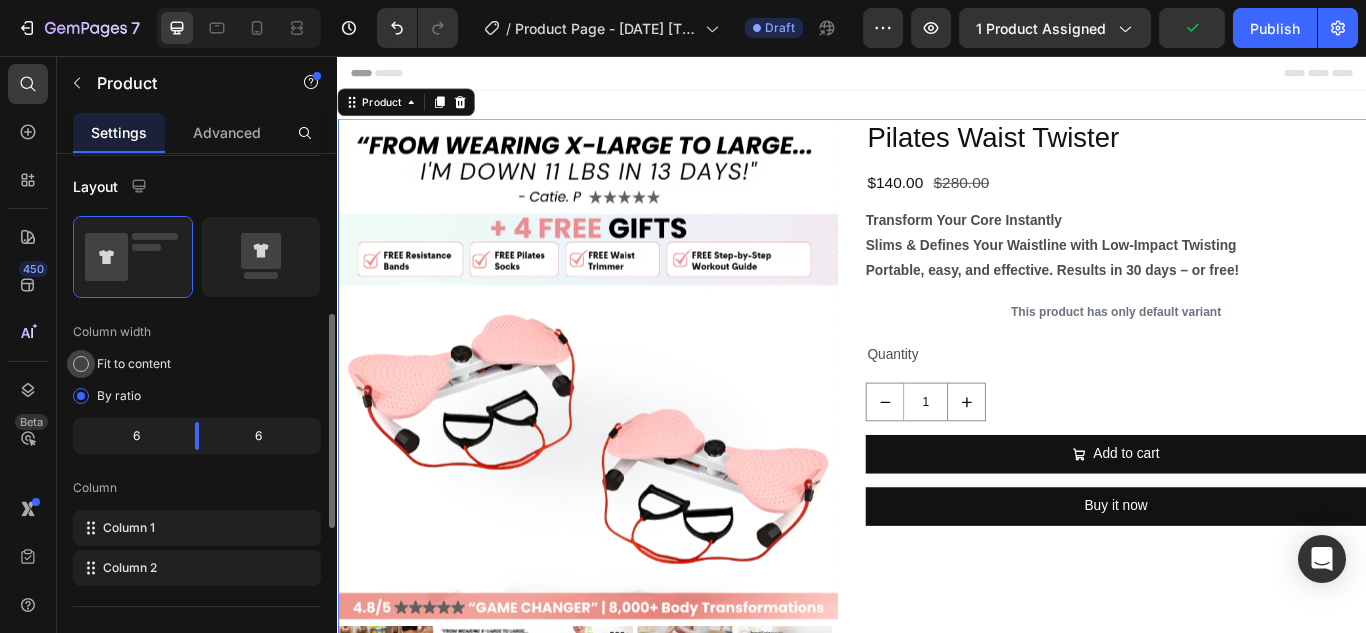click on "Fit to content" at bounding box center (134, 364) 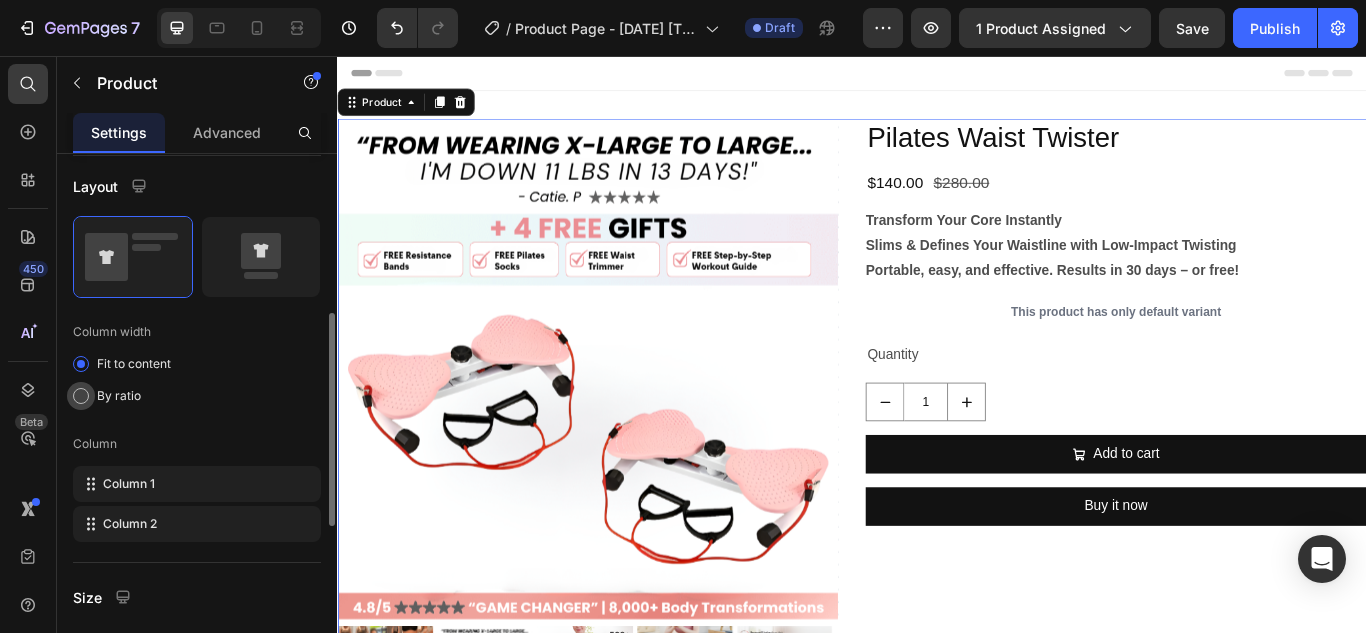 click on "By ratio" at bounding box center (119, 396) 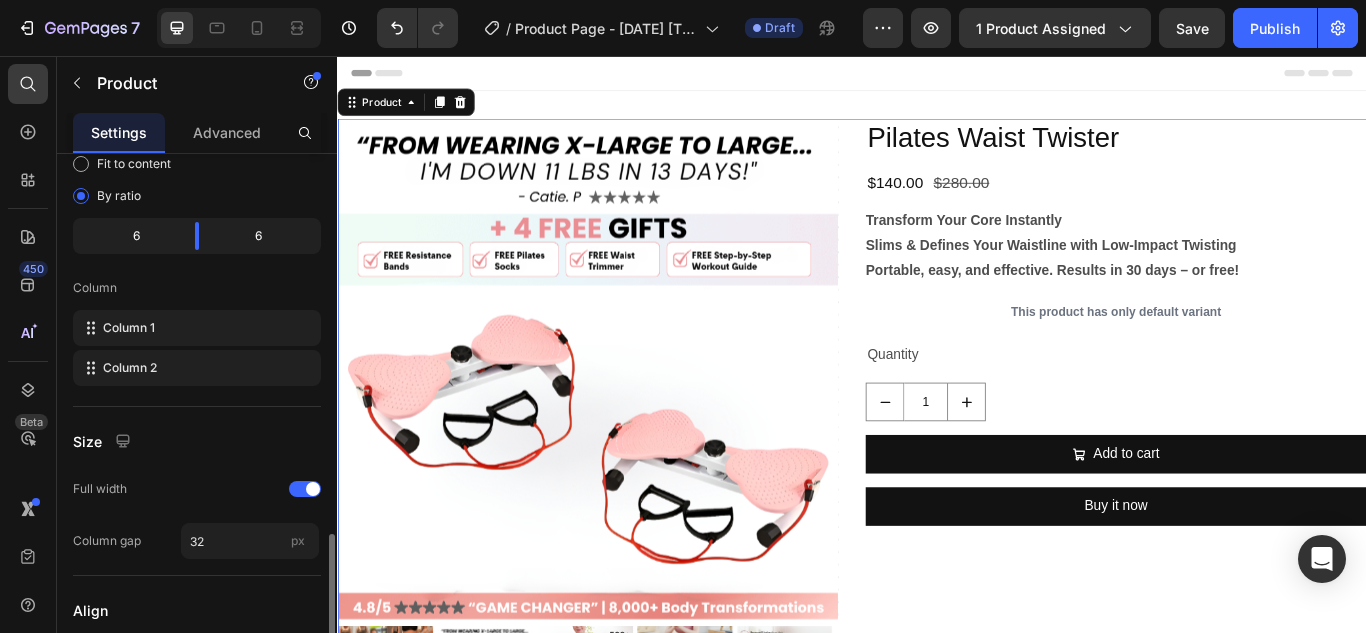 scroll, scrollTop: 700, scrollLeft: 0, axis: vertical 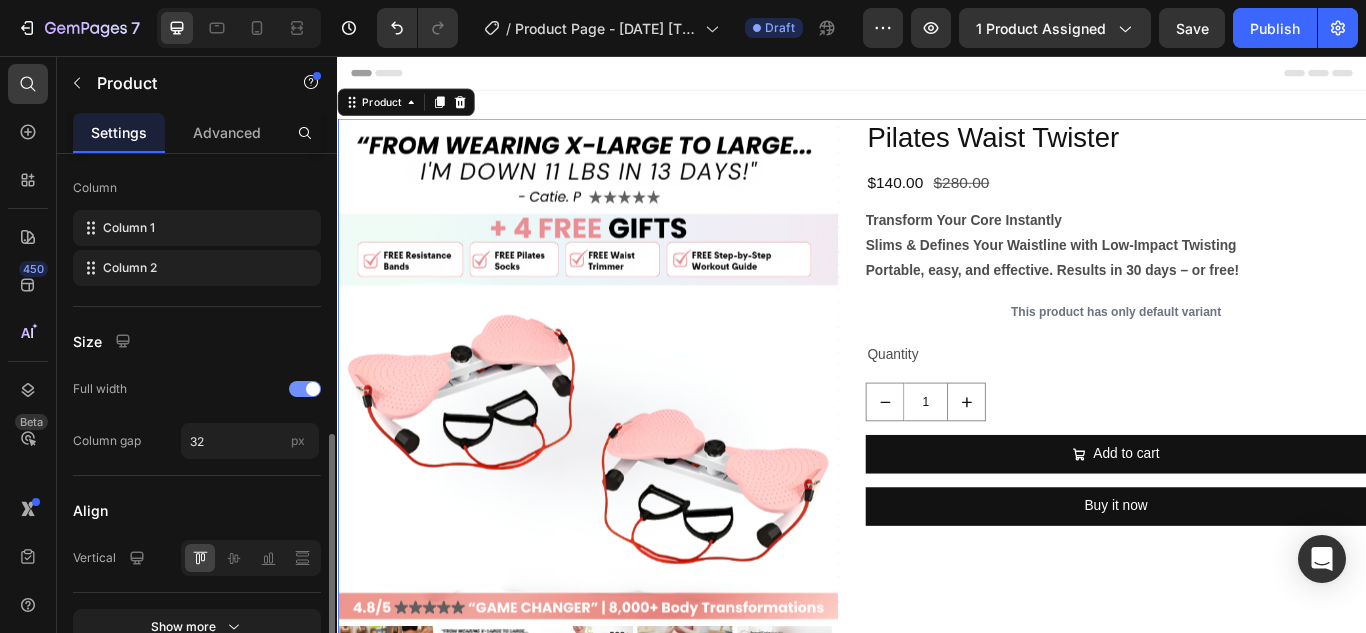 click at bounding box center (313, 389) 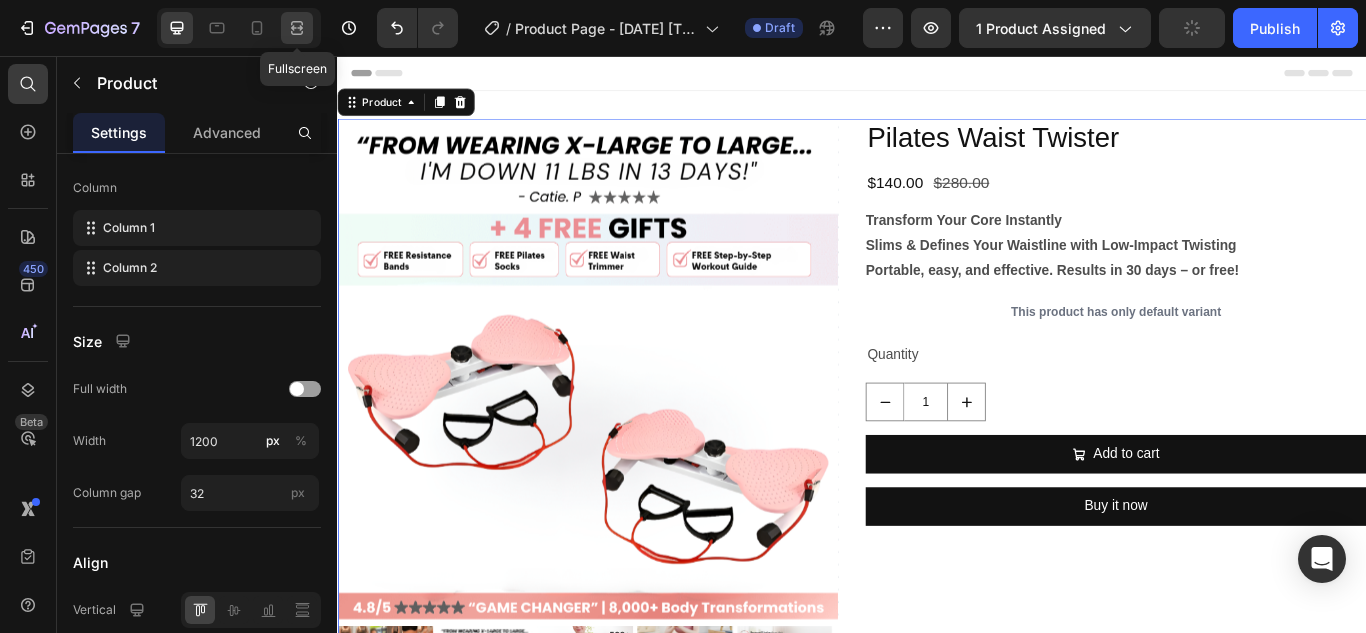 click 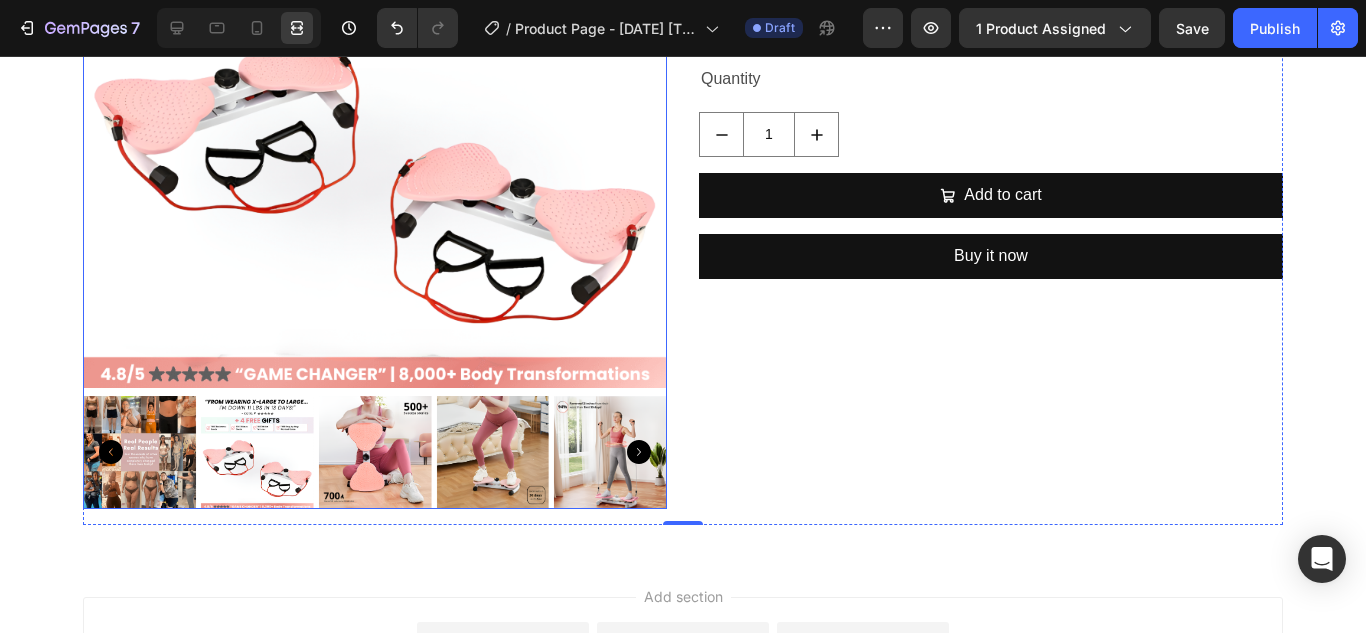 scroll, scrollTop: 200, scrollLeft: 0, axis: vertical 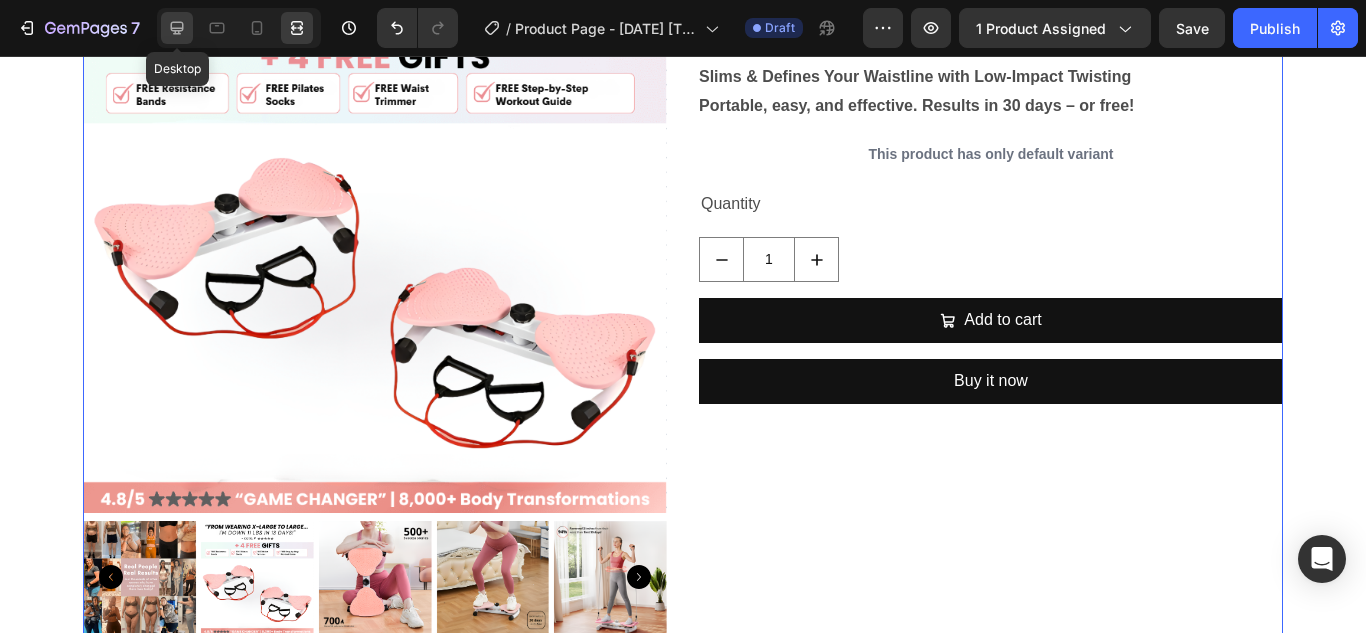 click 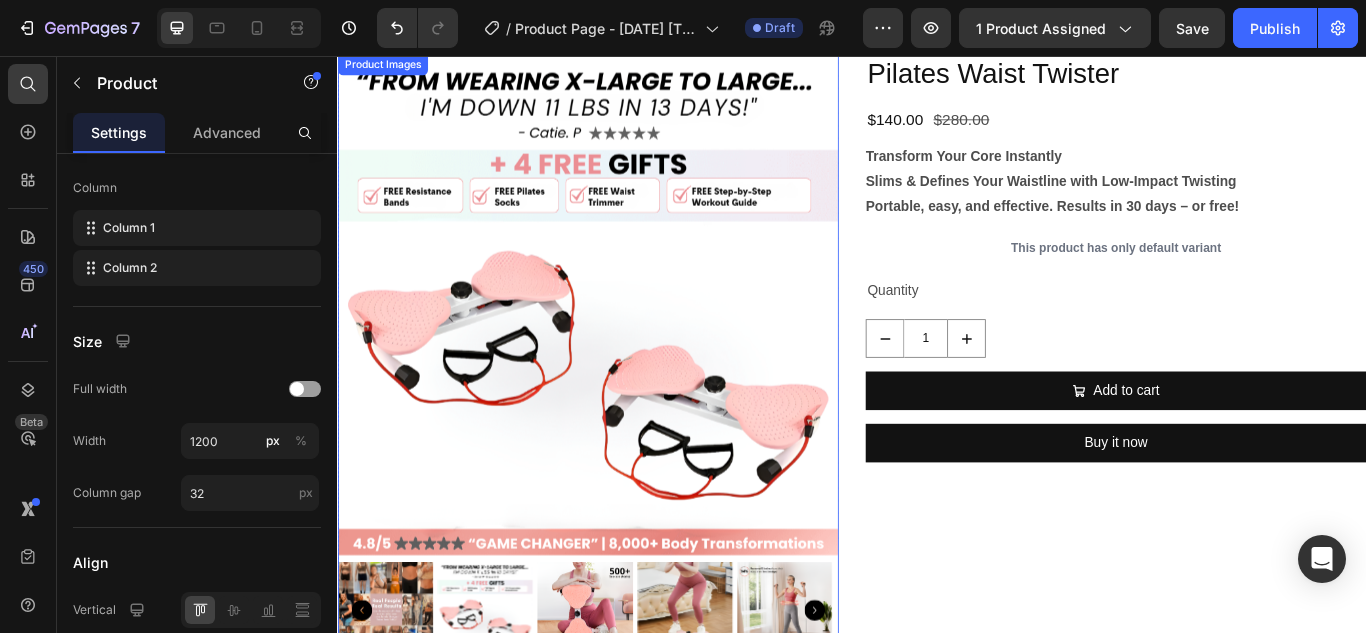 scroll, scrollTop: 0, scrollLeft: 0, axis: both 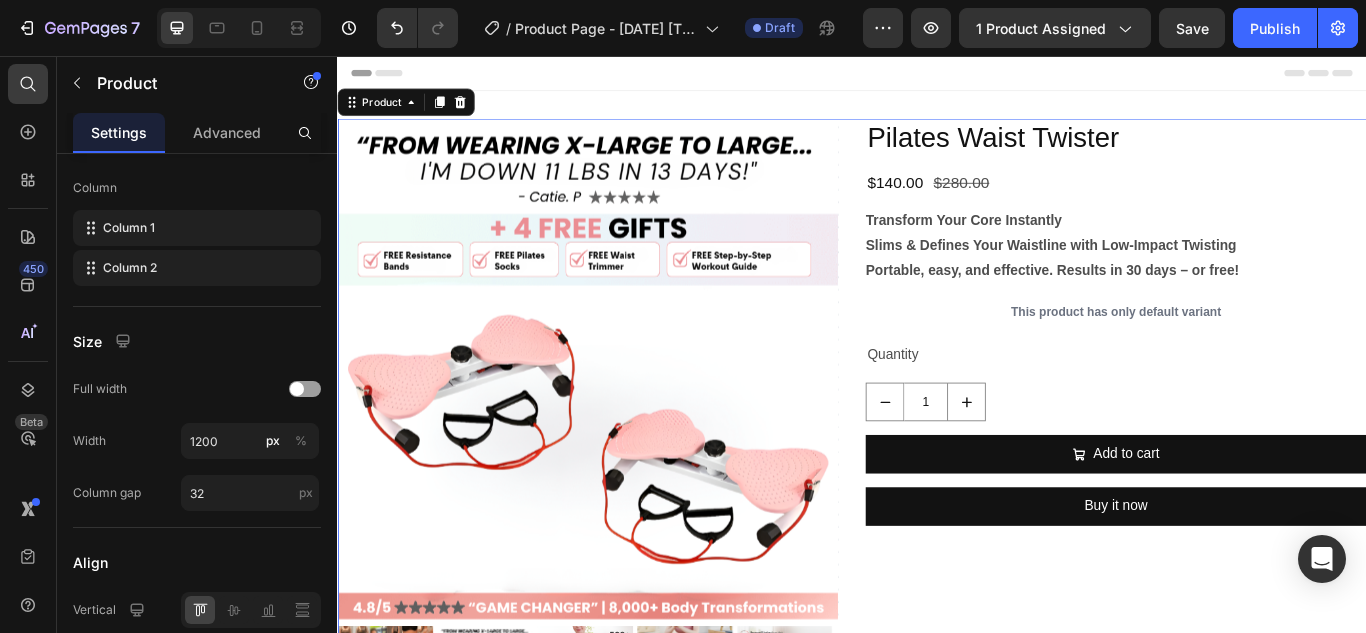 click on "Pilates Waist Twister Product Title $140.00 Product Price $280.00 Product Price Row Transform Your Core Instantly
Slims & Defines Your Waistline with Low-Impact Twisting
Portable, easy, and effective. Results in 30 days – or free! Product Description This product has only default variant Product Variants & Swatches Quantity Text Block 1 Product Quantity
Add to cart Add to Cart Buy it now Dynamic Checkout" at bounding box center (1245, 488) 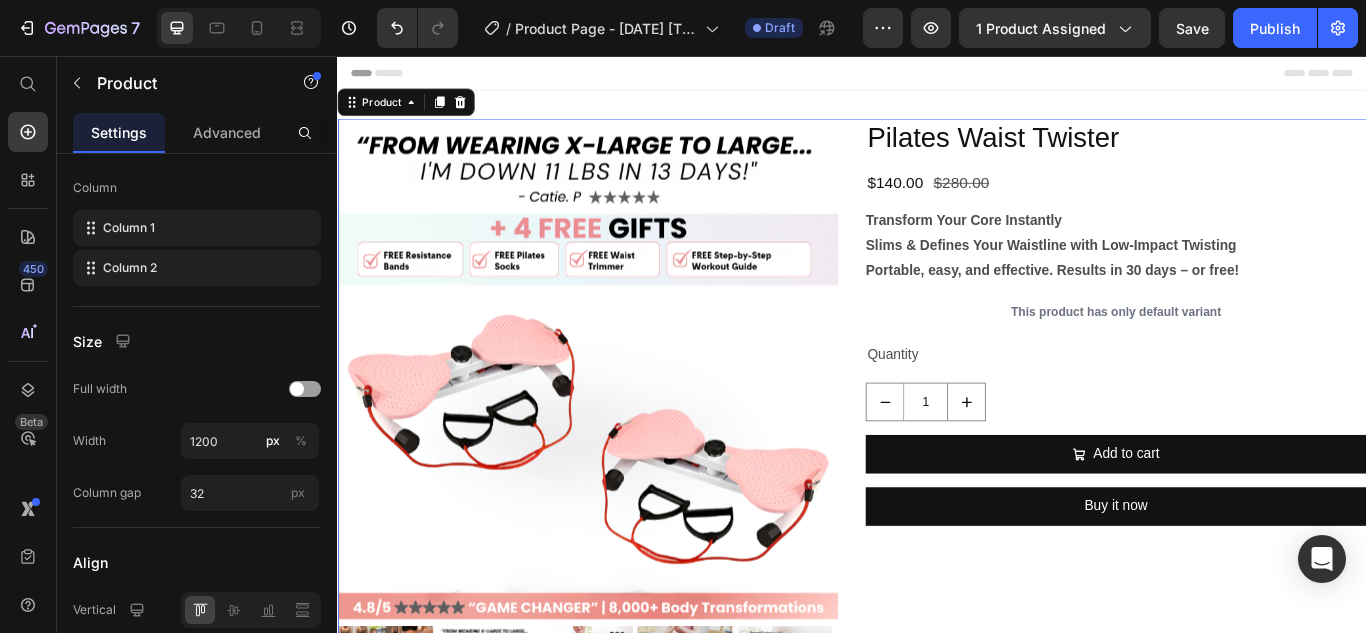 click 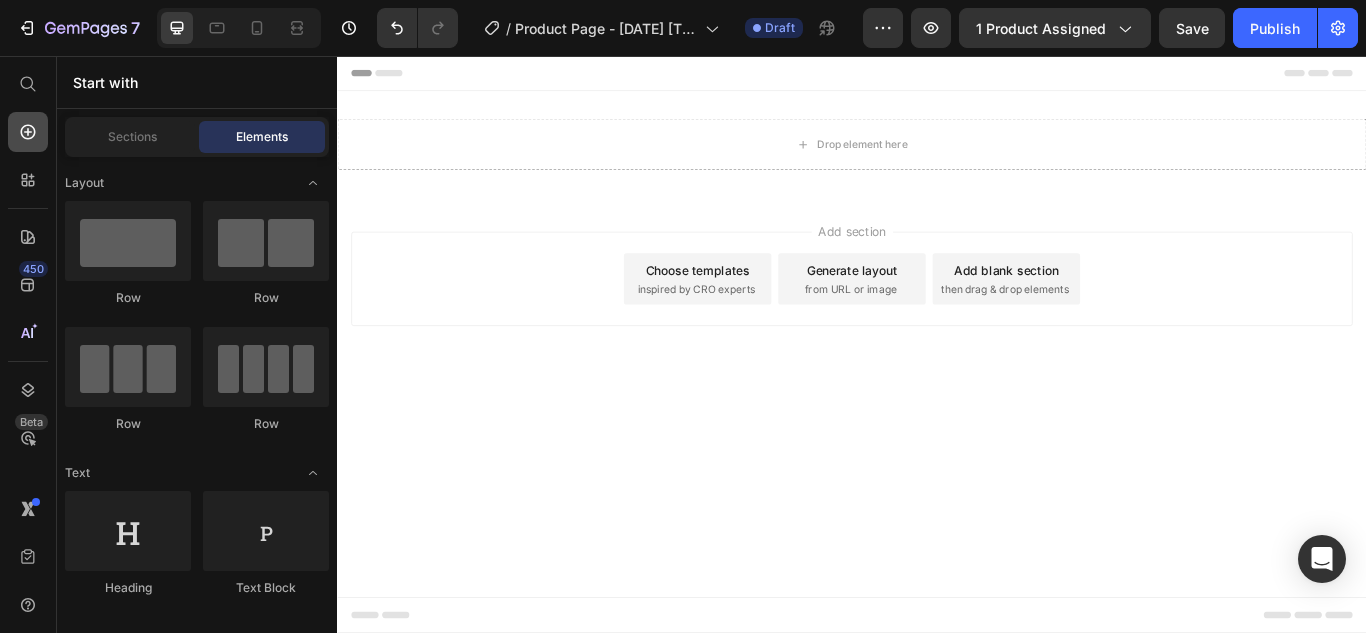 click 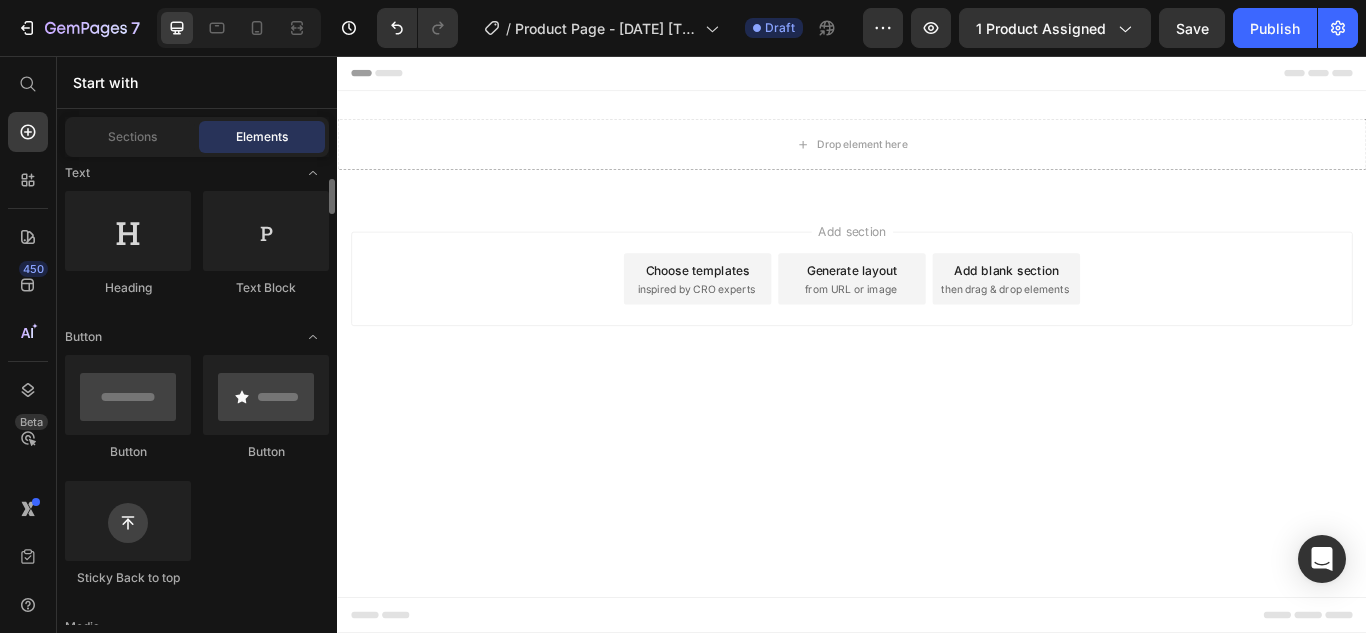 scroll, scrollTop: 0, scrollLeft: 0, axis: both 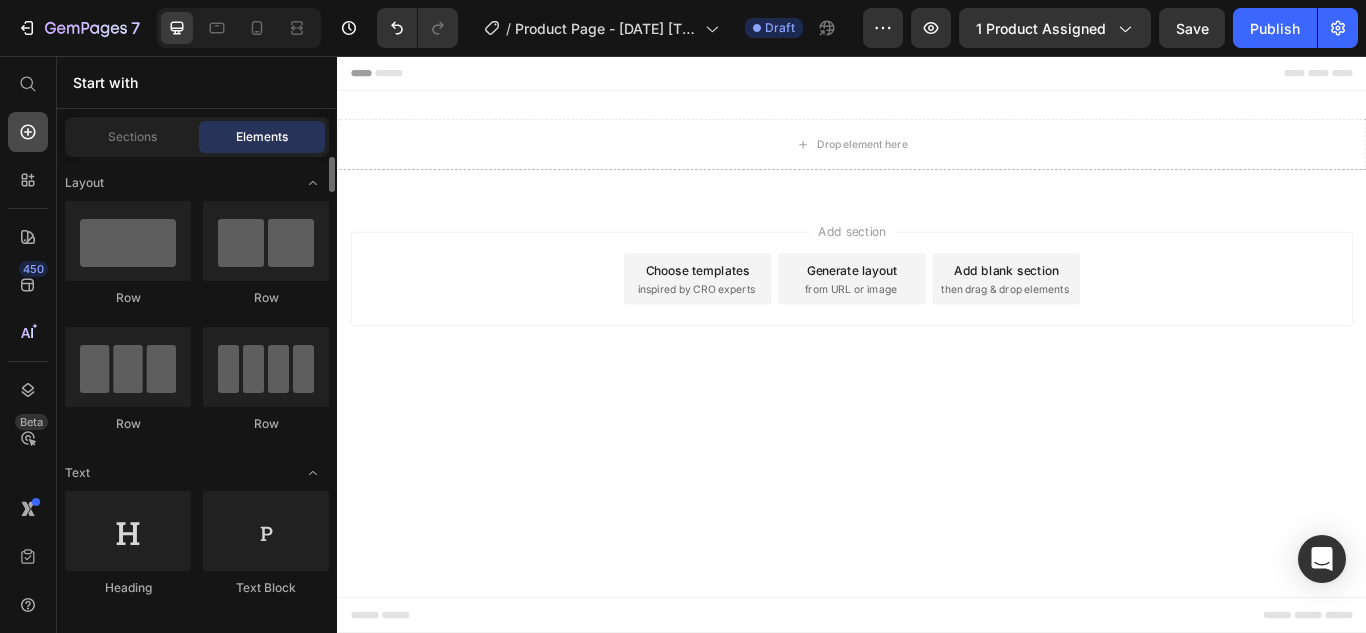 click 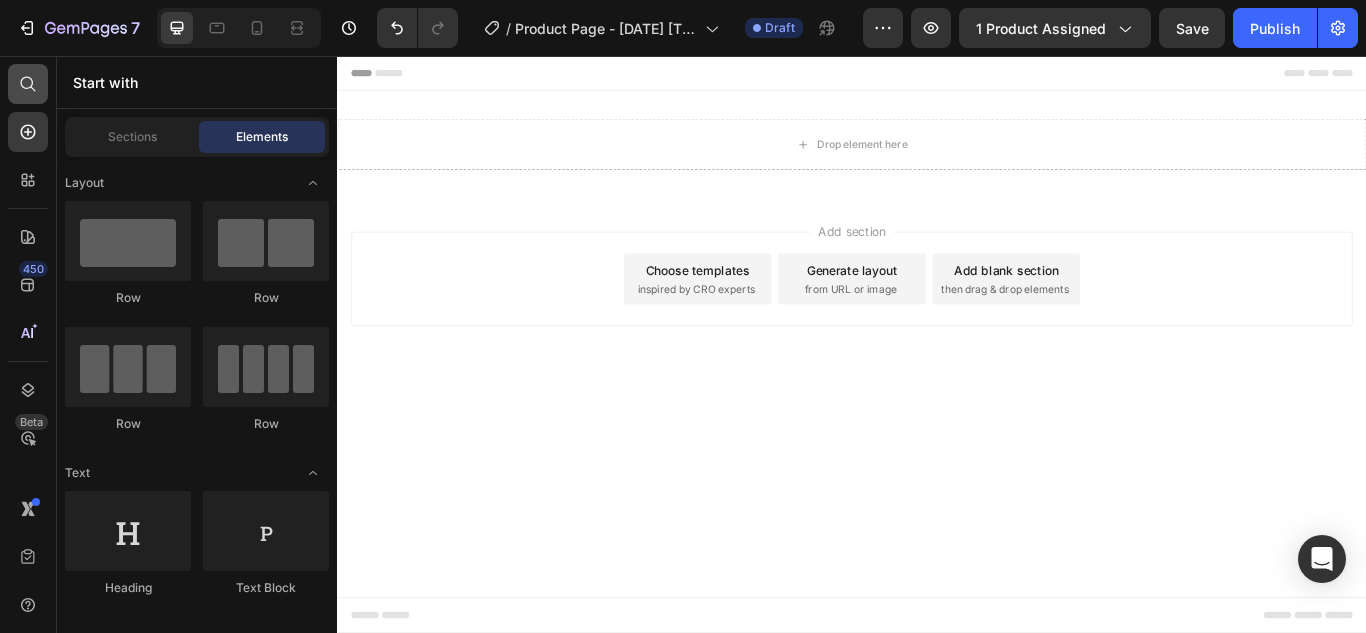click 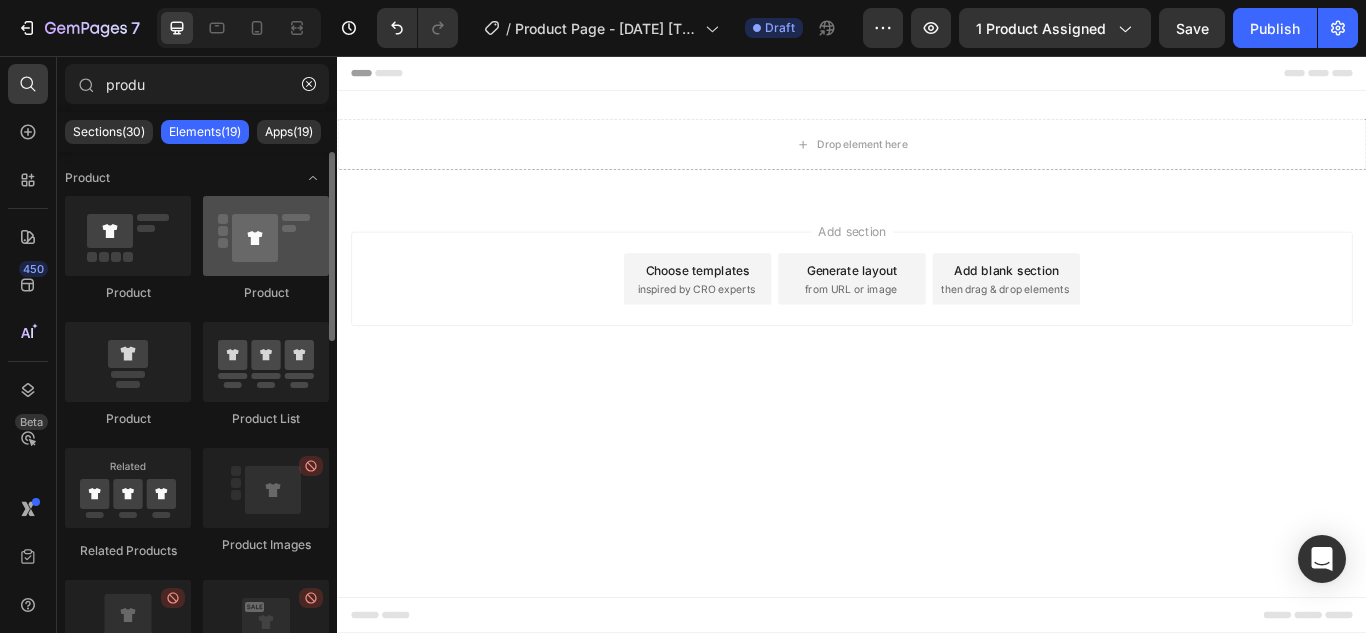 click at bounding box center (266, 236) 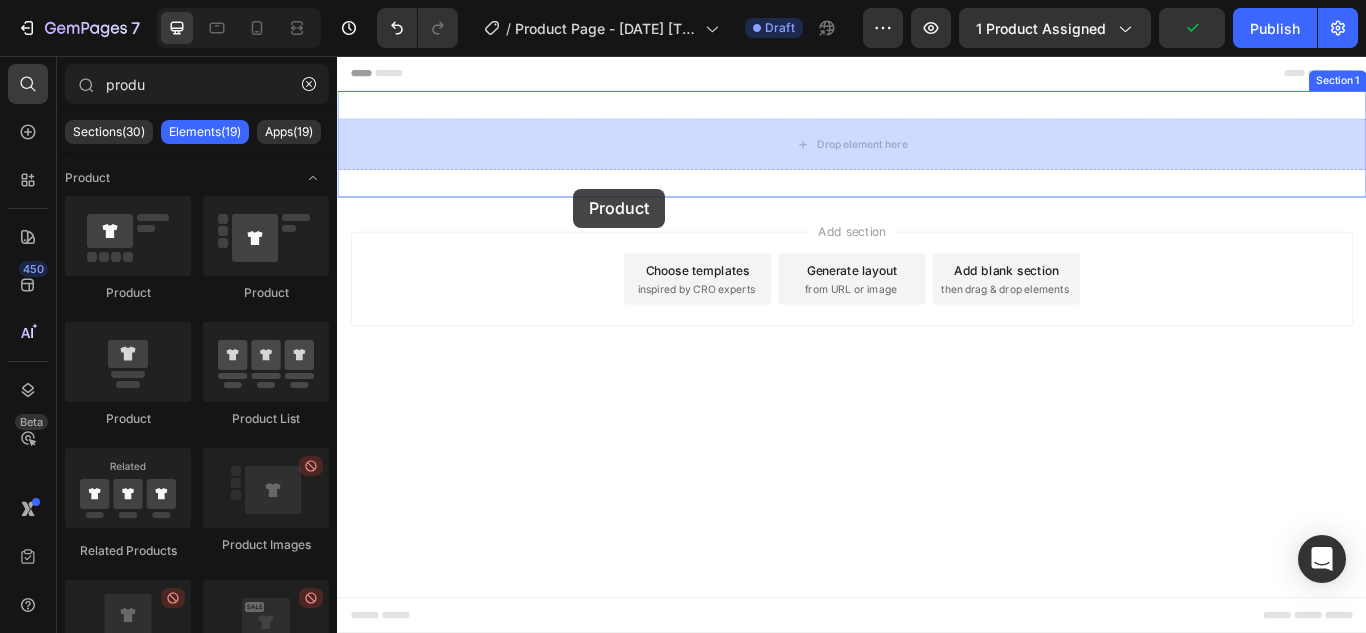 drag, startPoint x: 601, startPoint y: 309, endPoint x: 613, endPoint y: 209, distance: 100.71743 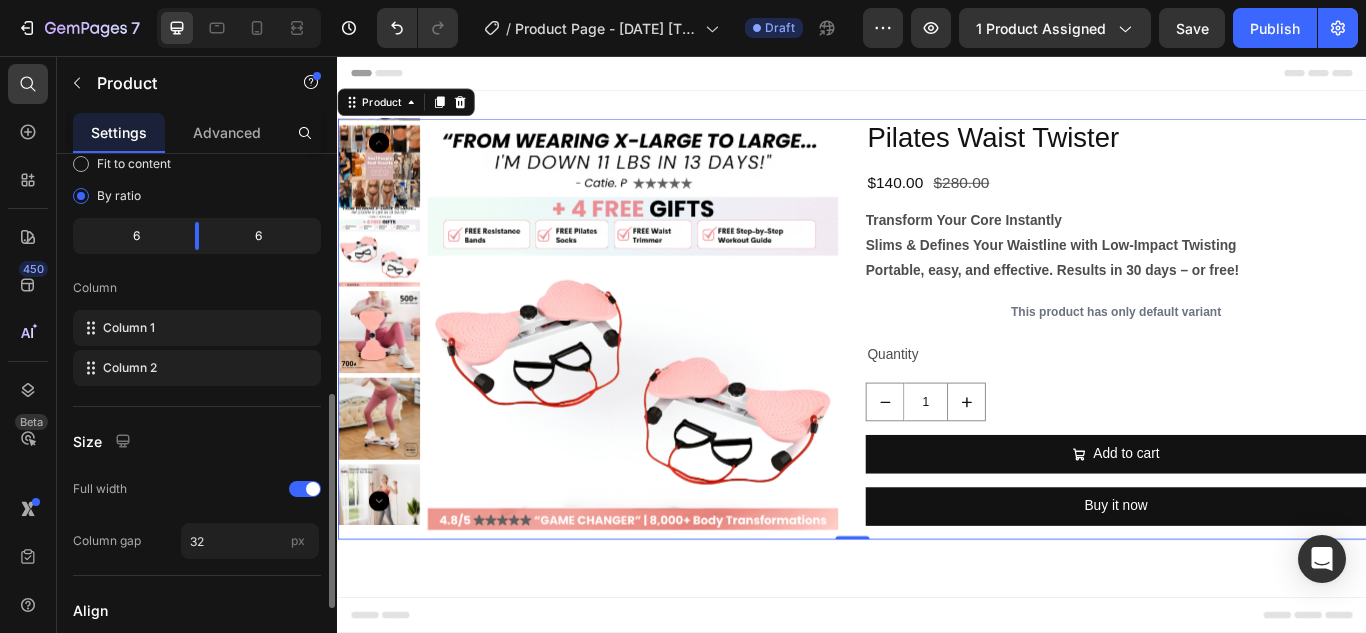 scroll, scrollTop: 800, scrollLeft: 0, axis: vertical 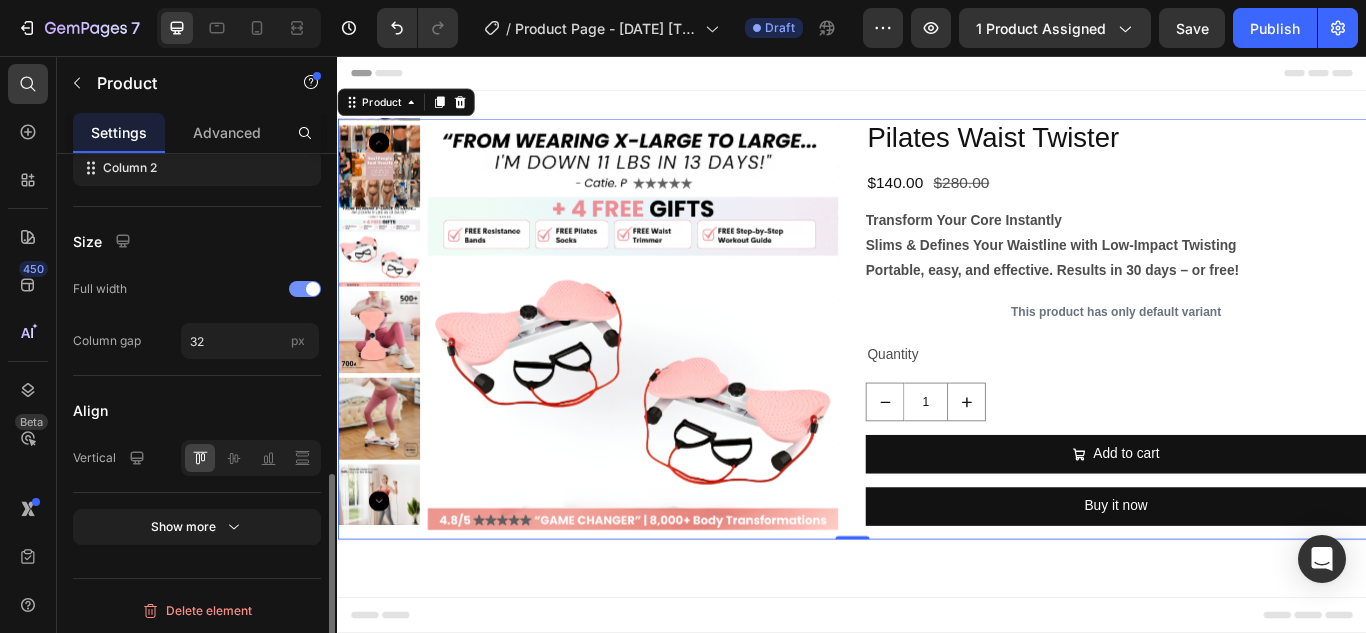click at bounding box center [313, 289] 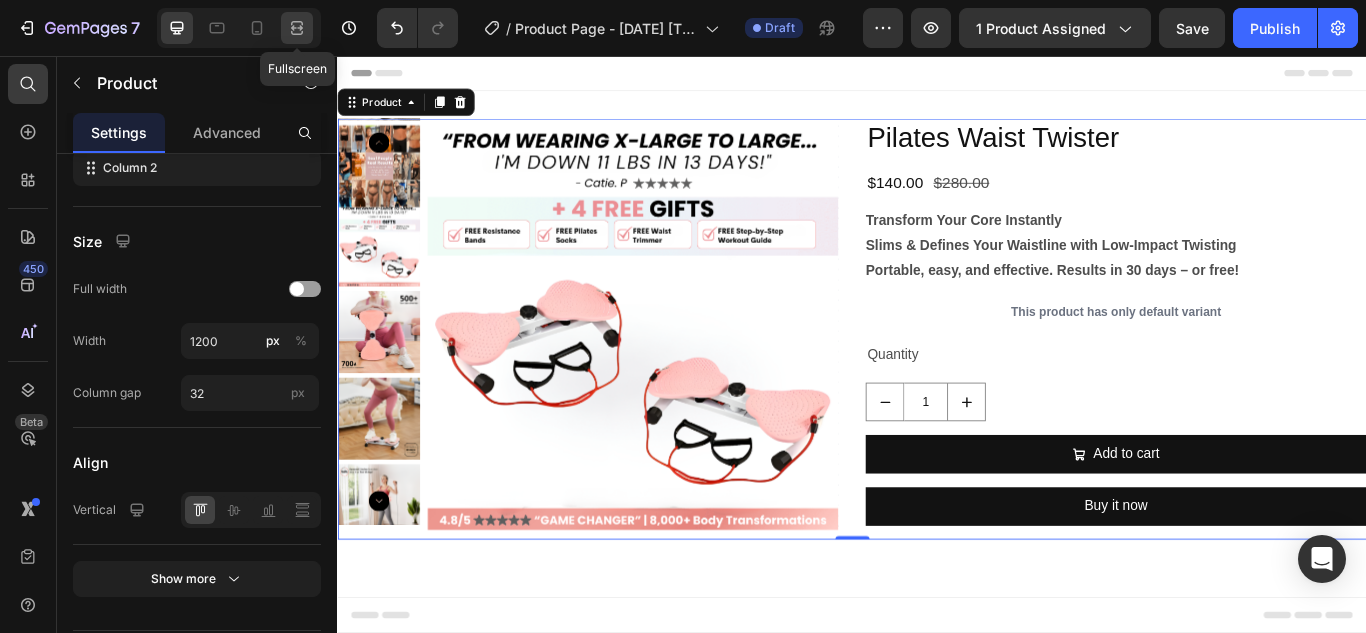 click 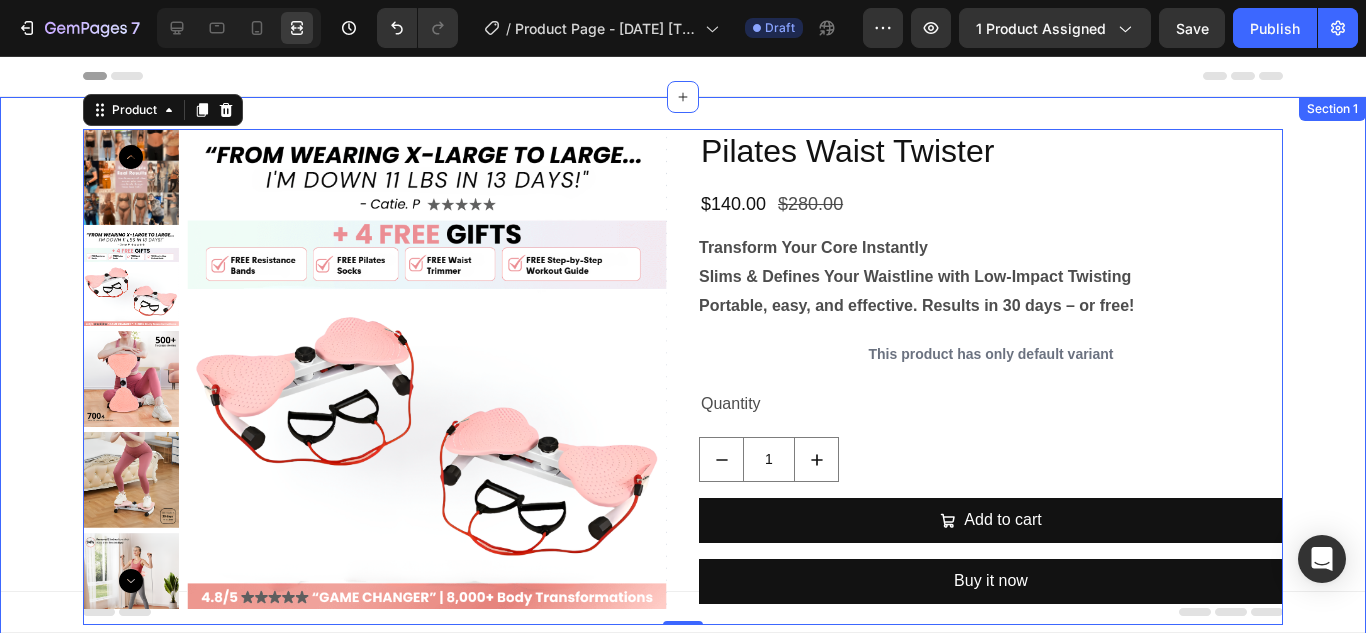 click on "Product Images Pilates Waist Twister Product Title $140.00 Product Price $280.00 Product Price Row Transform Your Core Instantly
Slims & Defines Your Waistline with Low-Impact Twisting
Portable, easy, and effective. Results in 30 days – or free! Product Description This product has only default variant Product Variants & Swatches Quantity Text Block 1 Product Quantity
Add to cart Add to Cart Buy it now Dynamic Checkout Product   0" at bounding box center [683, 377] 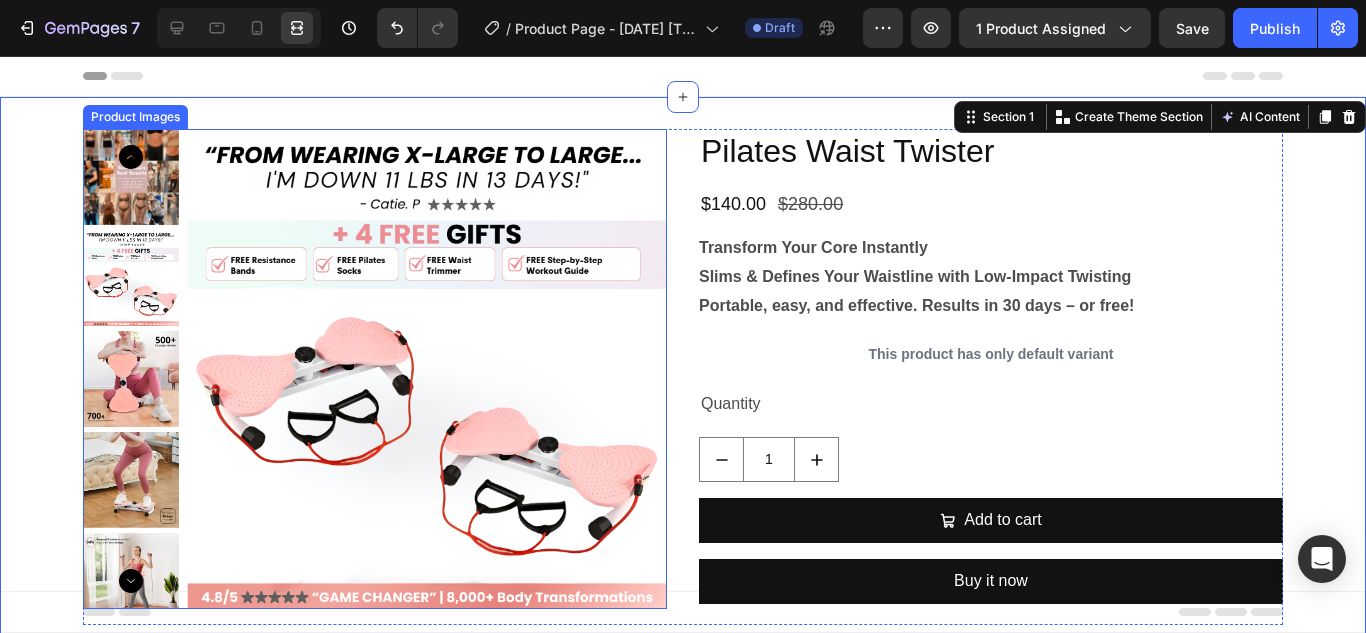 scroll, scrollTop: 0, scrollLeft: 0, axis: both 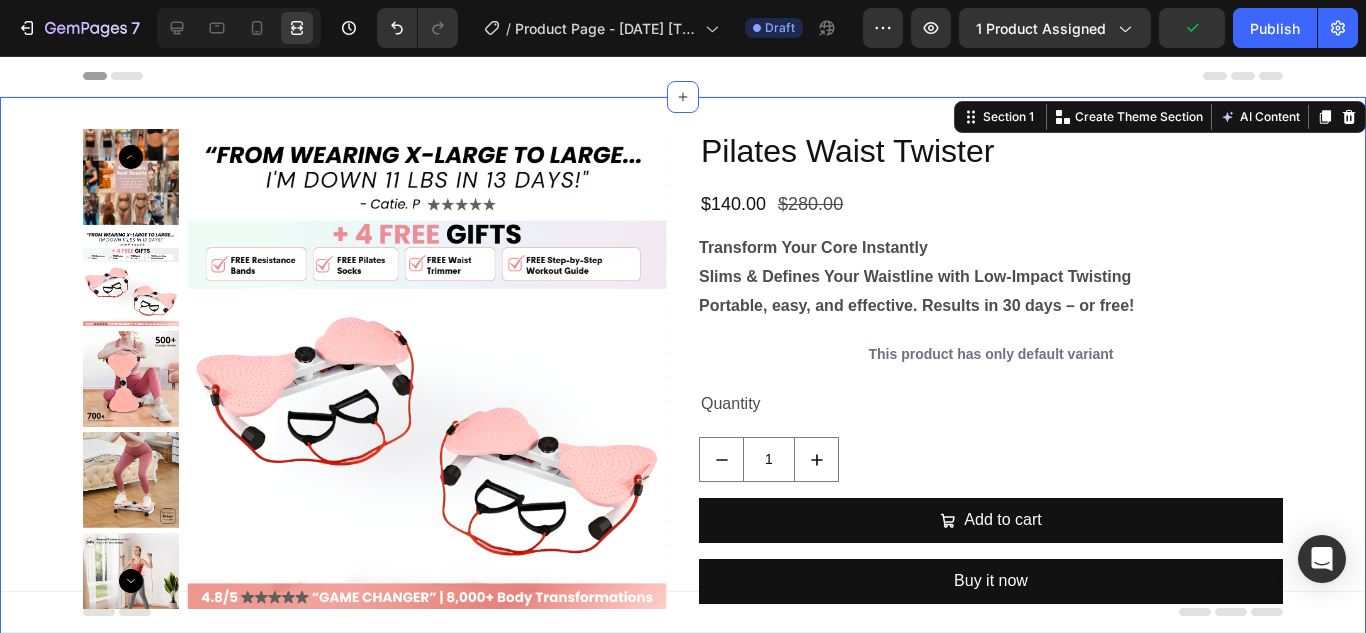 click on "Product Images Pilates Waist Twister Product Title $140.00 Product Price $280.00 Product Price Row Transform Your Core Instantly
Slims & Defines Your Waistline with Low-Impact Twisting
Portable, easy, and effective. Results in 30 days – or free! Product Description This product has only default variant Product Variants & Swatches Quantity Text Block 1 Product Quantity
Add to cart Add to Cart Buy it now Dynamic Checkout Product Section 1   You can create reusable sections Create Theme Section AI Content Write with GemAI What would you like to describe here? Tone and Voice Persuasive Product Pilates Waist Twister Show more Generate" at bounding box center [683, 377] 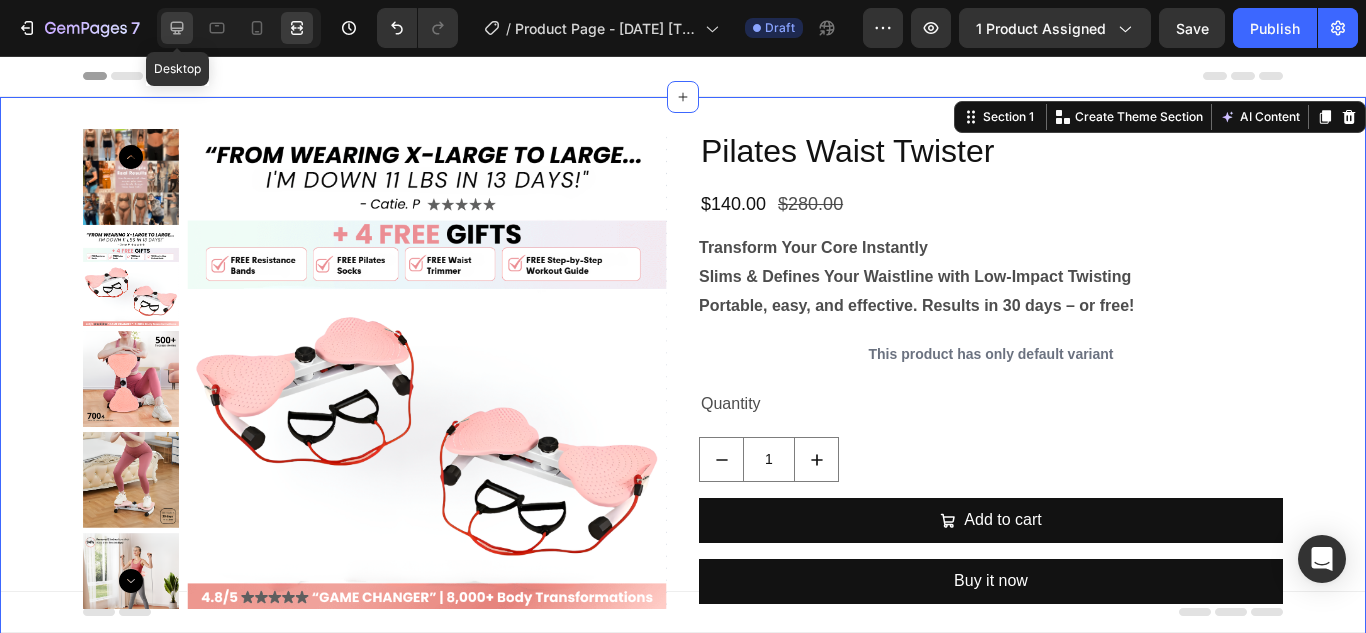 click 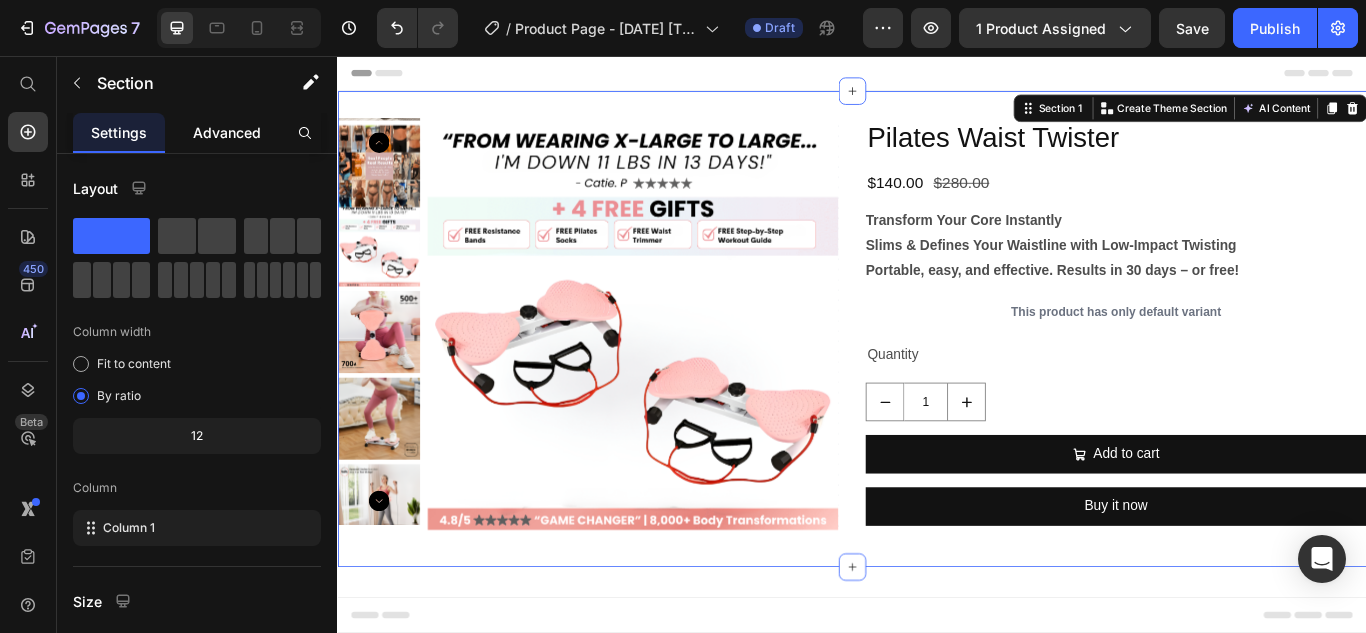 click on "Advanced" at bounding box center (227, 132) 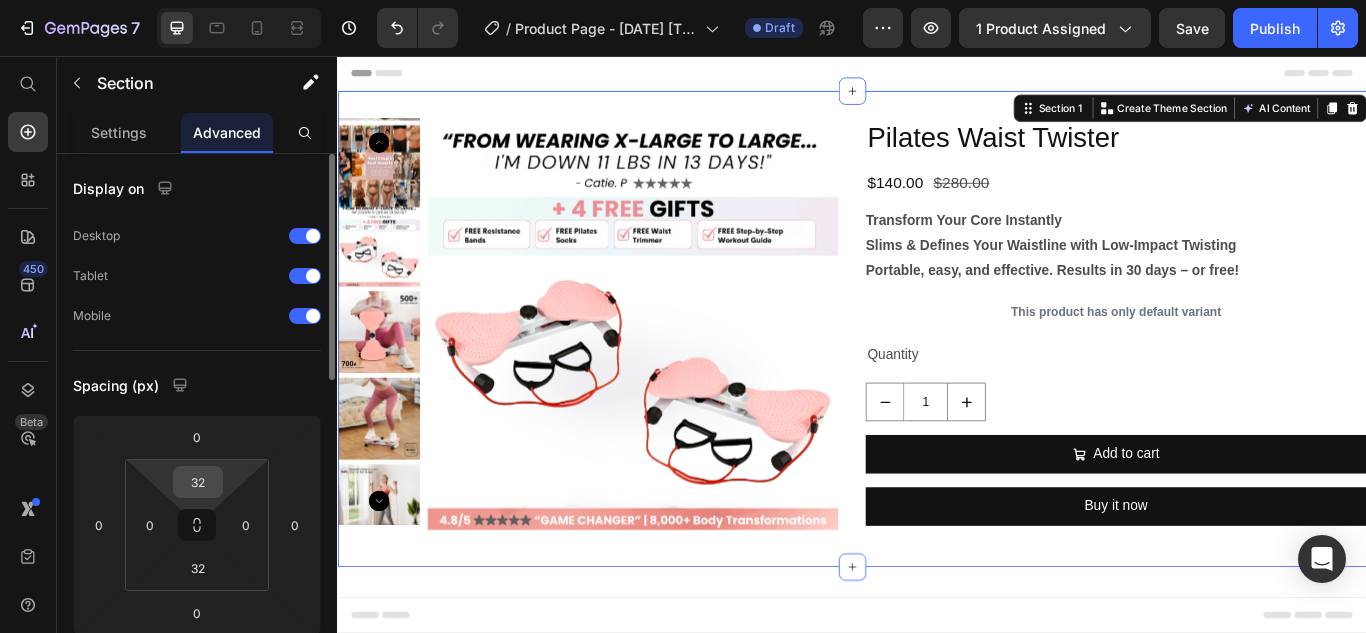 click on "32" at bounding box center (198, 482) 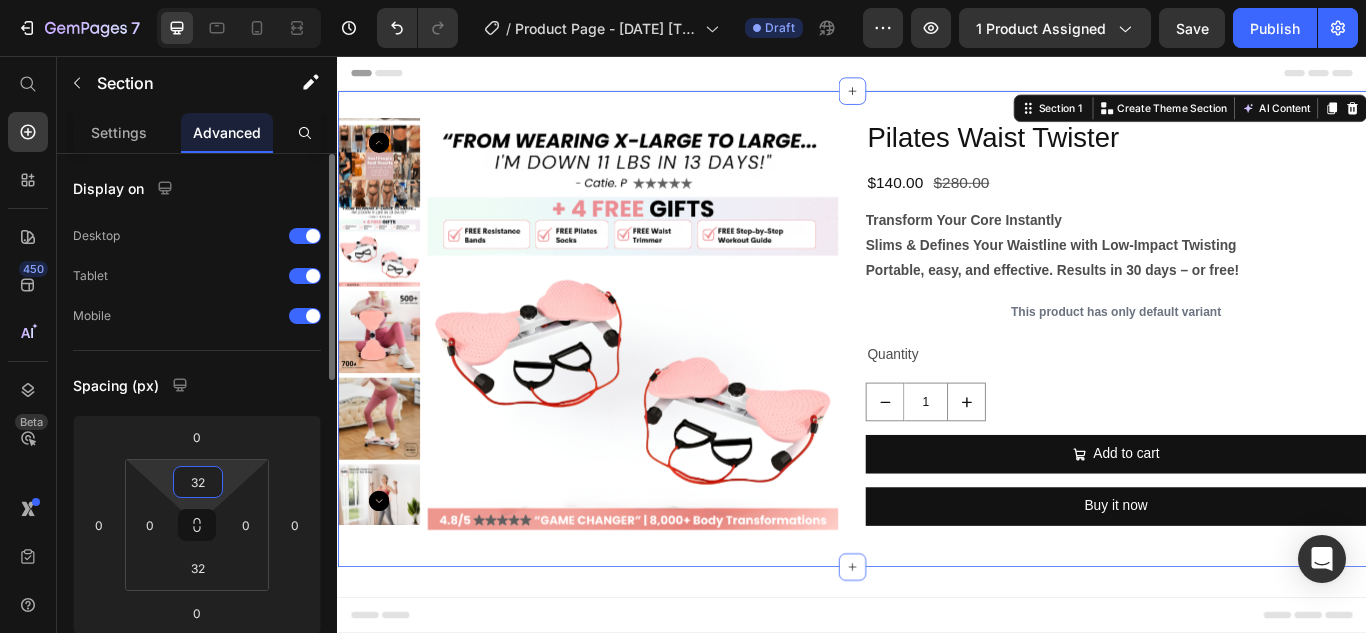 click on "32" at bounding box center [198, 482] 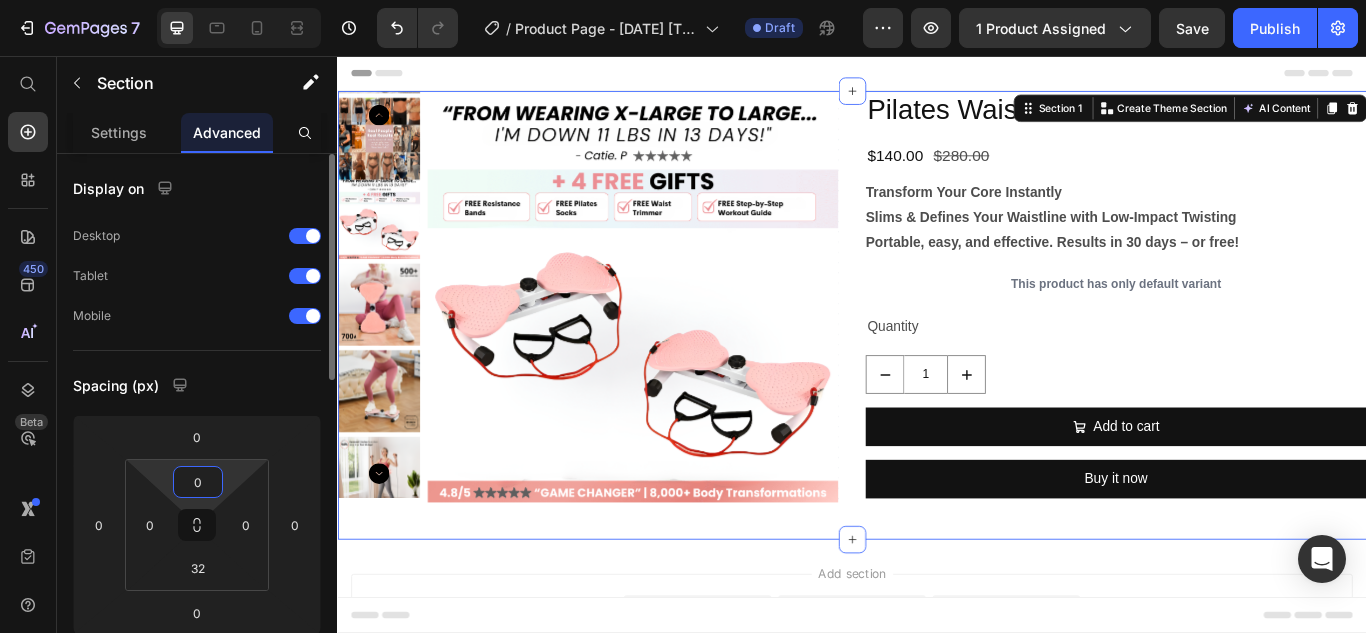 type on "0" 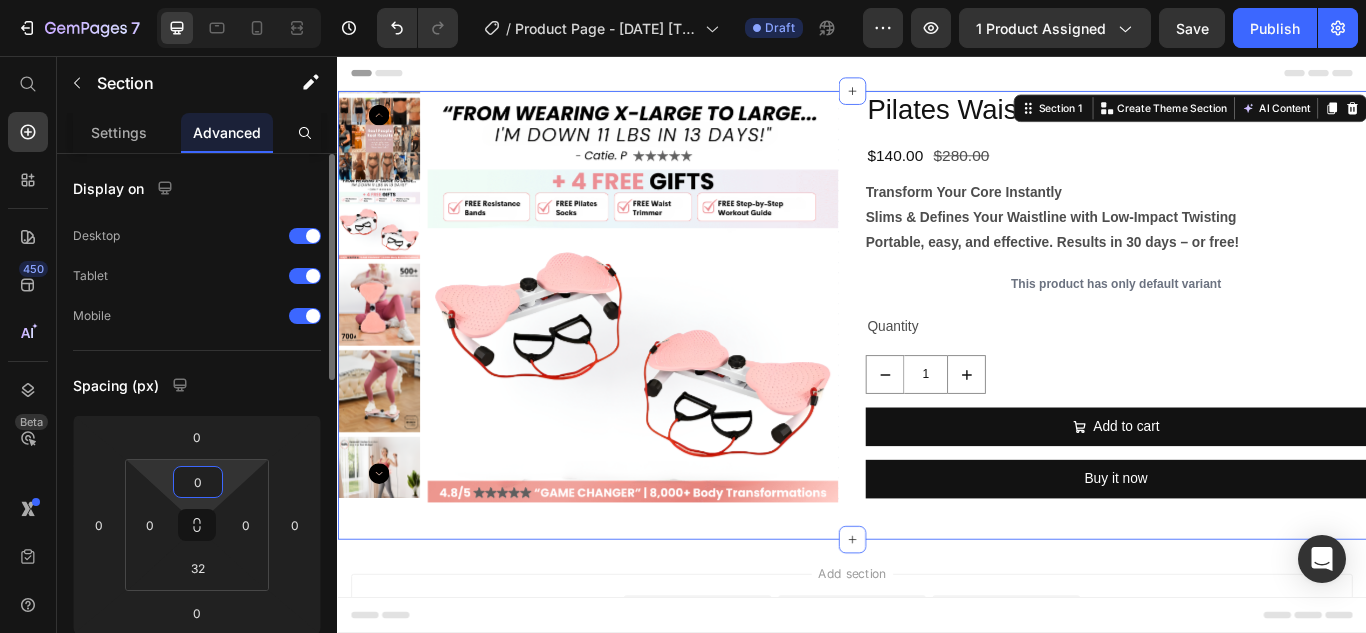 click on "Spacing (px)" at bounding box center (197, 385) 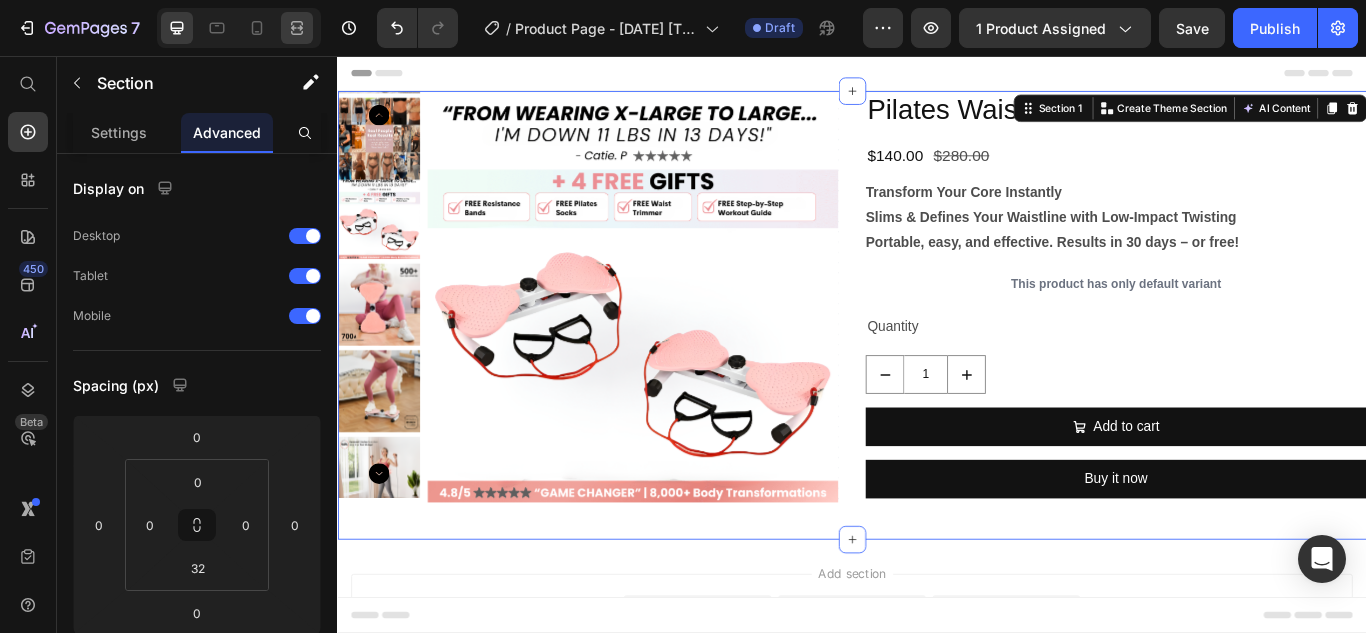 click 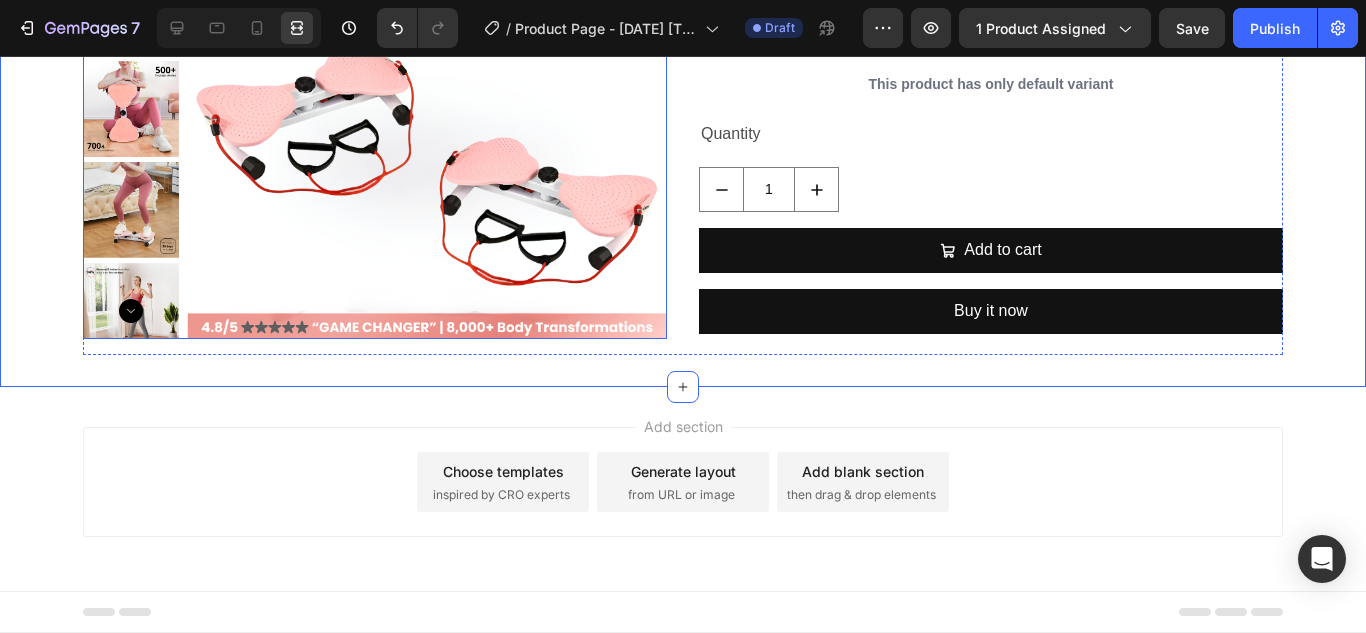 scroll, scrollTop: 0, scrollLeft: 0, axis: both 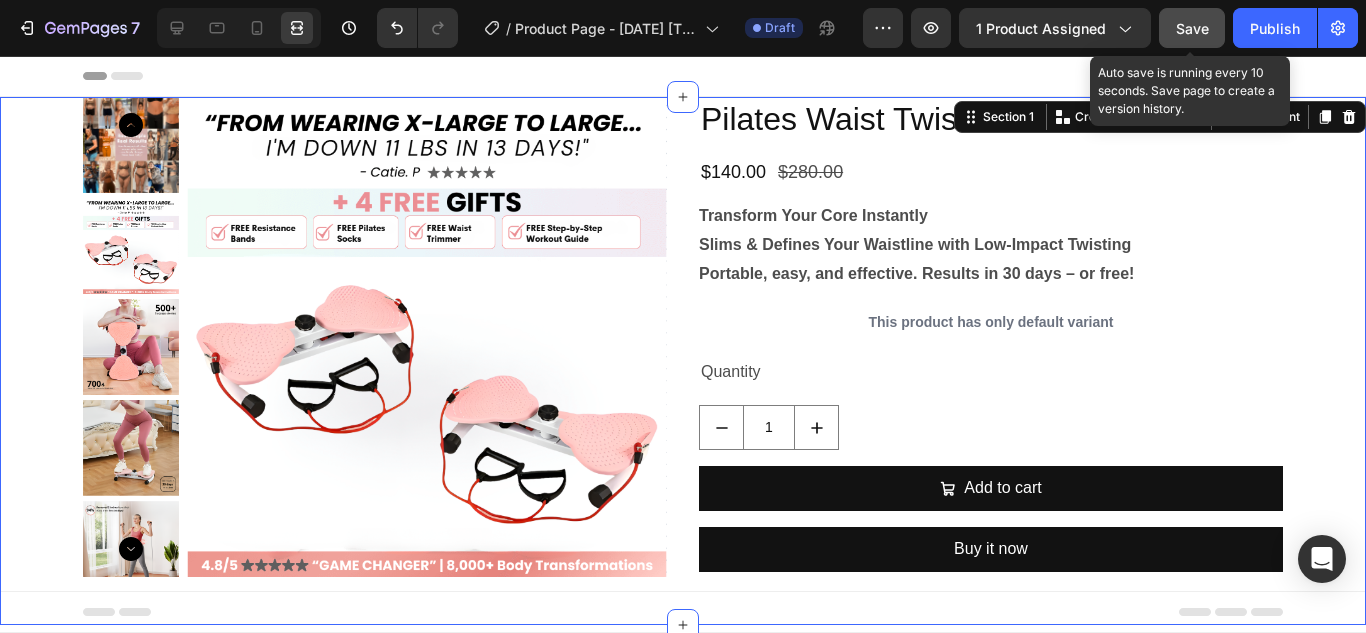 click on "Save" at bounding box center (1192, 28) 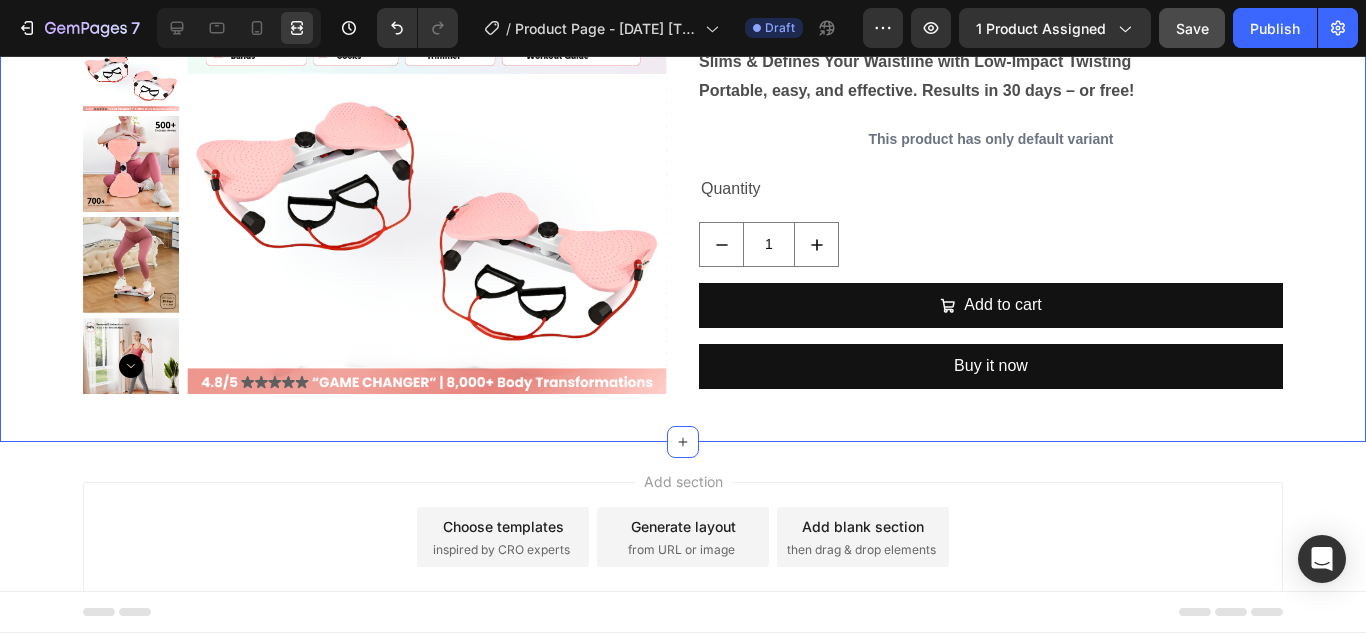 scroll, scrollTop: 0, scrollLeft: 0, axis: both 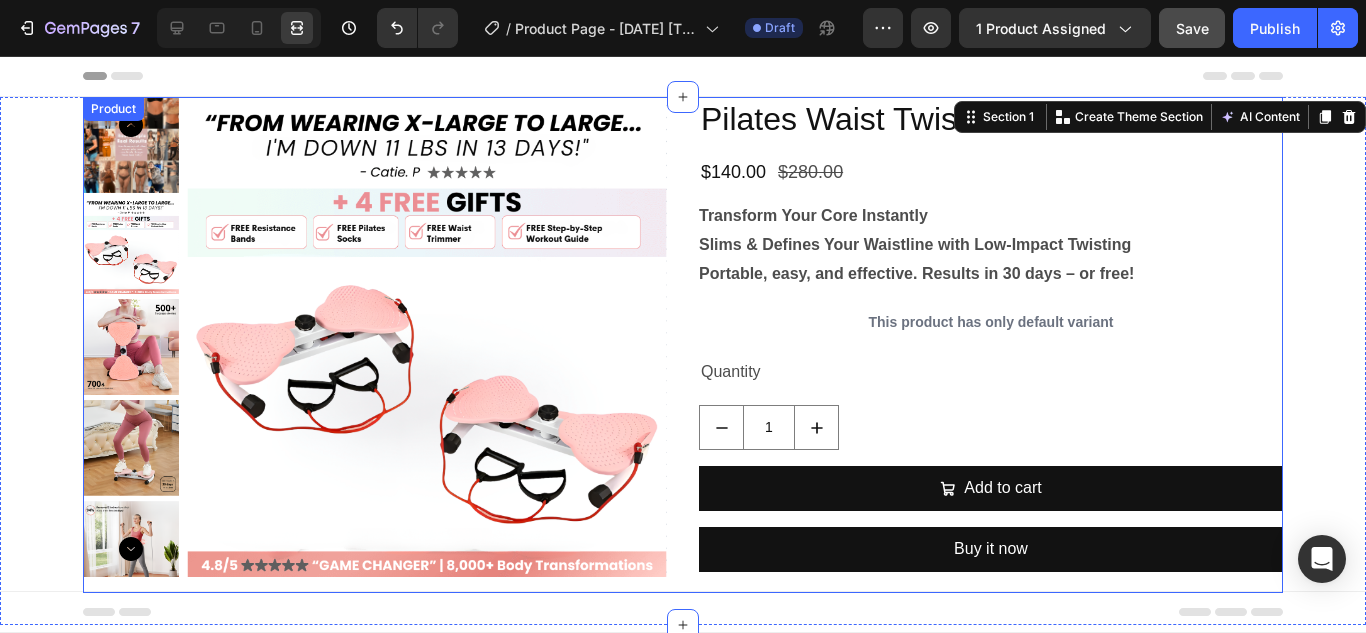 click on "Product Images Pilates Waist Twister Product Title $140.00 Product Price $280.00 Product Price Row Transform Your Core Instantly
Slims & Defines Your Waistline with Low-Impact Twisting
Portable, easy, and effective. Results in 30 days – or free! Product Description This product has only default variant Product Variants & Swatches Quantity Text Block 1 Product Quantity
Add to cart Add to Cart Buy it now Dynamic Checkout Product" at bounding box center [683, 345] 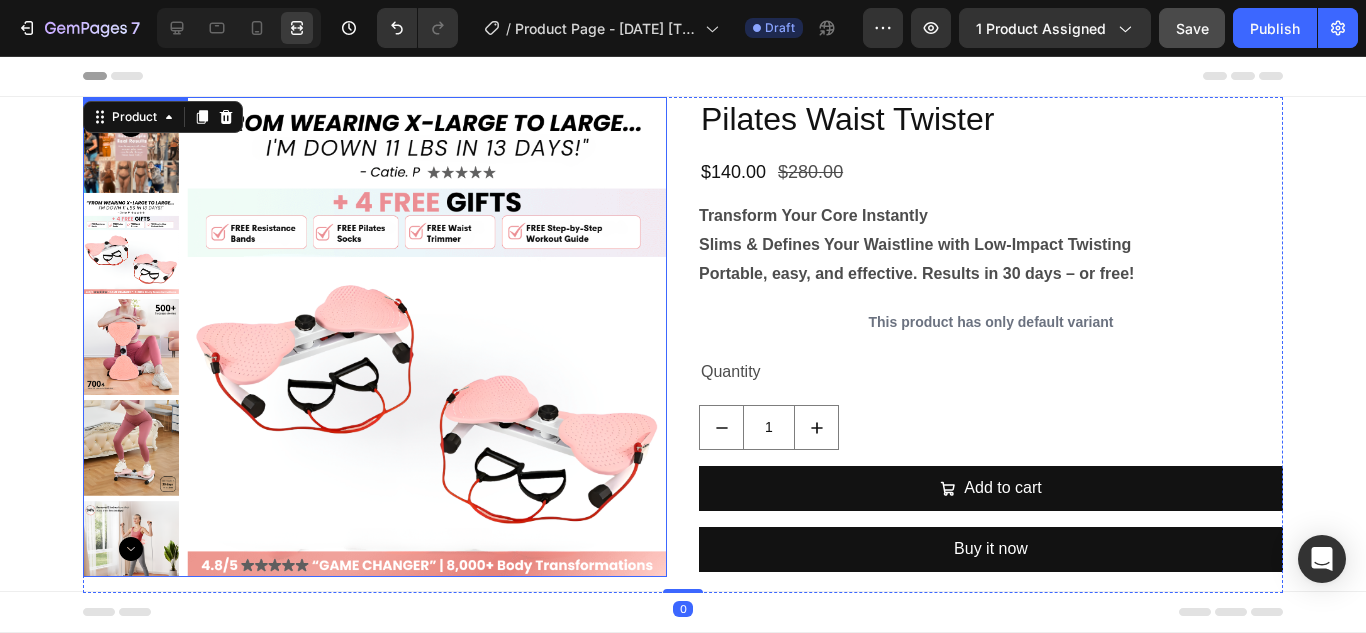click at bounding box center [131, 145] 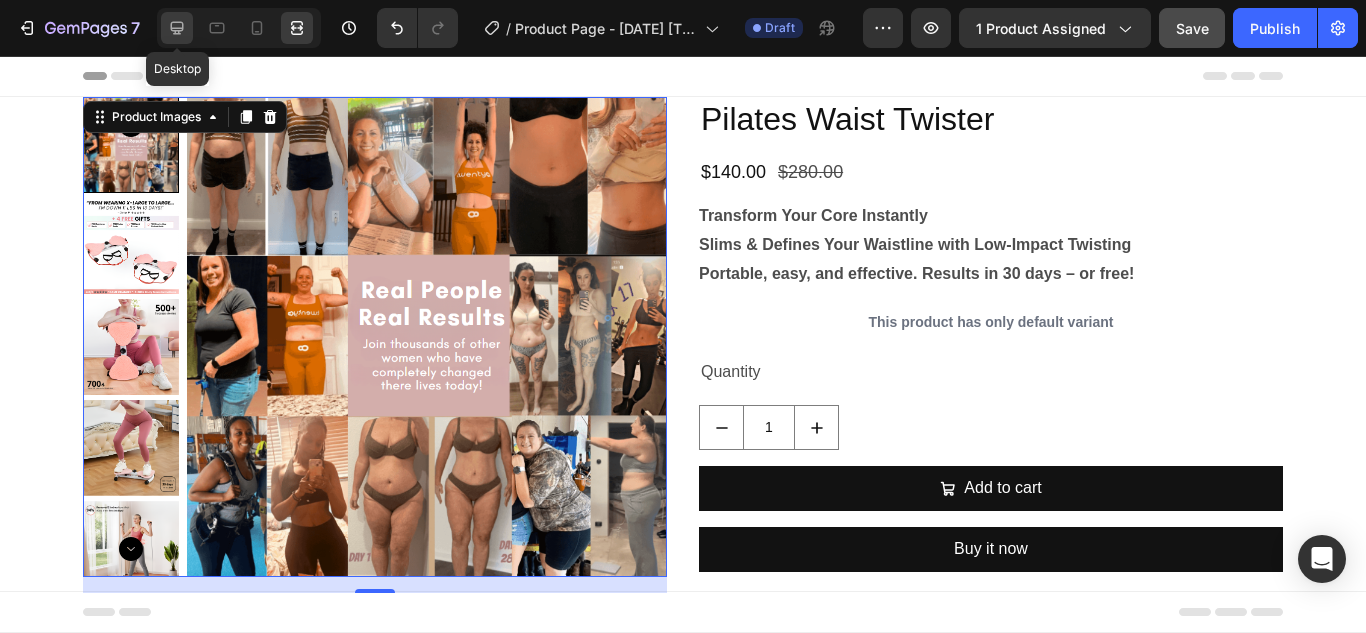 click 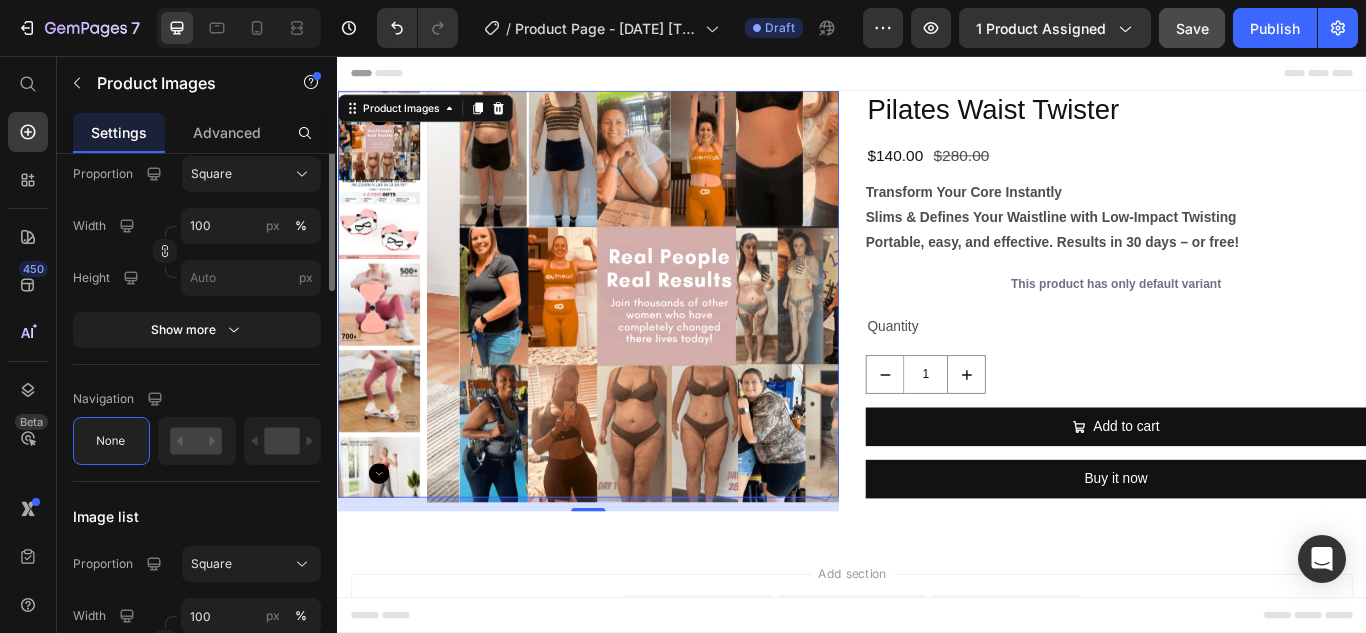scroll, scrollTop: 361, scrollLeft: 0, axis: vertical 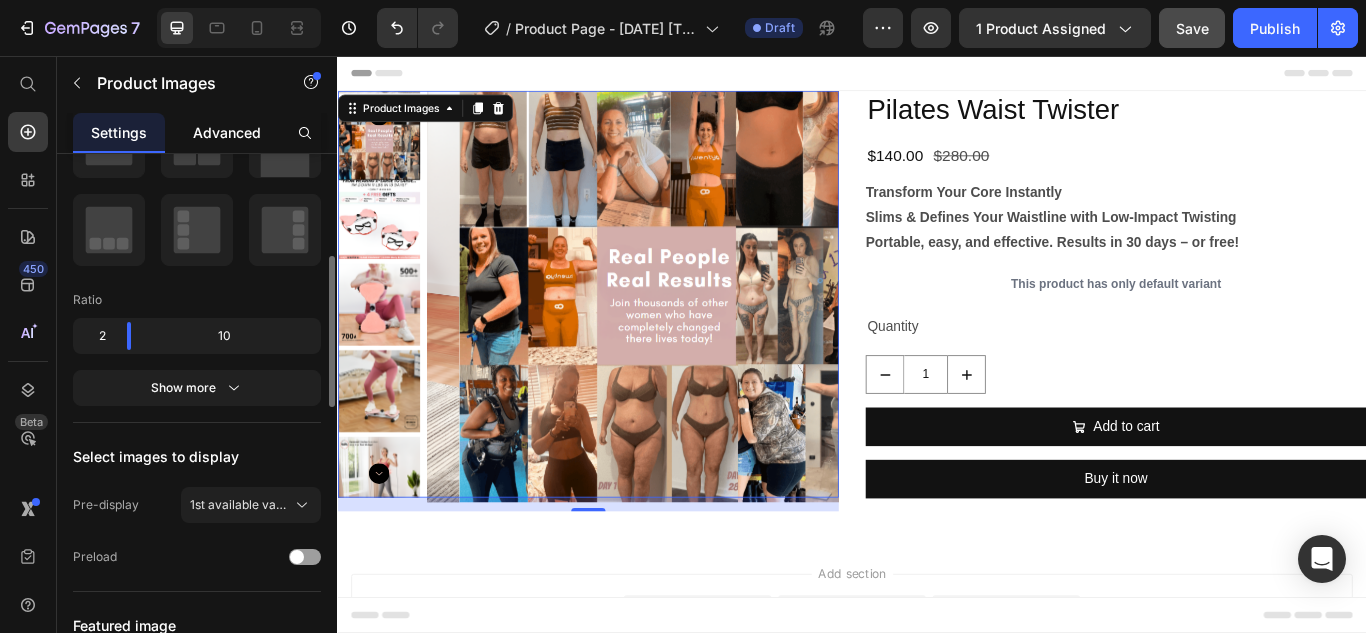 drag, startPoint x: 211, startPoint y: 124, endPoint x: 212, endPoint y: 149, distance: 25.019993 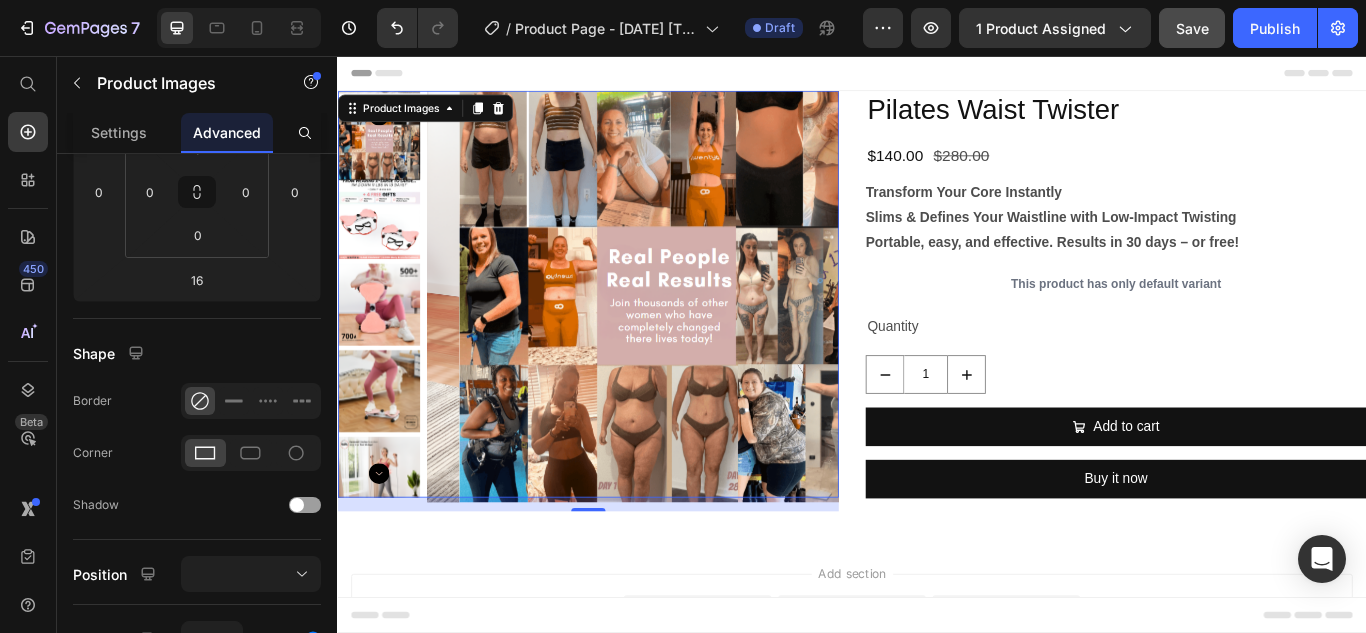 scroll, scrollTop: 0, scrollLeft: 0, axis: both 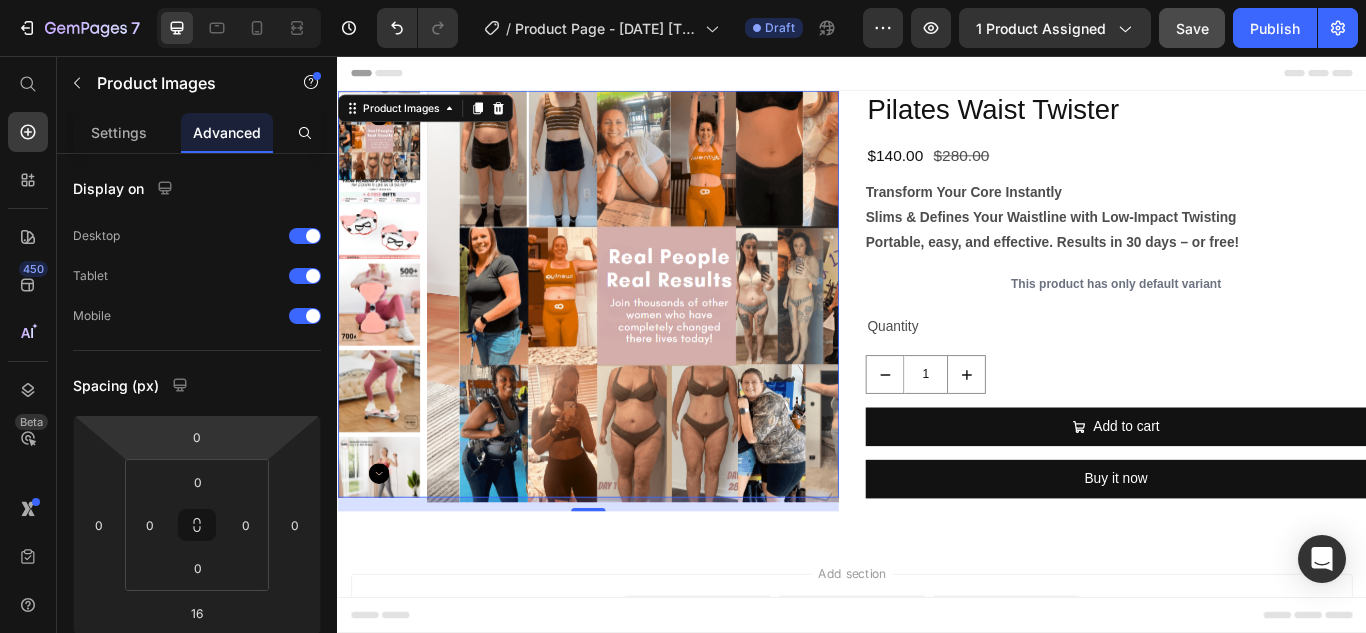 drag, startPoint x: 134, startPoint y: 137, endPoint x: 133, endPoint y: 153, distance: 16.03122 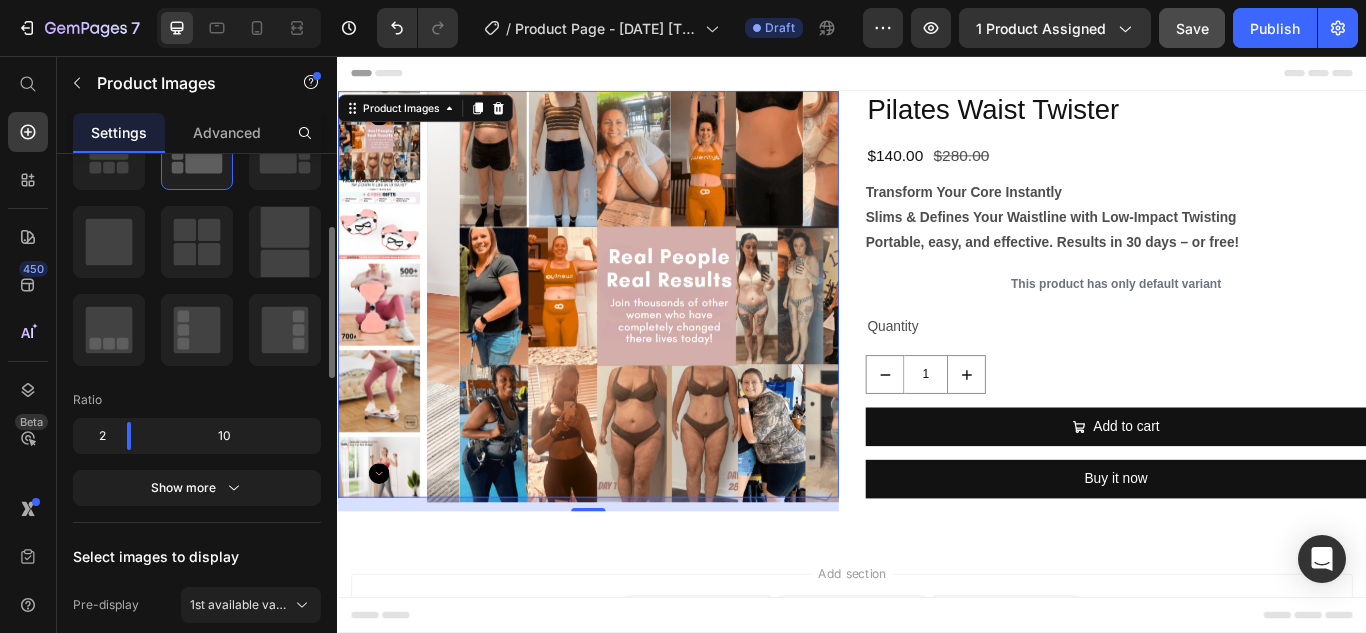 scroll, scrollTop: 0, scrollLeft: 0, axis: both 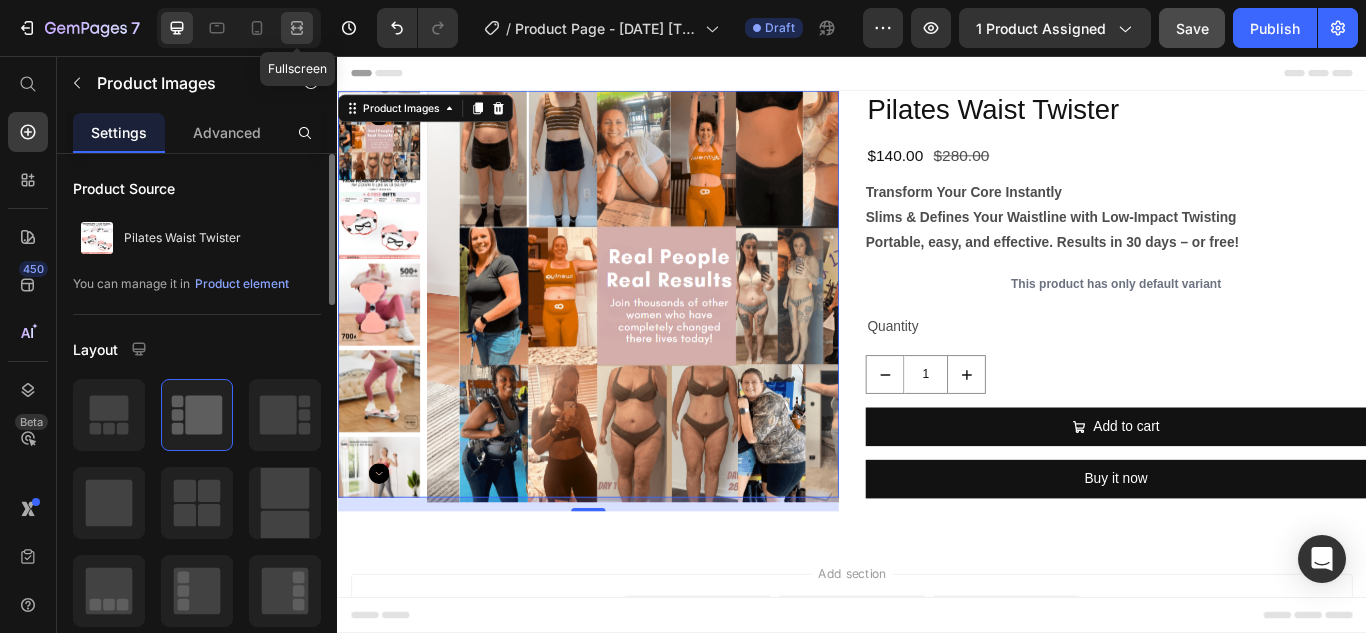 click 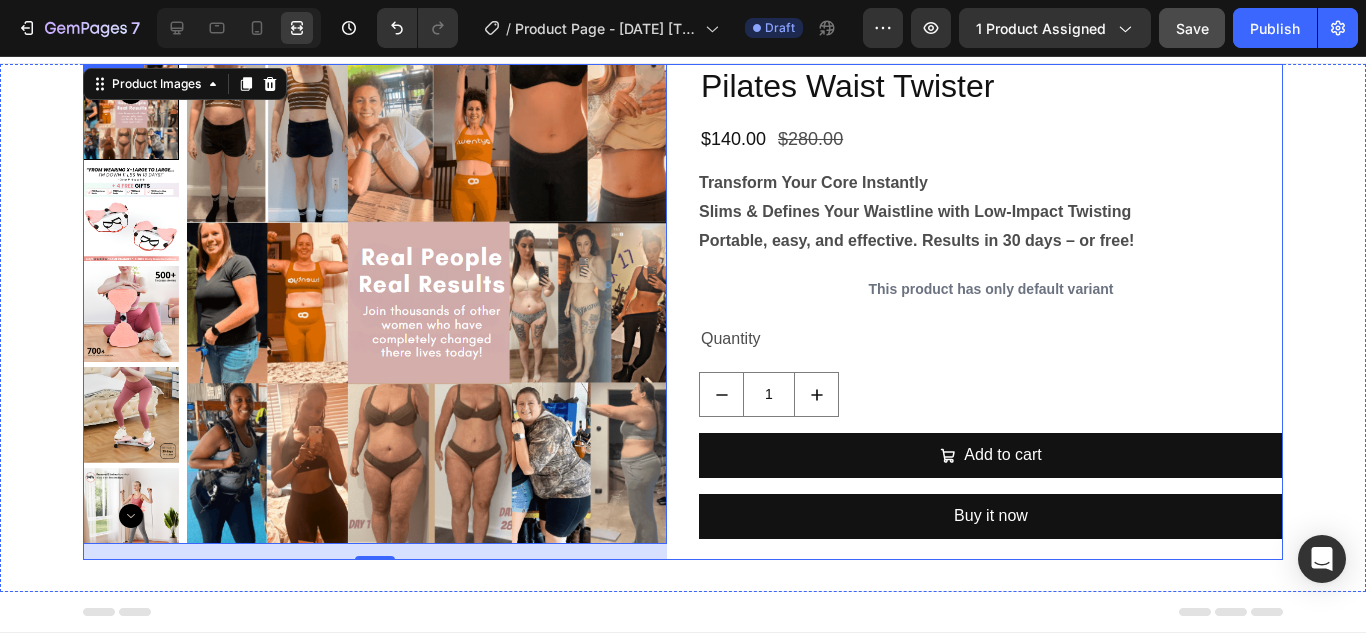 scroll, scrollTop: 0, scrollLeft: 0, axis: both 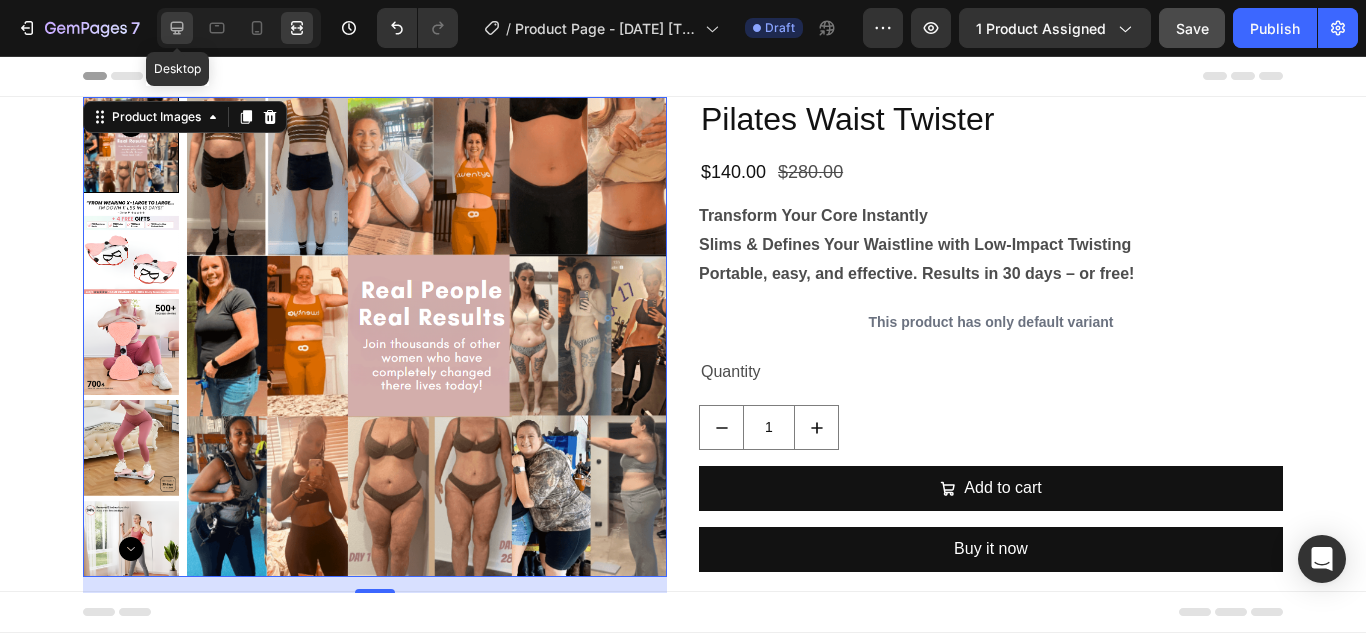 click 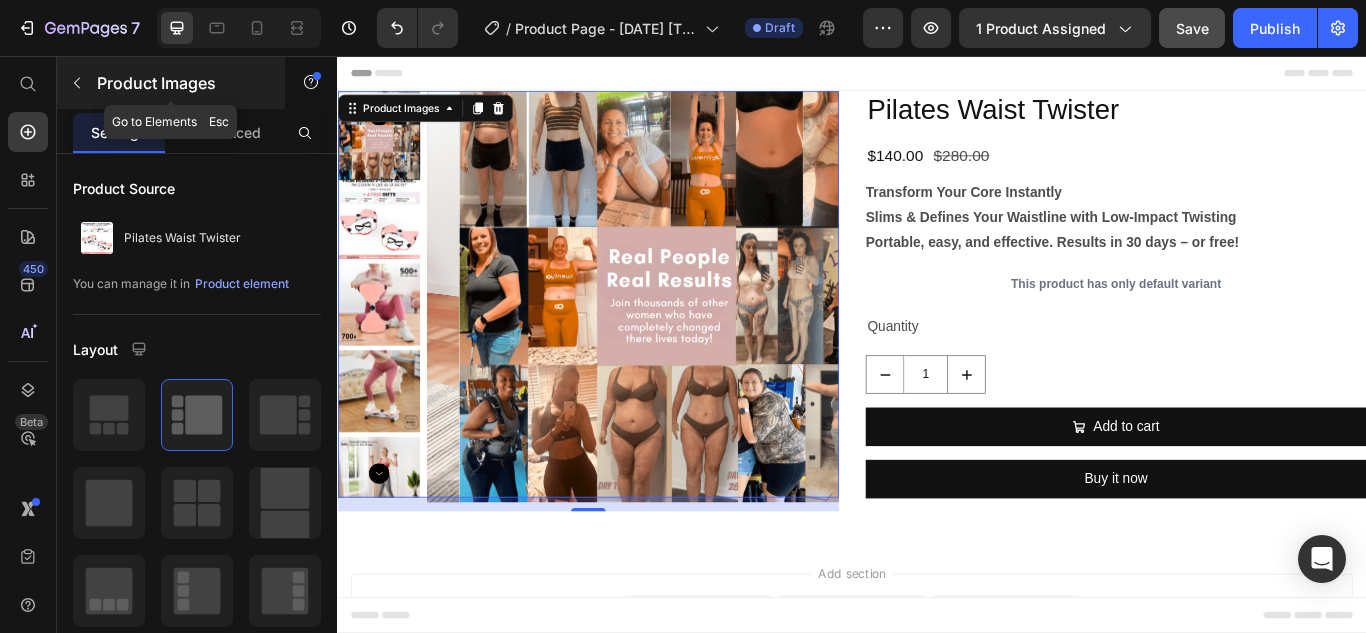 click at bounding box center [77, 83] 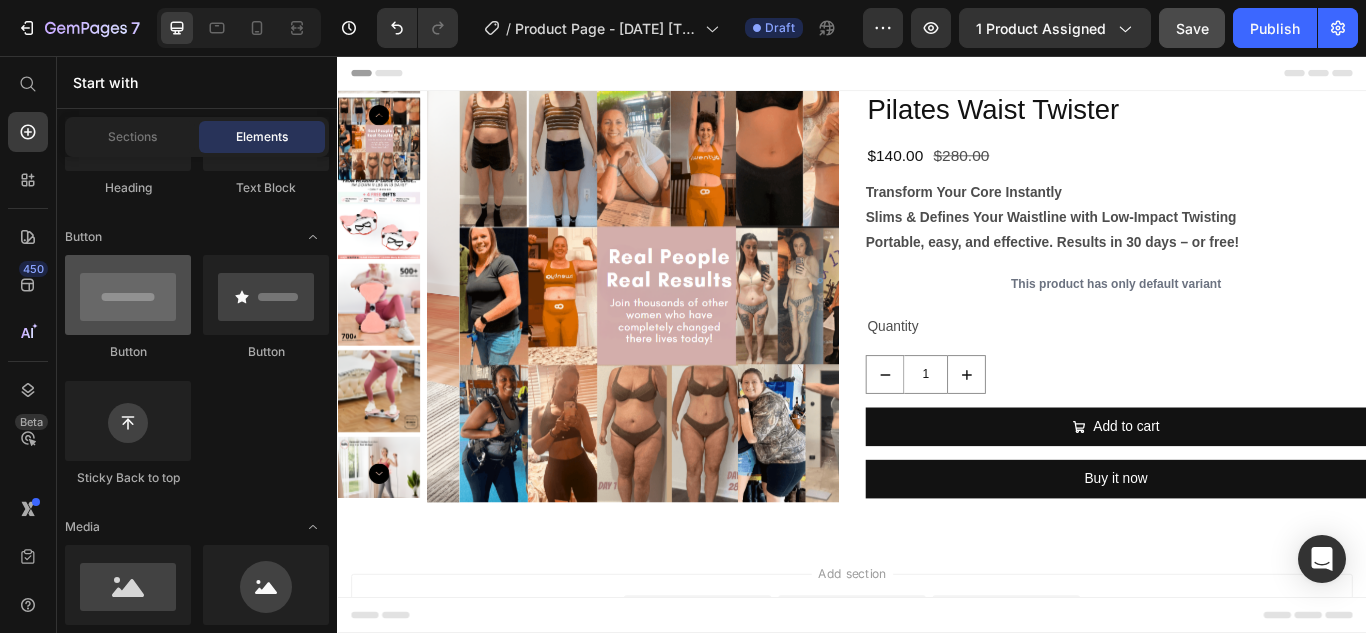scroll, scrollTop: 0, scrollLeft: 0, axis: both 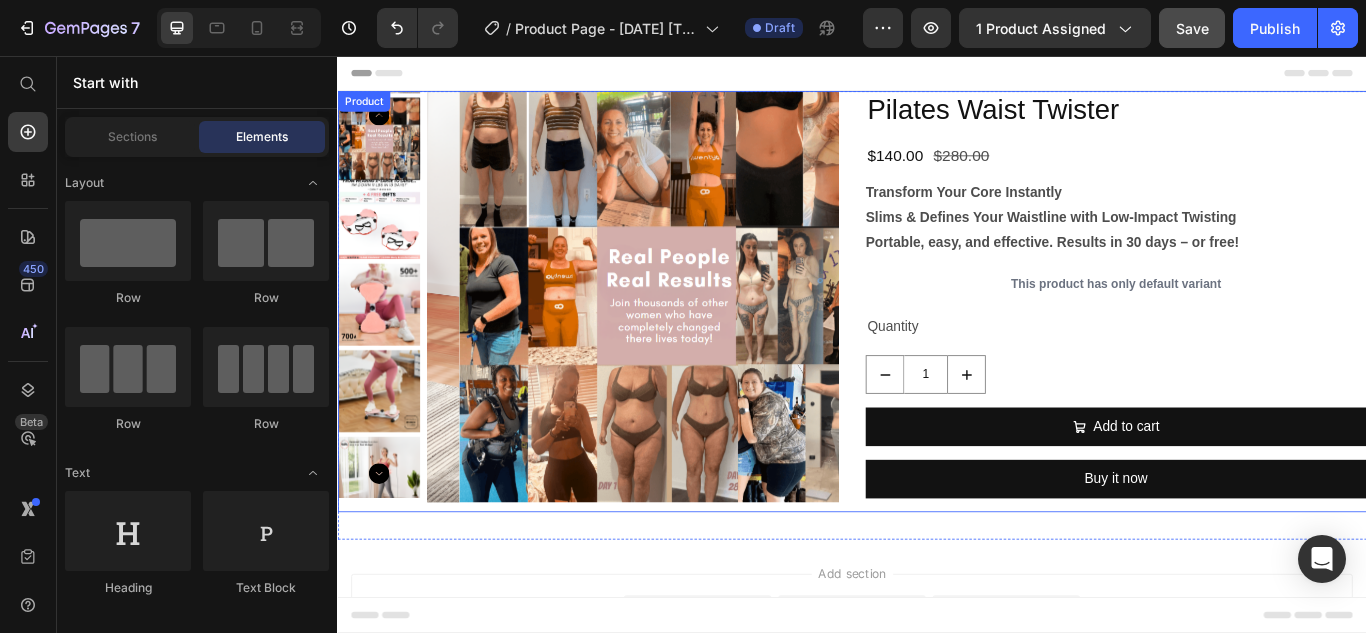 click on "Product Images Pilates Waist Twister Product Title $140.00 Product Price $280.00 Product Price Row Transform Your Core Instantly
Slims & Defines Your Waistline with Low-Impact Twisting
Portable, easy, and effective. Results in 30 days – or free! Product Description This product has only default variant Product Variants & Swatches Quantity Text Block 1 Product Quantity
Add to cart Add to Cart Buy it now Dynamic Checkout Product" at bounding box center [937, 342] 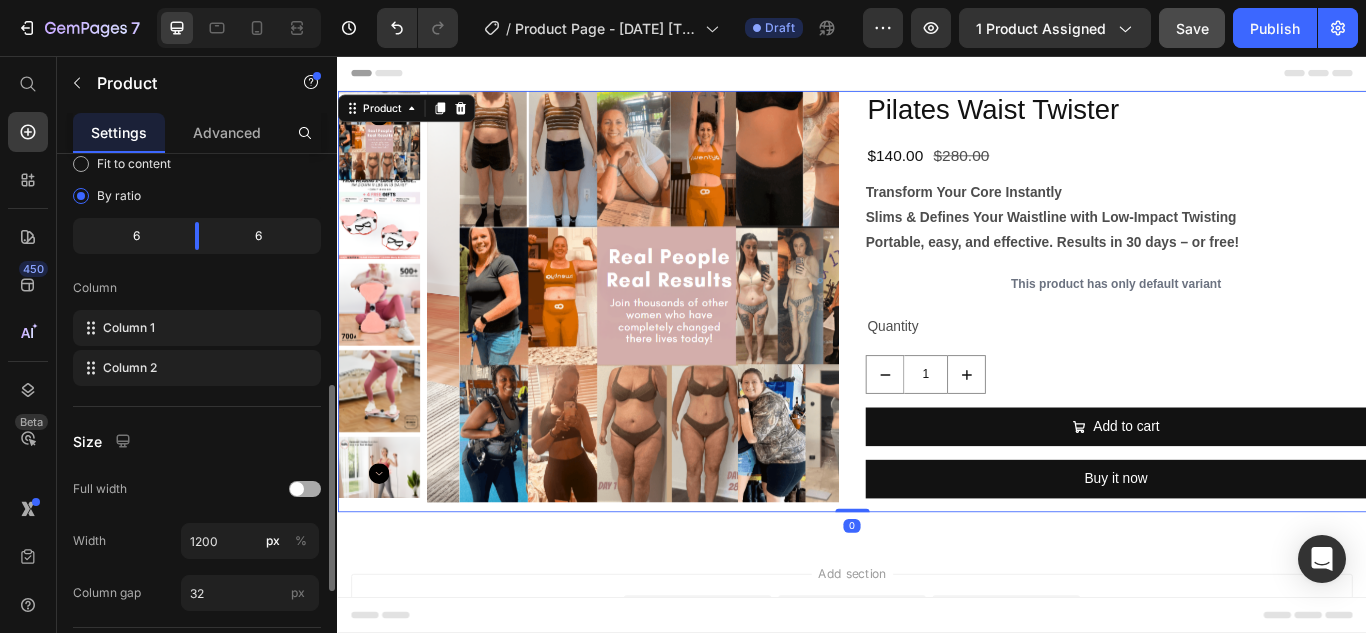 scroll, scrollTop: 700, scrollLeft: 0, axis: vertical 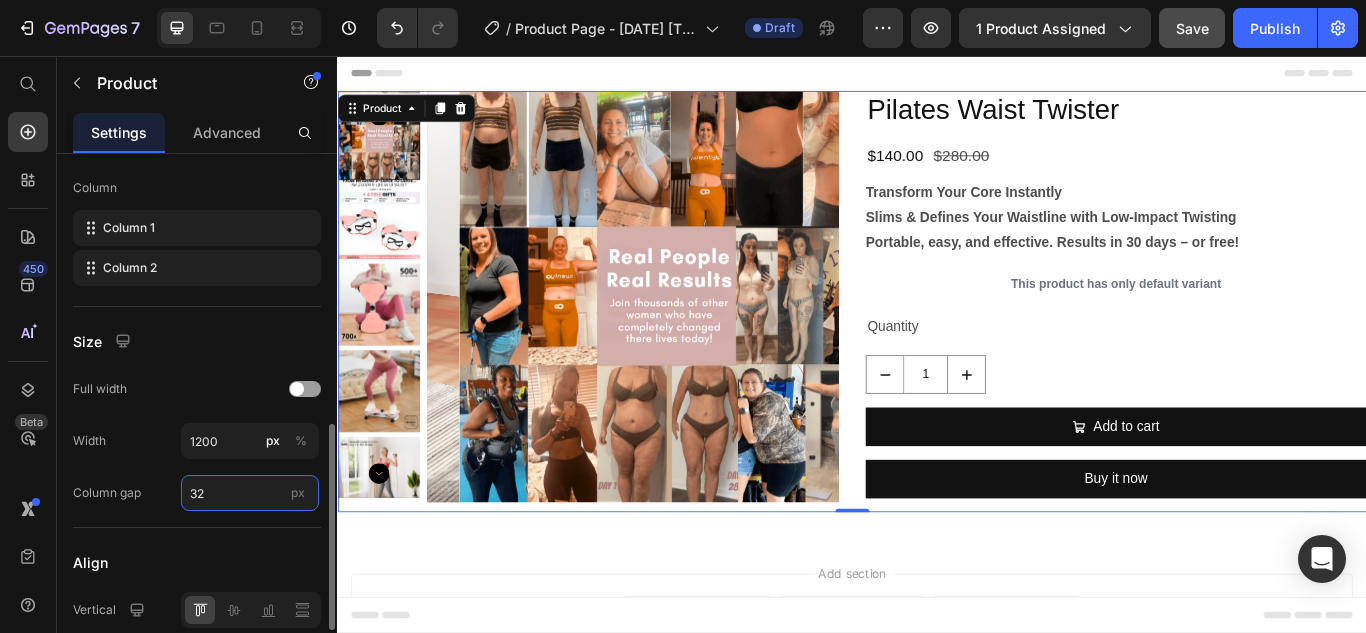 click on "32" at bounding box center (250, 493) 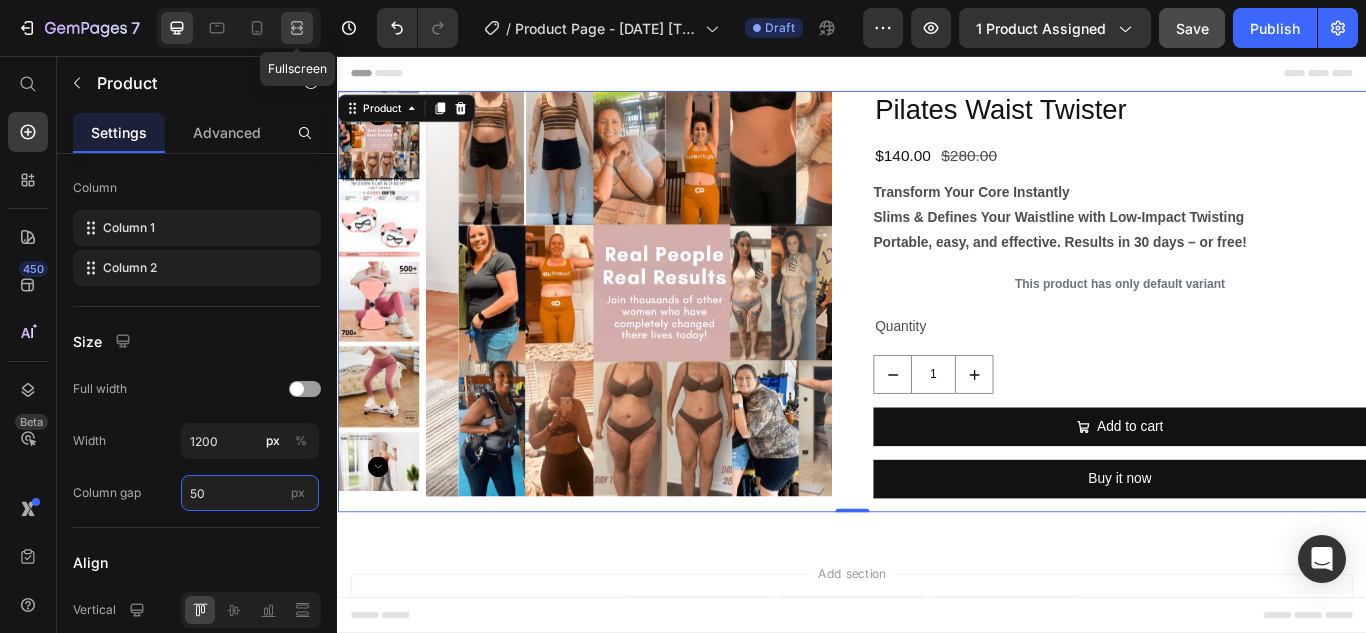 type on "50" 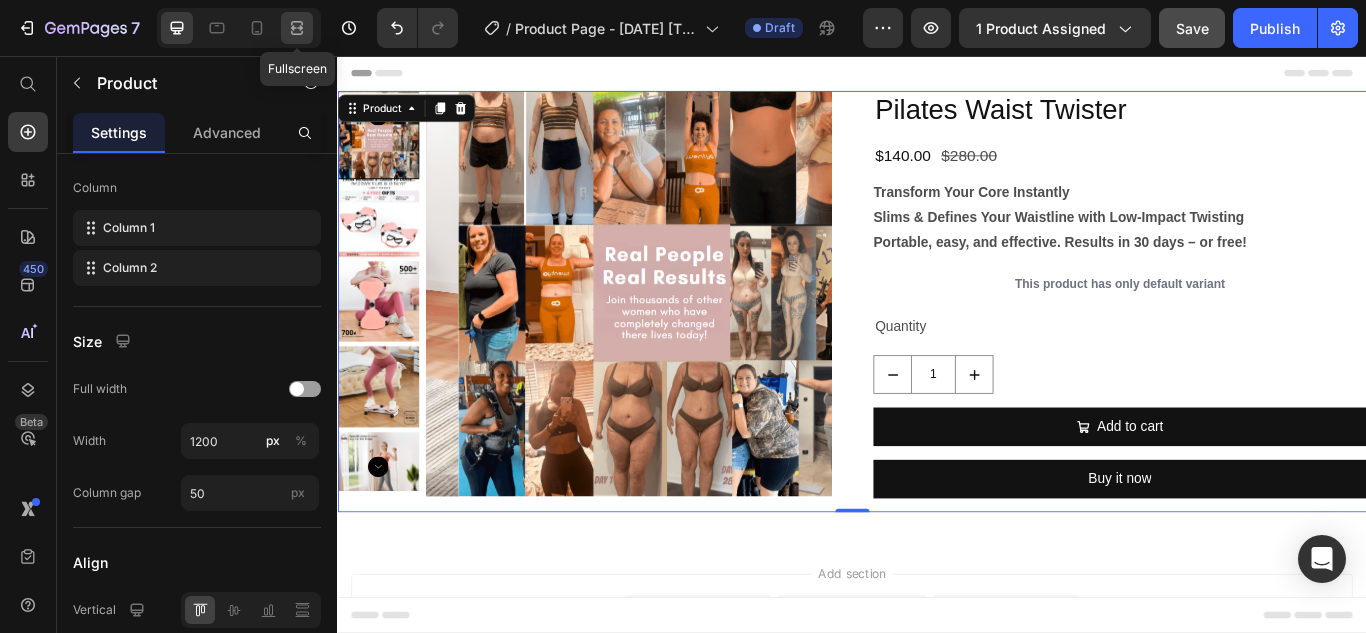 click 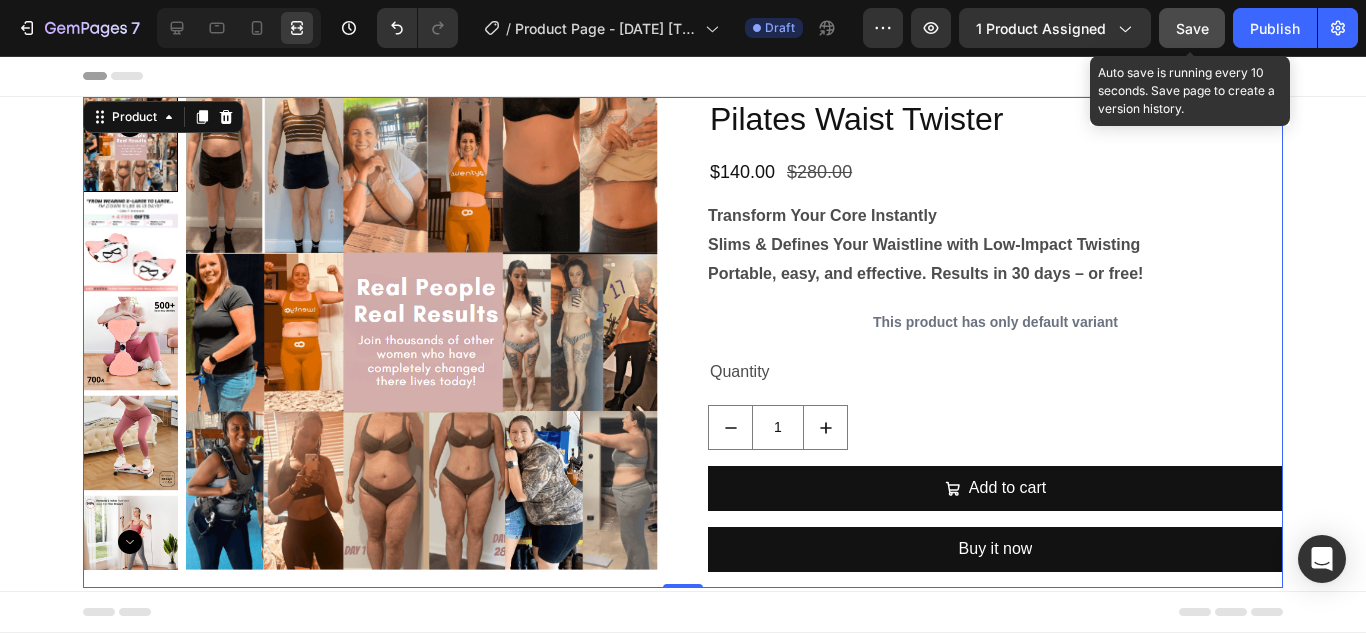 click on "Save" at bounding box center [1192, 28] 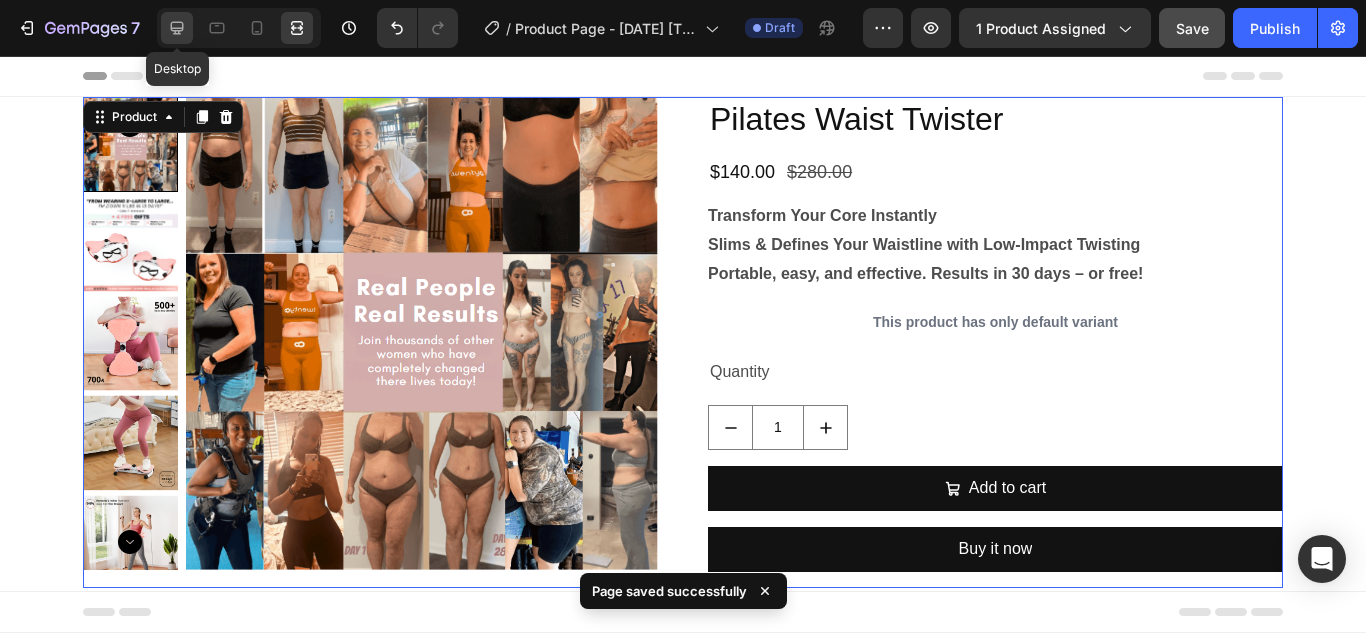 click 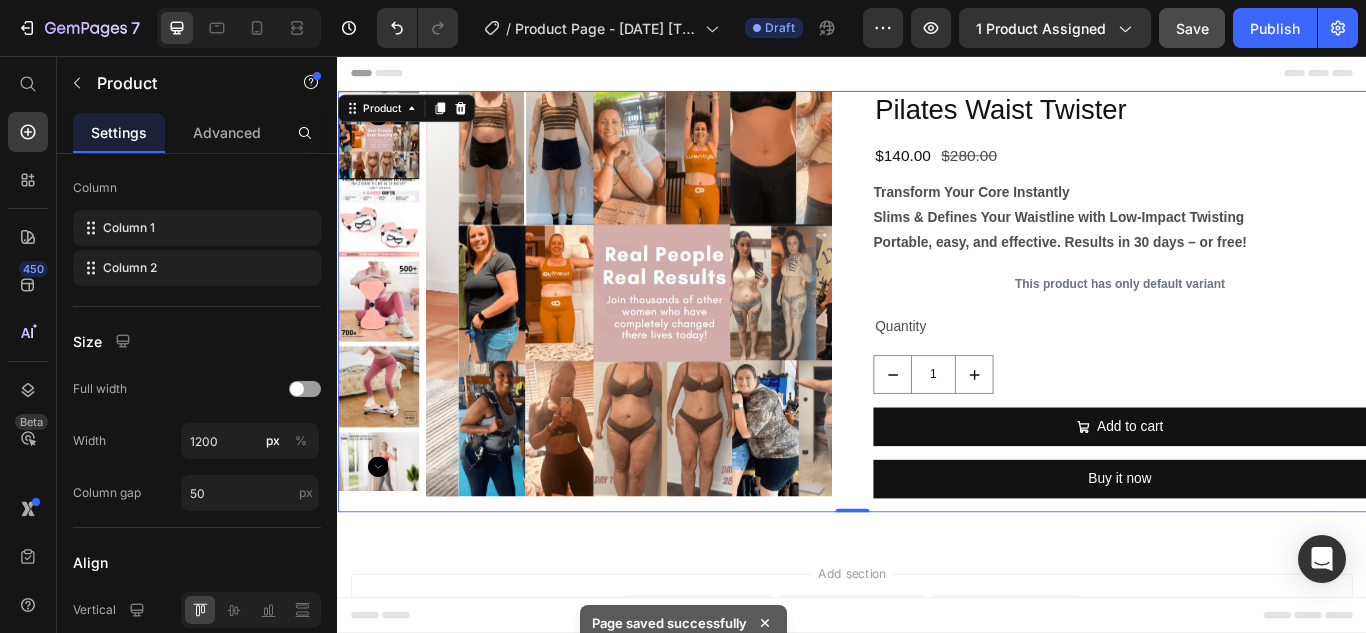 scroll, scrollTop: 200, scrollLeft: 0, axis: vertical 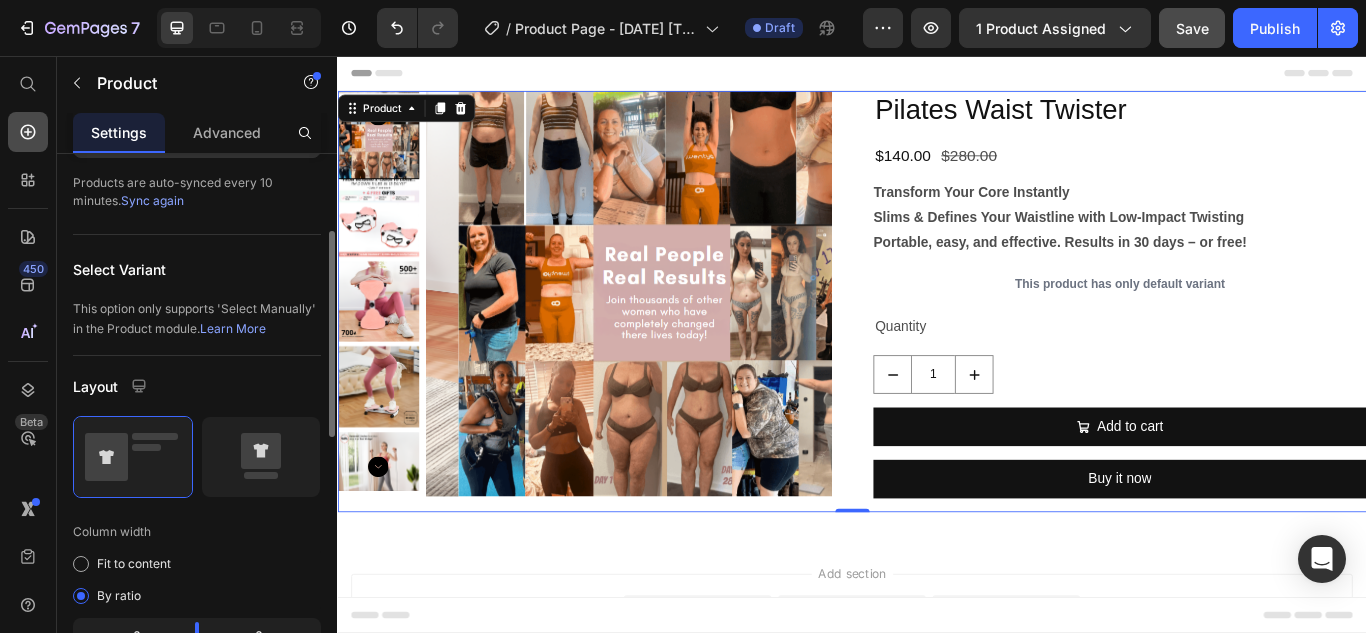 click 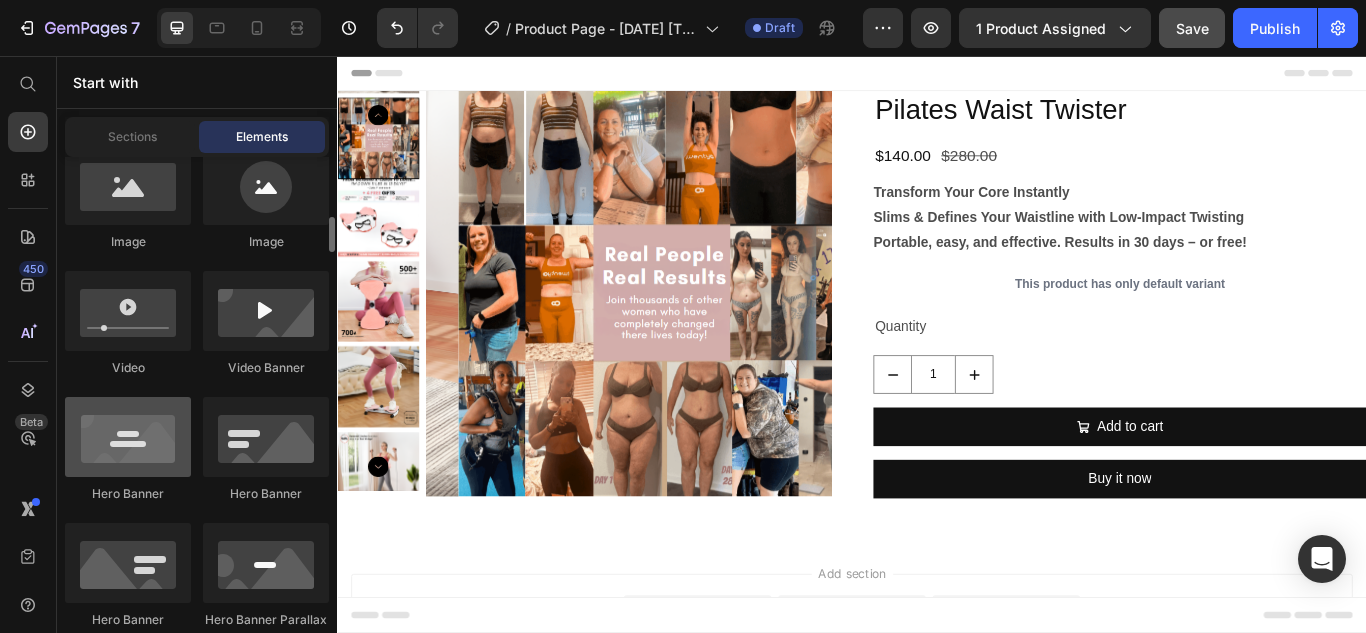 scroll, scrollTop: 900, scrollLeft: 0, axis: vertical 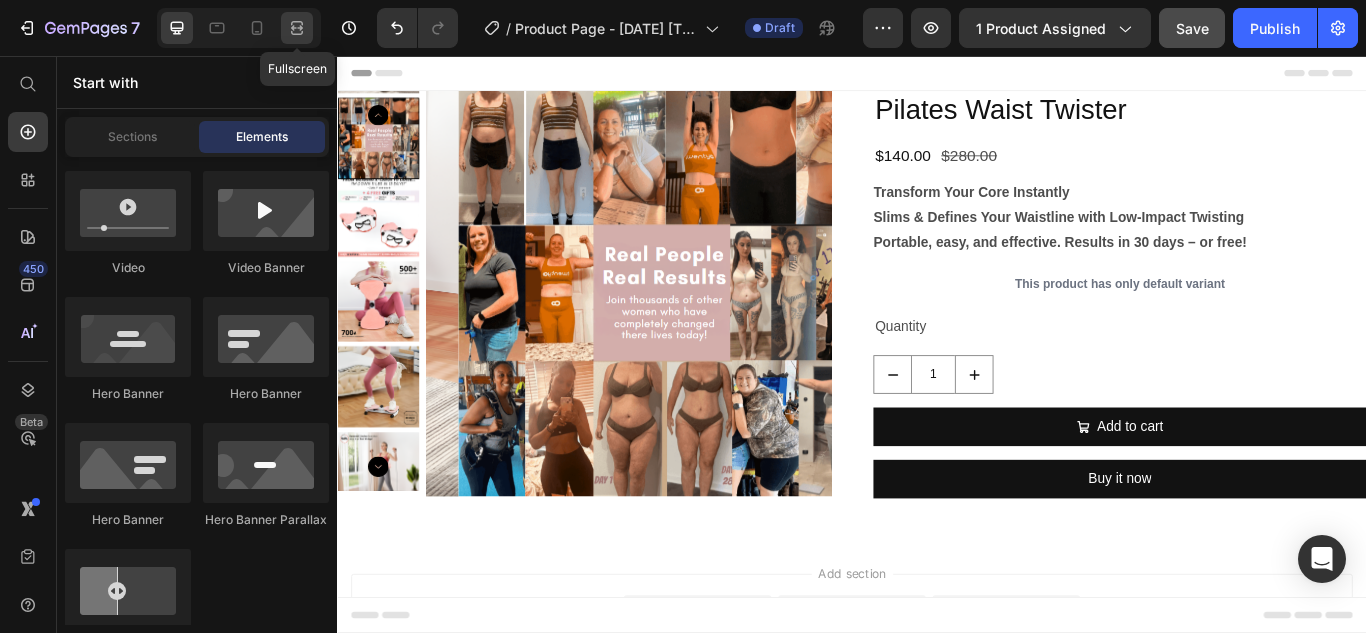 click 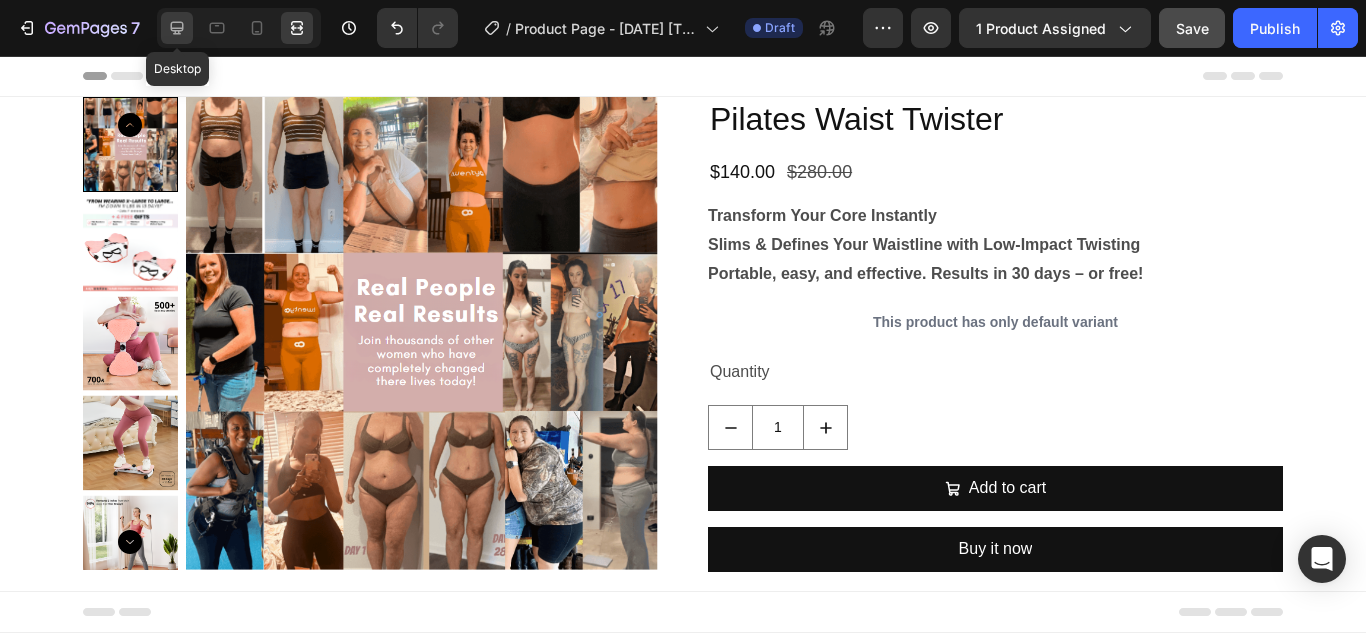click 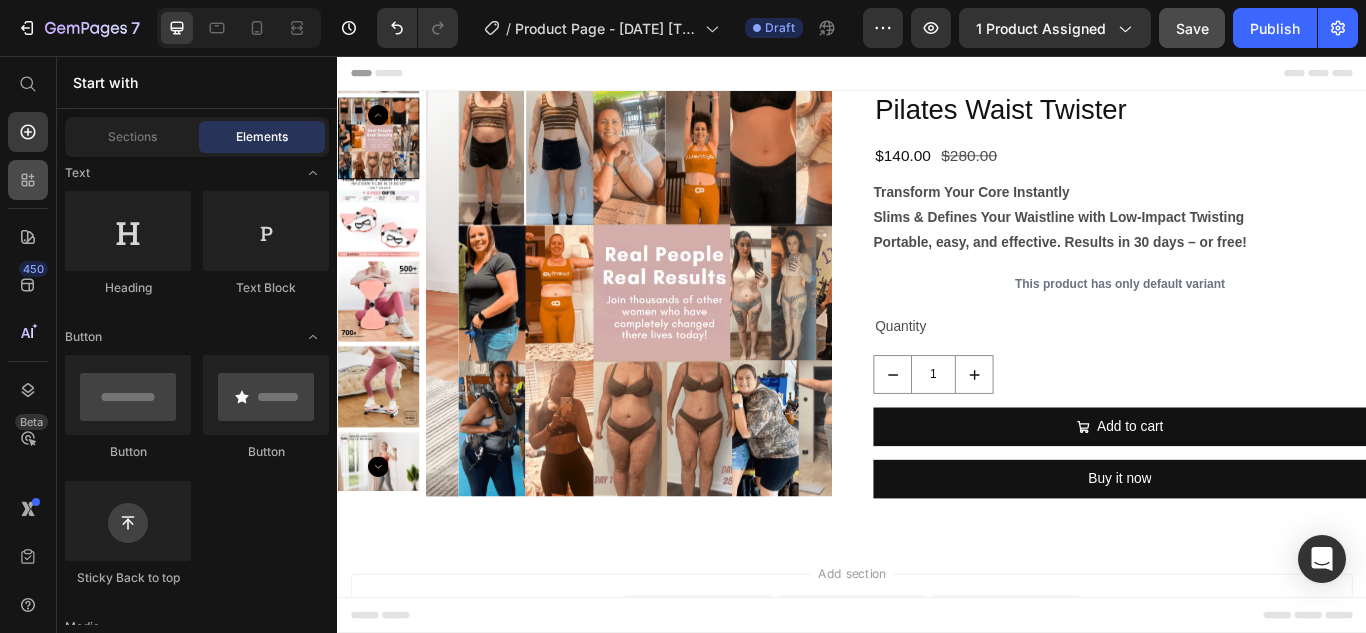 scroll, scrollTop: 0, scrollLeft: 0, axis: both 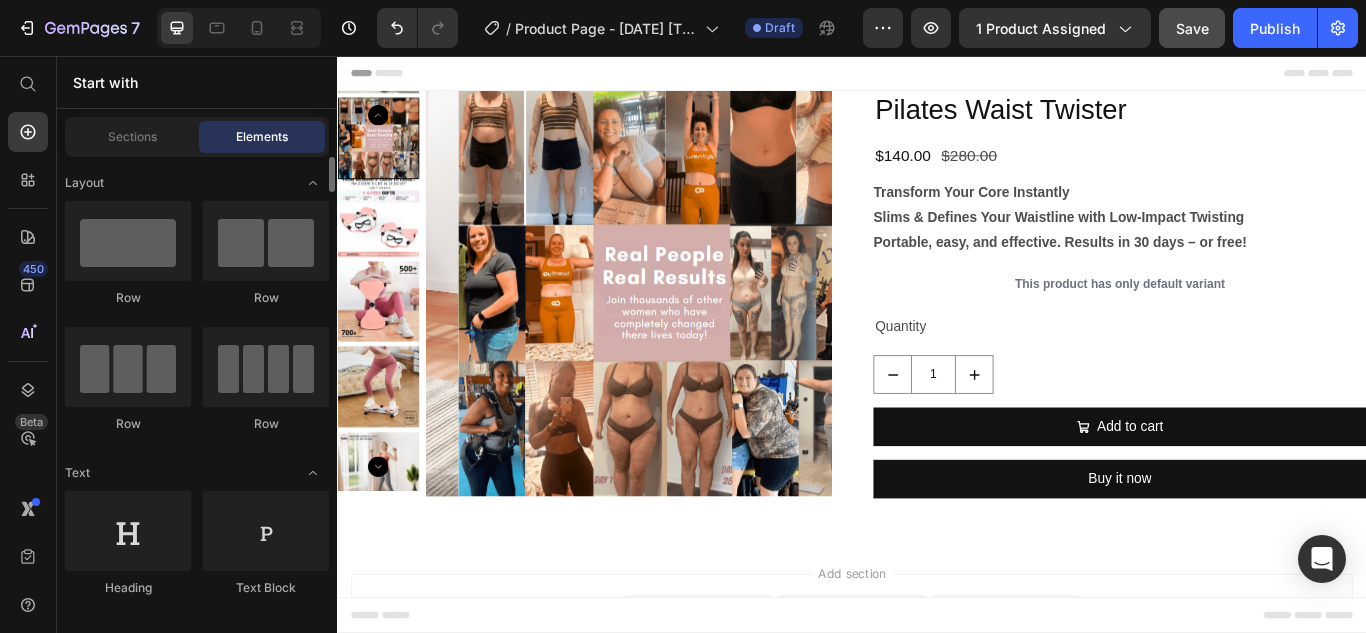 click on "450 Beta" at bounding box center (28, 344) 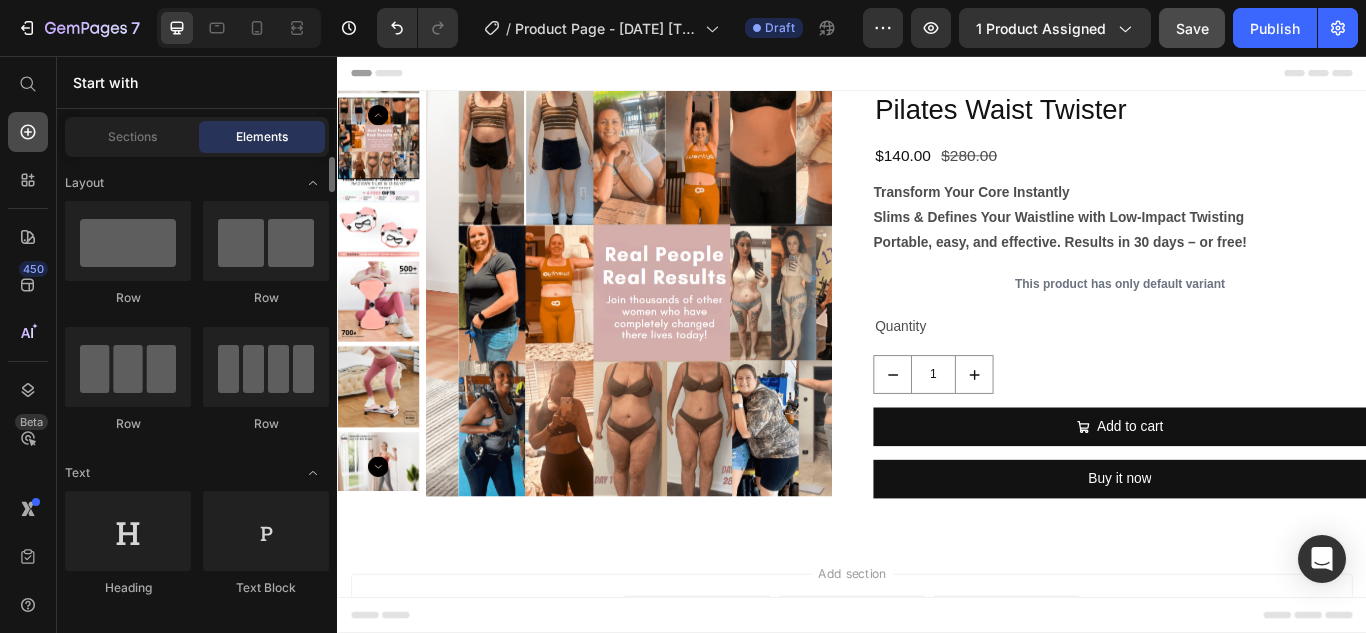 click 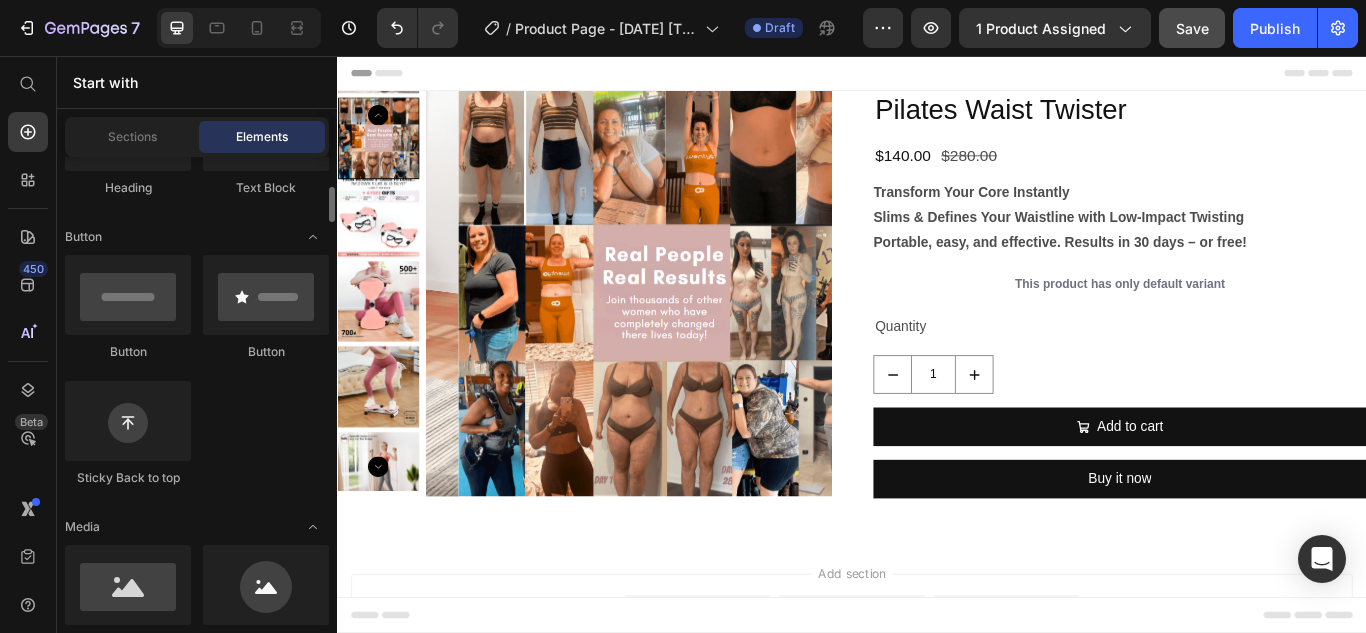 scroll, scrollTop: 200, scrollLeft: 0, axis: vertical 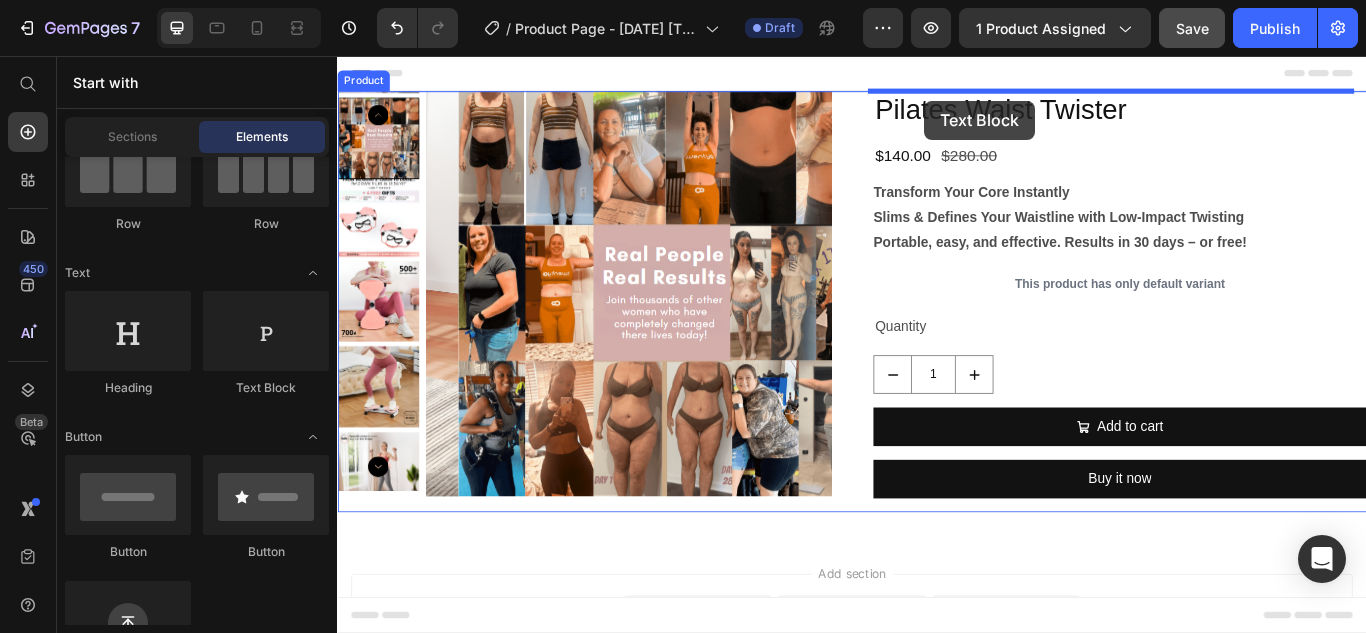 drag, startPoint x: 595, startPoint y: 403, endPoint x: 1021, endPoint y: 108, distance: 518.17084 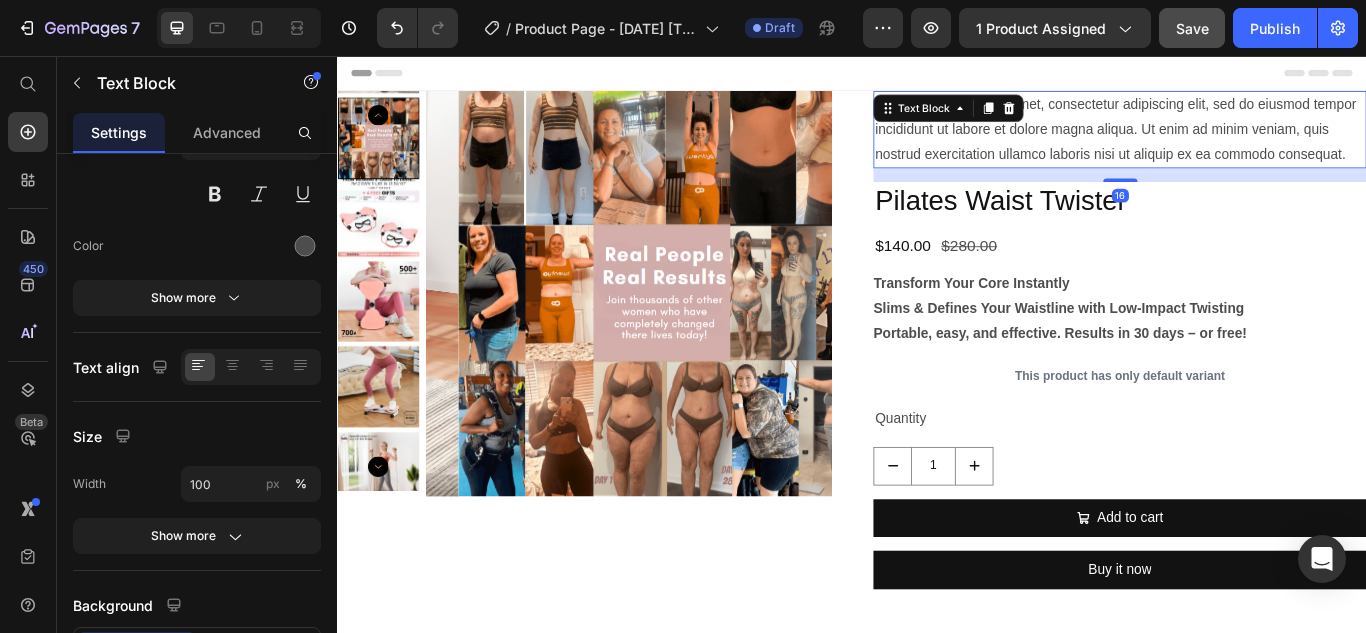 scroll, scrollTop: 0, scrollLeft: 0, axis: both 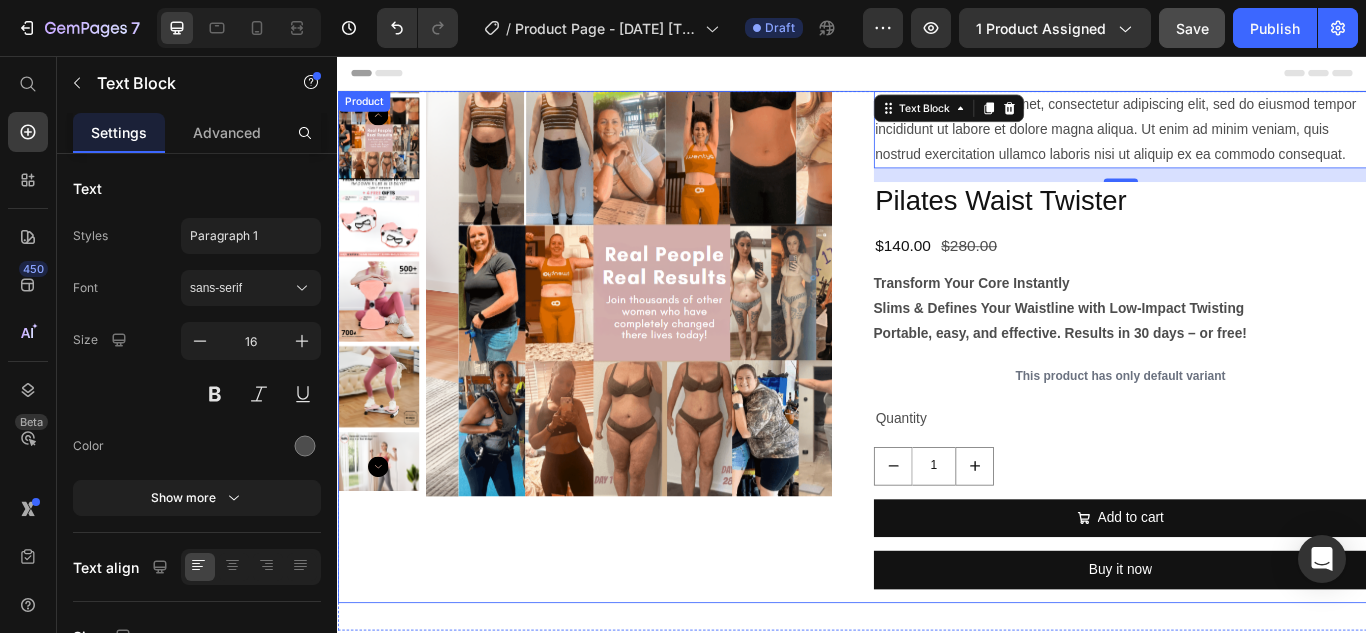 click on "Product Images Lorem ipsum dolor sit amet, consectetur adipiscing elit, sed do eiusmod tempor incididunt ut labore et dolore magna aliqua. Ut enim ad minim veniam, quis nostrud exercitation ullamco laboris nisi ut aliquip ex ea commodo consequat. Text Block   16 Pilates Waist Twister Product Title $140.00 Product Price $280.00 Product Price Row Transform Your Core Instantly
Slims & Defines Your Waistline with Low-Impact Twisting
Portable, easy, and effective. Results in 30 days – or free! Product Description This product has only default variant Product Variants & Swatches Quantity Text Block 1 Product Quantity
Add to cart Add to Cart Buy it now Dynamic Checkout Product" at bounding box center (937, 395) 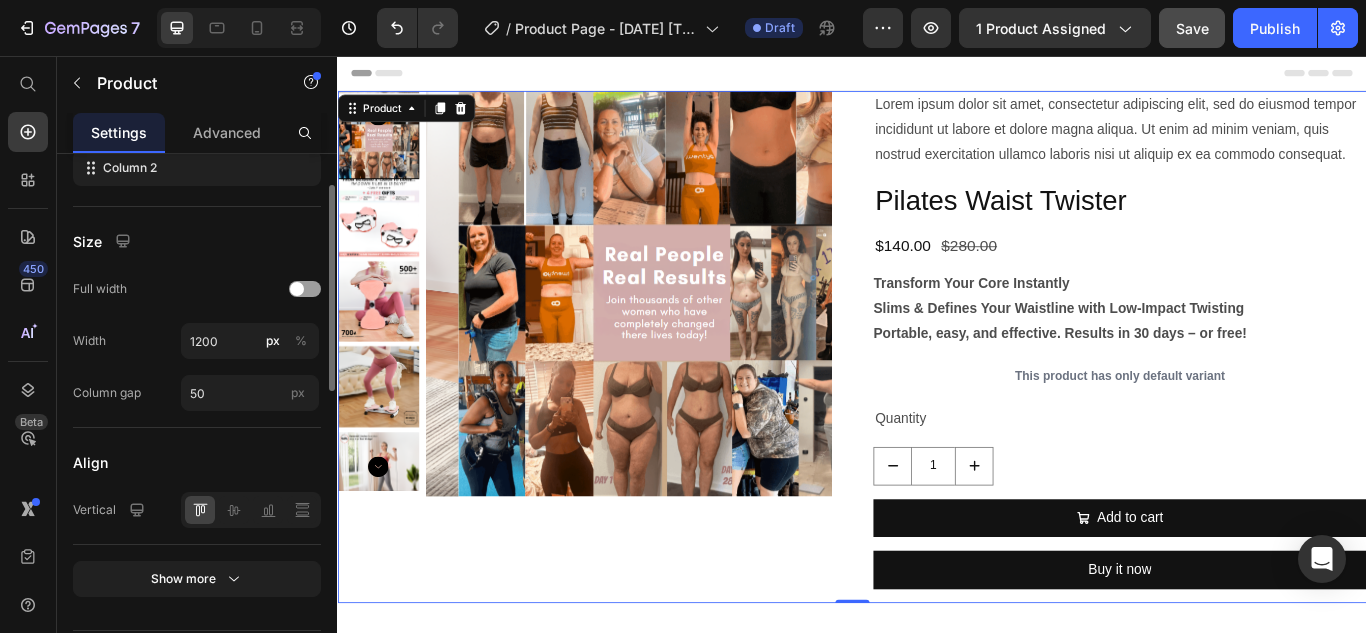 scroll, scrollTop: 300, scrollLeft: 0, axis: vertical 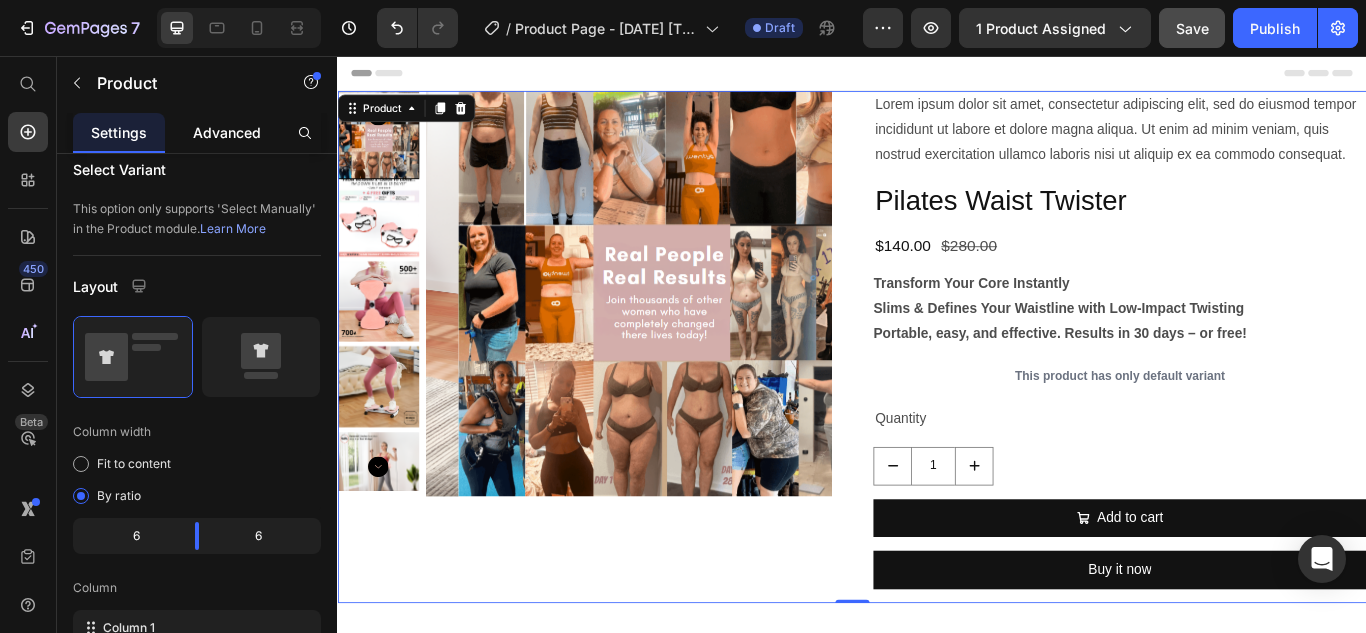 click on "Advanced" at bounding box center (227, 132) 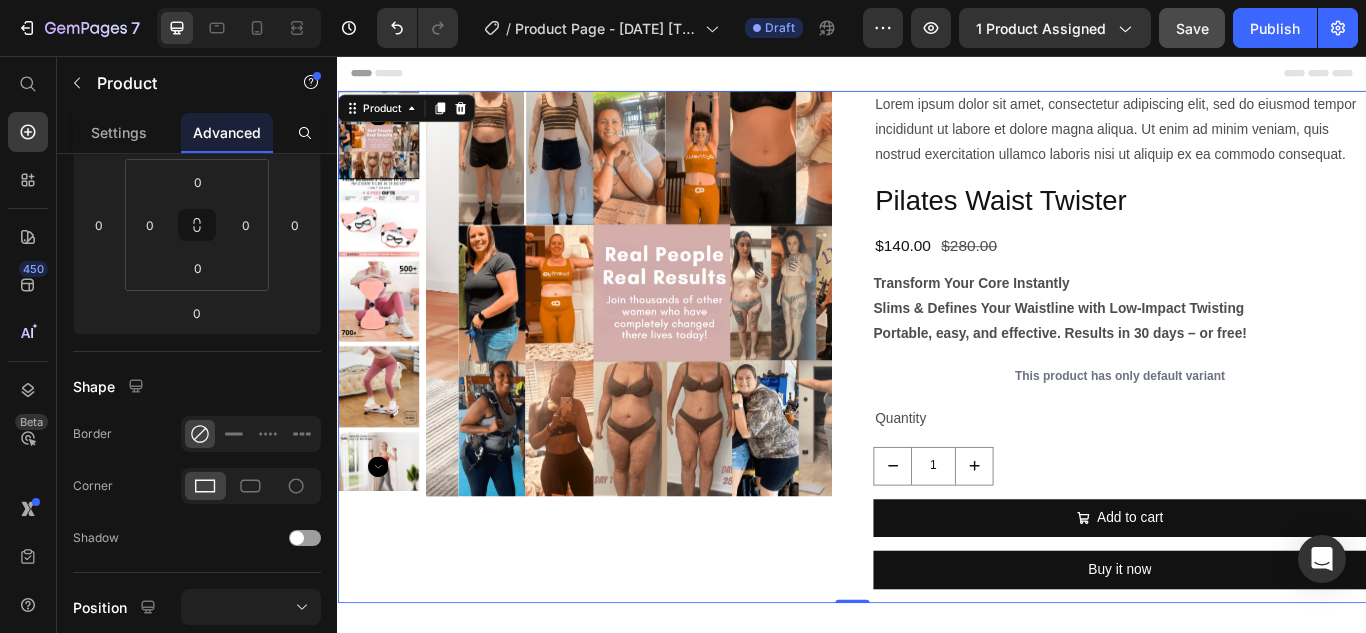 scroll, scrollTop: 0, scrollLeft: 0, axis: both 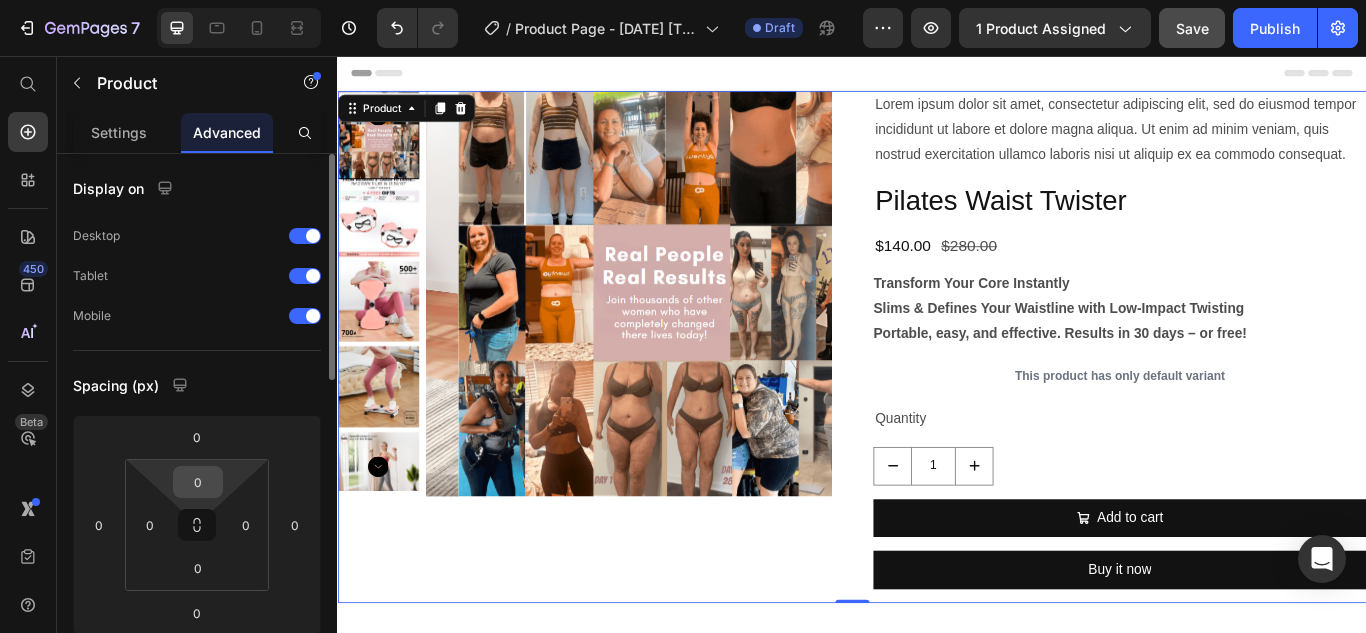 click on "0" at bounding box center (198, 482) 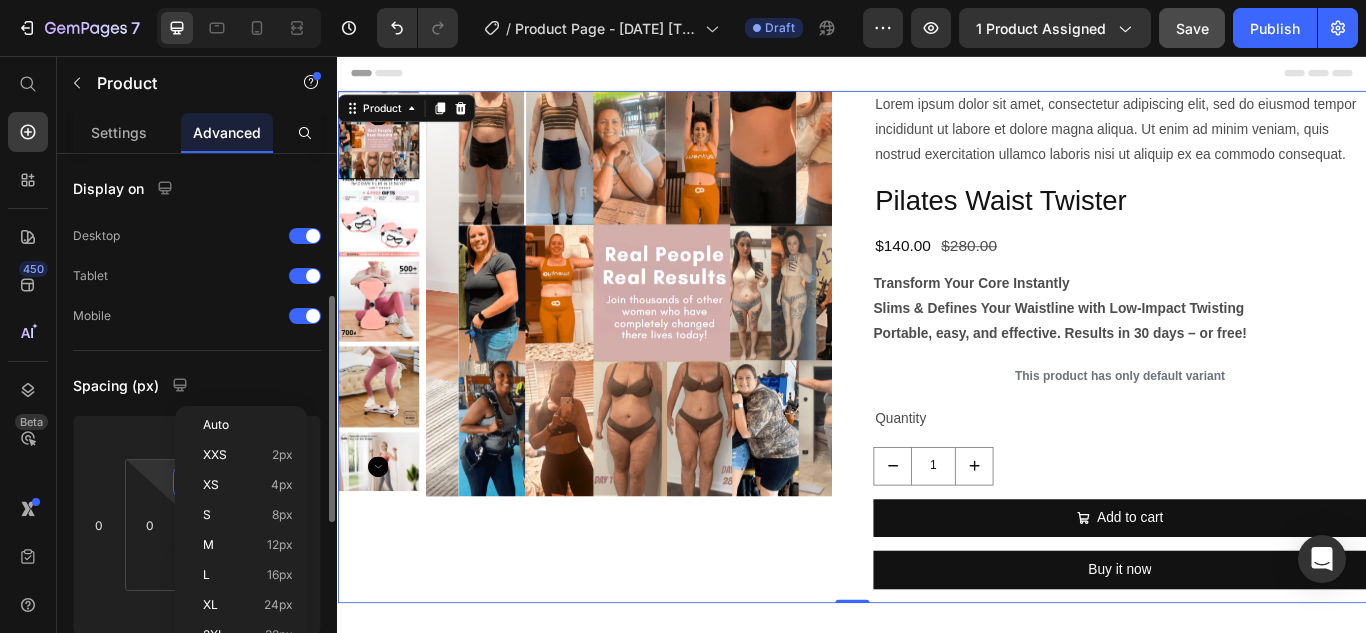 scroll, scrollTop: 100, scrollLeft: 0, axis: vertical 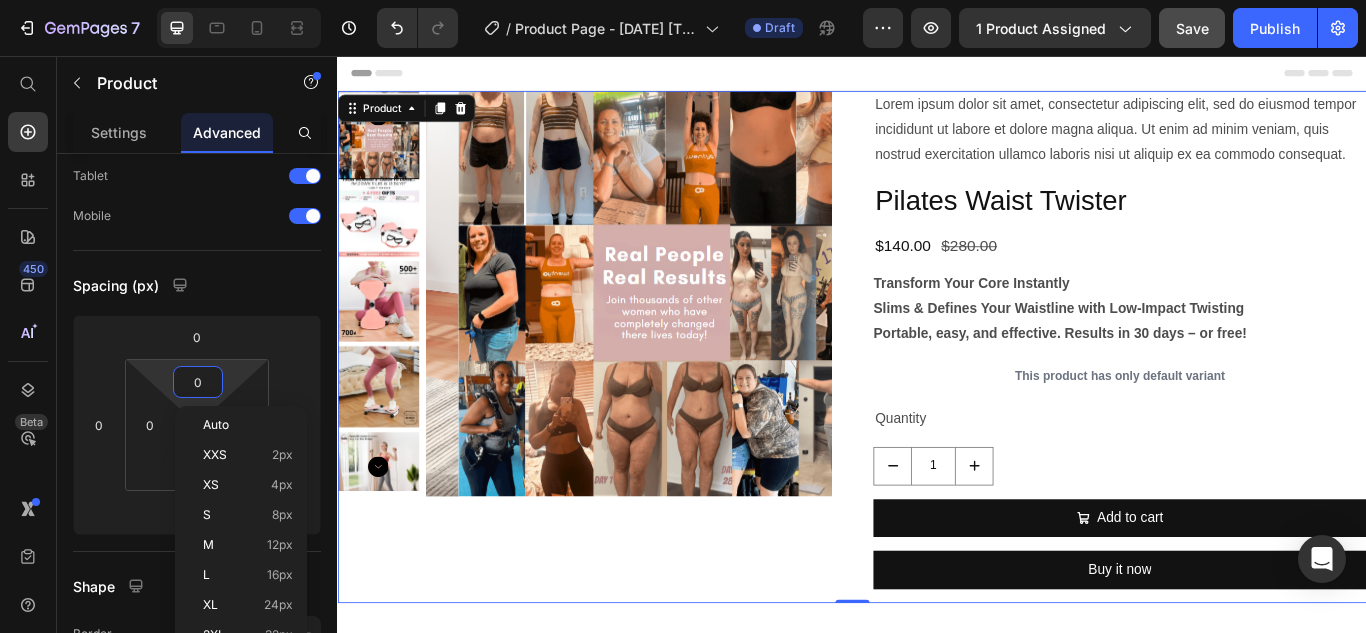 click on "Product Images" at bounding box center [624, 395] 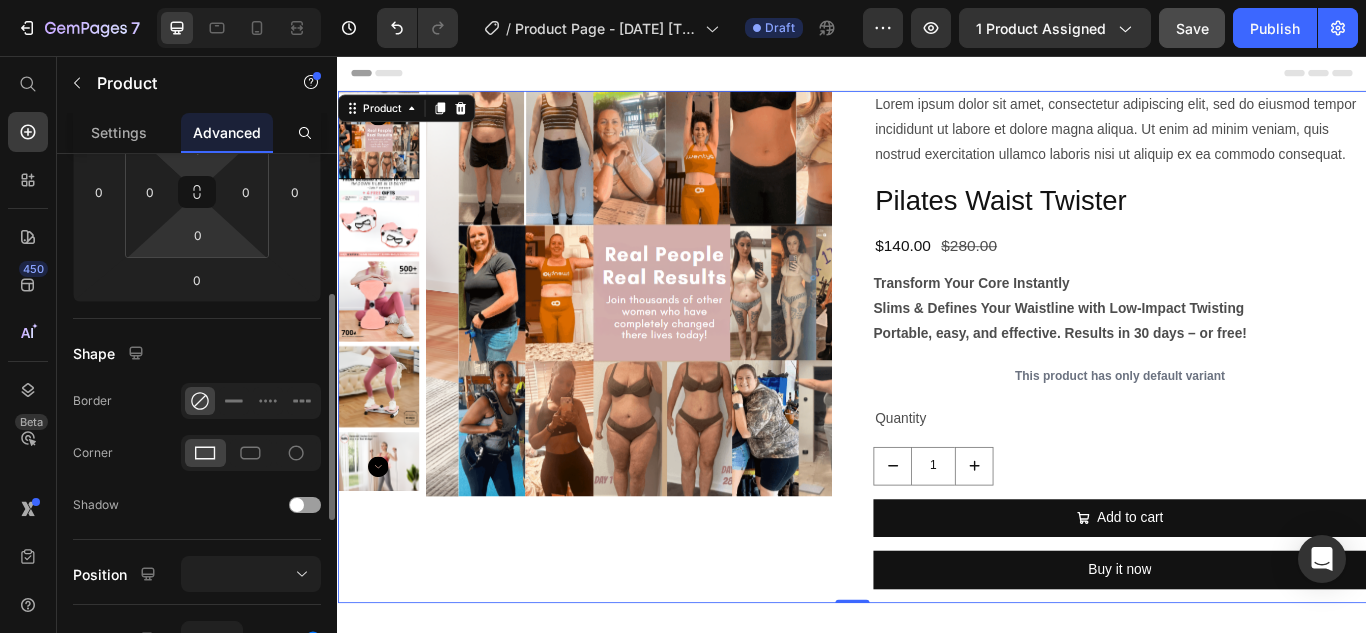 scroll, scrollTop: 0, scrollLeft: 0, axis: both 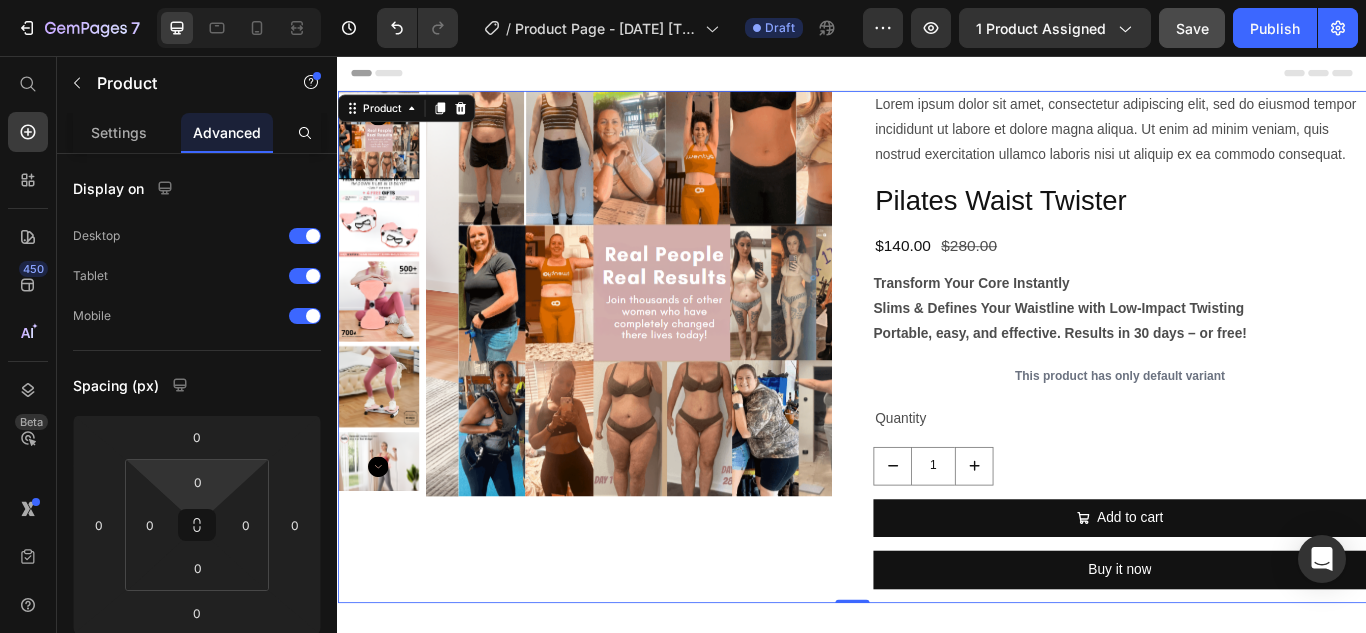 click on "Product Images Lorem ipsum dolor sit amet, consectetur adipiscing elit, sed do eiusmod tempor incididunt ut labore et dolore magna aliqua. Ut enim ad minim veniam, quis nostrud exercitation ullamco laboris nisi ut aliquip ex ea commodo consequat. Text Block Pilates Waist Twister Product Title $140.00 Product Price $280.00 Product Price Row Transform Your Core Instantly
Slims & Defines Your Waistline with Low-Impact Twisting
Portable, easy, and effective. Results in 30 days – or free! Product Description This product has only default variant Product Variants & Swatches Quantity Text Block 1 Product Quantity
Add to cart Add to Cart Buy it now Dynamic Checkout Product   0" at bounding box center [937, 395] 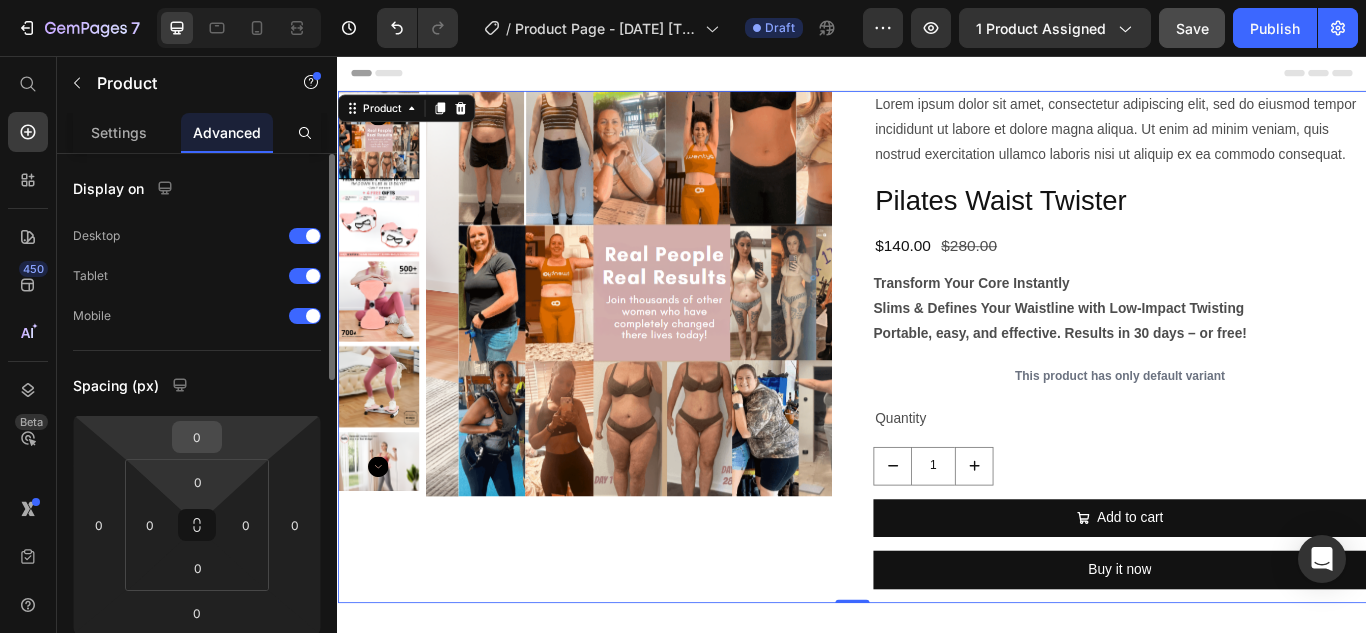 click on "0" at bounding box center [197, 437] 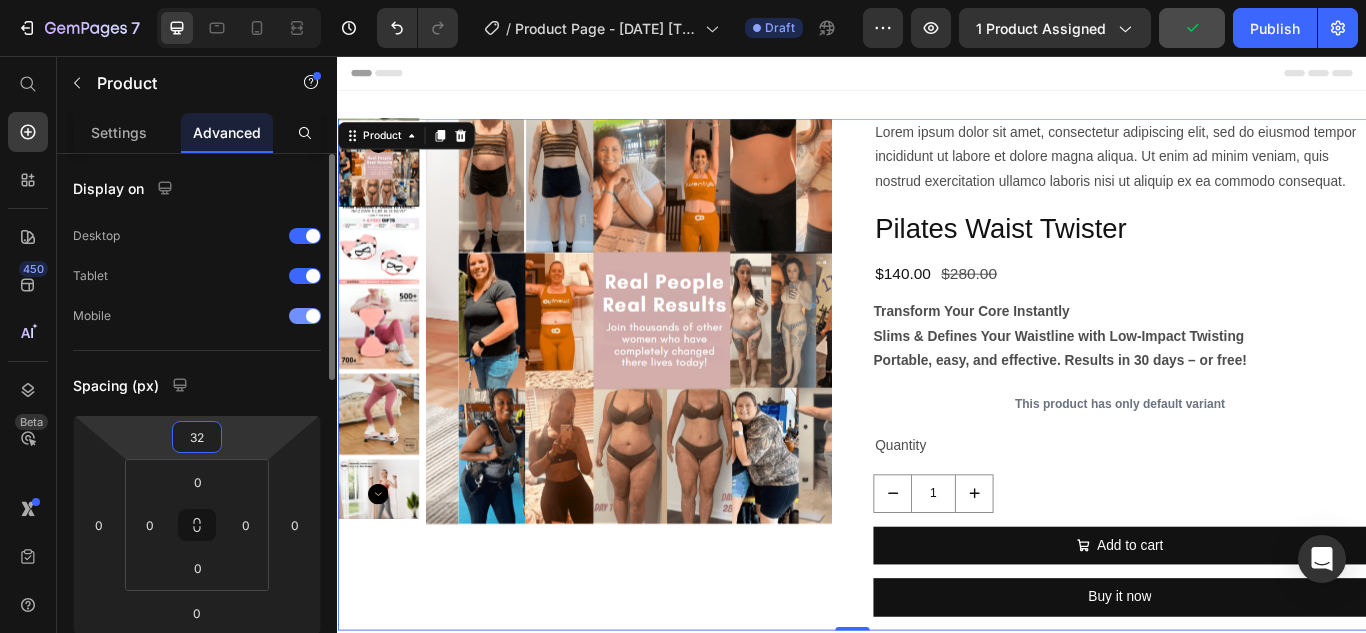 type on "32" 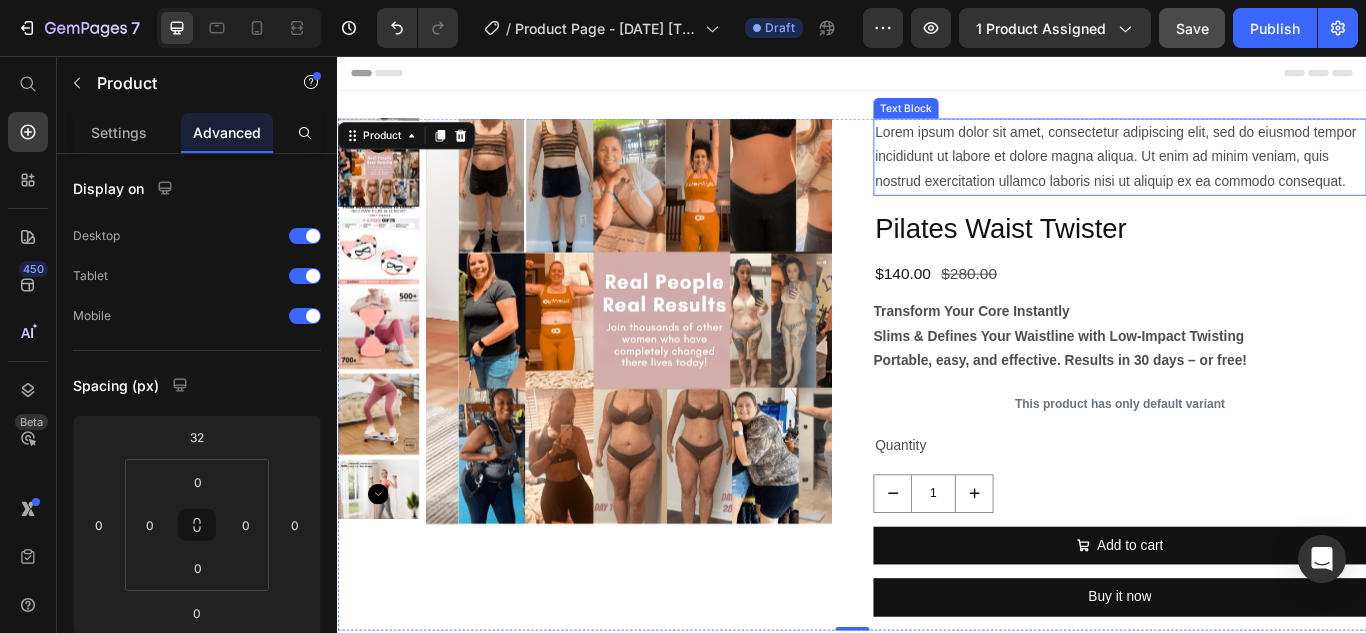 click on "Lorem ipsum dolor sit amet, consectetur adipiscing elit, sed do eiusmod tempor incididunt ut labore et dolore magna aliqua. Ut enim ad minim veniam, quis nostrud exercitation ullamco laboris nisi ut aliquip ex ea commodo consequat." at bounding box center (1249, 174) 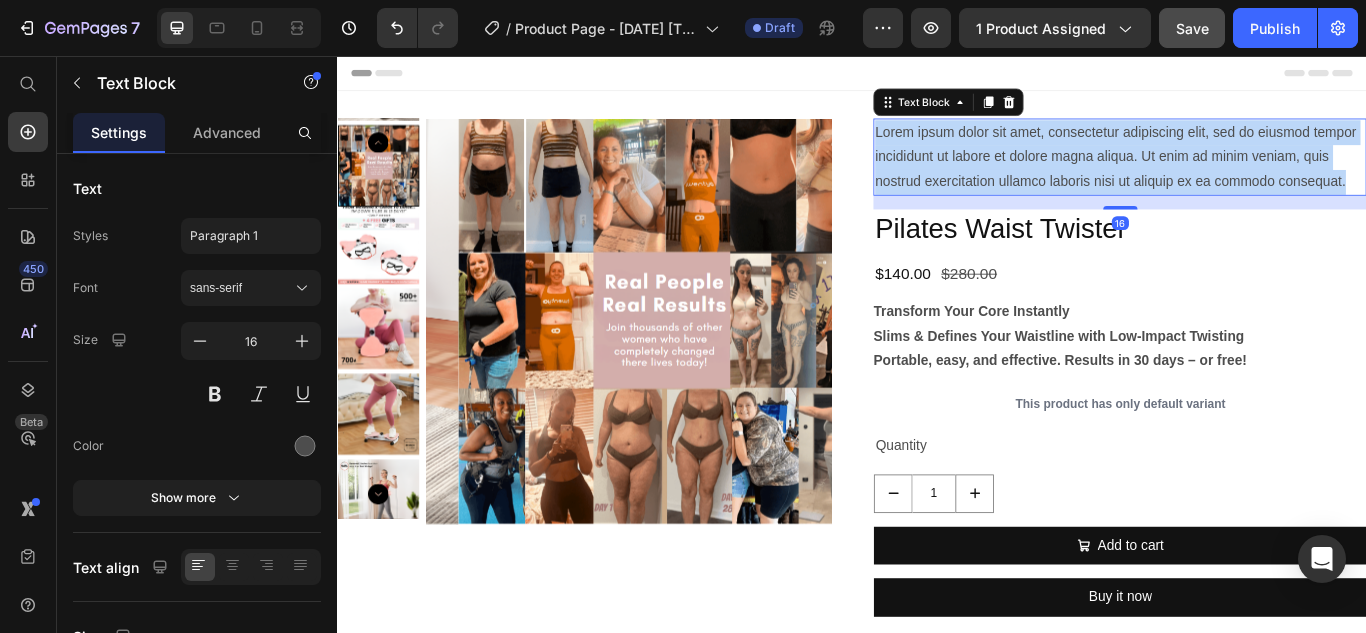 click on "Lorem ipsum dolor sit amet, consectetur adipiscing elit, sed do eiusmod tempor incididunt ut labore et dolore magna aliqua. Ut enim ad minim veniam, quis nostrud exercitation ullamco laboris nisi ut aliquip ex ea commodo consequat." at bounding box center (1249, 174) 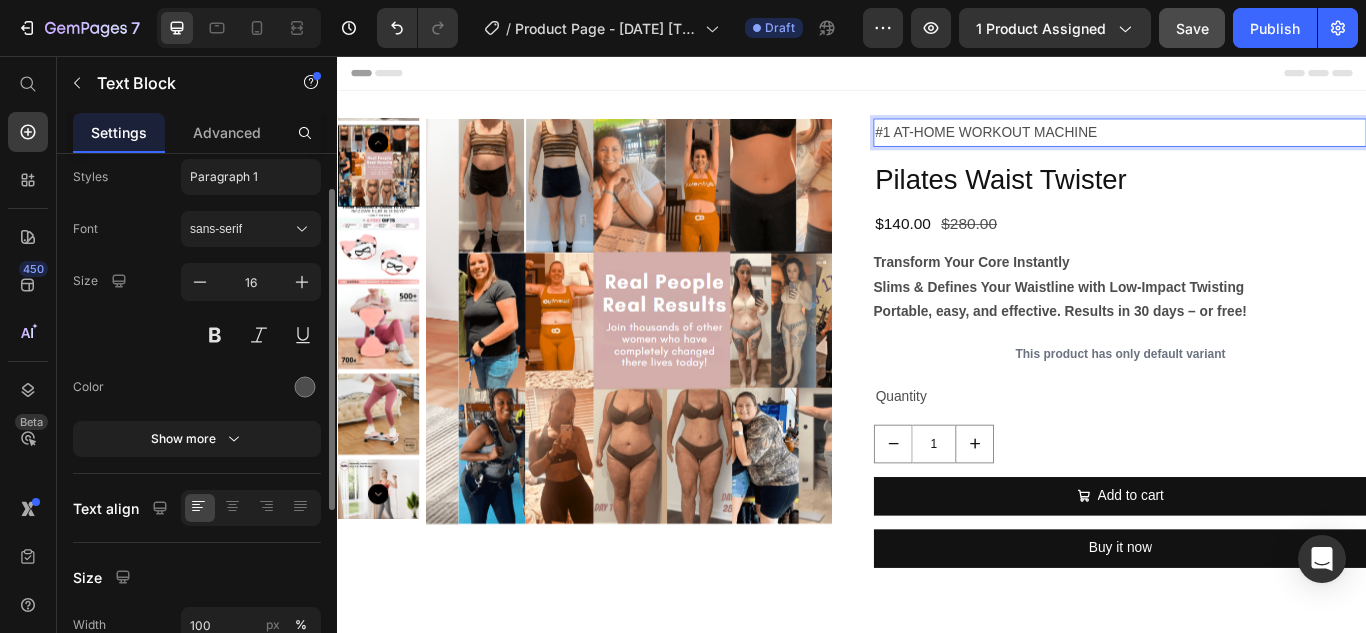 scroll, scrollTop: 359, scrollLeft: 0, axis: vertical 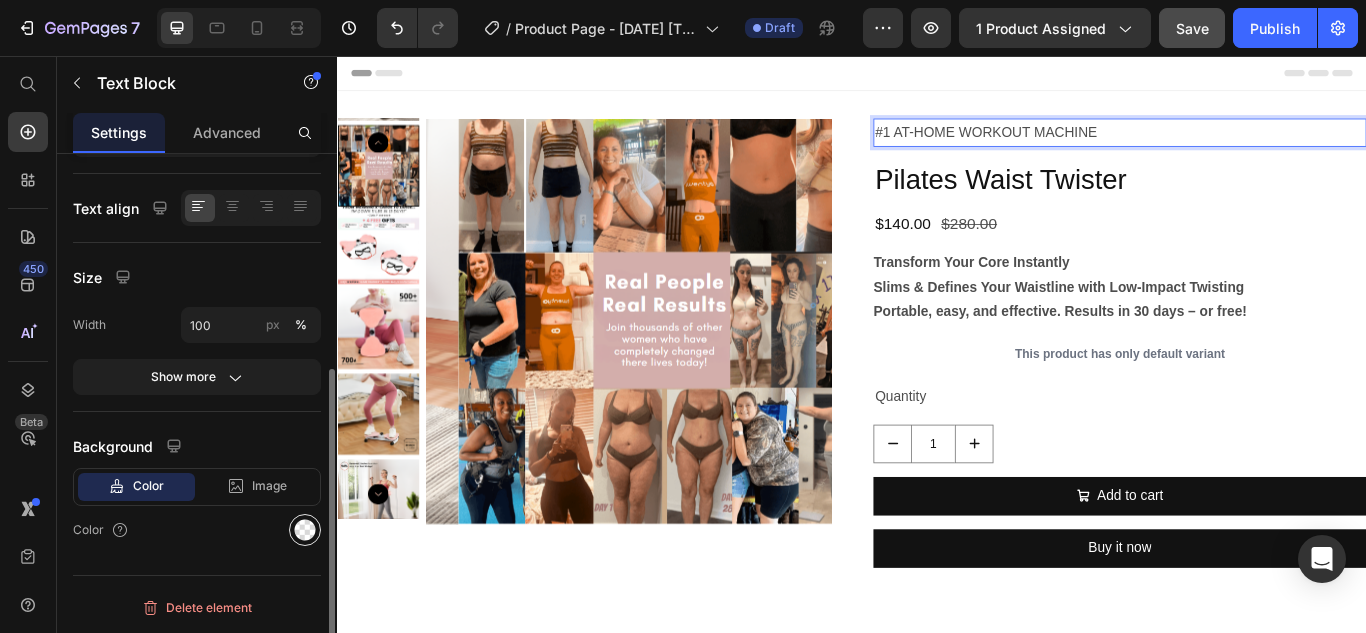 click at bounding box center (305, 530) 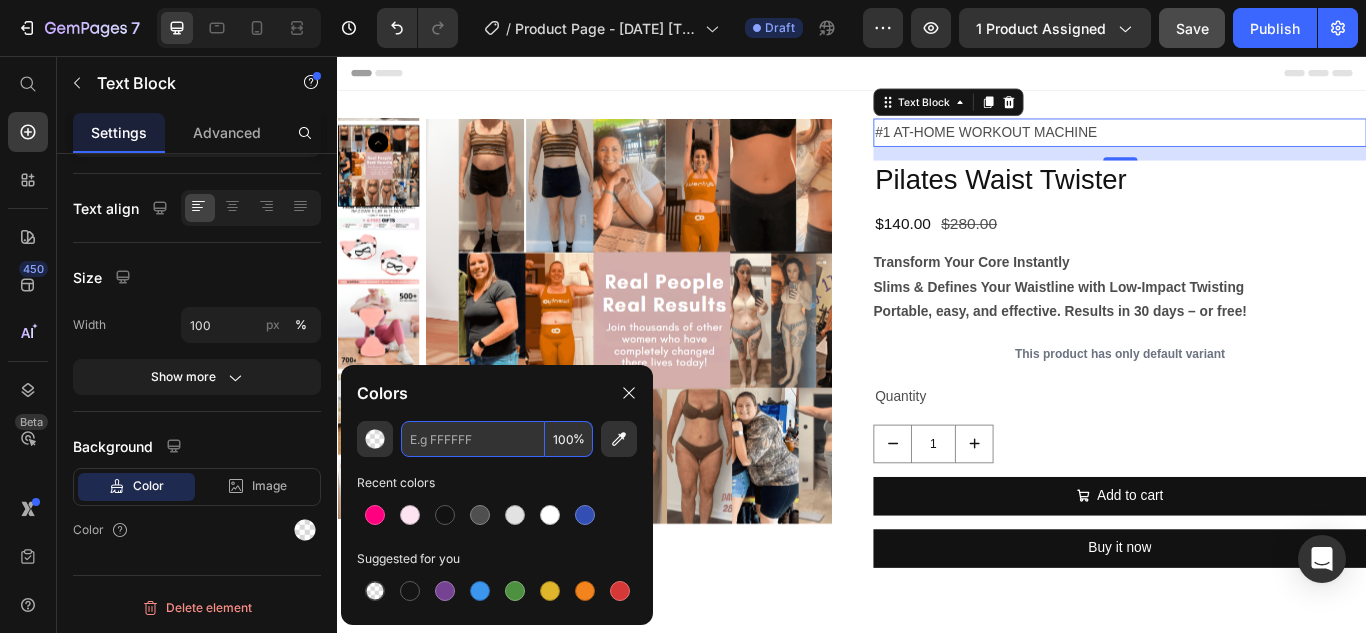 click at bounding box center [473, 439] 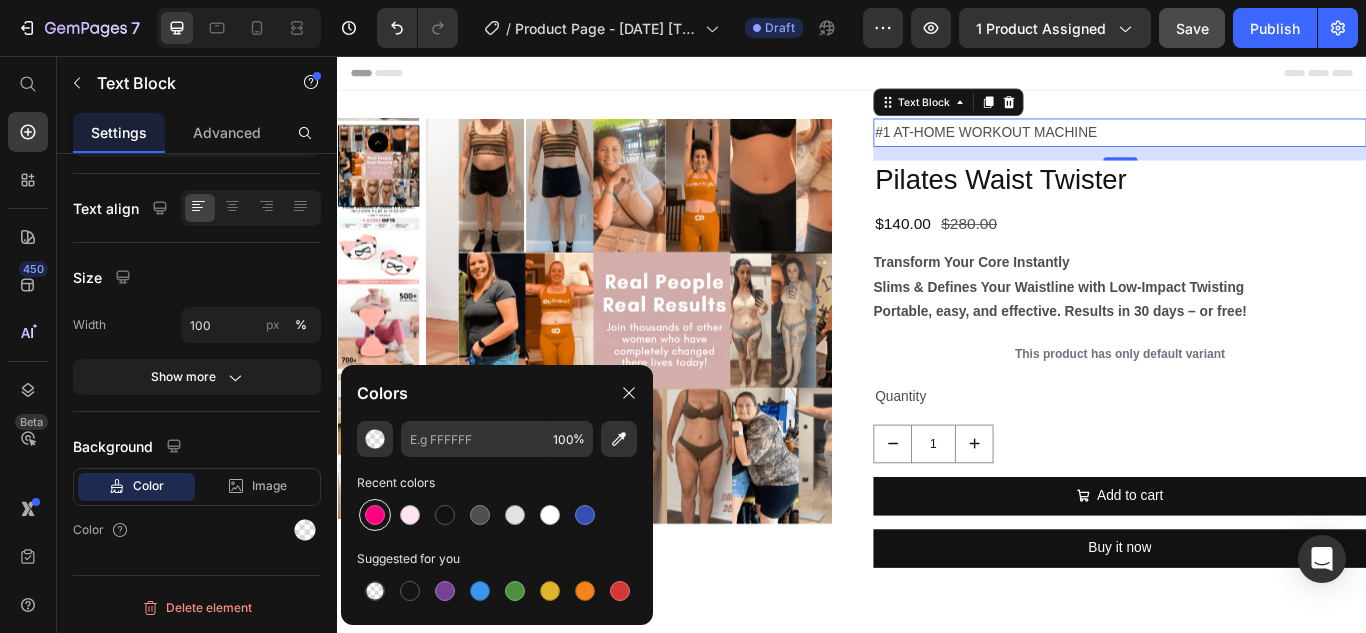 click at bounding box center (375, 515) 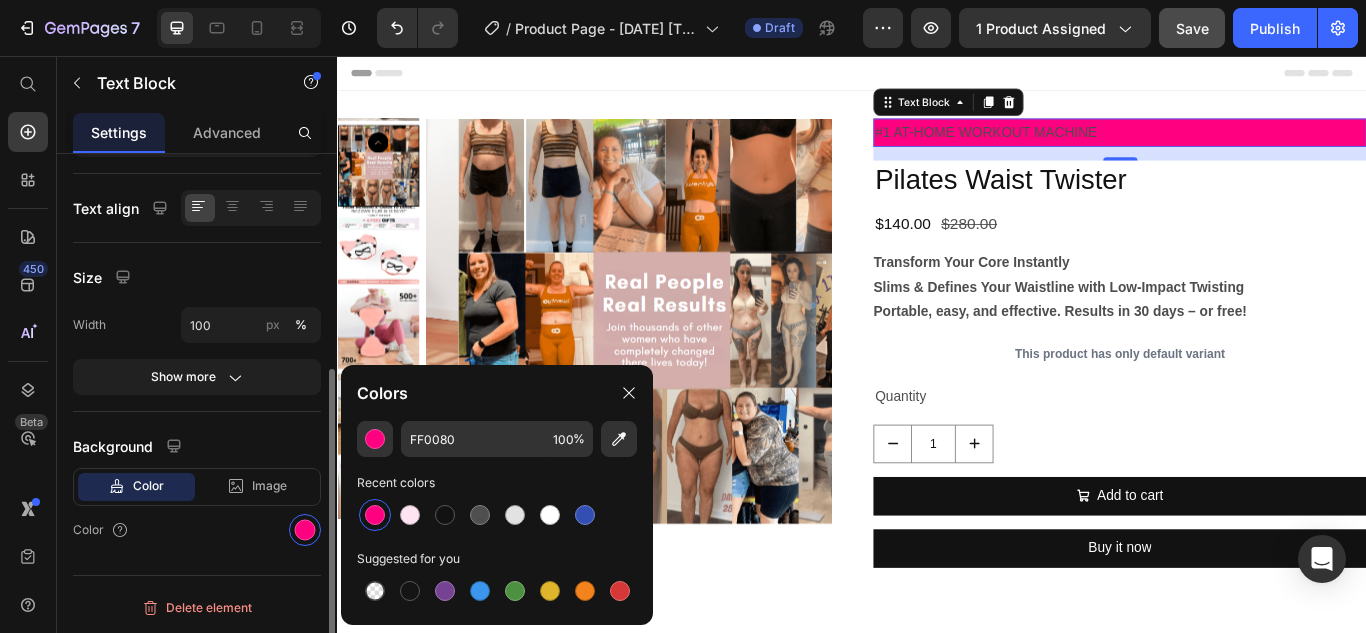 click on "Color" at bounding box center [197, 530] 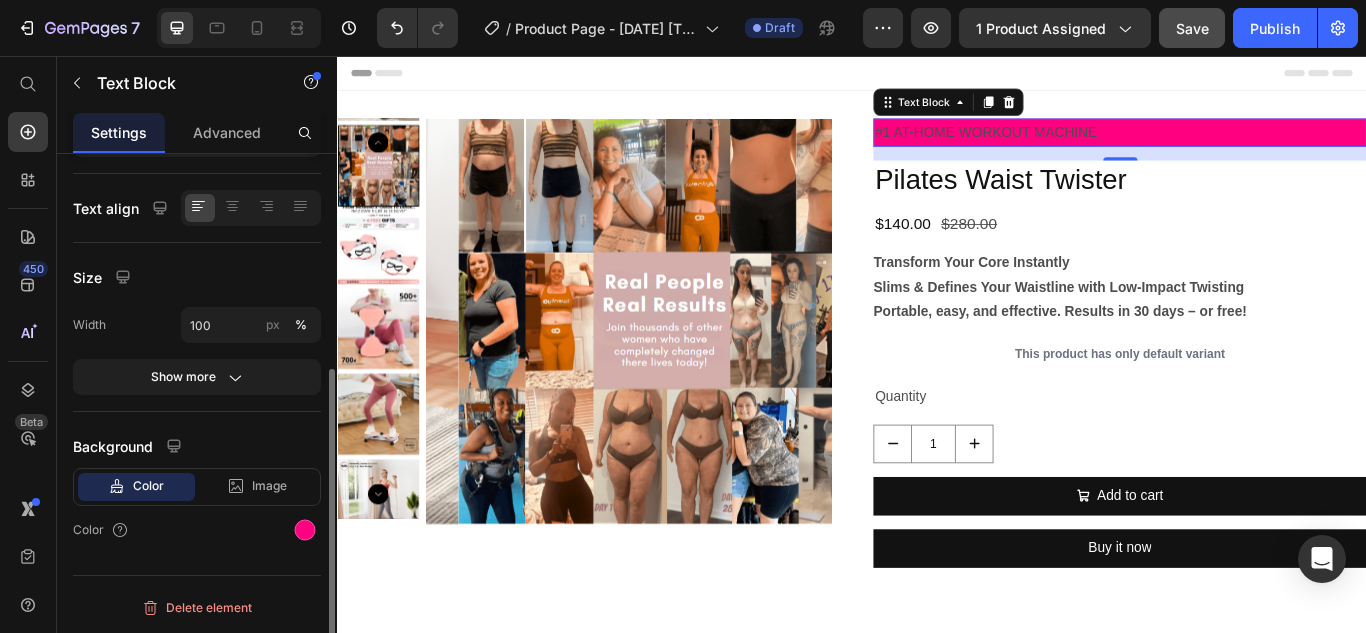 scroll, scrollTop: 159, scrollLeft: 0, axis: vertical 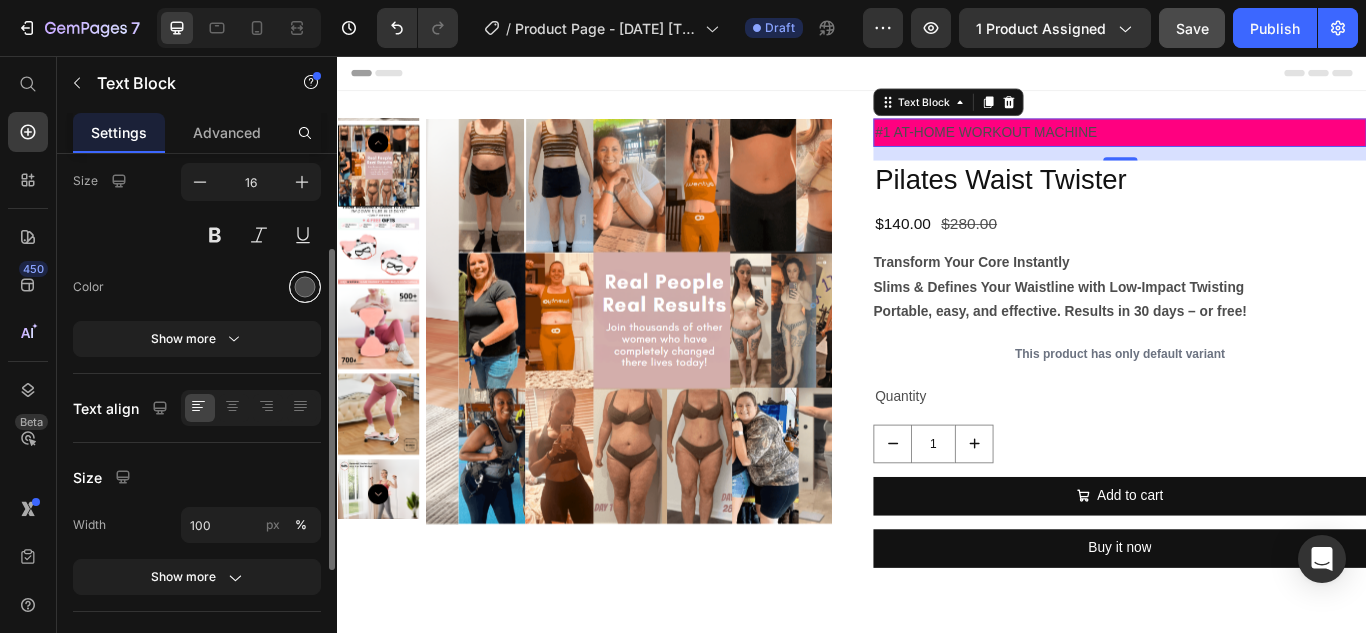 click at bounding box center (305, 287) 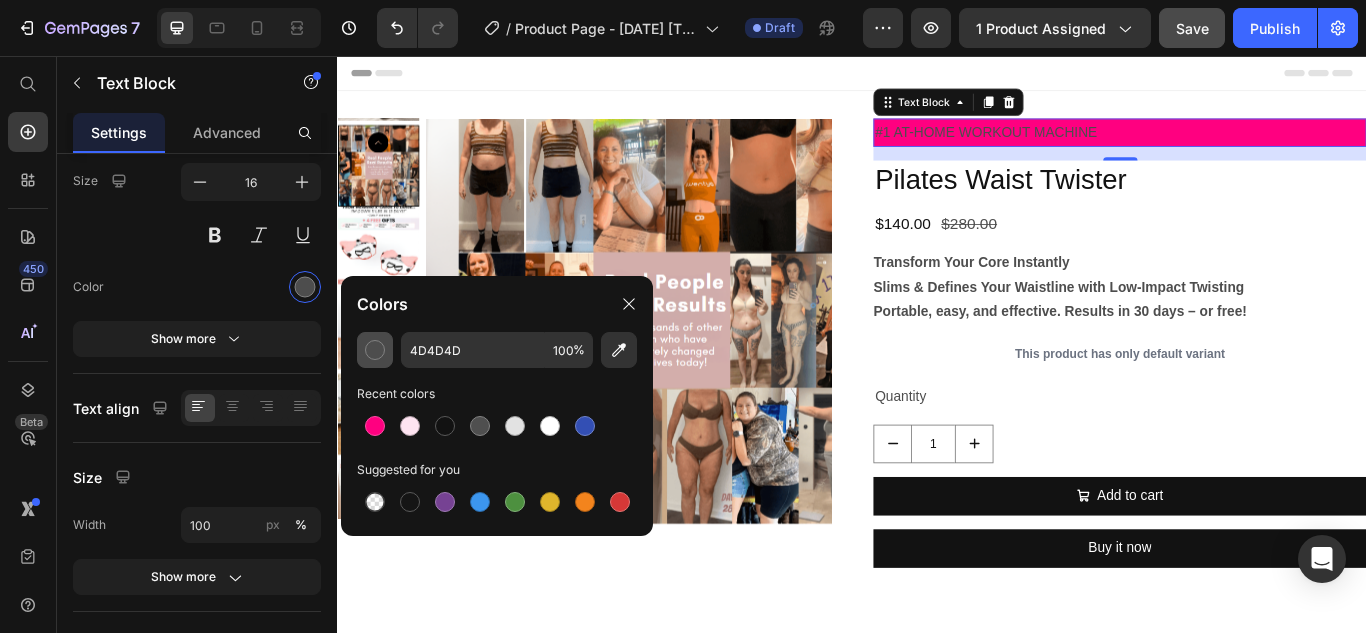 click at bounding box center [375, 350] 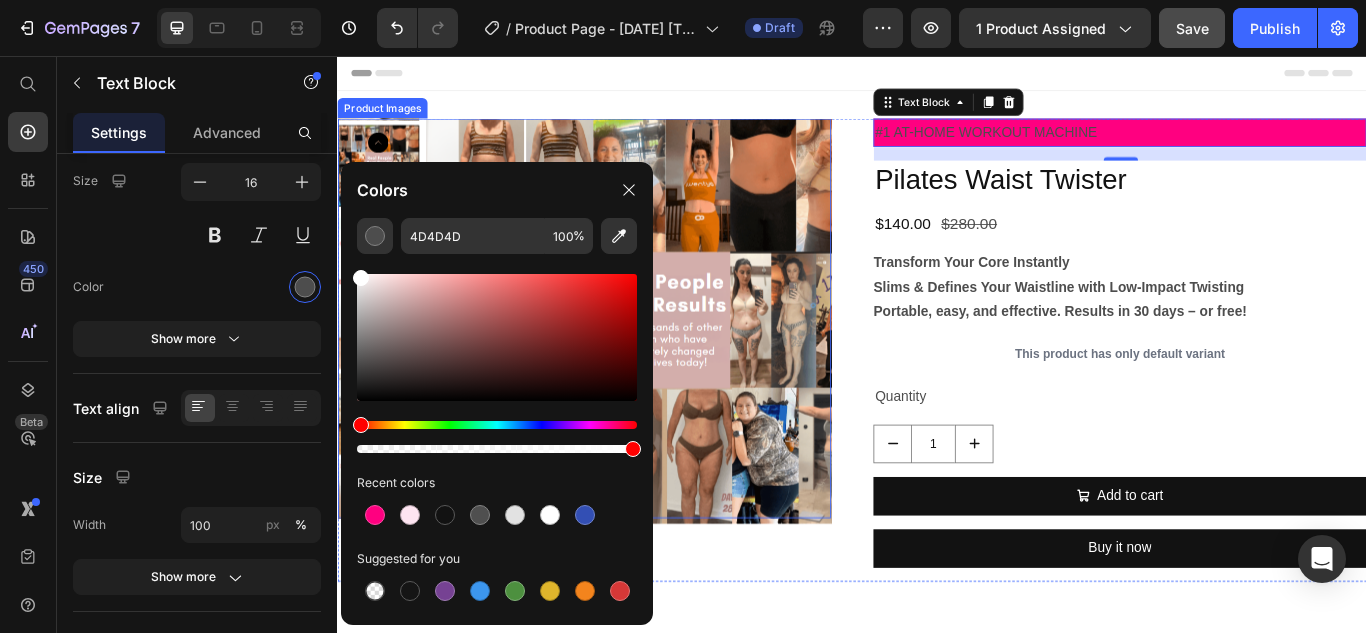 type on "FFFFFF" 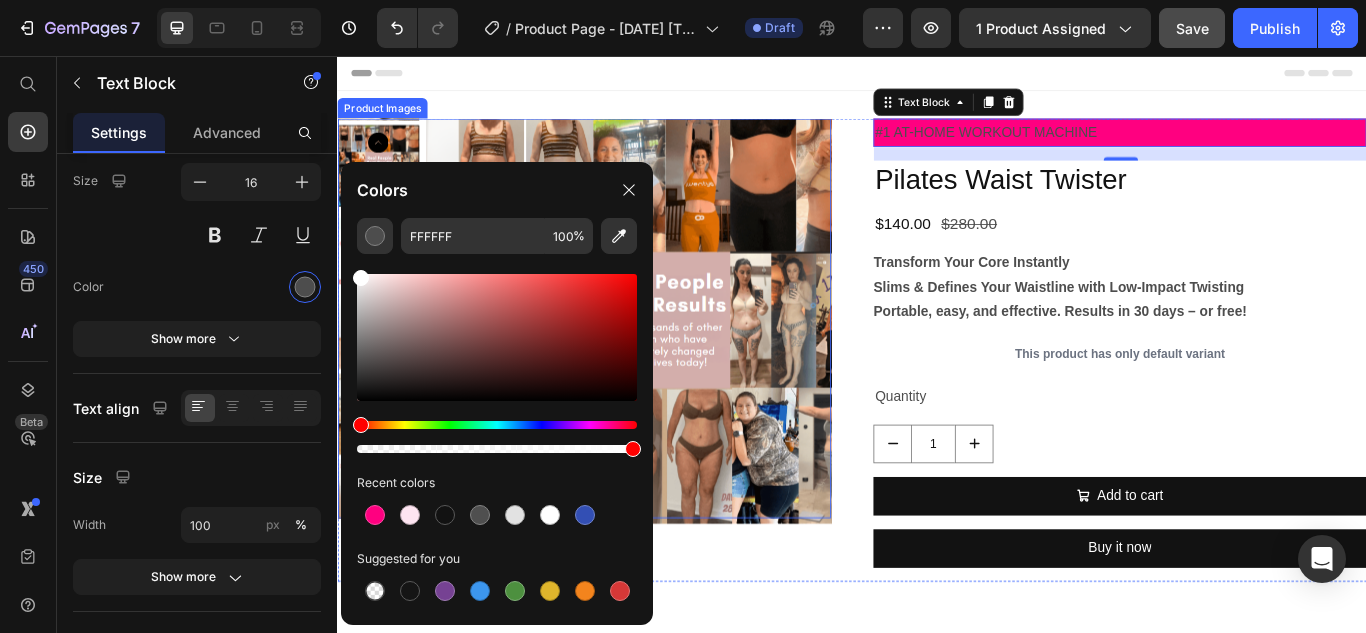 drag, startPoint x: 734, startPoint y: 412, endPoint x: 340, endPoint y: 258, distance: 423.0272 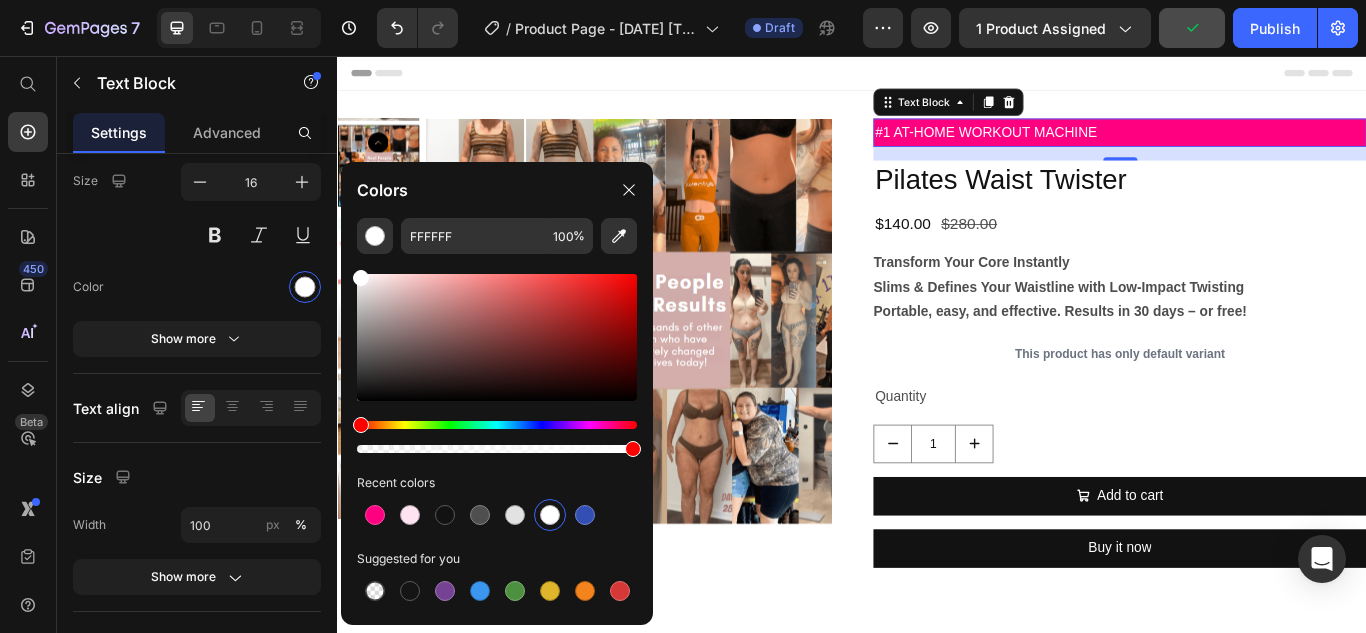 click on "FFFFFF 100 % Recent colors Suggested for you" 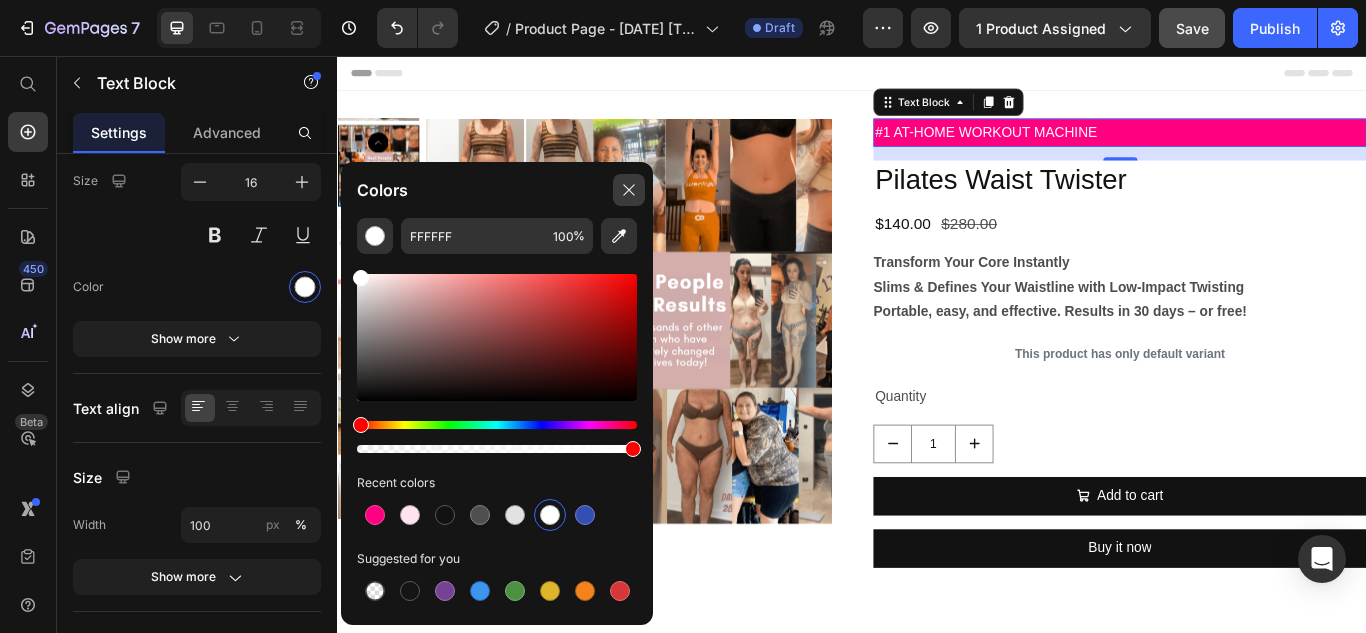 click at bounding box center [629, 190] 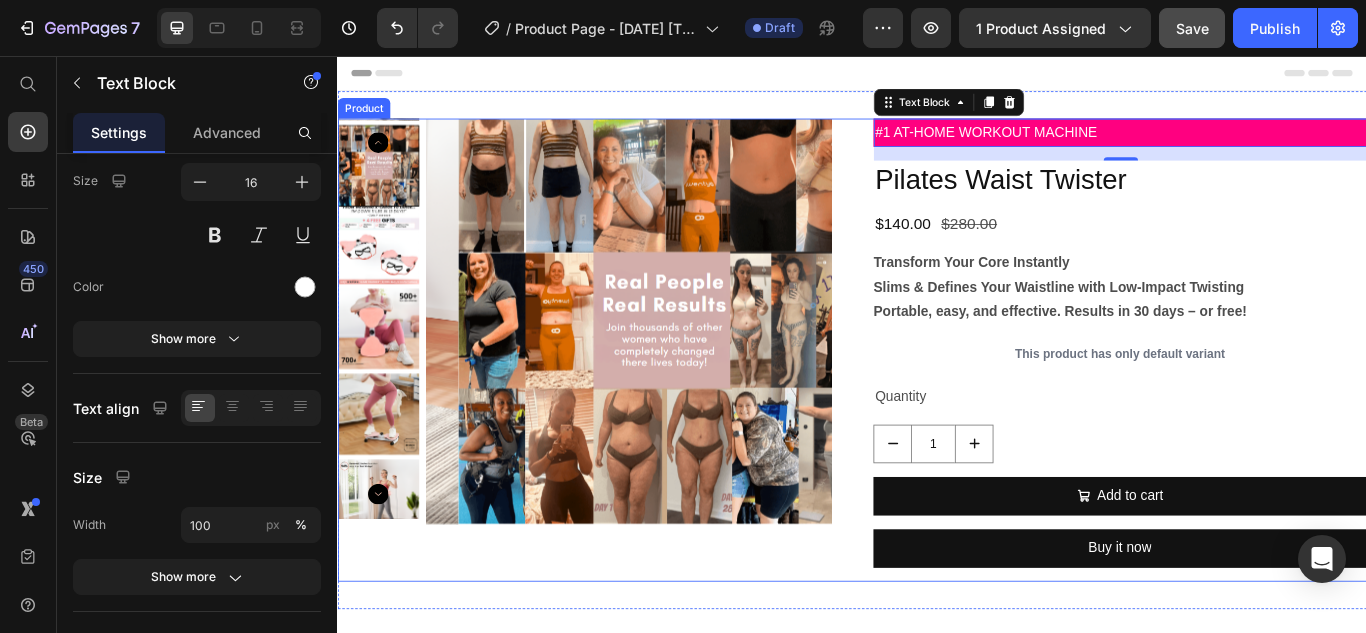 click on "Product Images #1 AT-HOME WORKOUT MACHINE Text Block   16 Pilates Waist Twister Product Title $140.00 Product Price $280.00 Product Price Row Transform Your Core Instantly
Slims & Defines Your Waistline with Low-Impact Twisting
Portable, easy, and effective. Results in 30 days – or free! Product Description This product has only default variant Product Variants & Swatches Quantity Text Block 1 Product Quantity
Add to cart Add to Cart Buy it now Dynamic Checkout Product" at bounding box center [937, 399] 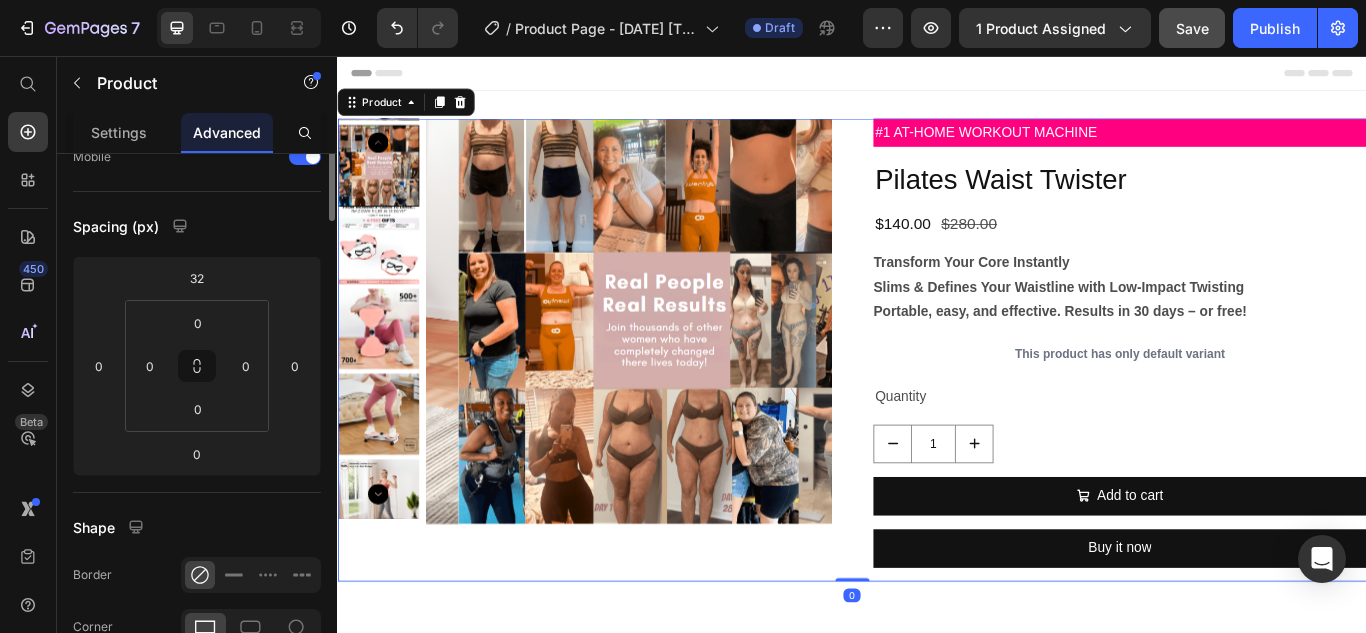 scroll, scrollTop: 0, scrollLeft: 0, axis: both 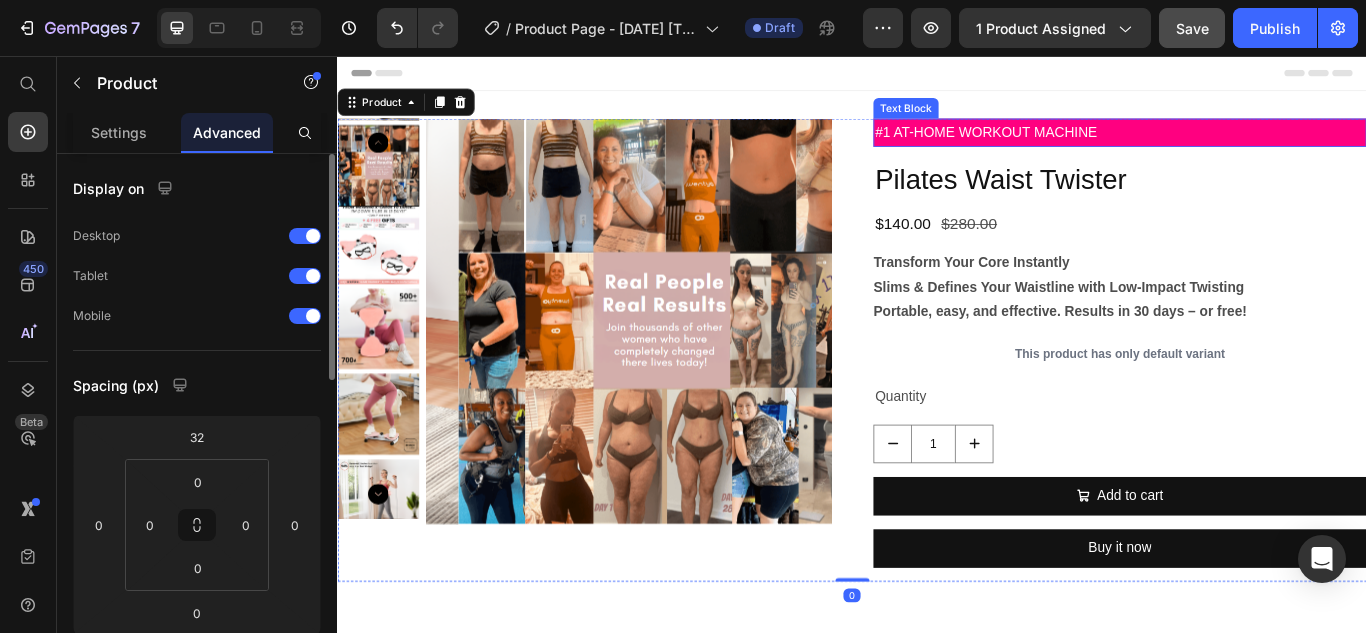 click on "#1 AT-HOME WORKOUT MACHINE" at bounding box center (1249, 145) 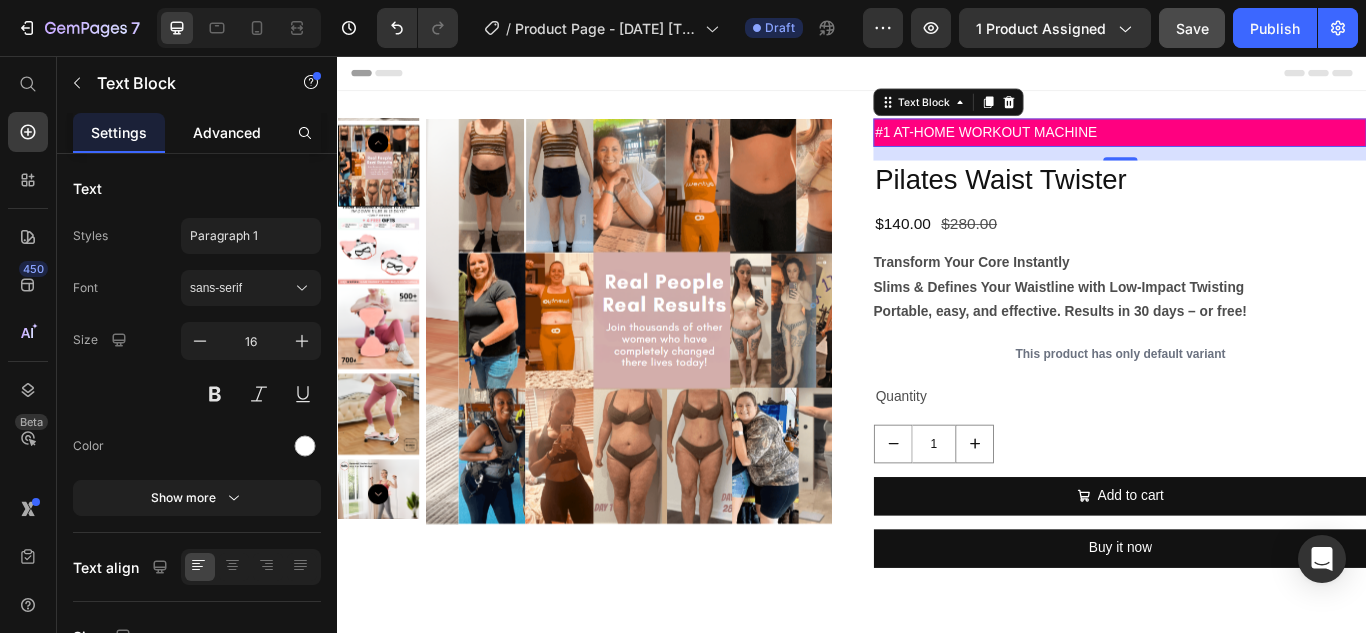click on "Advanced" at bounding box center [227, 132] 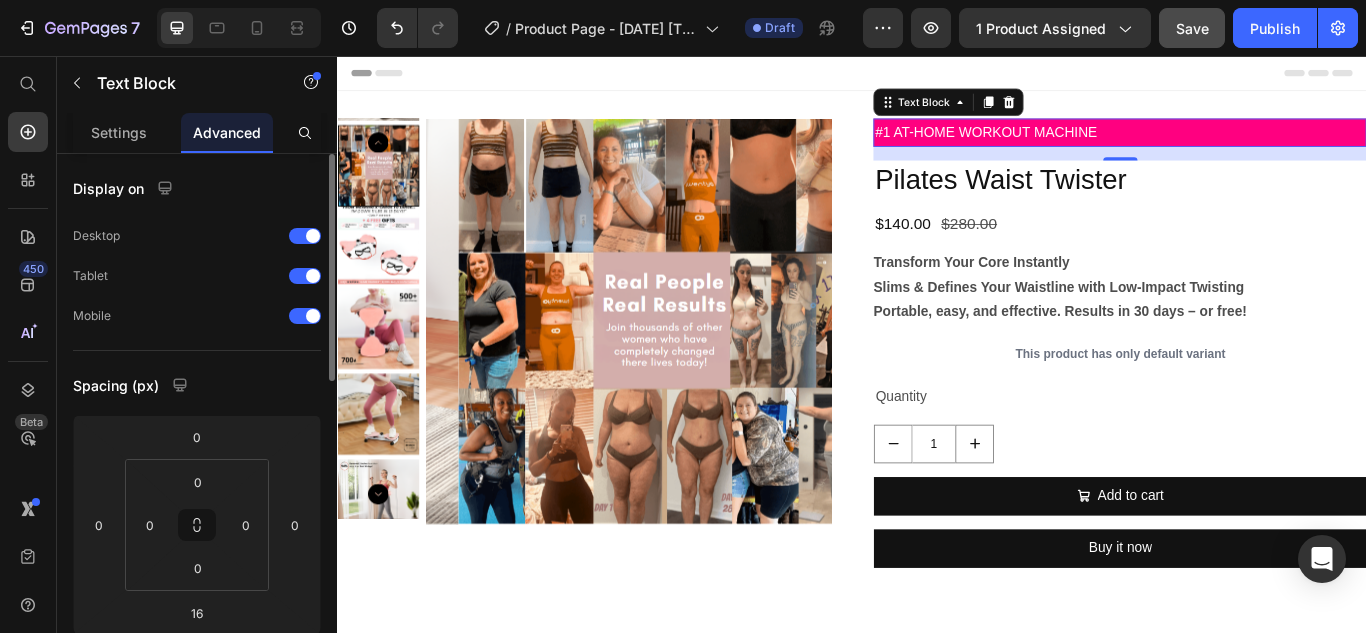 scroll, scrollTop: 100, scrollLeft: 0, axis: vertical 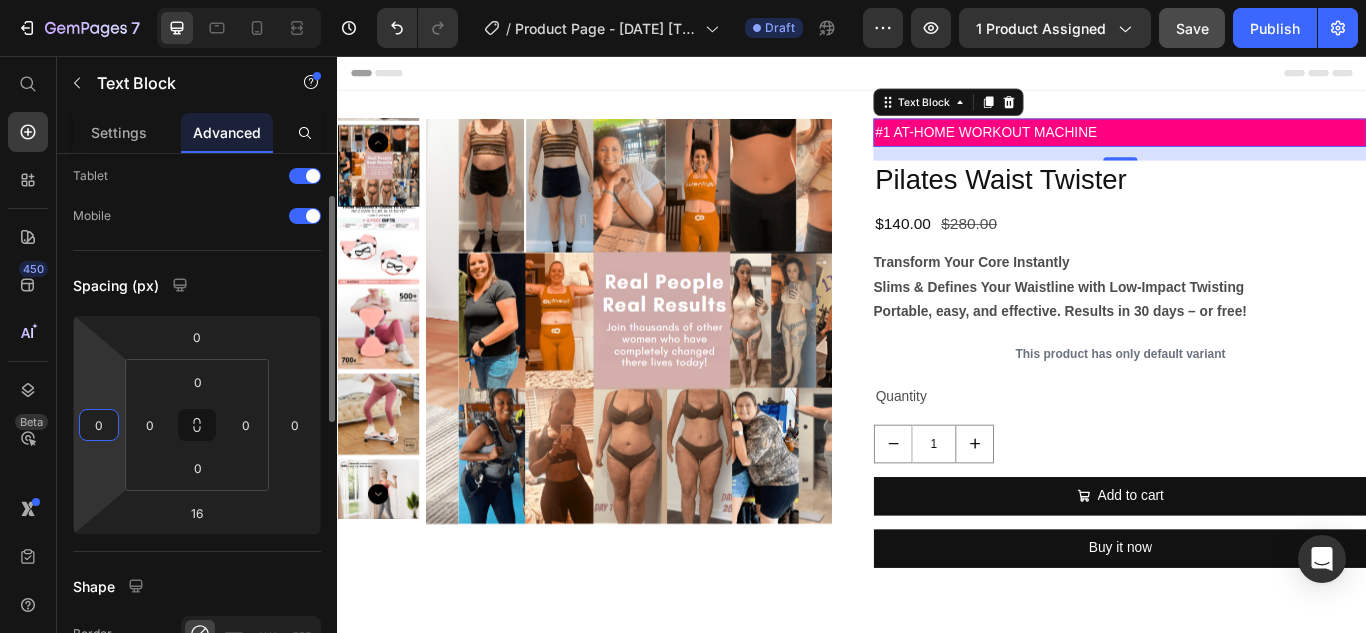 click on "0" at bounding box center (99, 425) 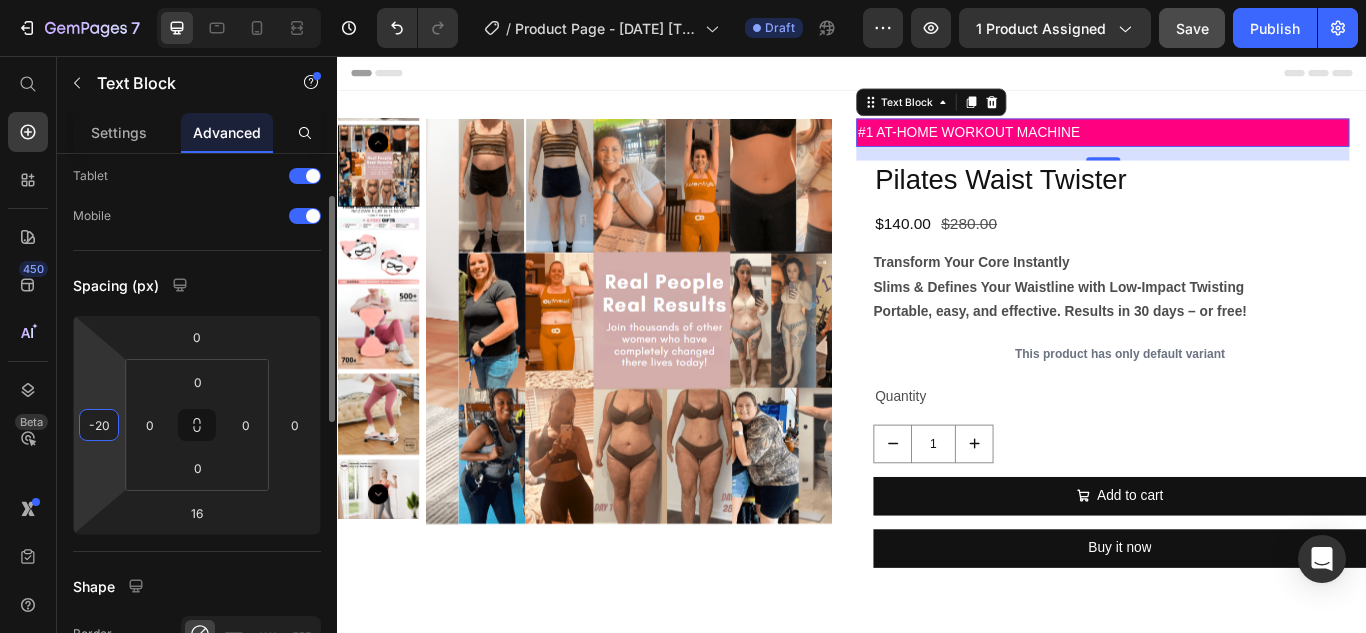 type on "-2" 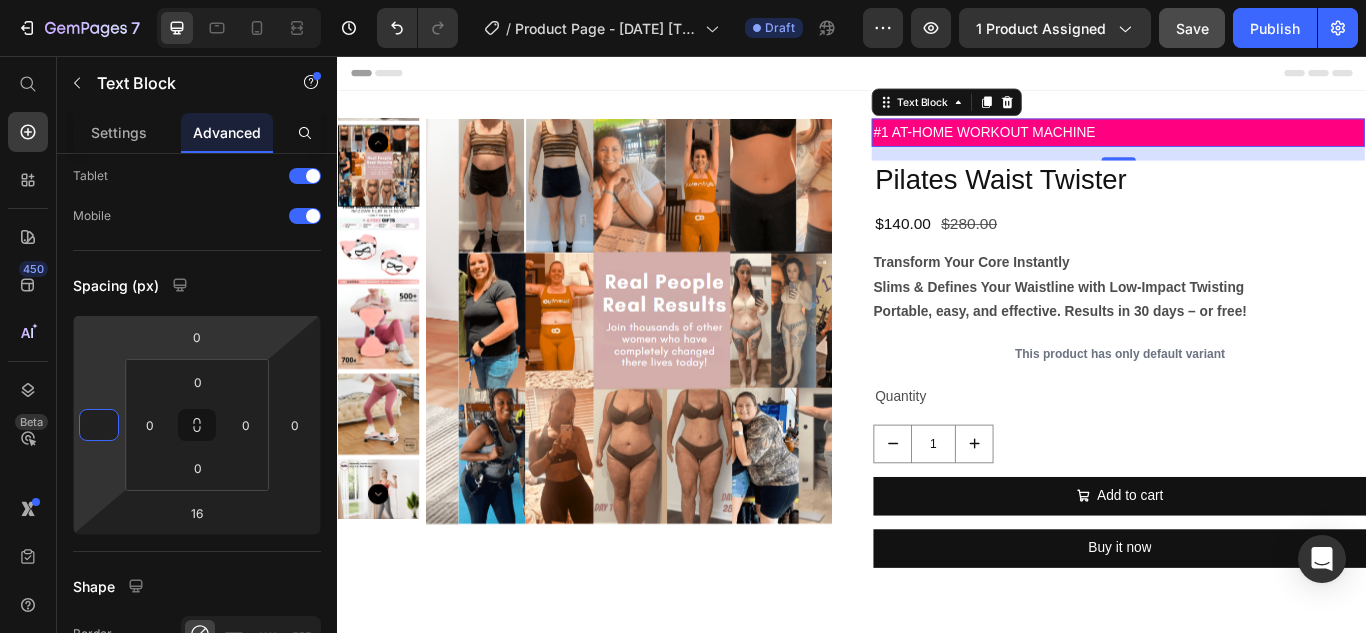 type on "0" 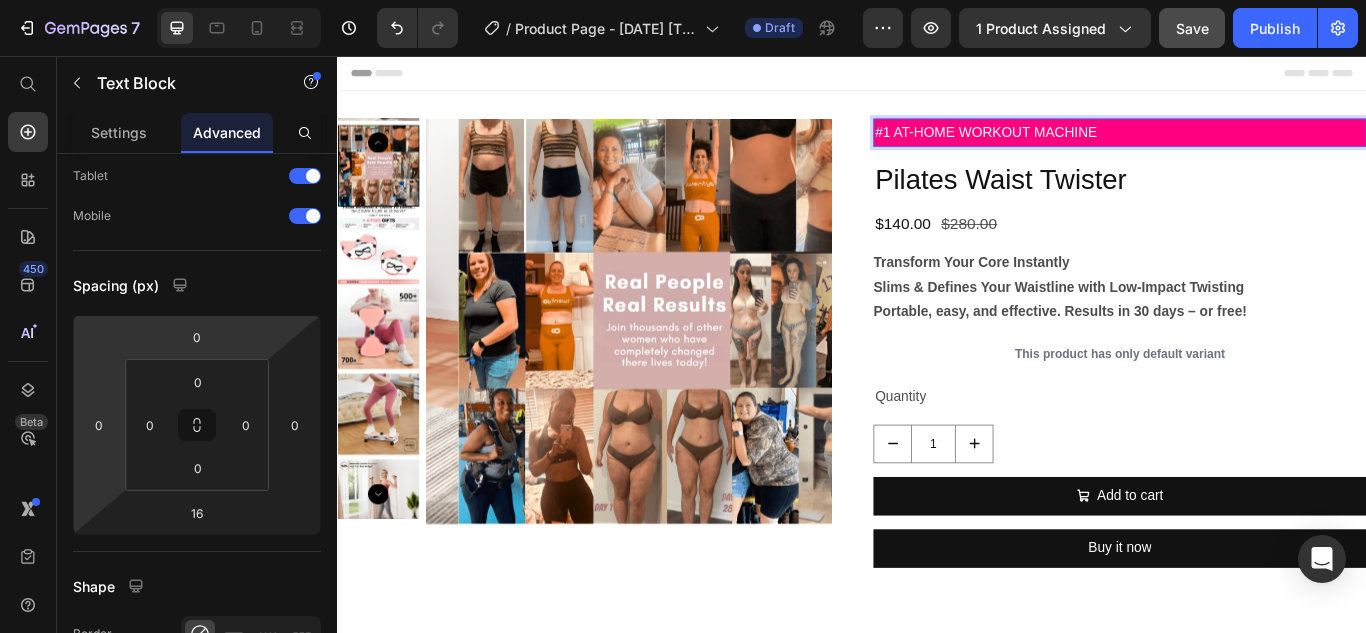 click on "#1 AT-HOME WORKOUT MACHINE" at bounding box center (1249, 145) 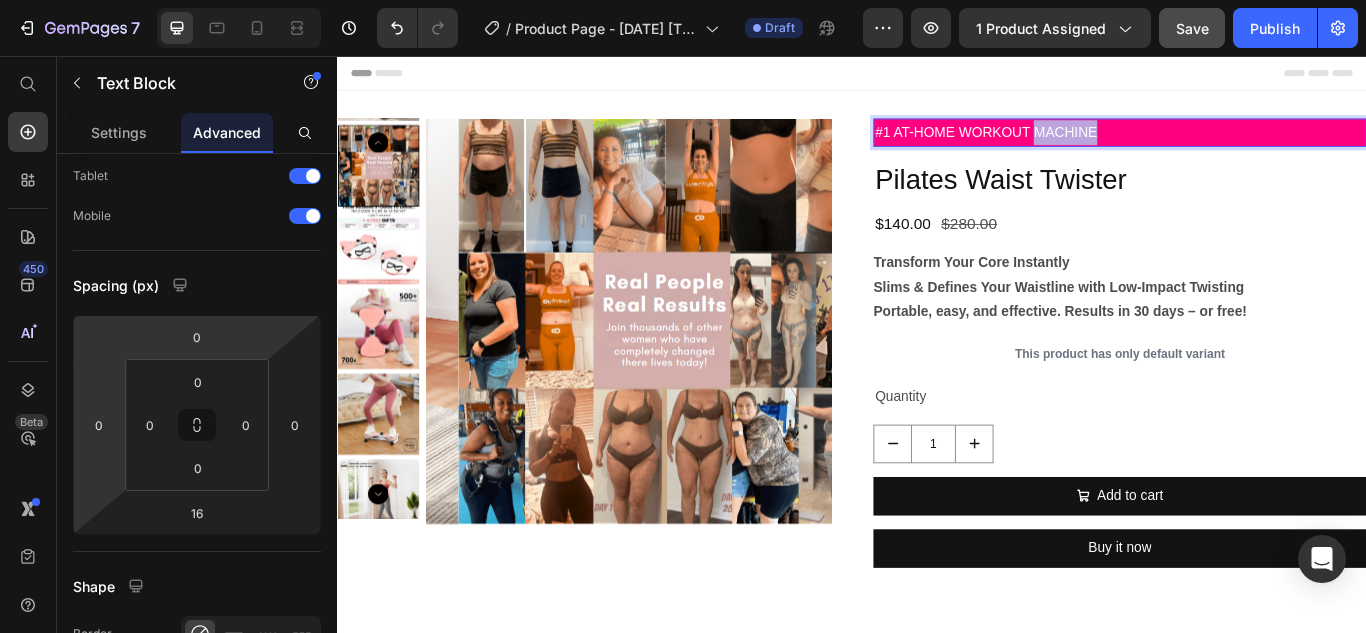 click on "#1 AT-HOME WORKOUT MACHINE" at bounding box center [1249, 145] 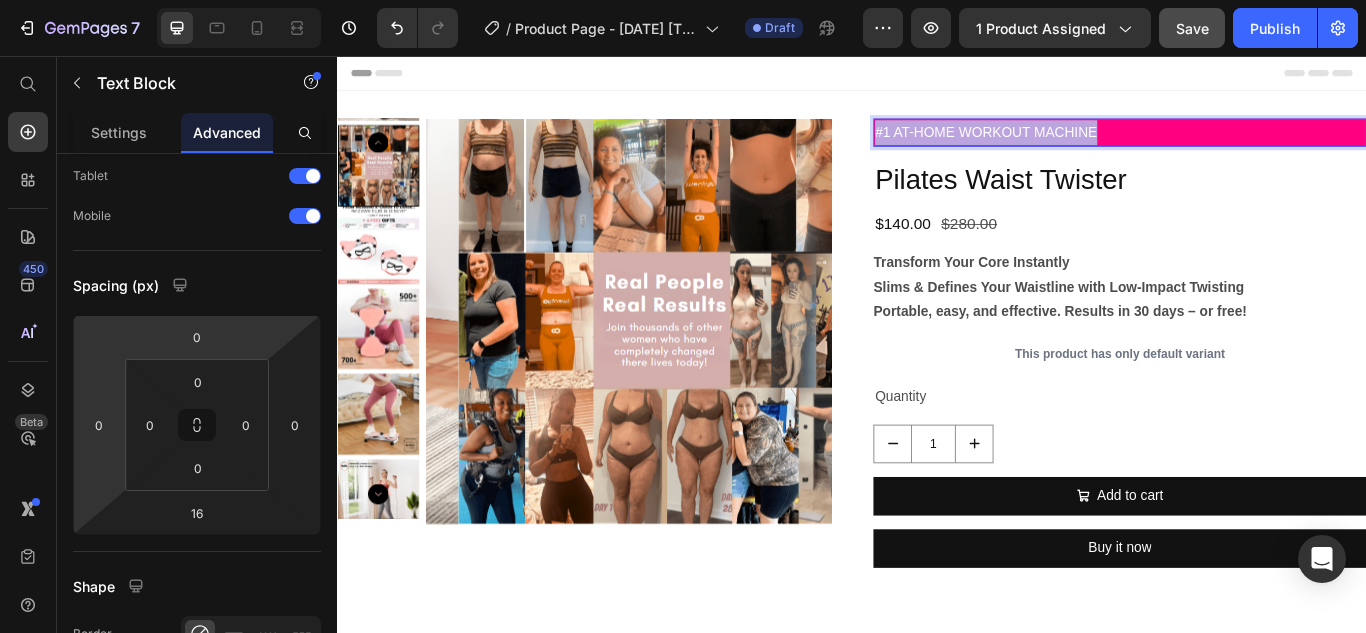 click on "#1 AT-HOME WORKOUT MACHINE" at bounding box center [1249, 145] 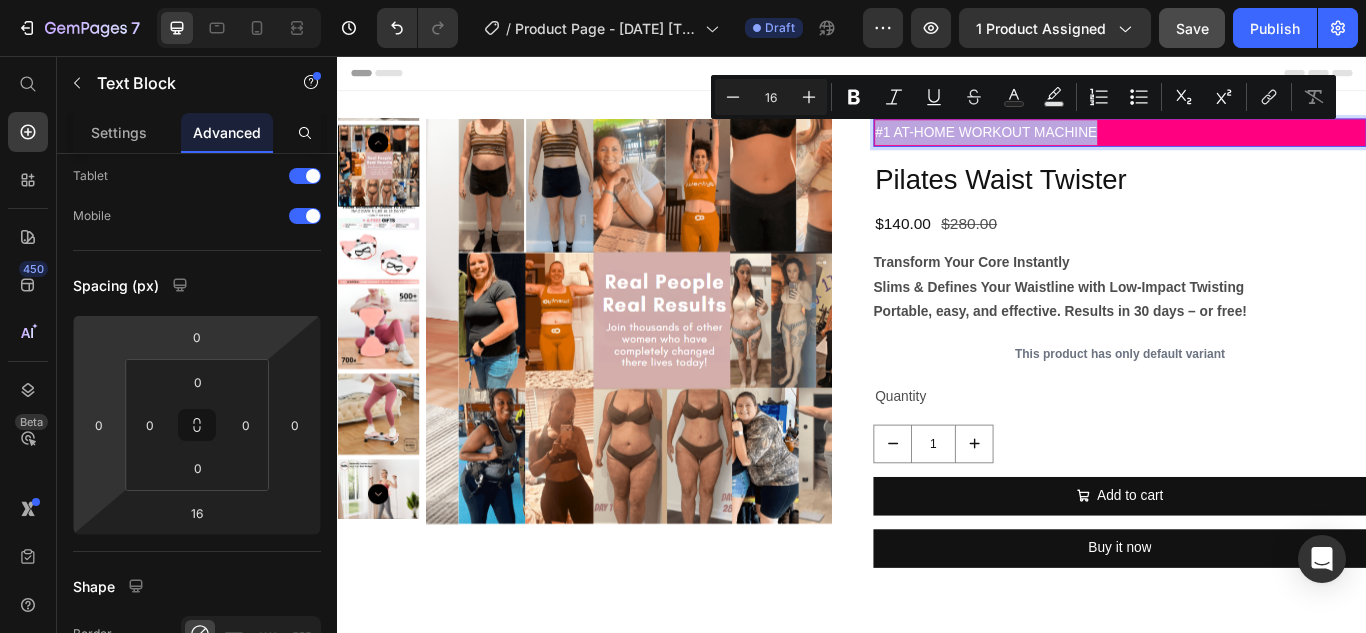 click on "#1 AT-HOME WORKOUT MACHINE" at bounding box center [1249, 145] 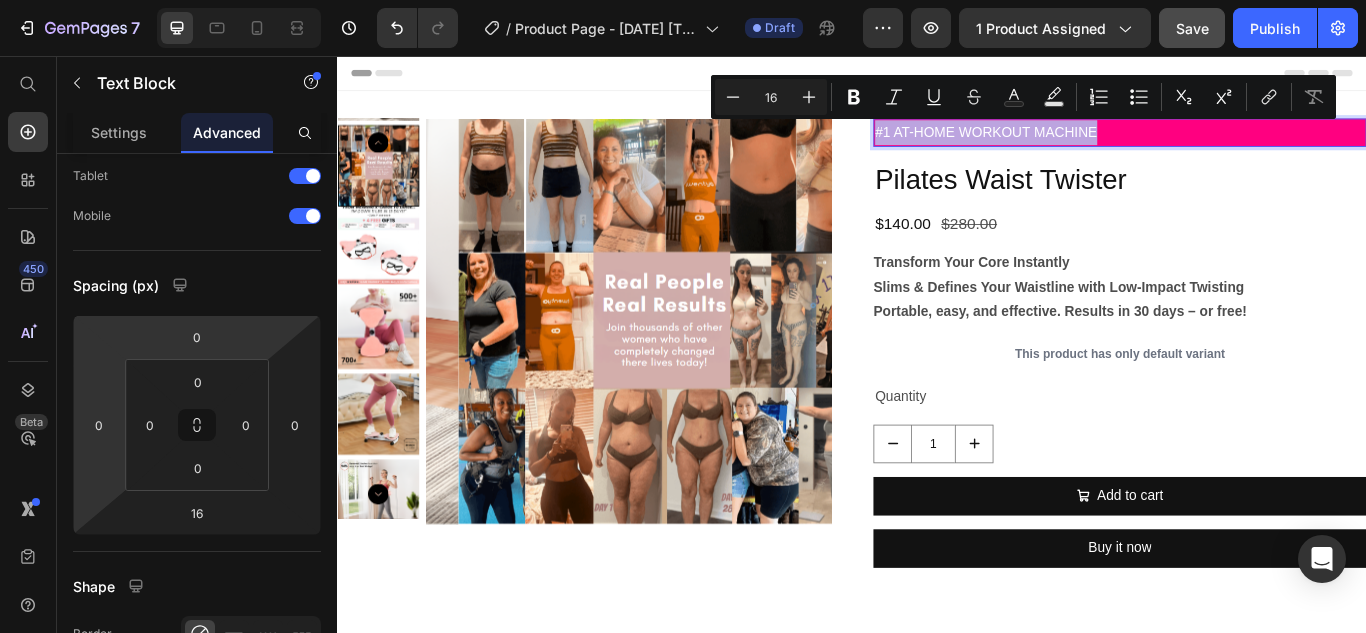 click on "#1 AT-HOME WORKOUT MACHINE" at bounding box center [1249, 145] 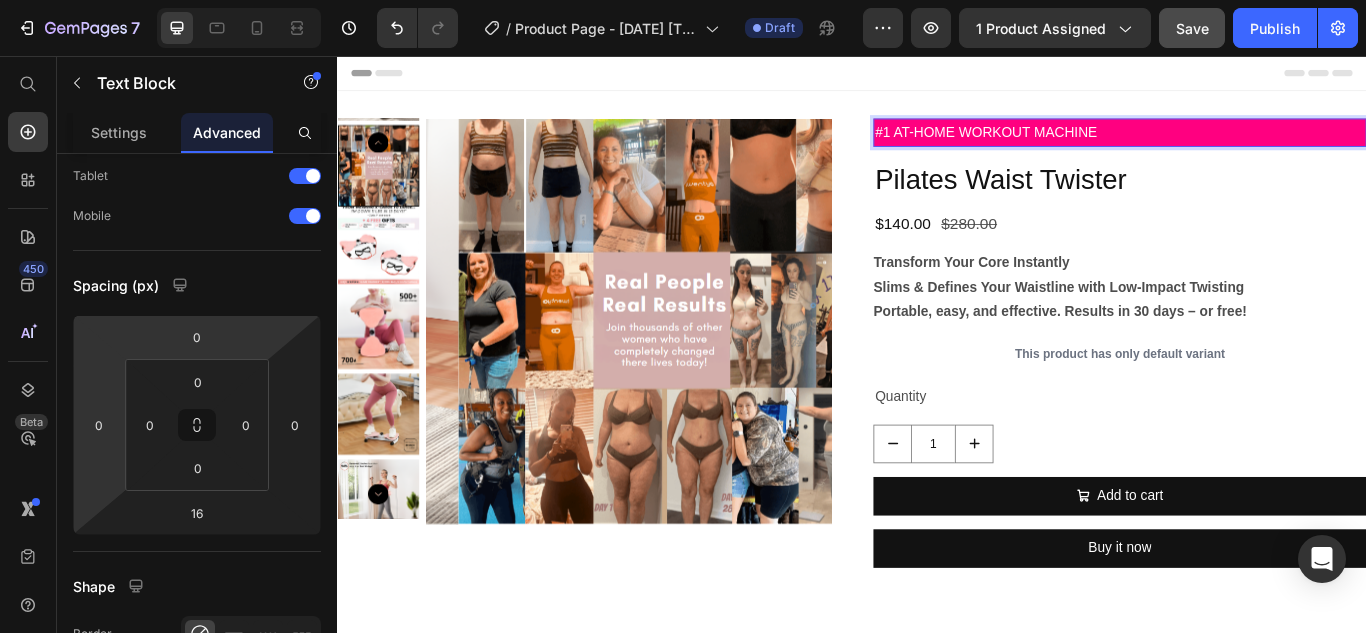 click on "#1 AT-HOME WORKOUT MACHINE" at bounding box center (1249, 145) 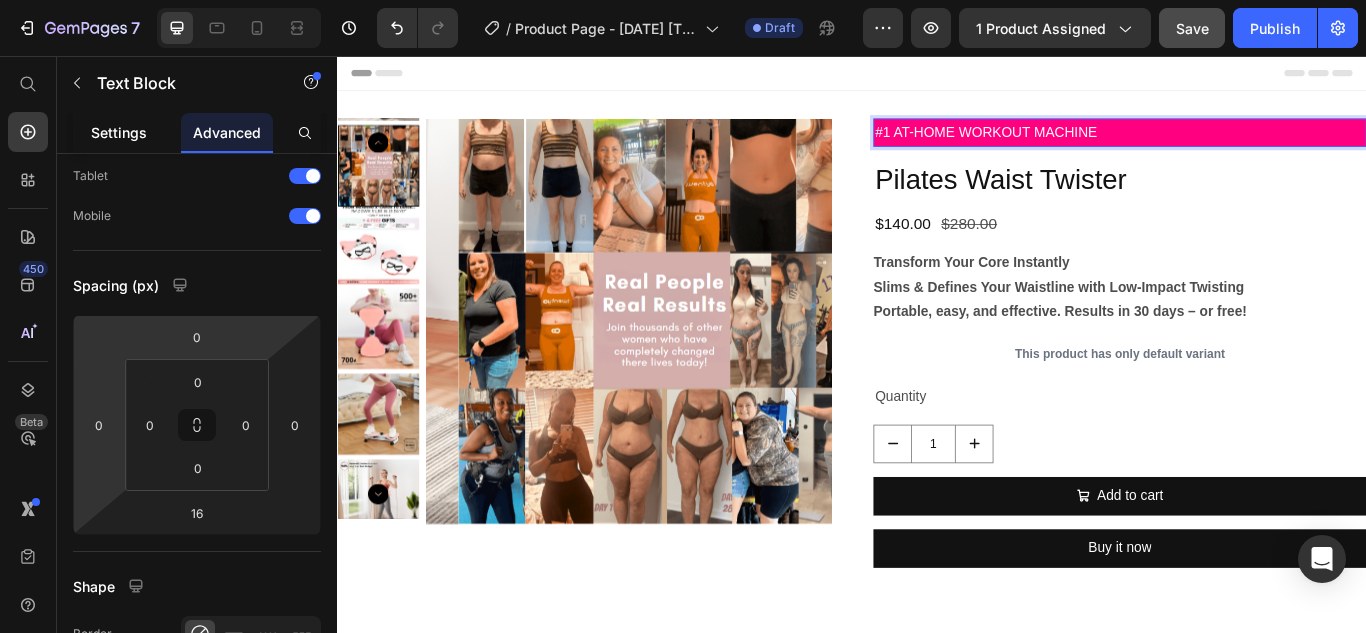 click on "Settings" at bounding box center (119, 132) 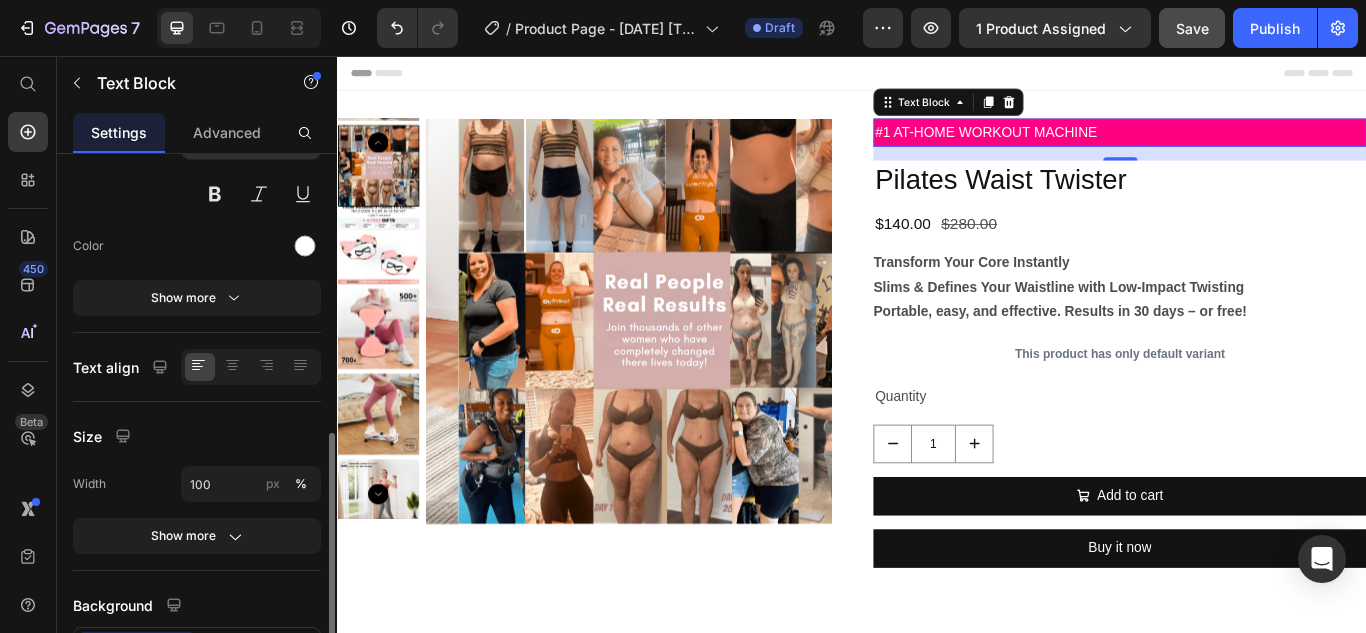 scroll, scrollTop: 300, scrollLeft: 0, axis: vertical 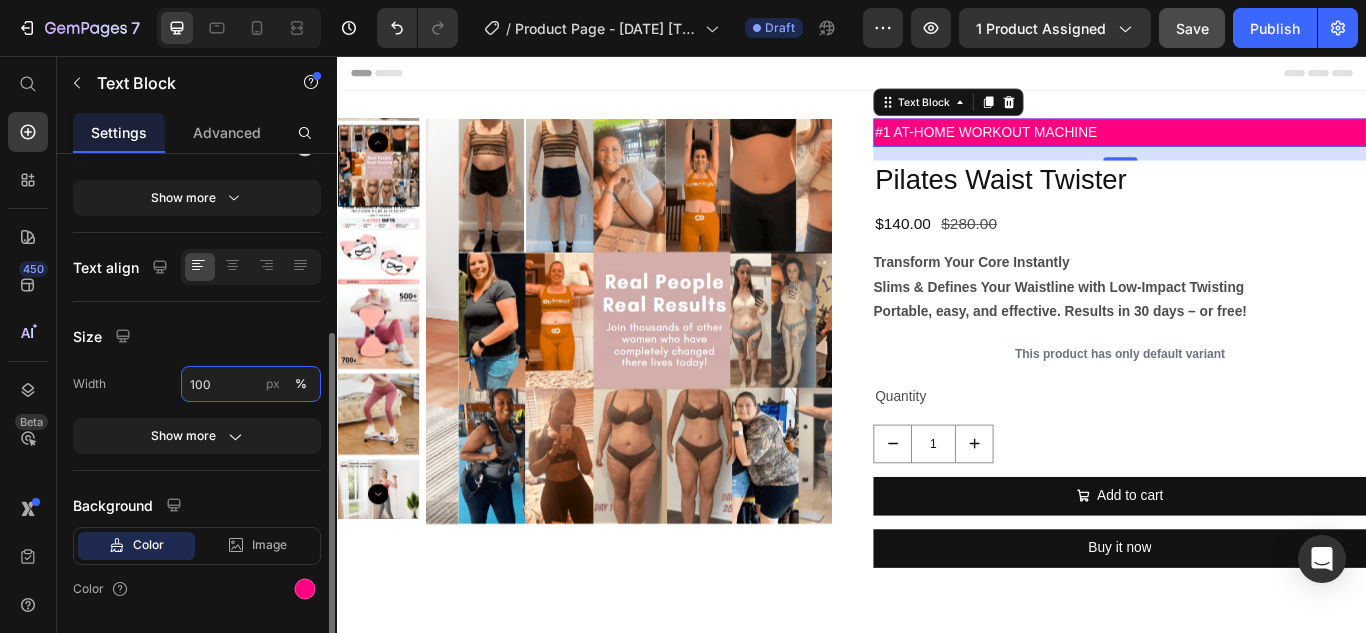 click on "100" at bounding box center [251, 384] 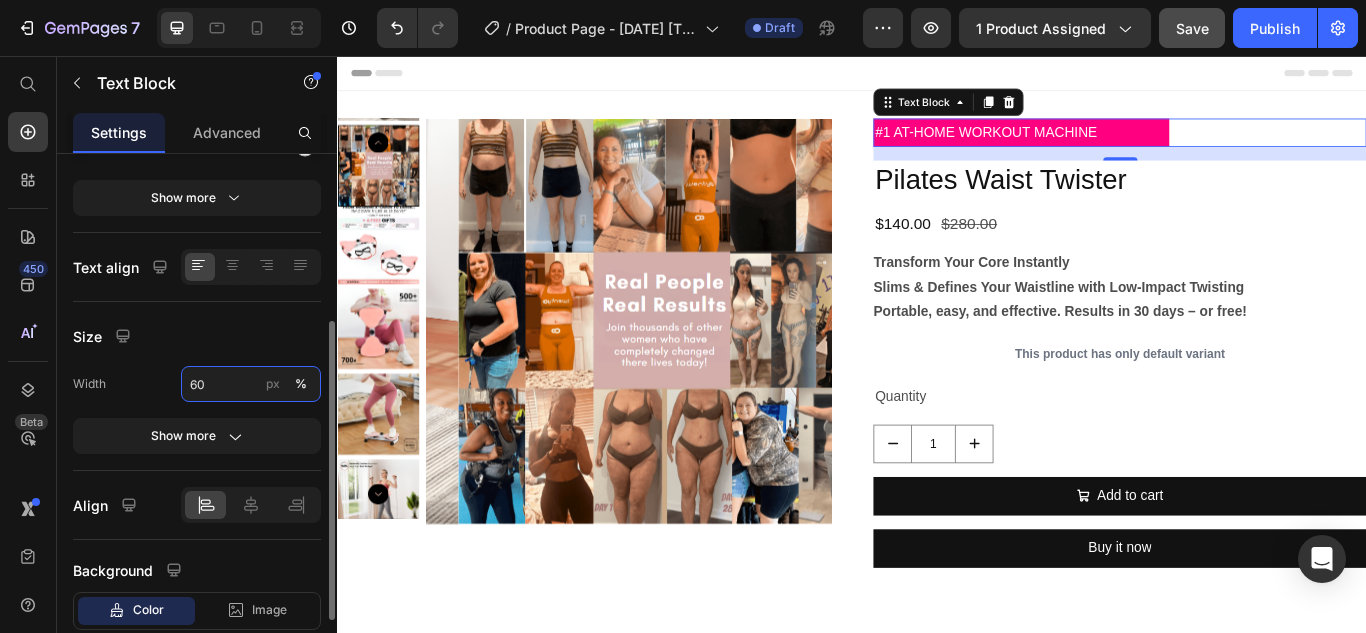 type on "6" 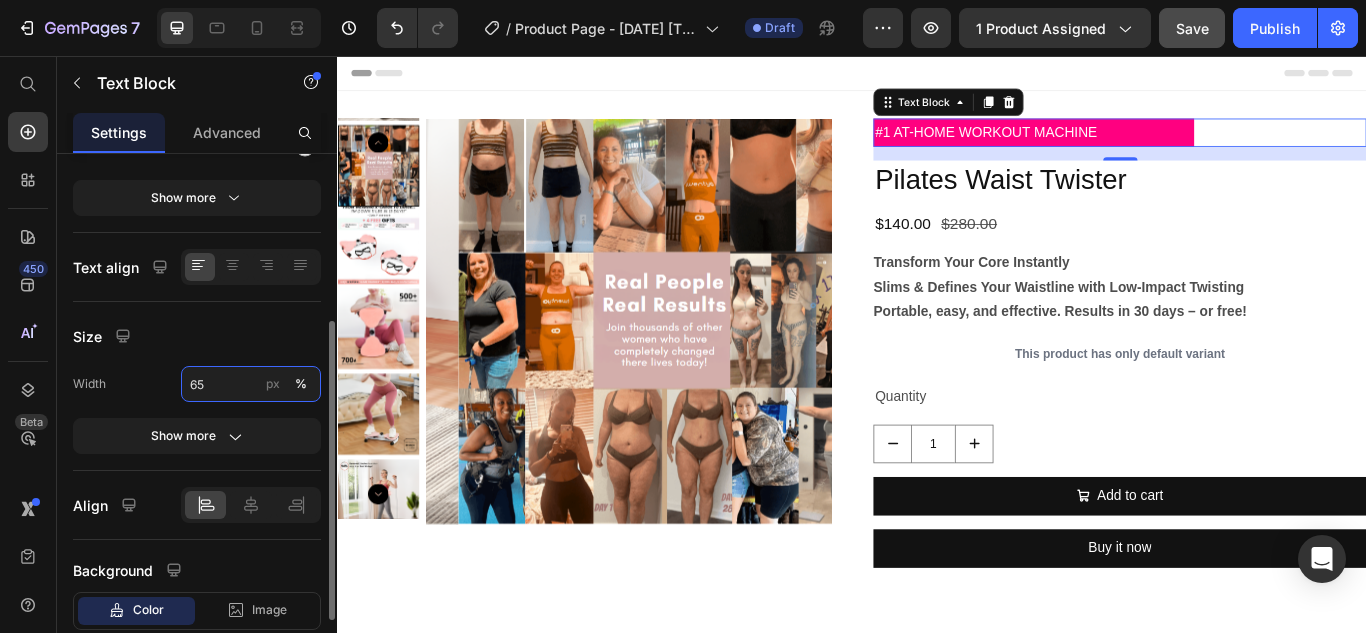type on "6" 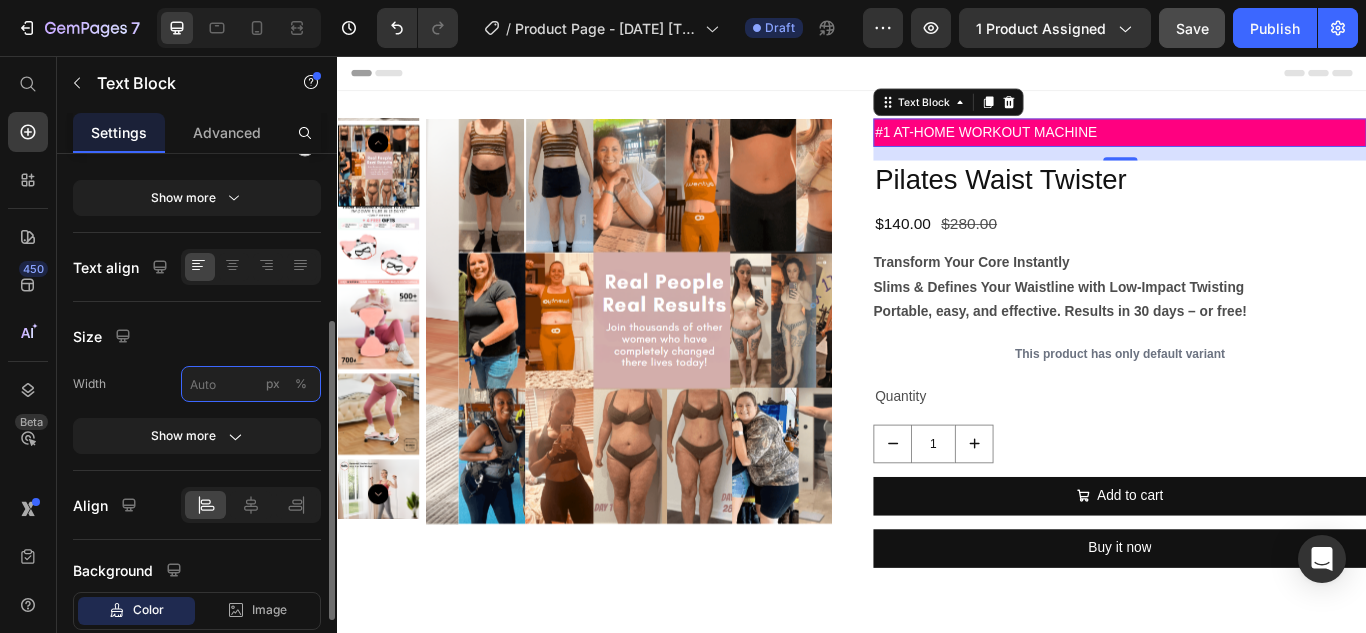 type on "6" 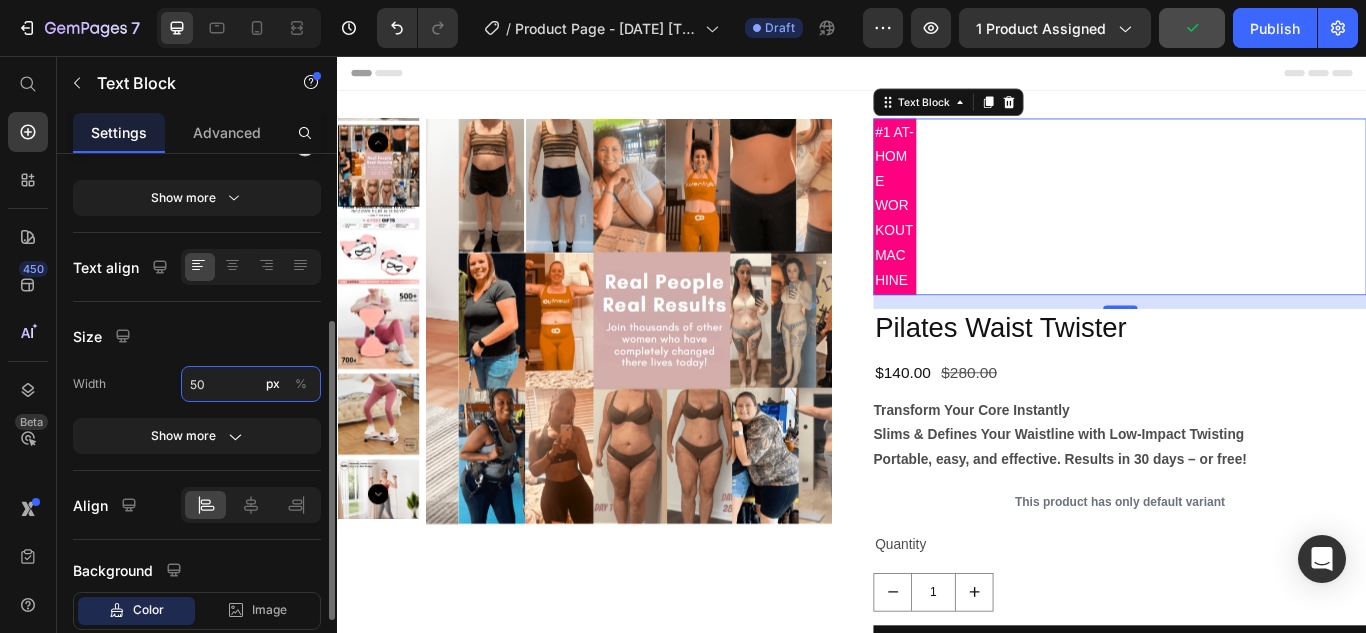 type on "50" 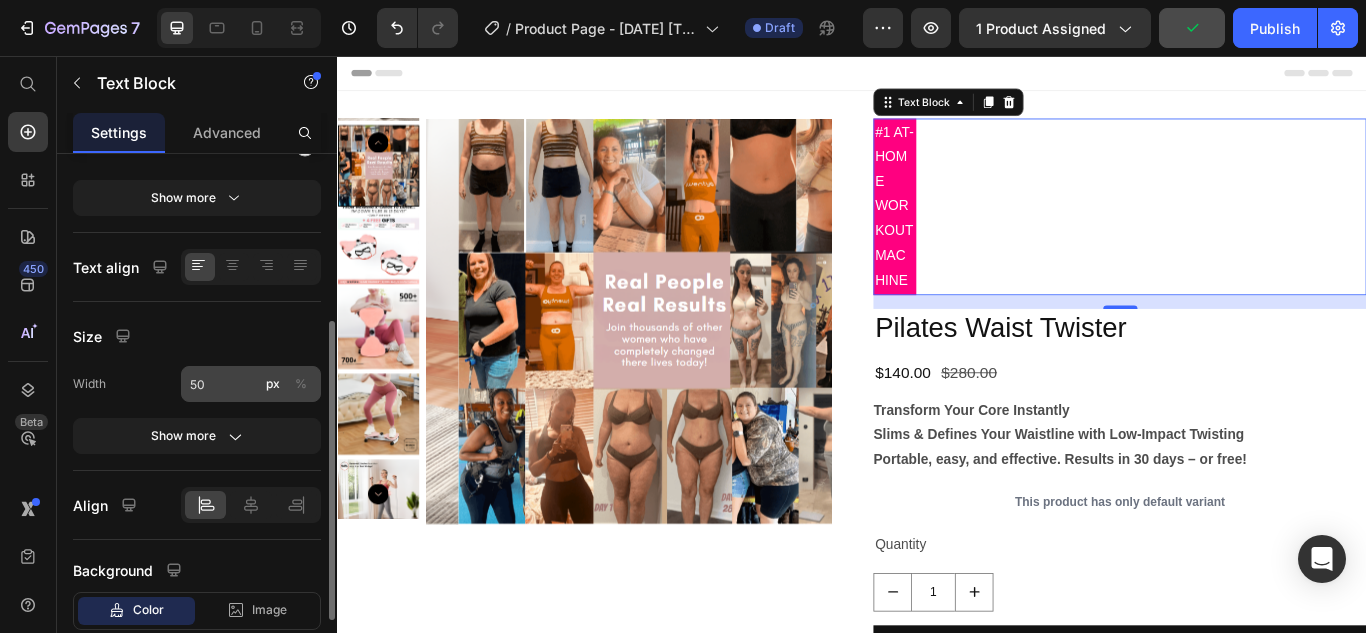 click on "%" at bounding box center (301, 384) 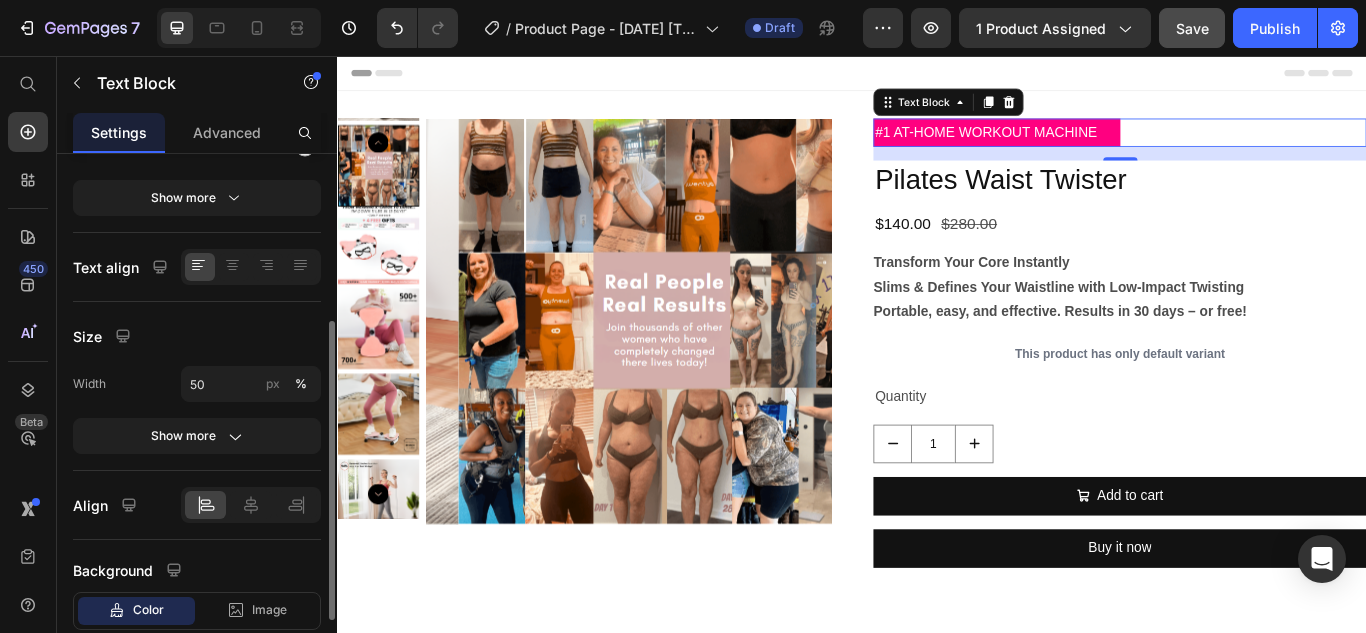 click on "Size" at bounding box center [197, 336] 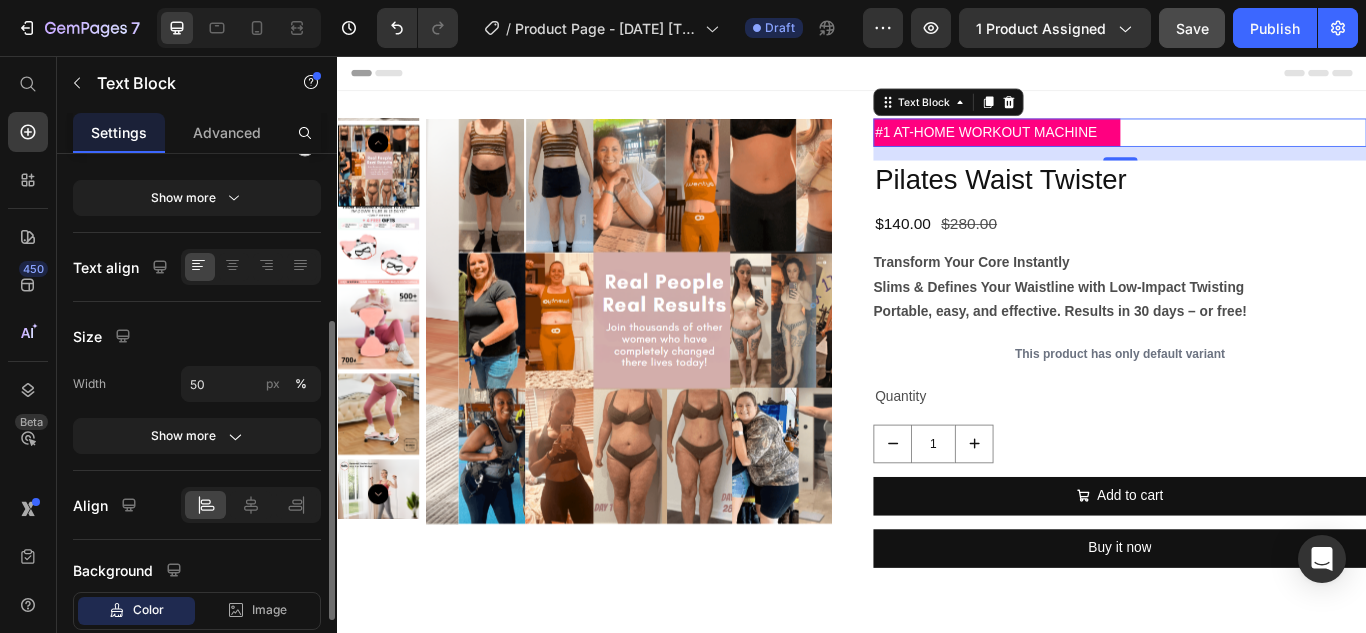scroll, scrollTop: 0, scrollLeft: 0, axis: both 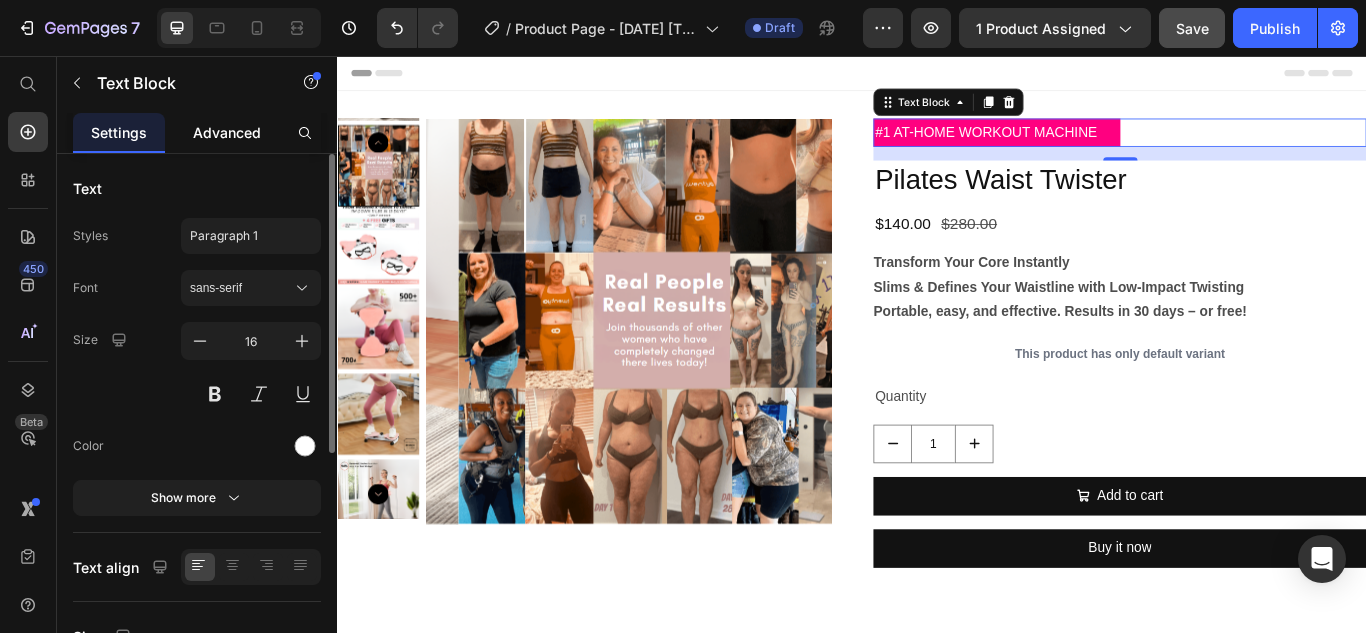 click on "Advanced" at bounding box center [227, 132] 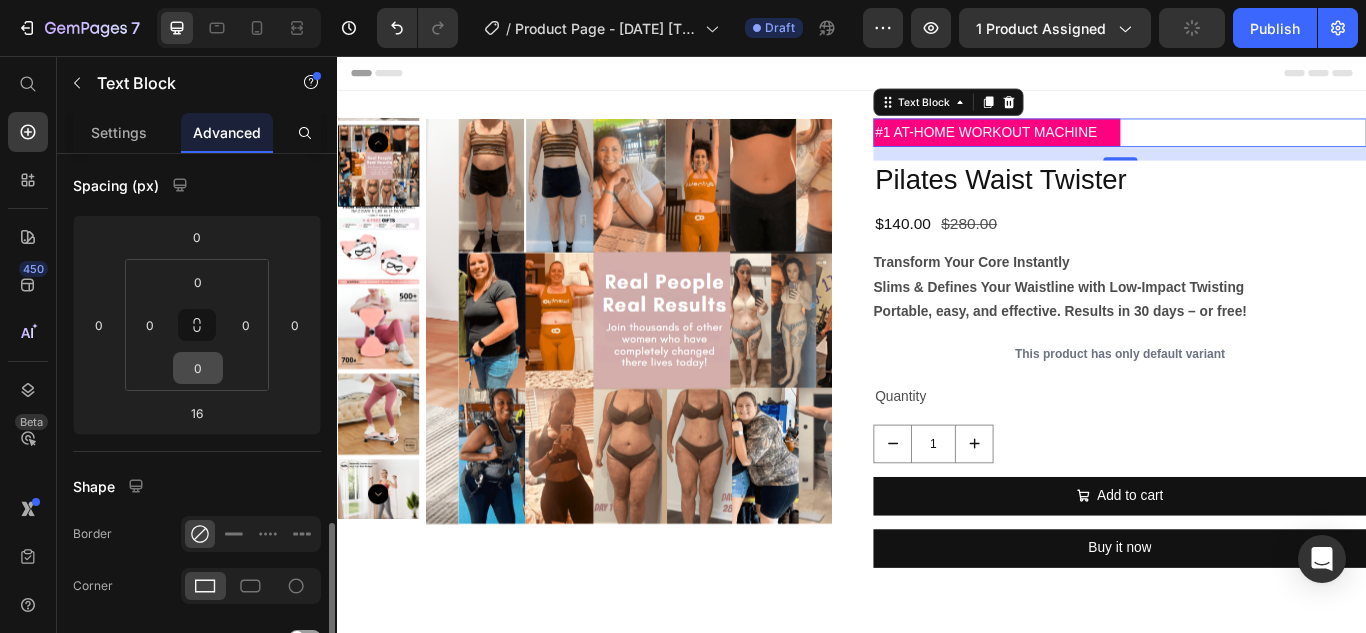 scroll, scrollTop: 400, scrollLeft: 0, axis: vertical 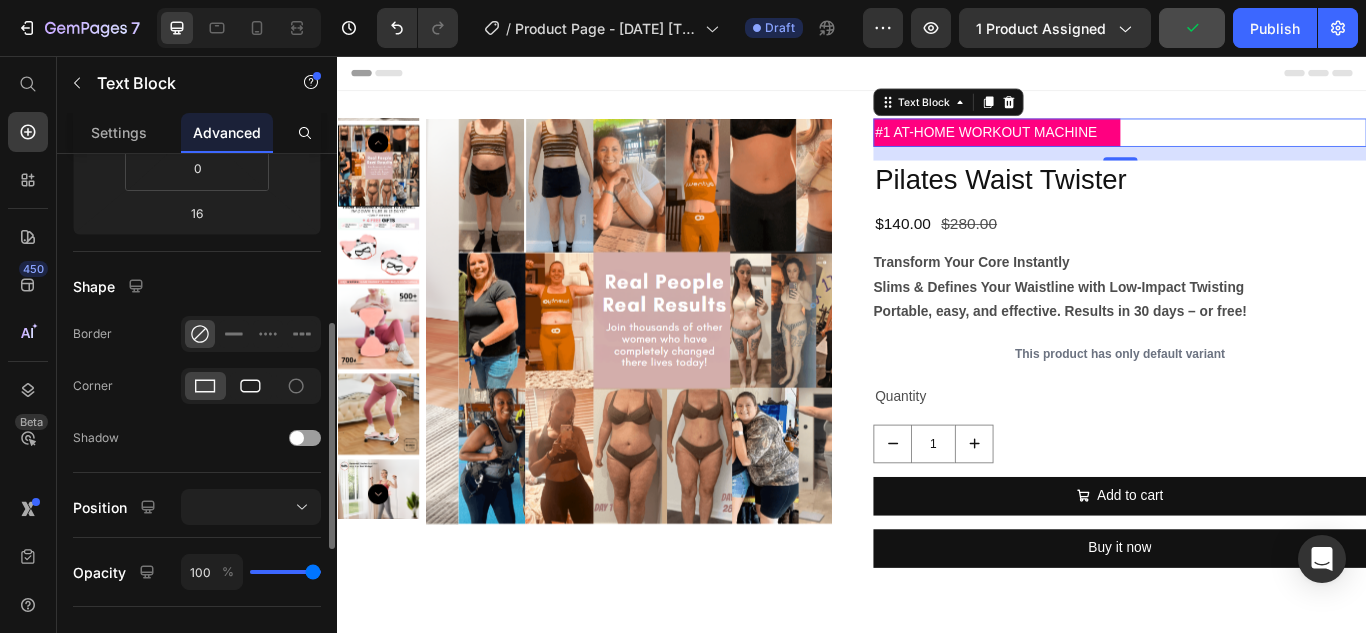 click 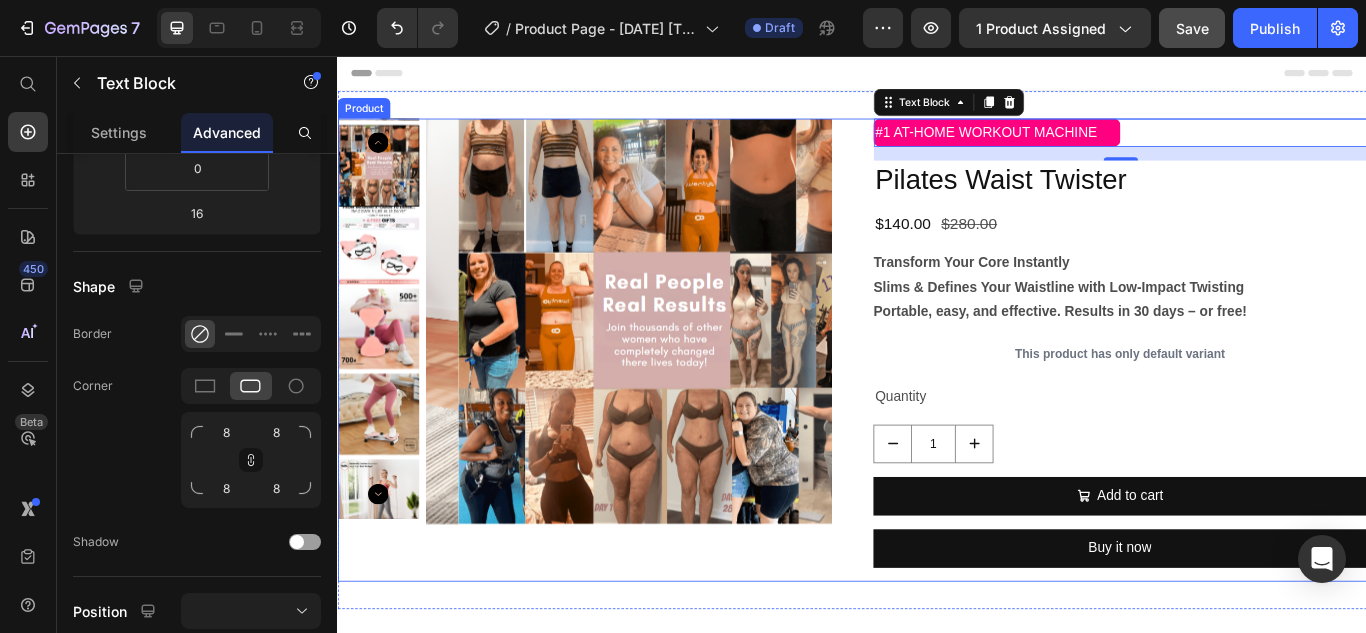 click on "Product Images   #1 AT-HOME WORKOUT MACHINE Text Block   16 Pilates Waist Twister Product Title $140.00 Product Price $280.00 Product Price Row Transform Your Core Instantly
Slims & Defines Your Waistline with Low-Impact Twisting
Portable, easy, and effective. Results in 30 days – or free! Product Description This product has only default variant Product Variants & Swatches Quantity Text Block 1 Product Quantity
Add to cart Add to Cart Buy it now Dynamic Checkout Product" at bounding box center (937, 399) 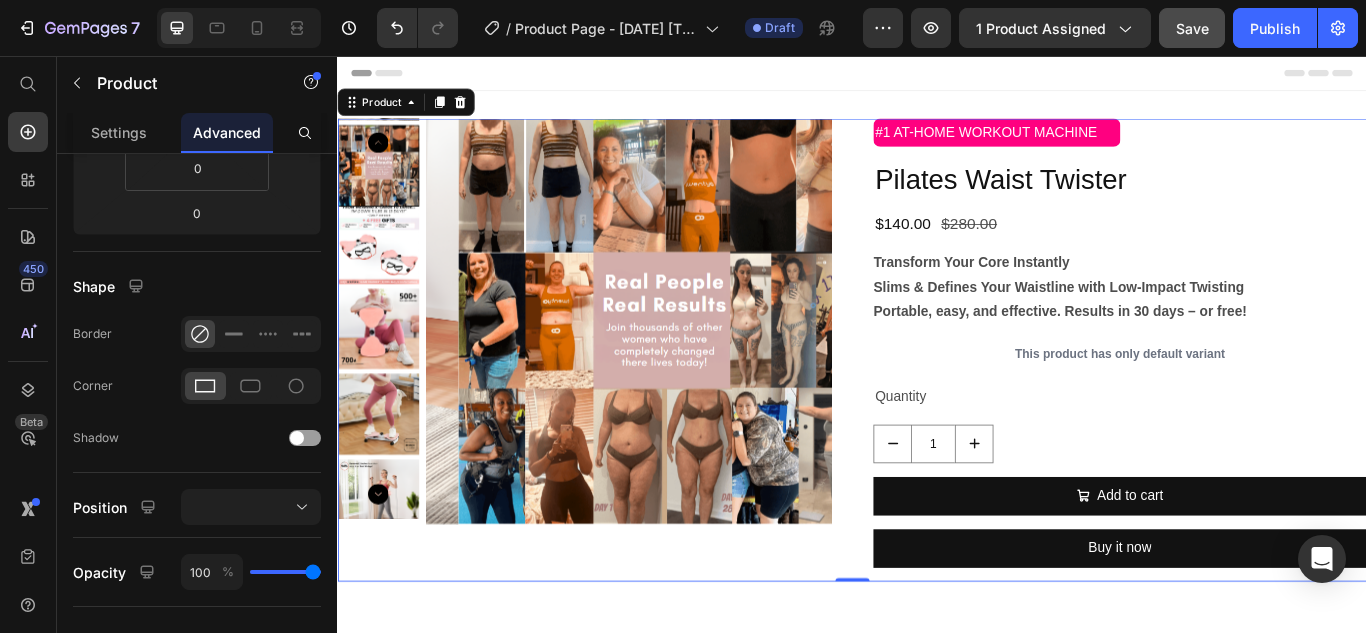 scroll, scrollTop: 0, scrollLeft: 0, axis: both 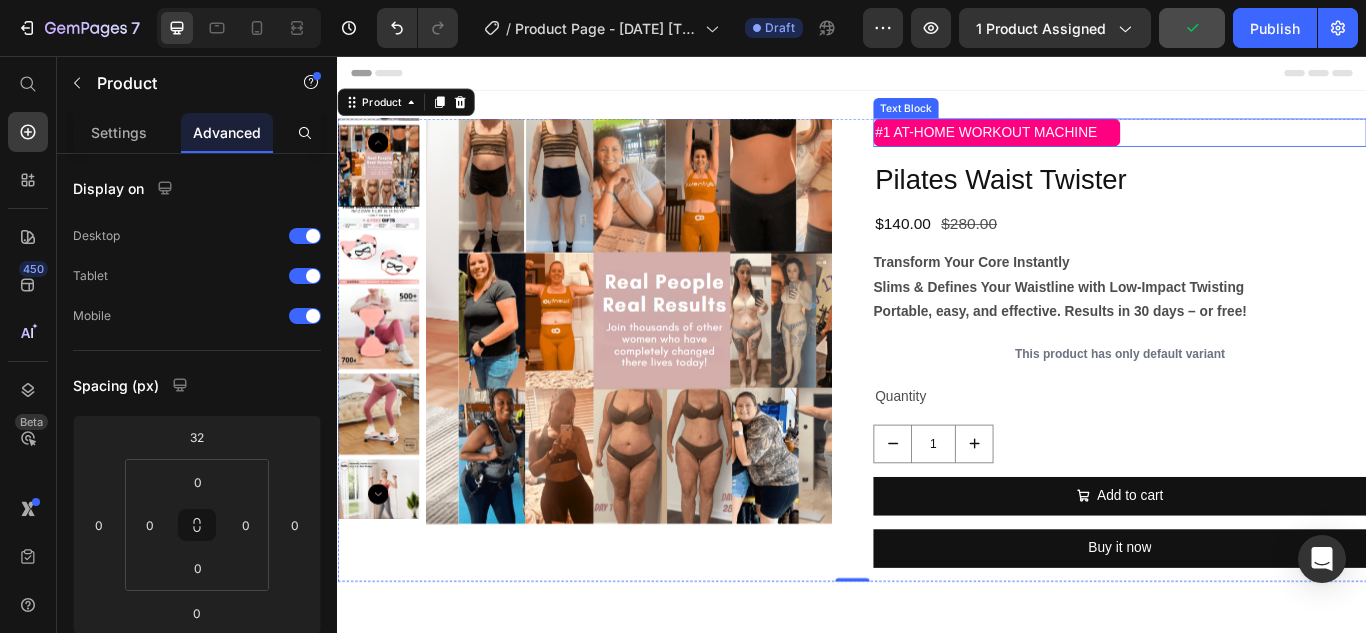 click on "#1 AT-HOME WORKOUT MACHINE" at bounding box center [1106, 145] 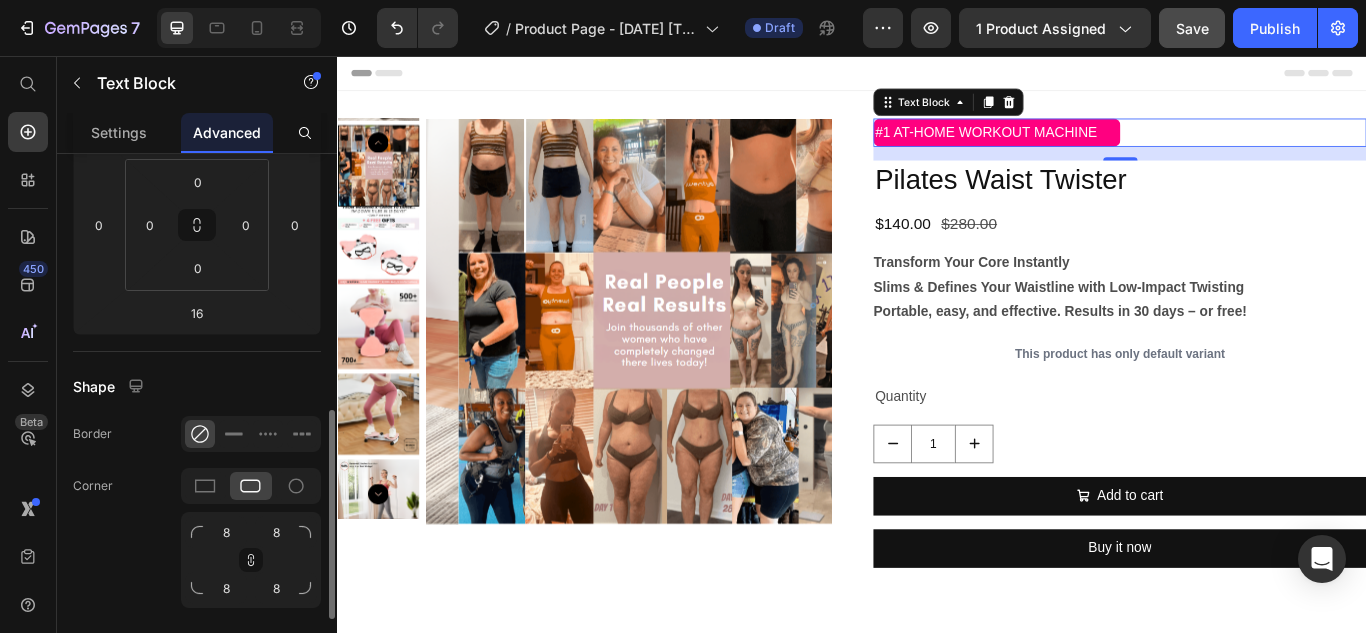 scroll, scrollTop: 400, scrollLeft: 0, axis: vertical 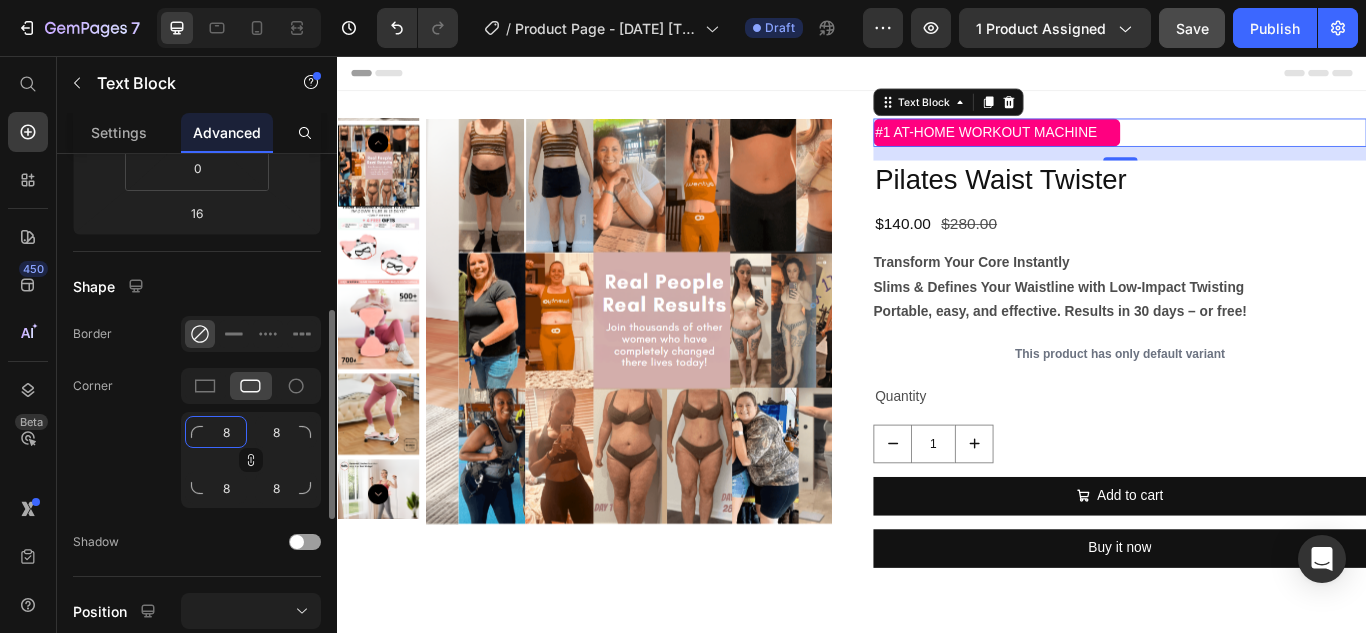click on "8" 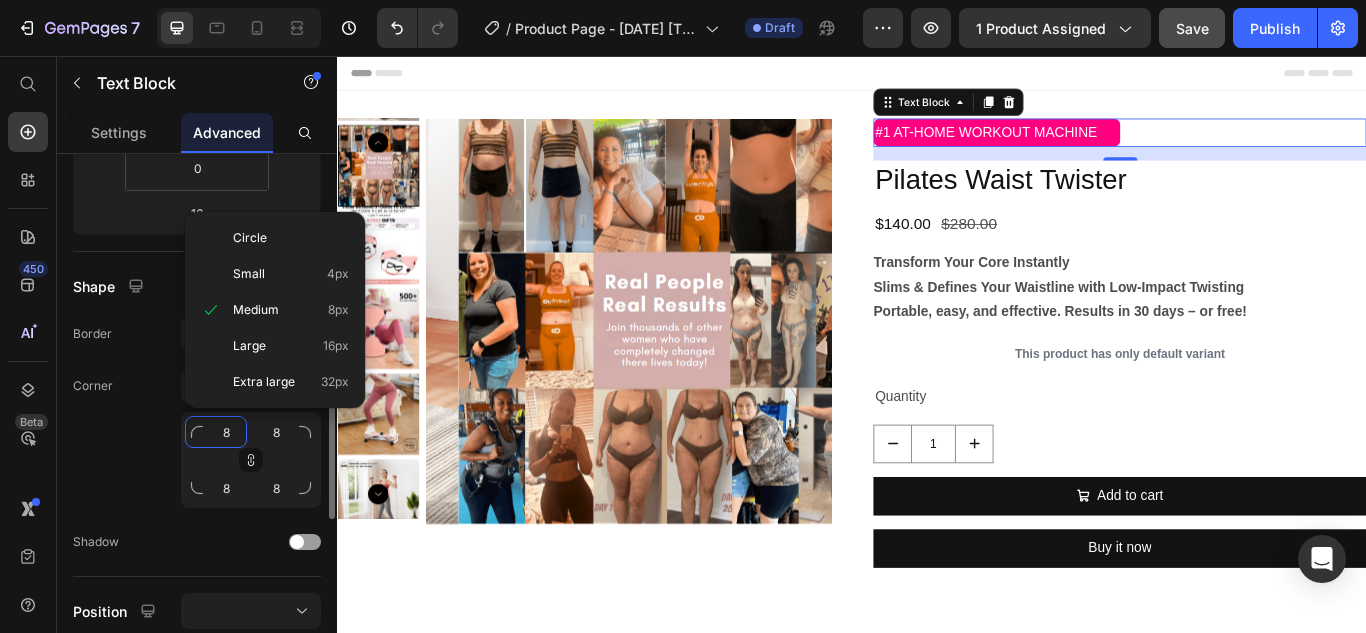 type on "6" 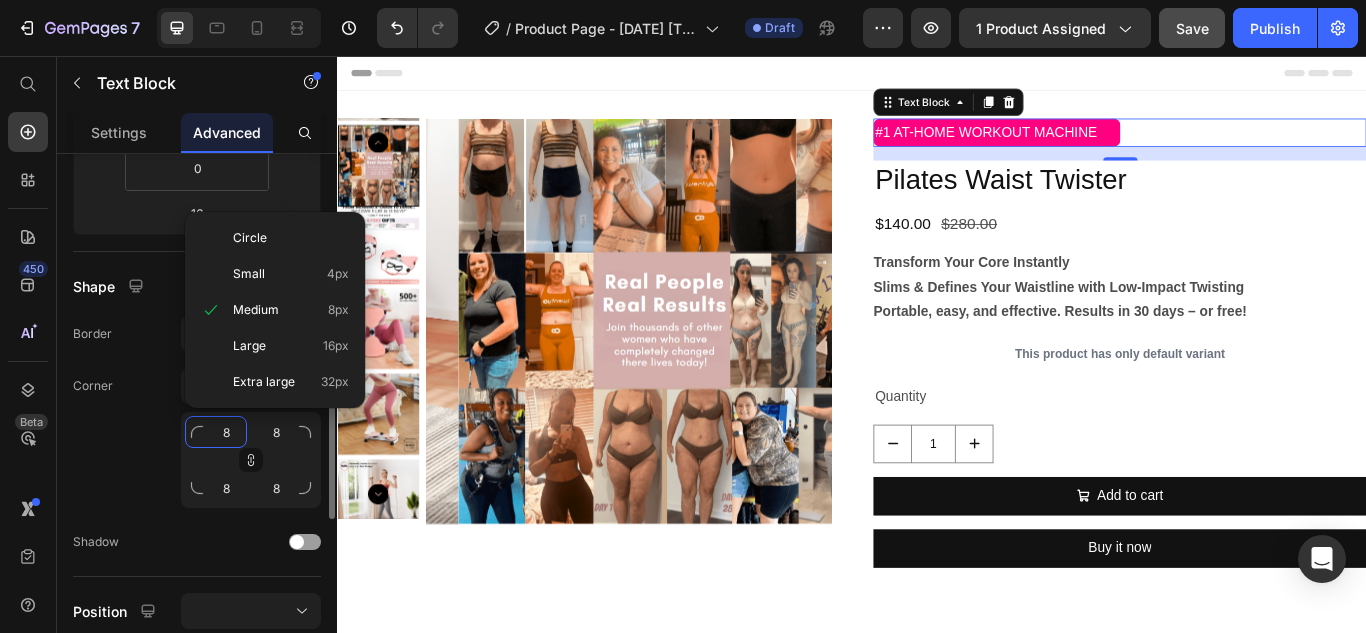 type on "6" 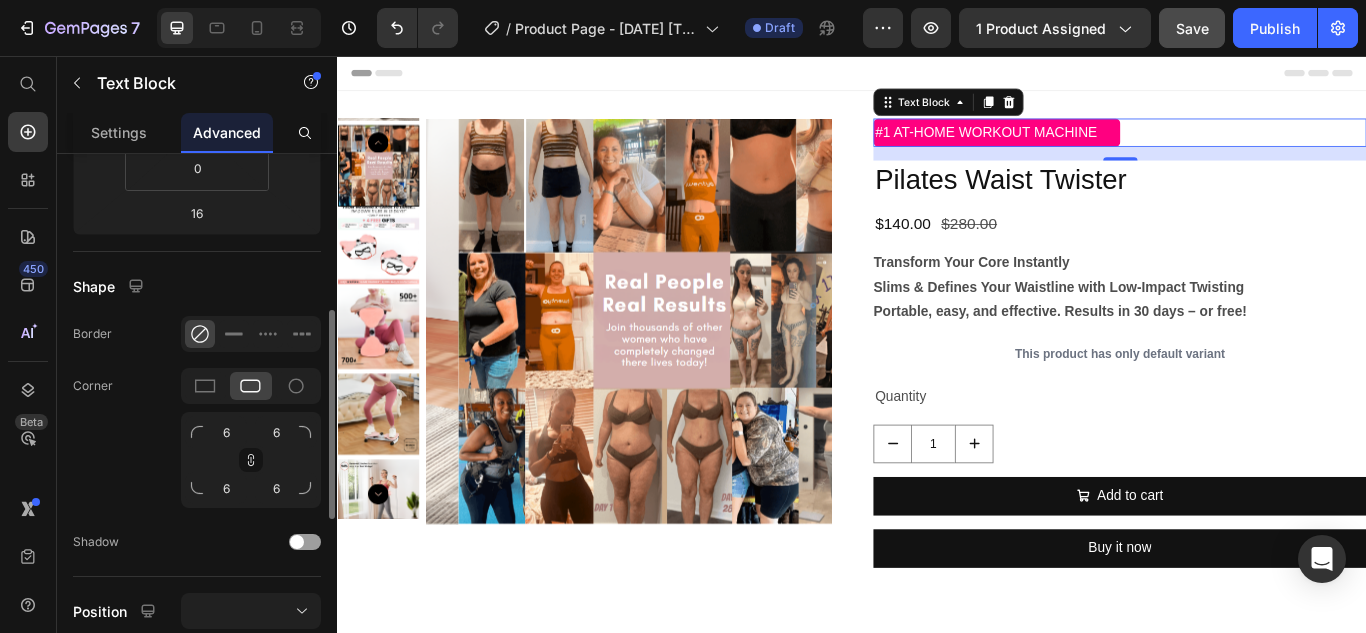 click on "Corner 6 6 6 6" 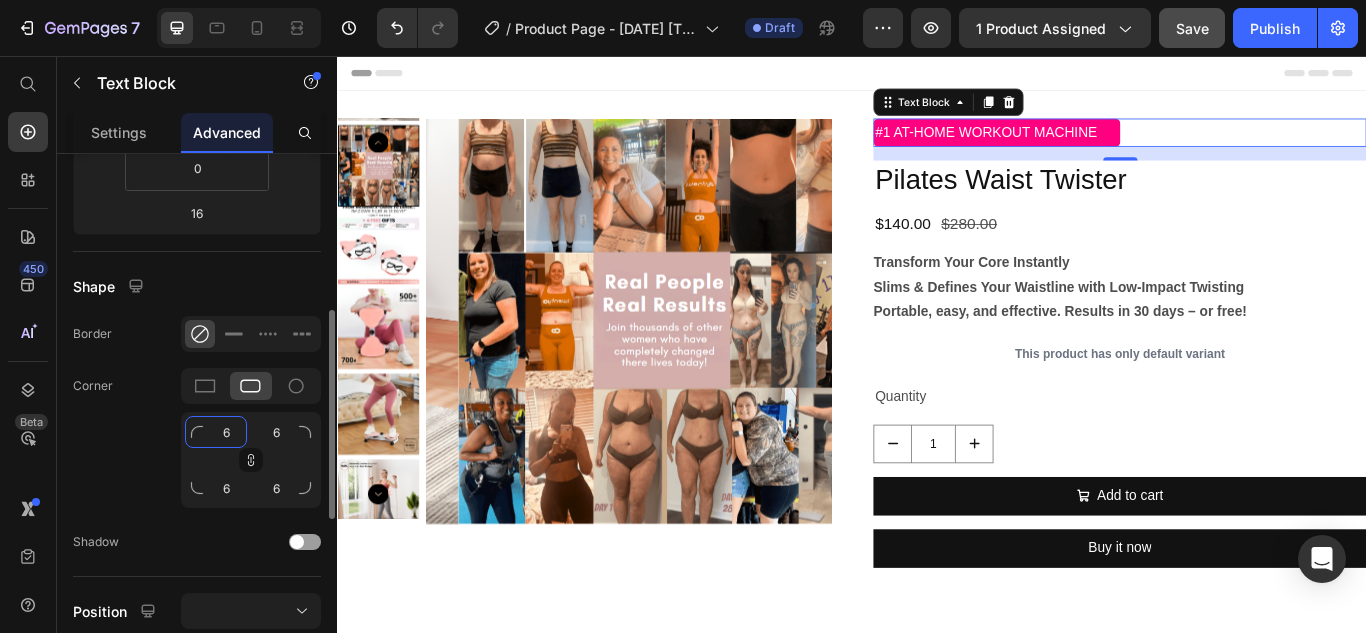click on "6" 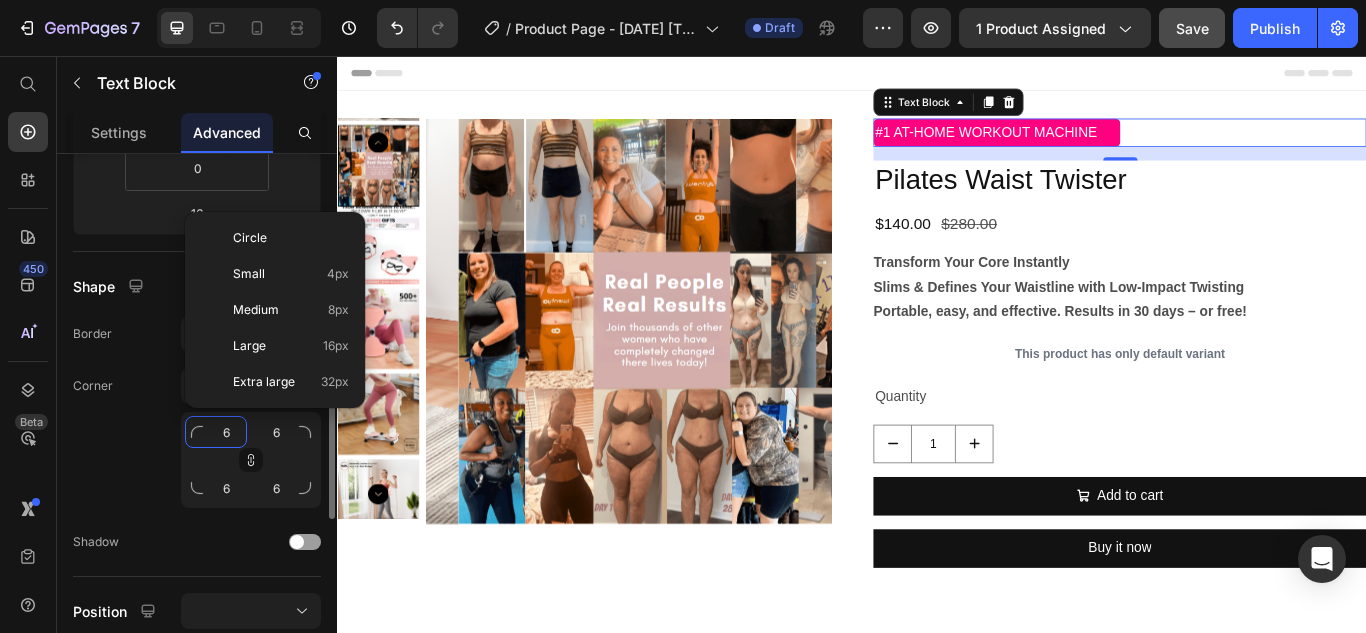 type on "4" 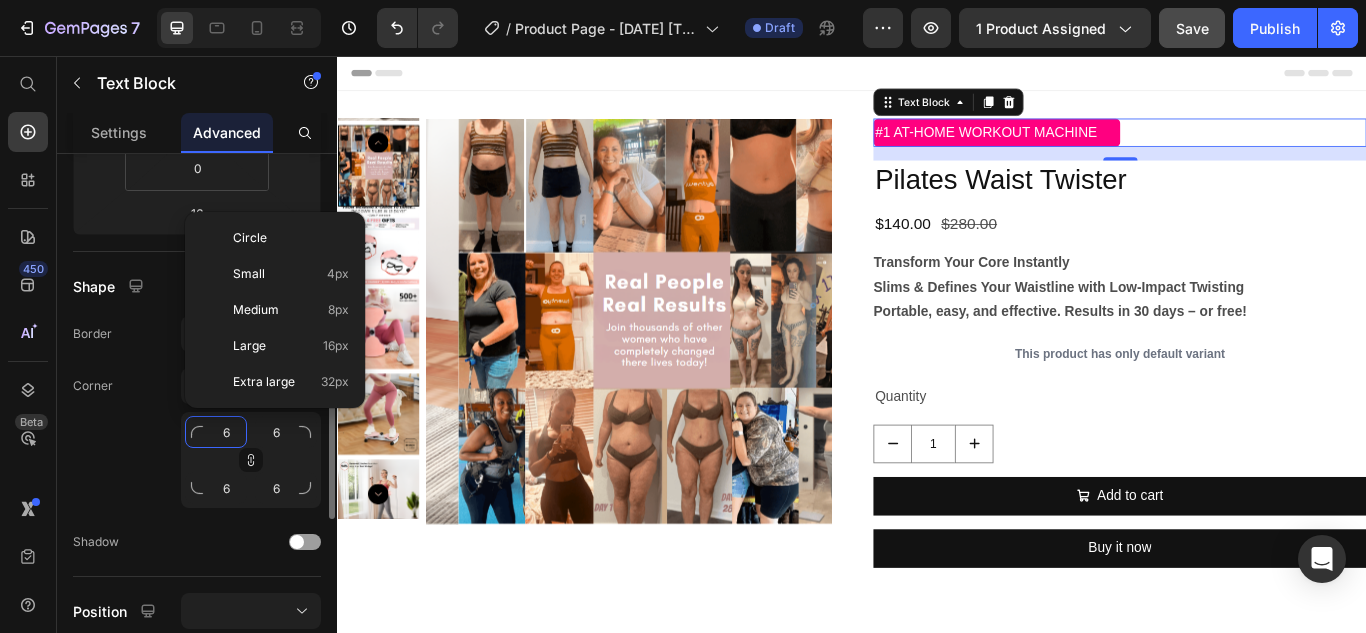 type on "4" 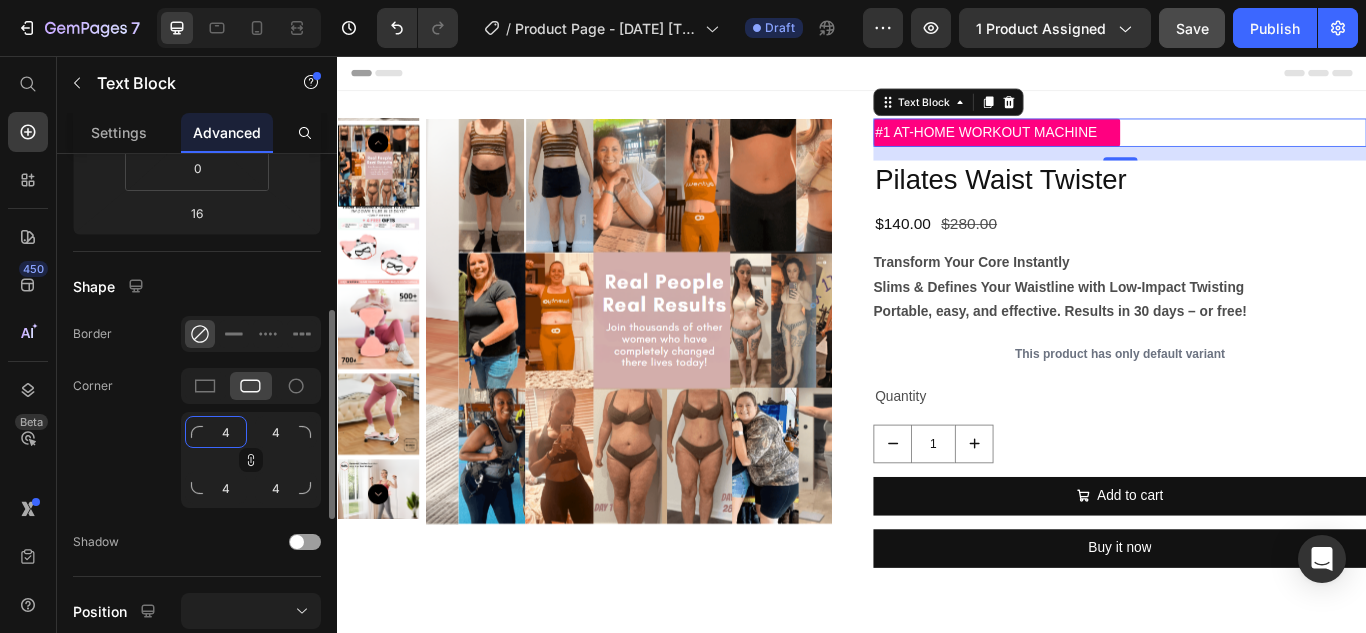 drag, startPoint x: 205, startPoint y: 447, endPoint x: 221, endPoint y: 440, distance: 17.464249 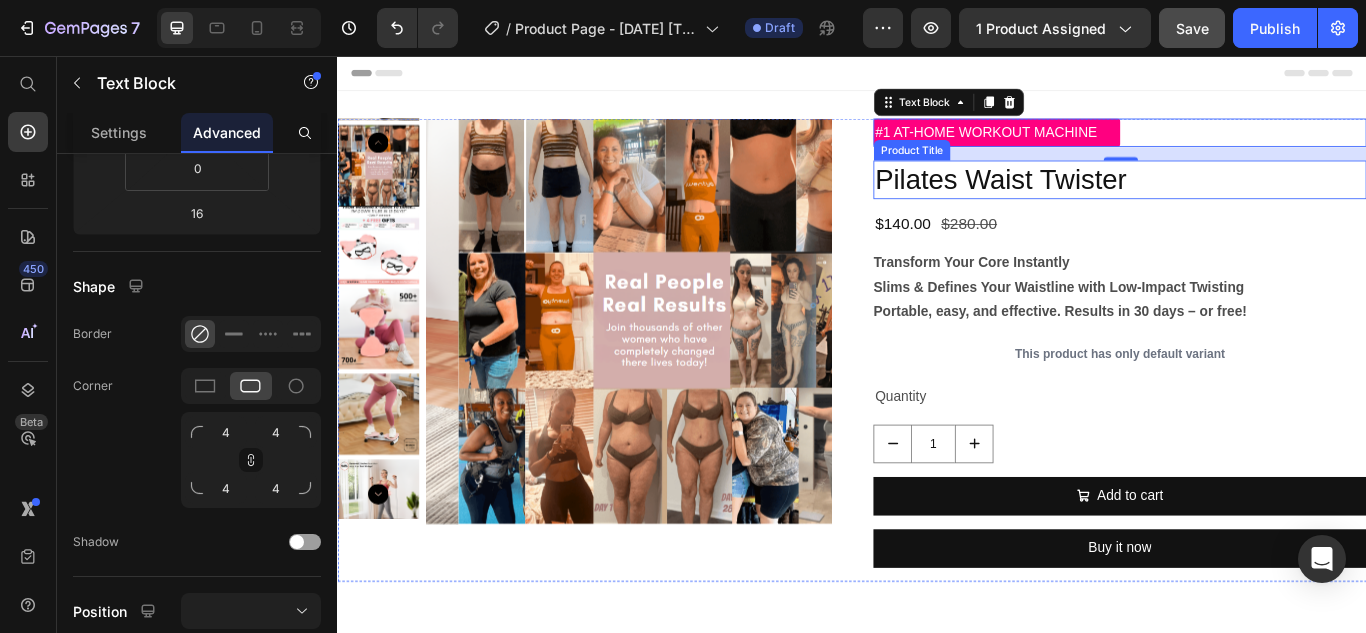 click on "Pilates Waist Twister" at bounding box center [1249, 201] 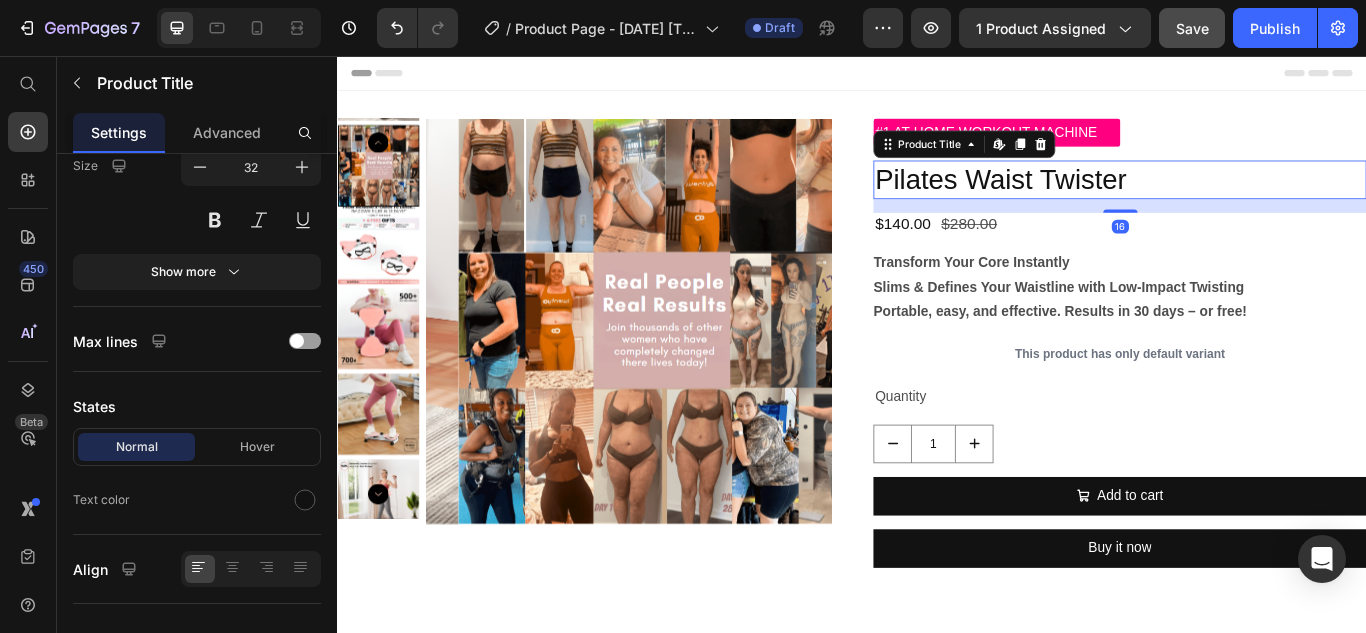 scroll, scrollTop: 0, scrollLeft: 0, axis: both 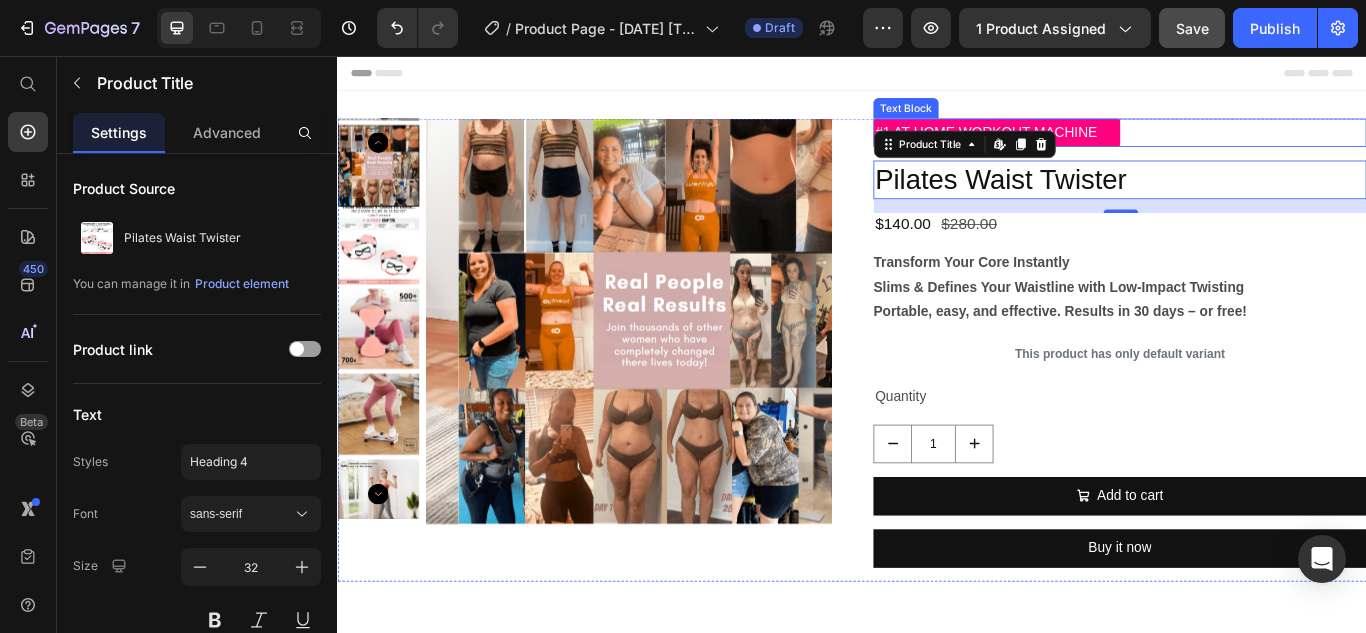 drag, startPoint x: 1233, startPoint y: 139, endPoint x: 343, endPoint y: 339, distance: 912.1951 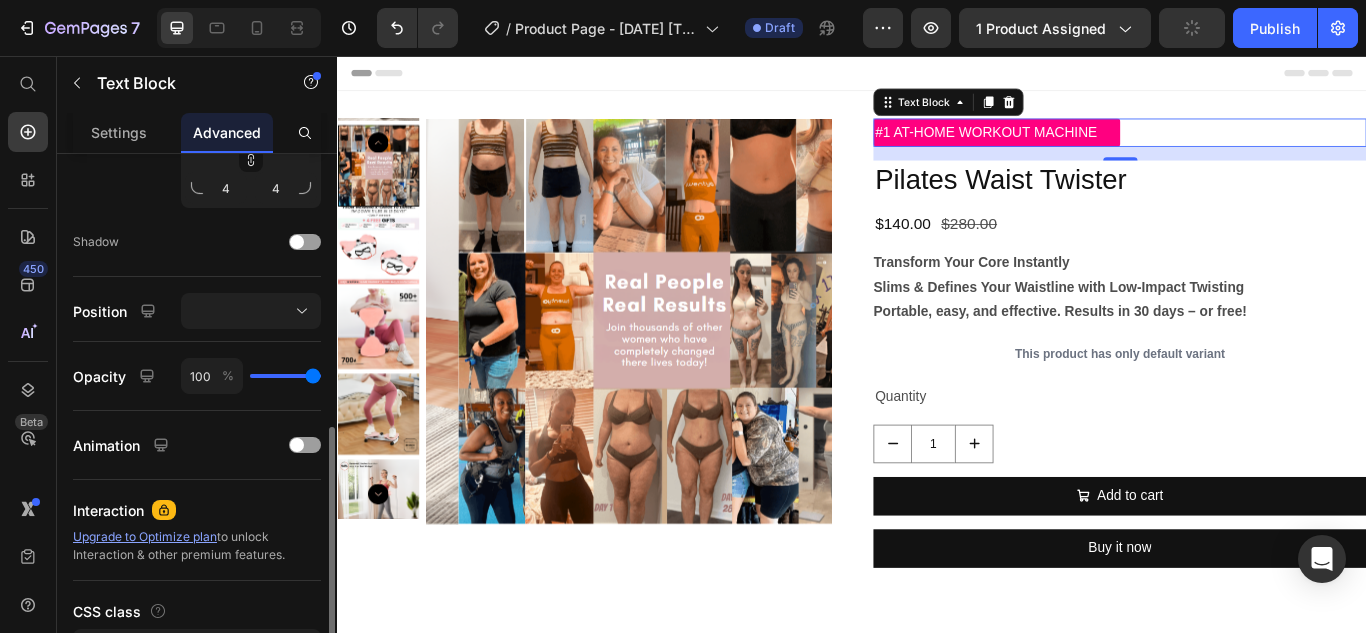 scroll, scrollTop: 600, scrollLeft: 0, axis: vertical 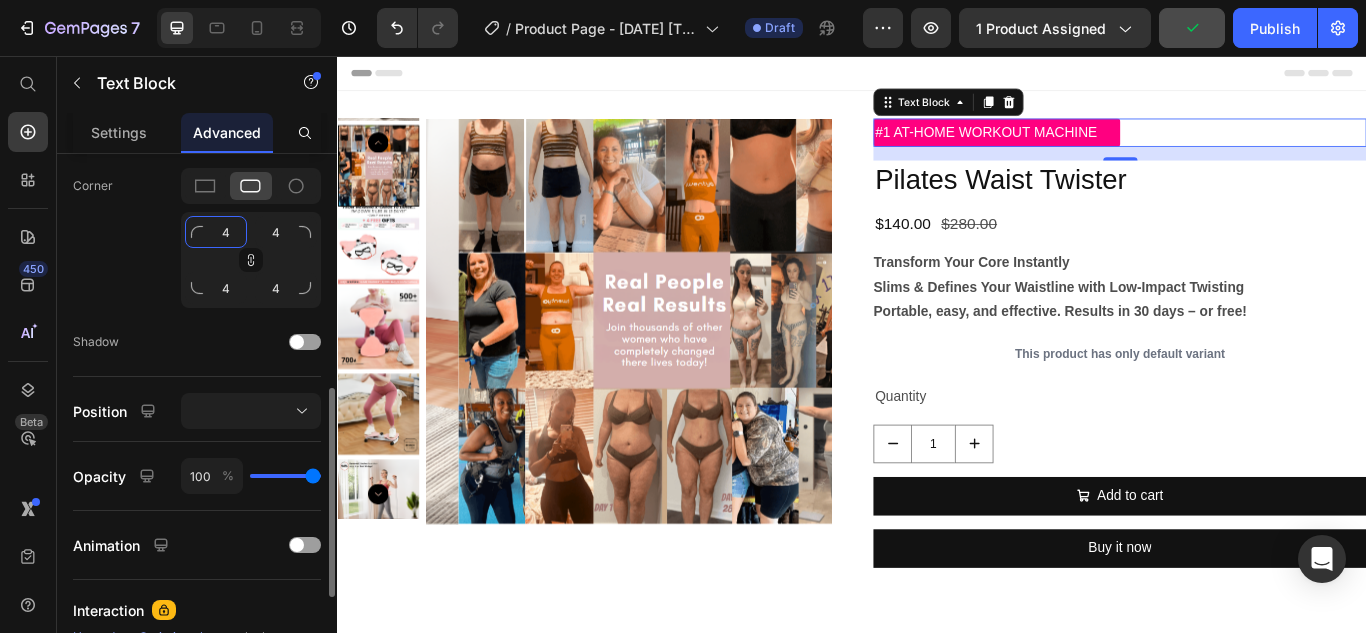 click on "4" 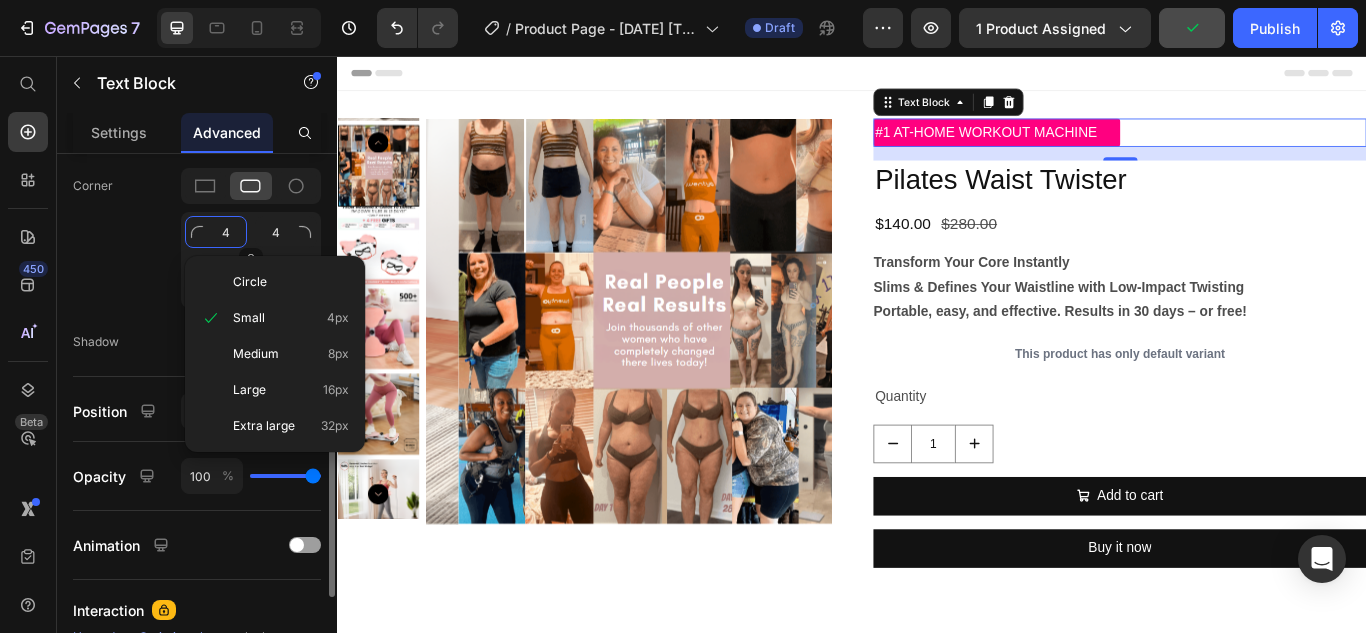 type on "2" 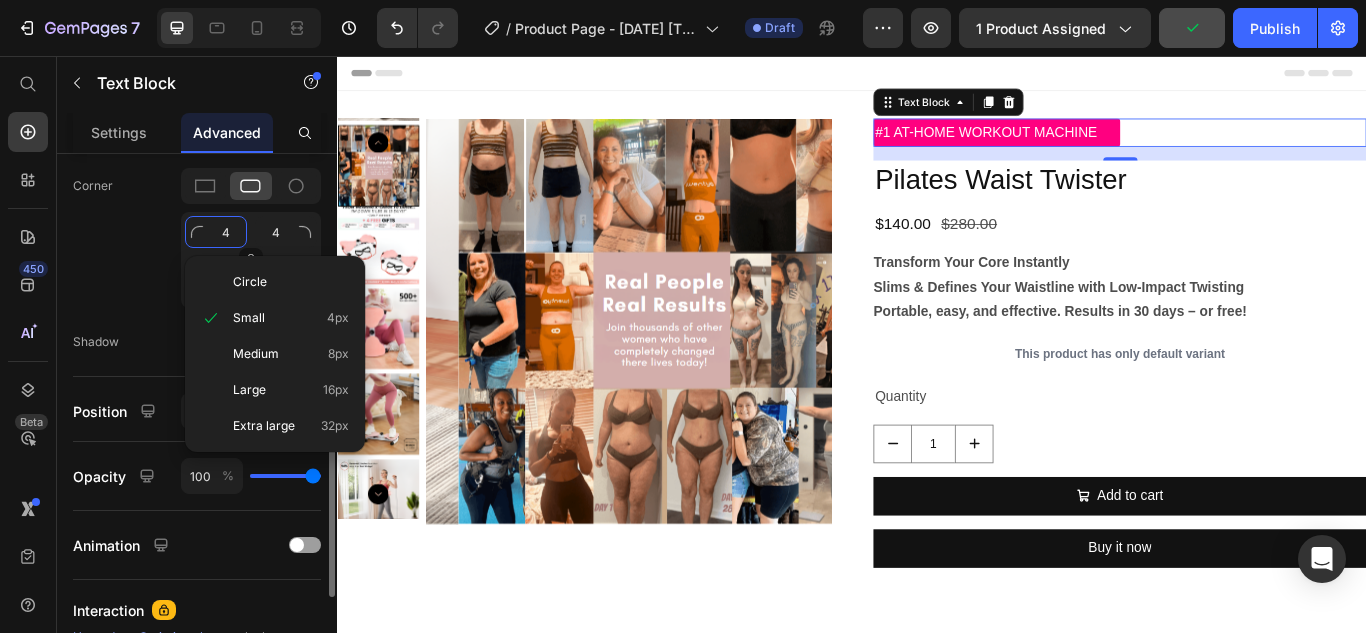 type on "2" 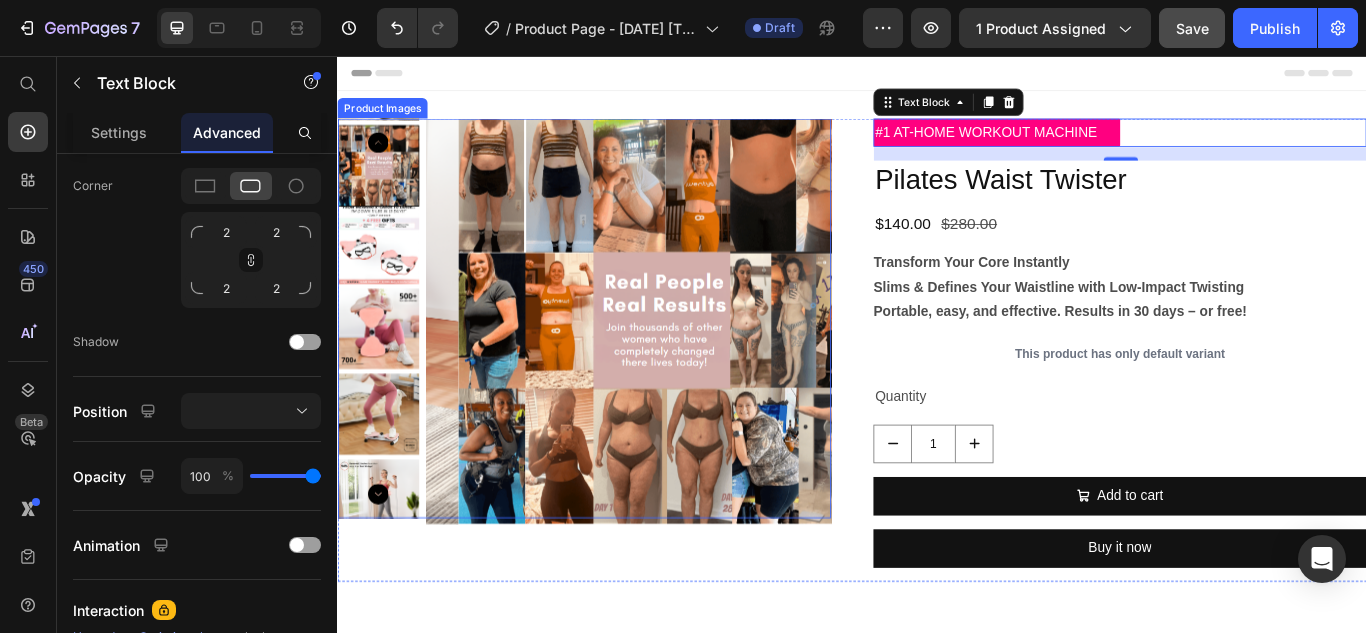 click at bounding box center [713, 365] 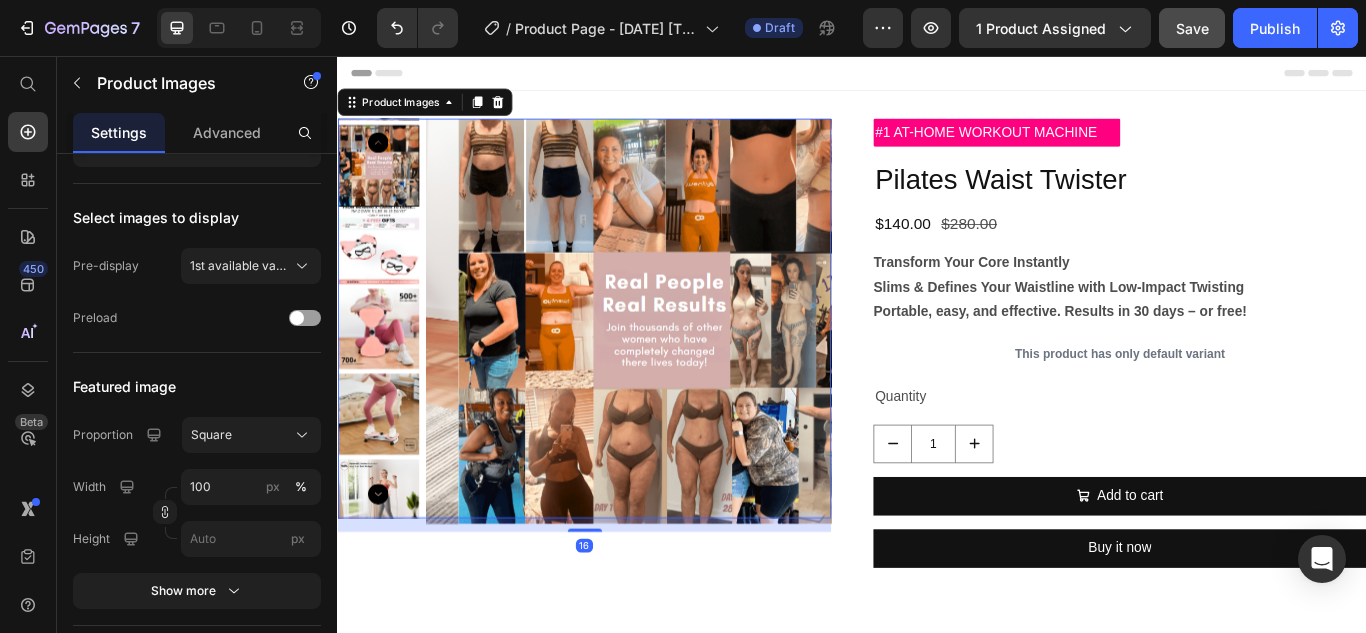 scroll, scrollTop: 0, scrollLeft: 0, axis: both 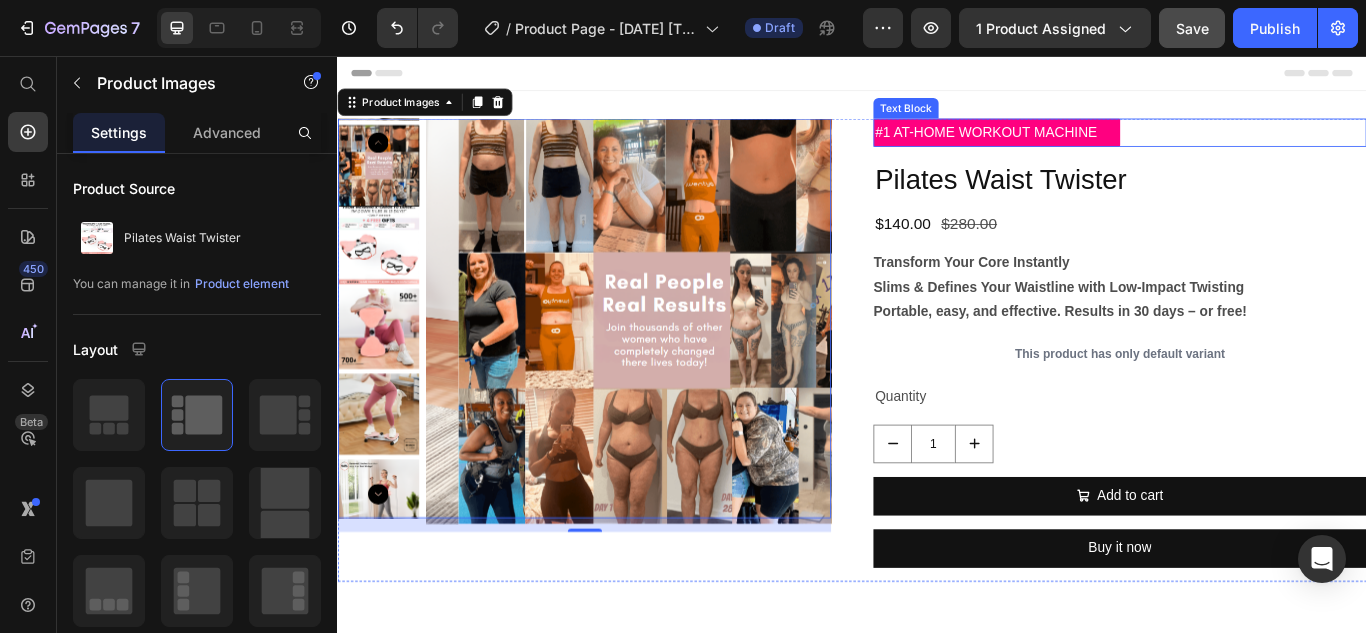 click on "#1 AT-HOME WORKOUT MACHINE" at bounding box center [1106, 145] 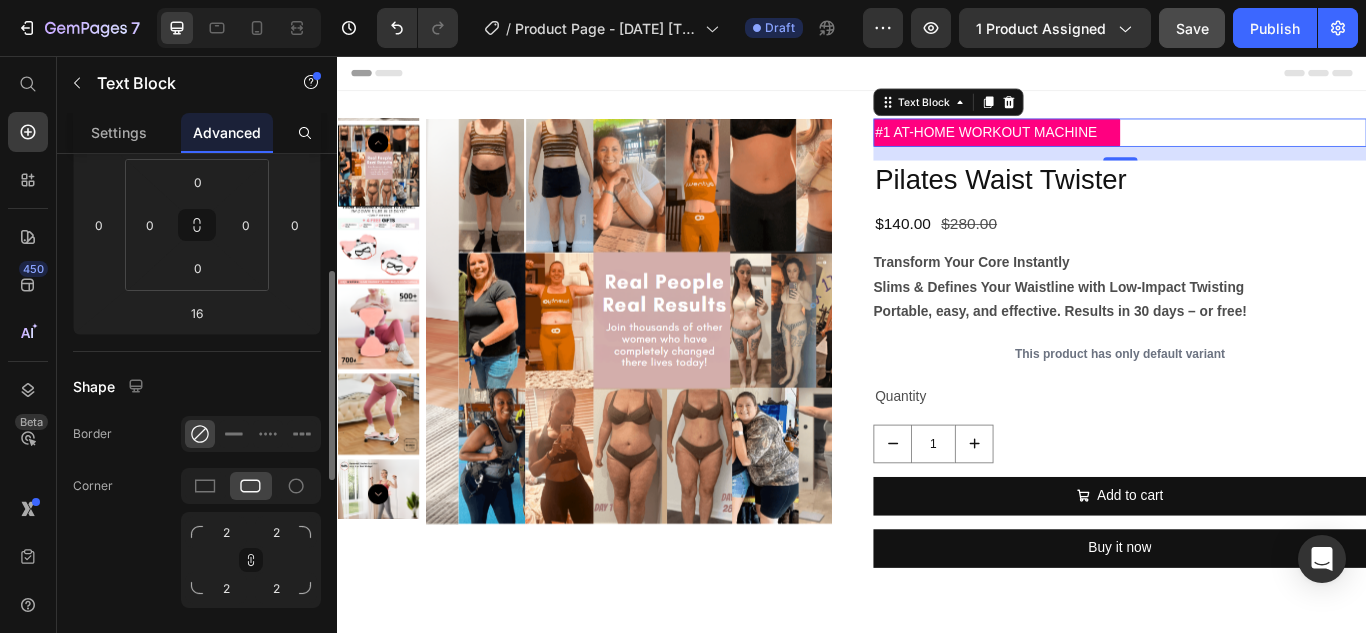 scroll, scrollTop: 400, scrollLeft: 0, axis: vertical 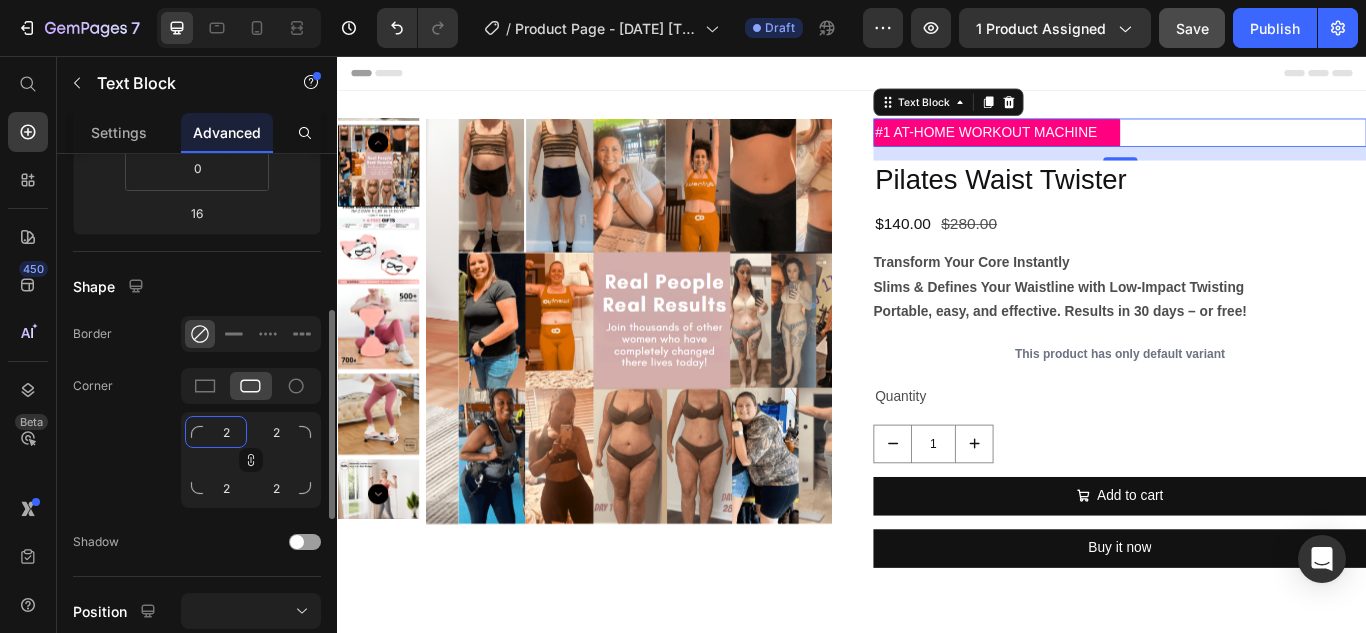 click on "2" 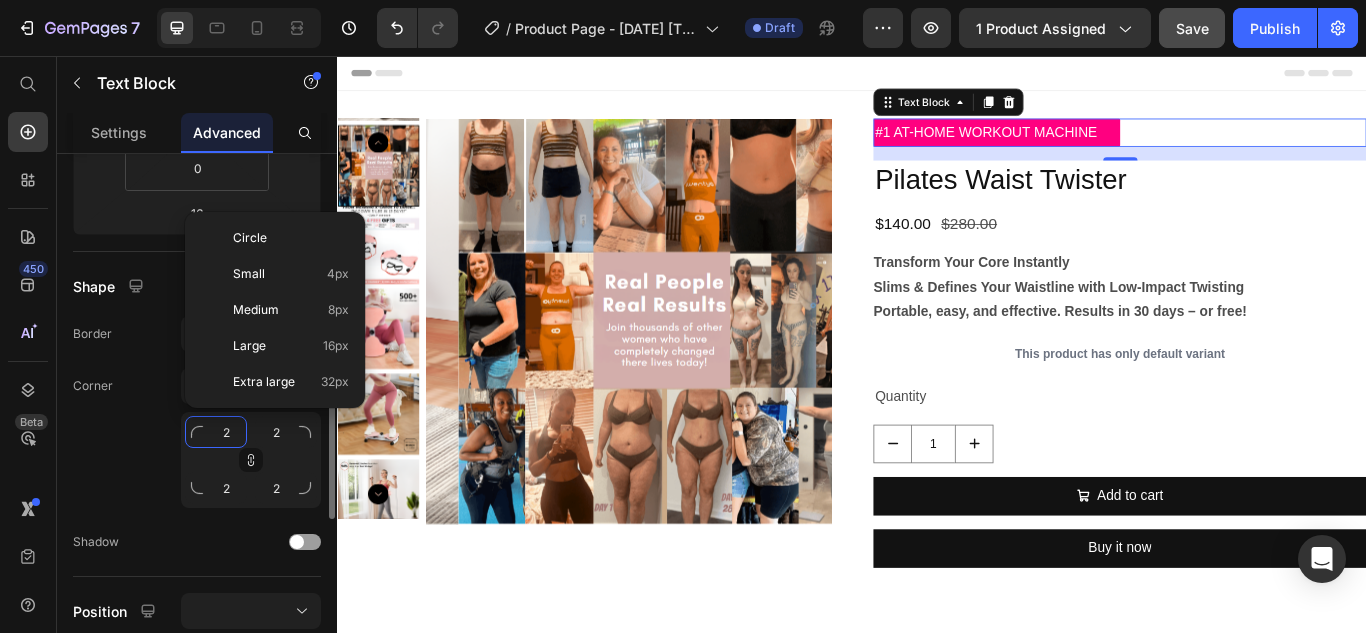 type on "4" 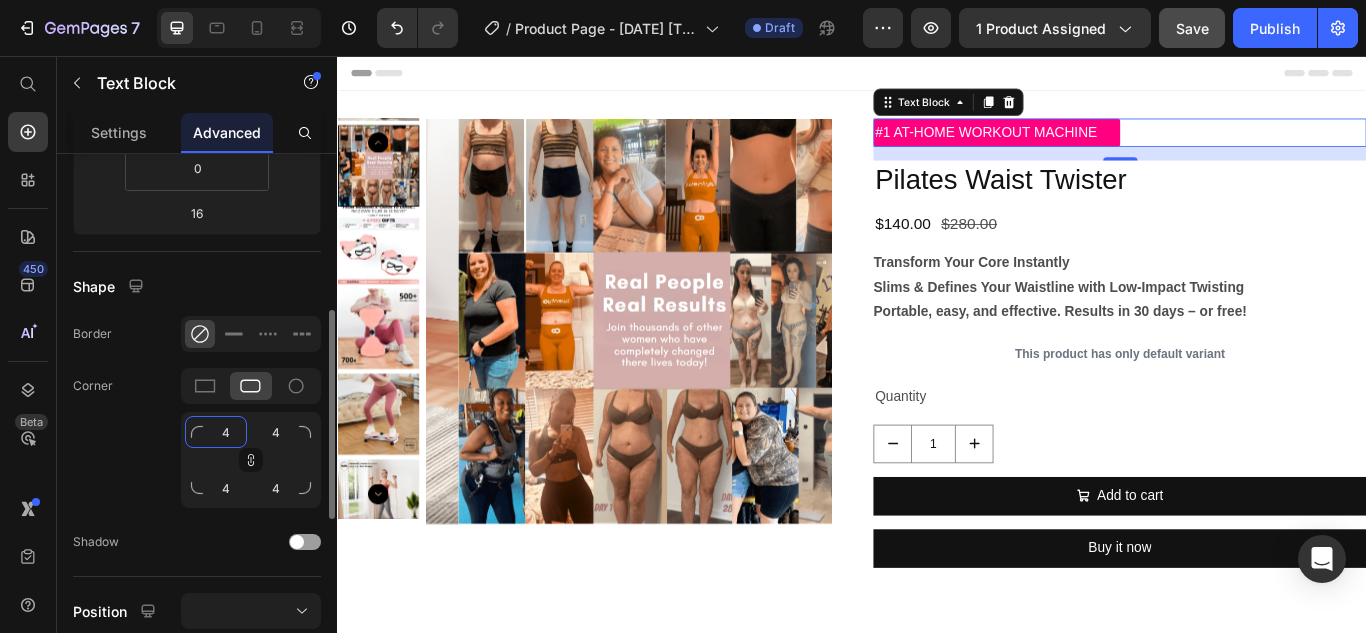 type on "4" 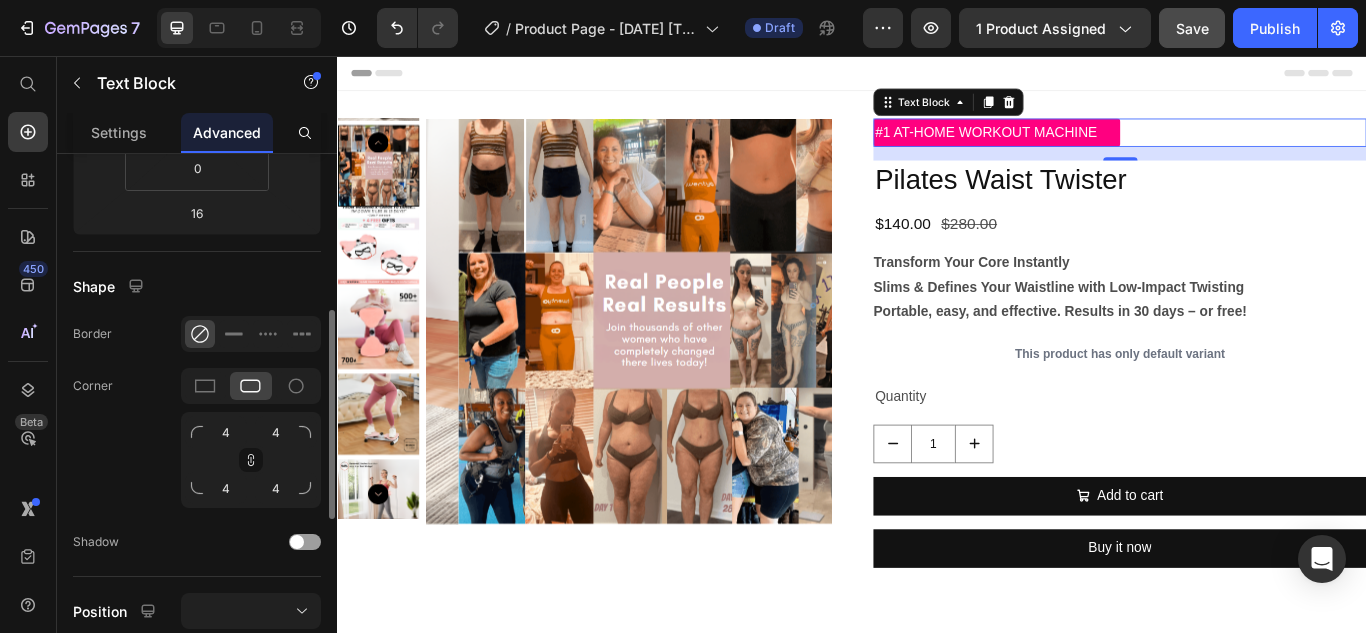 click on "Corner 4 4 4 4" 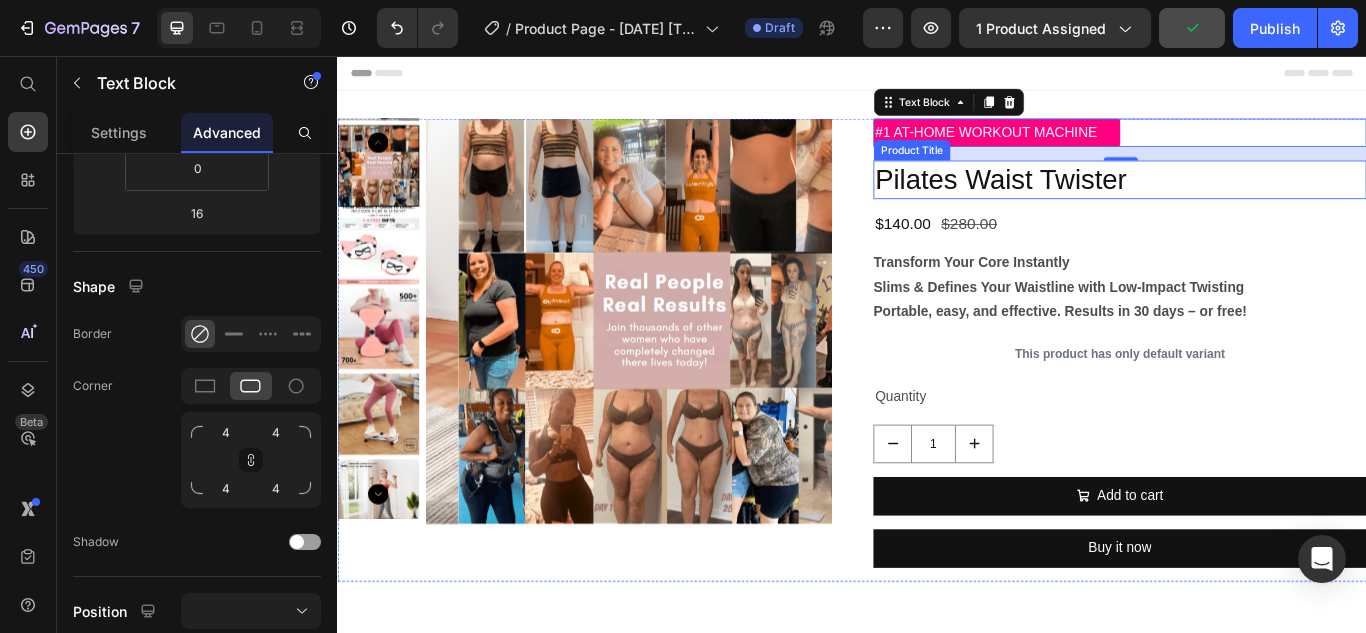 click on "Pilates Waist Twister" at bounding box center [1249, 201] 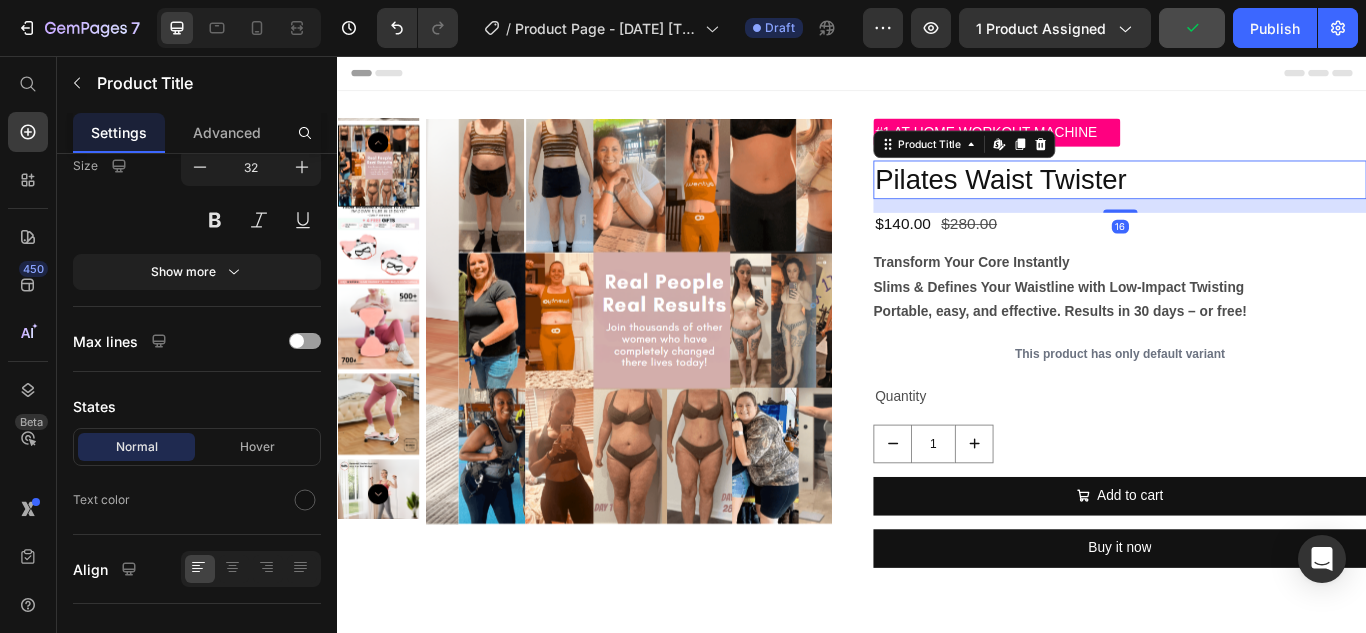 scroll, scrollTop: 0, scrollLeft: 0, axis: both 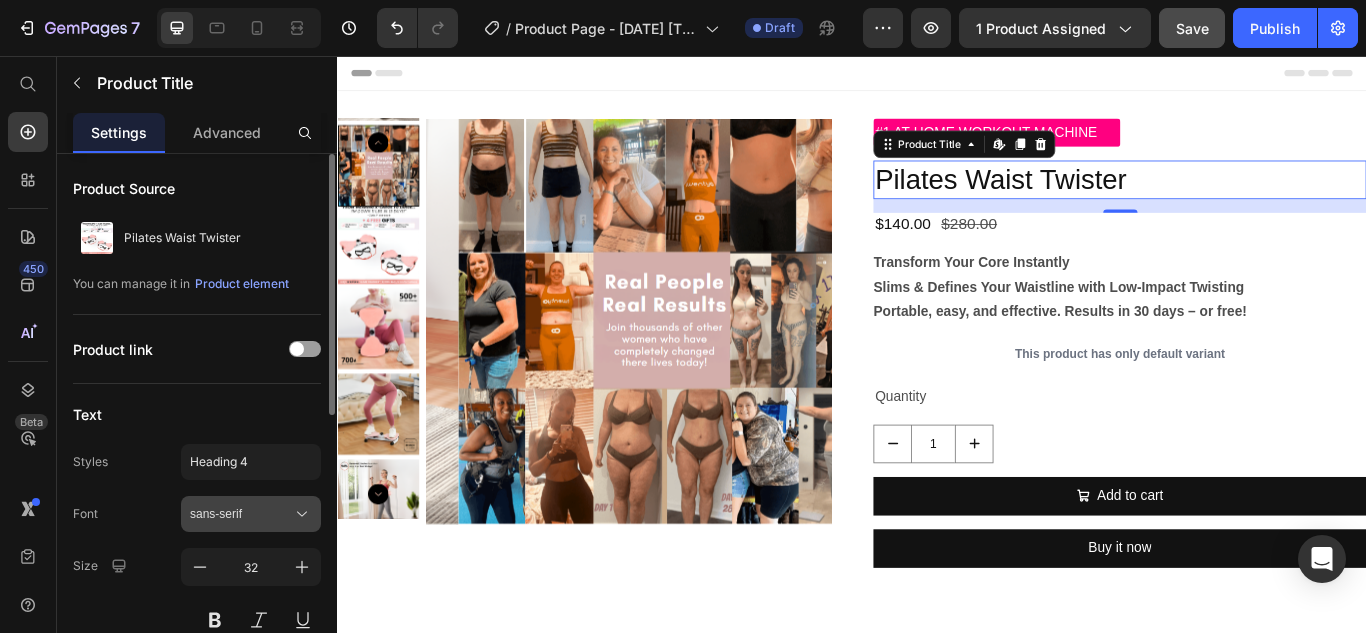 click on "sans-serif" at bounding box center (251, 514) 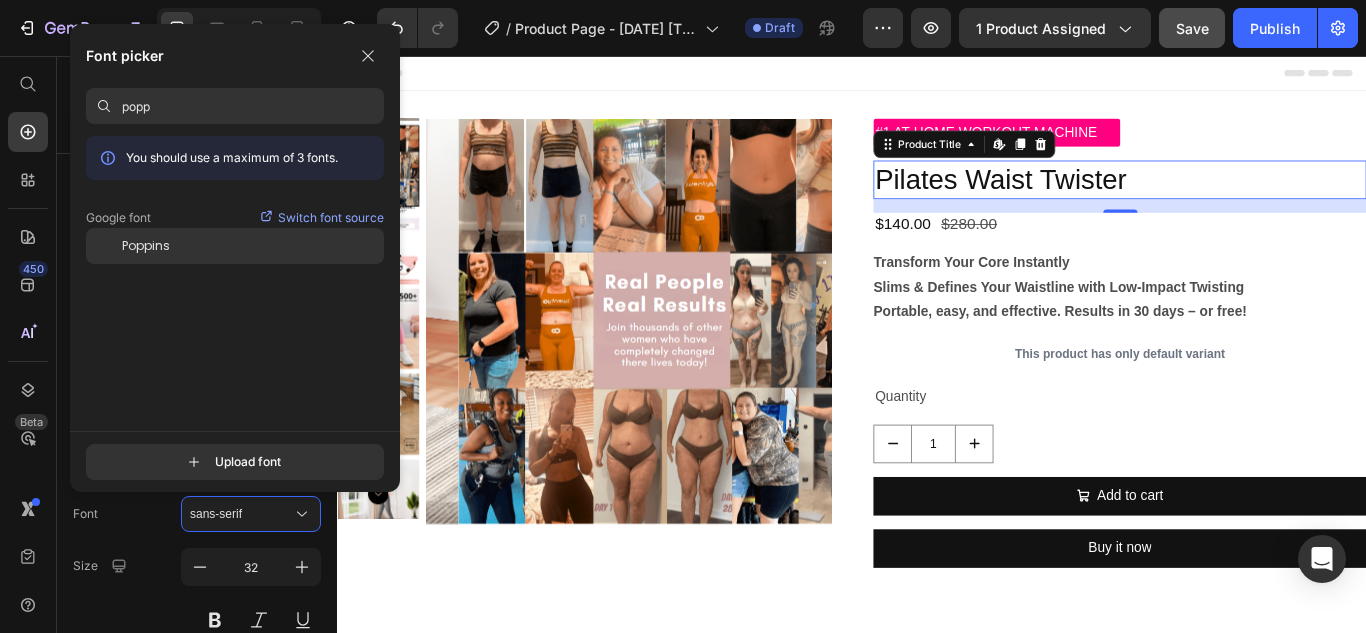 type on "popp" 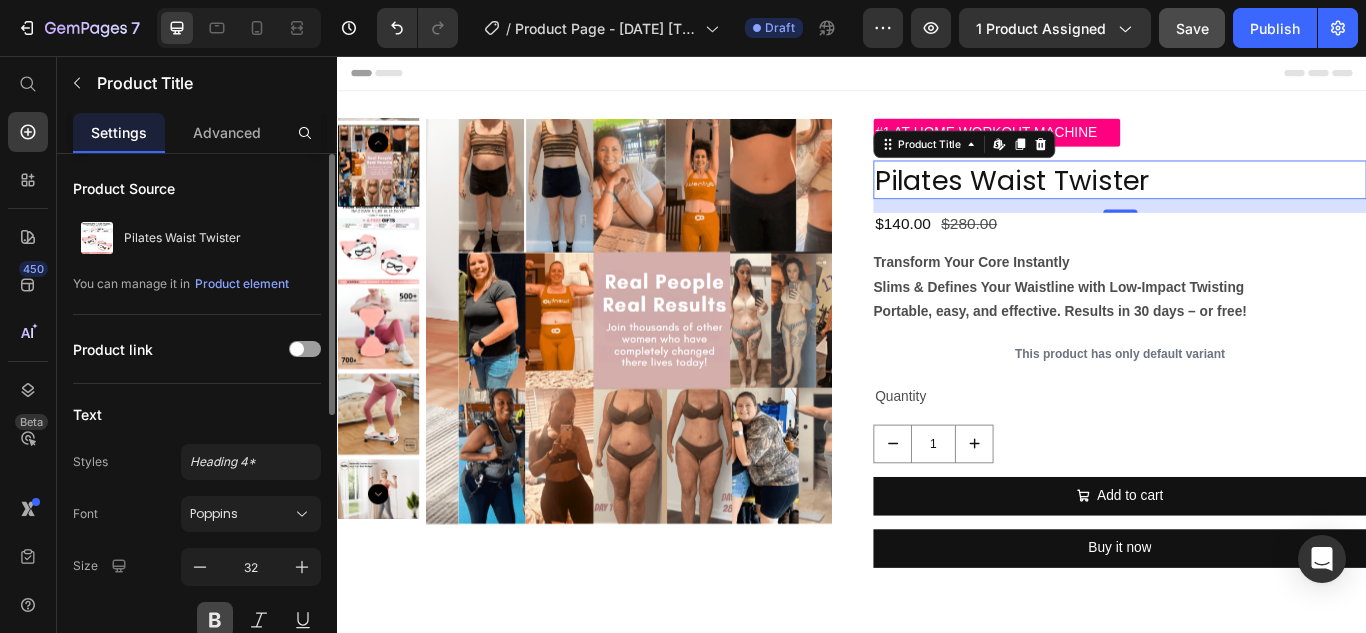 click at bounding box center (215, 620) 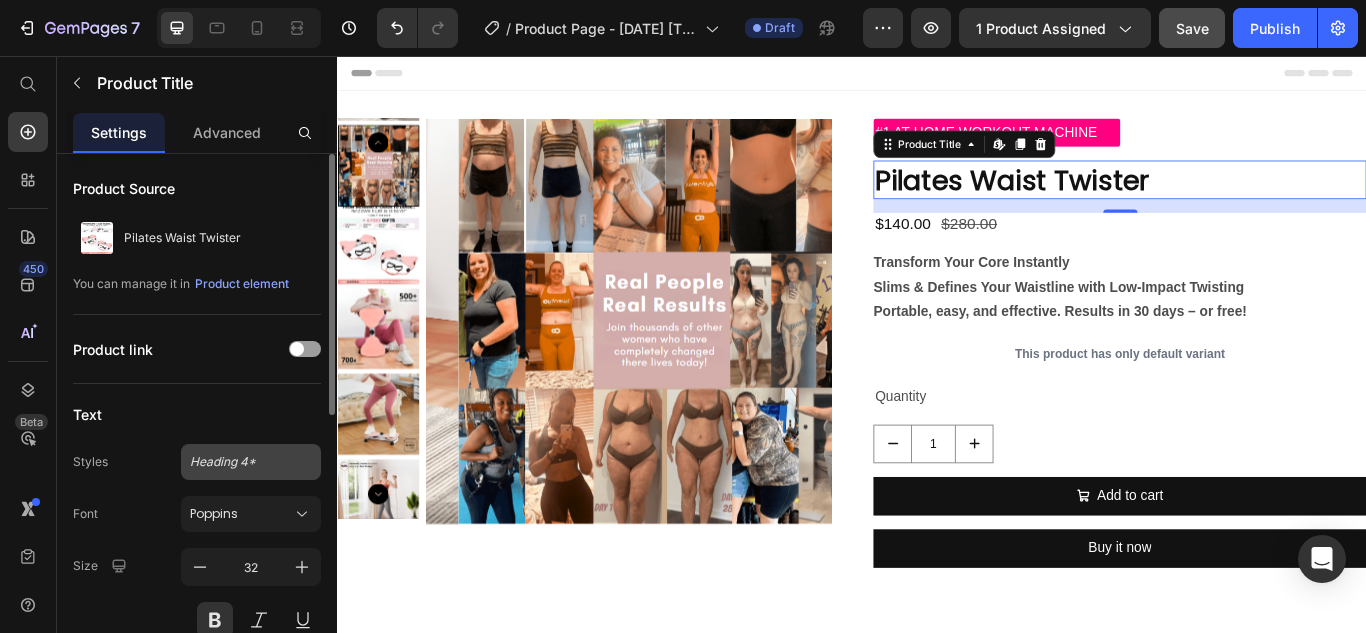 scroll, scrollTop: 100, scrollLeft: 0, axis: vertical 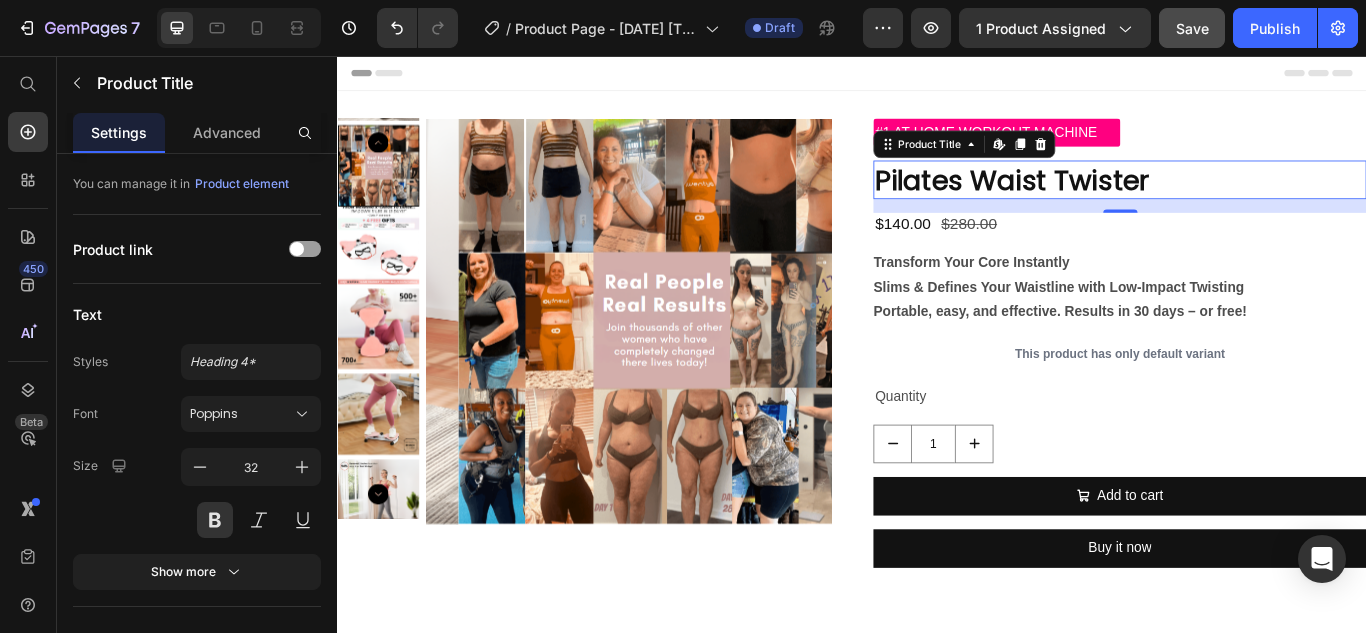 drag, startPoint x: 1131, startPoint y: 184, endPoint x: 1121, endPoint y: 197, distance: 16.40122 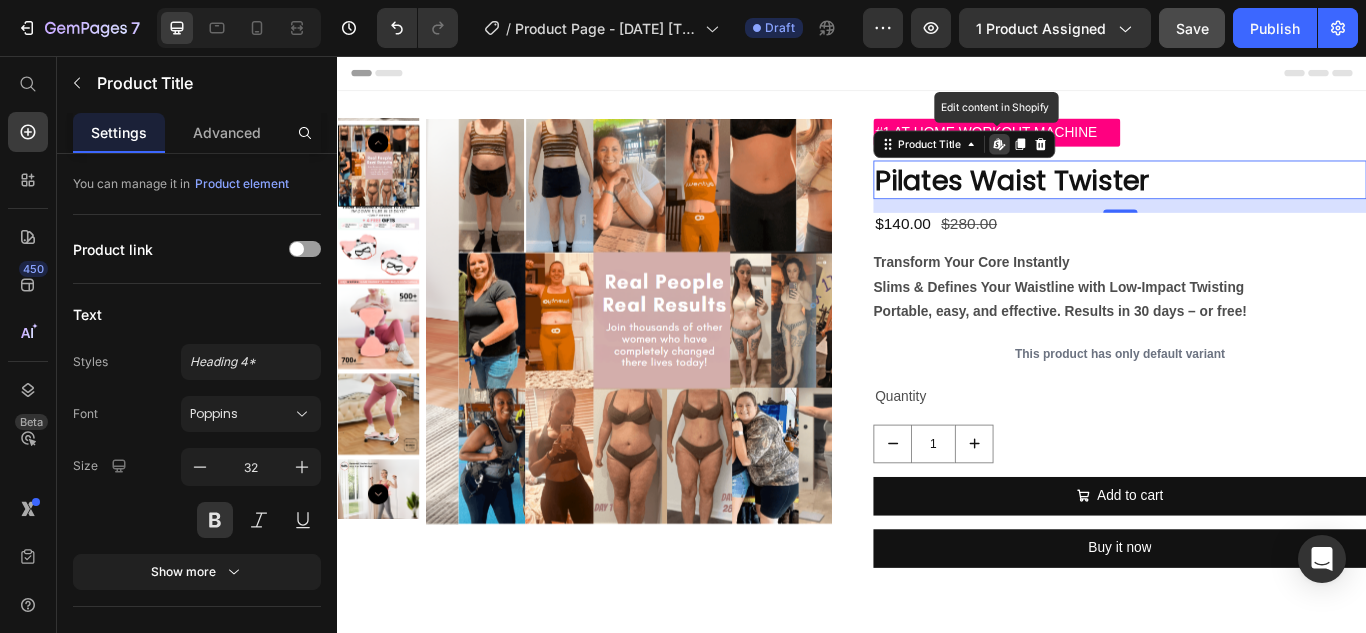click on "Pilates Waist Twister" at bounding box center (1249, 201) 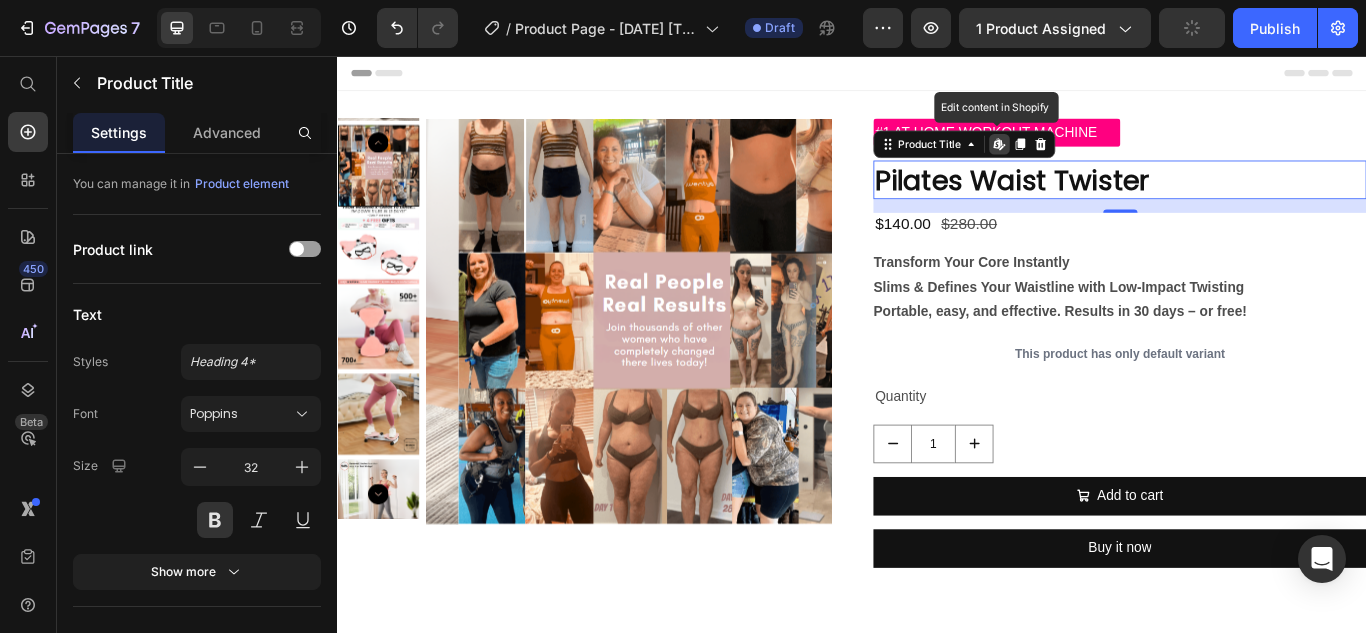 click on "Pilates Waist Twister" at bounding box center (1249, 201) 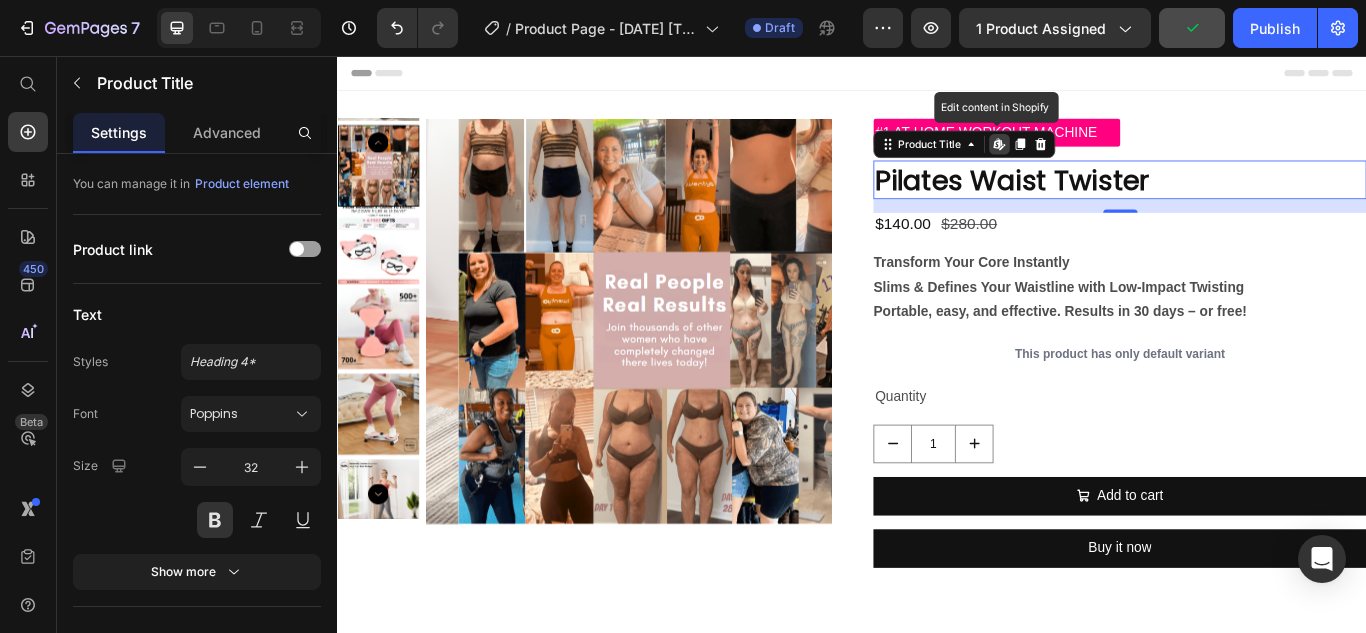 click on "Pilates Waist Twister" at bounding box center [1249, 201] 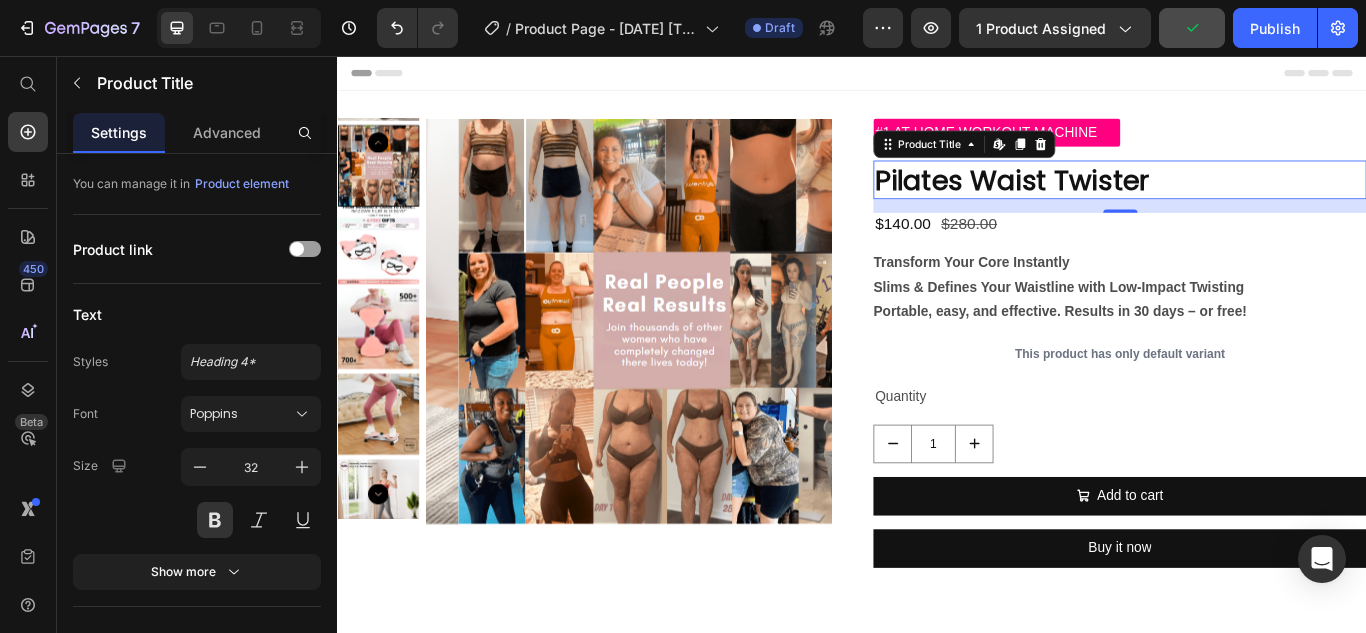 click on "Pilates Waist Twister" at bounding box center (1249, 201) 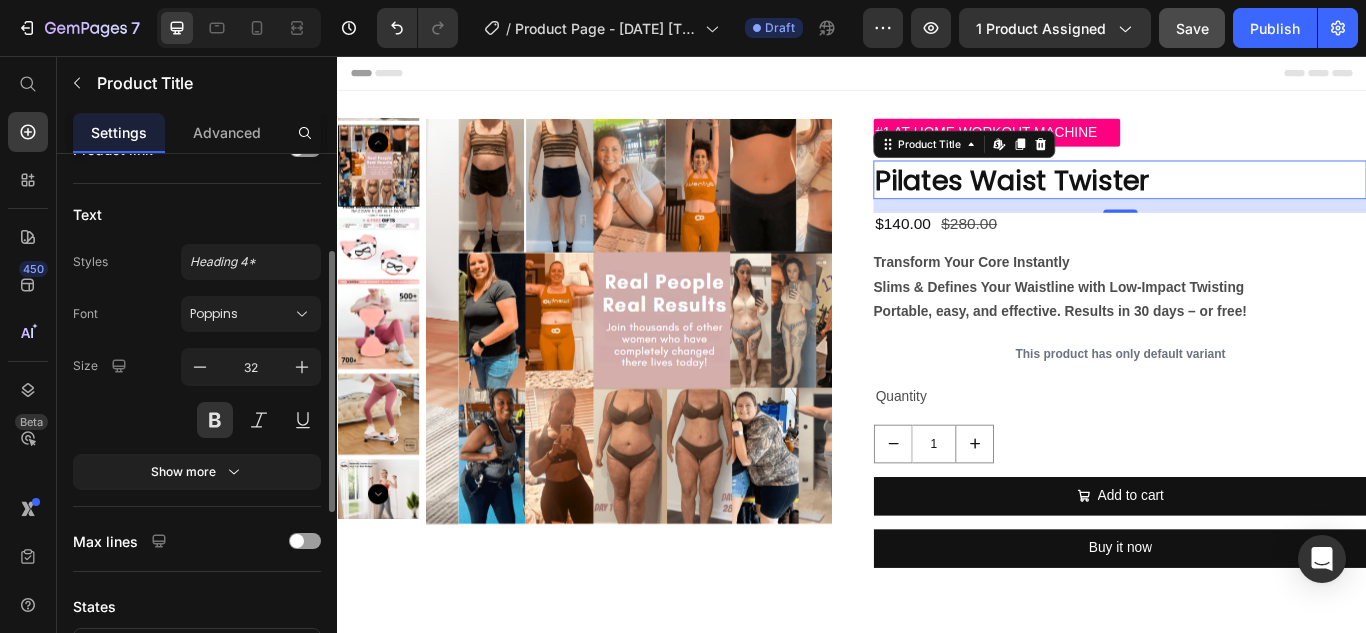 scroll, scrollTop: 300, scrollLeft: 0, axis: vertical 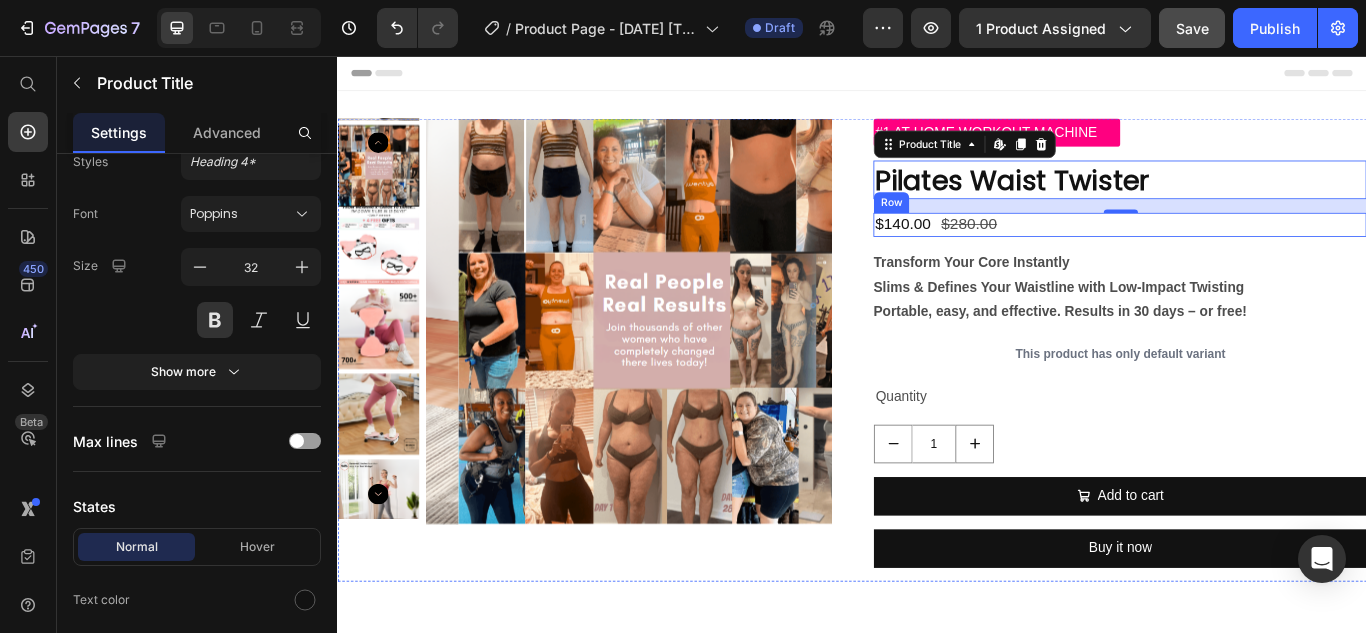 click on "$140.00 Product Price $280.00 Product Price Row" at bounding box center [1249, 252] 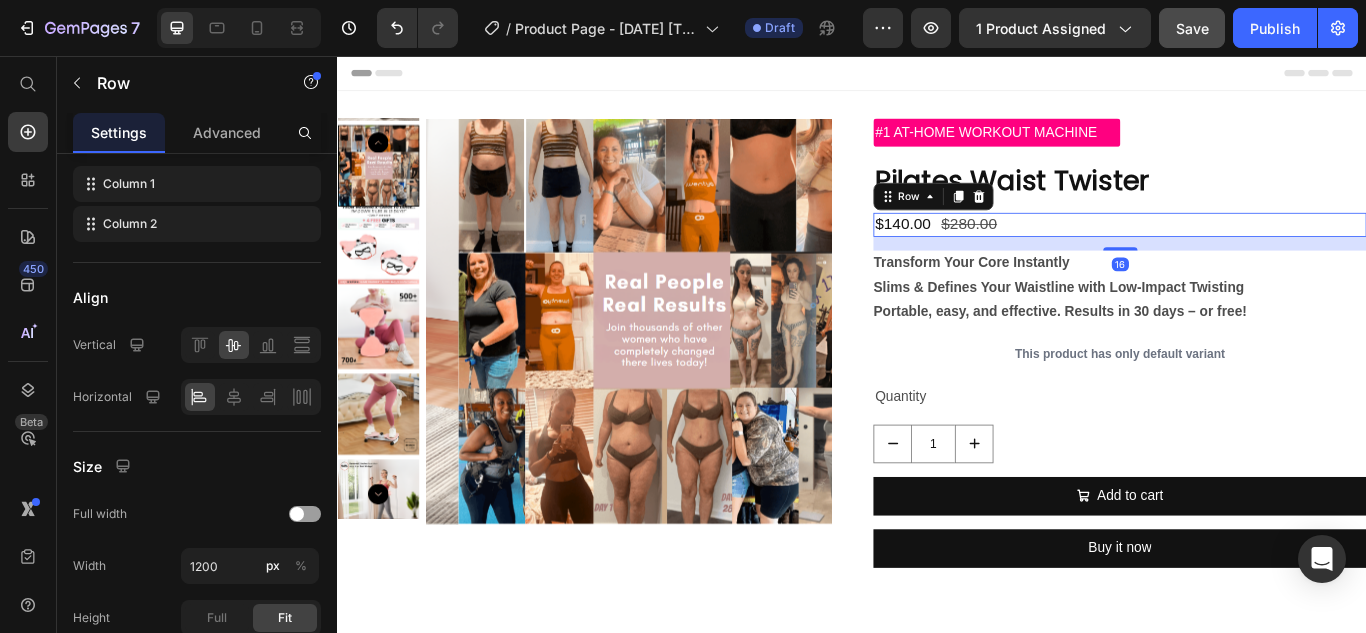 scroll, scrollTop: 0, scrollLeft: 0, axis: both 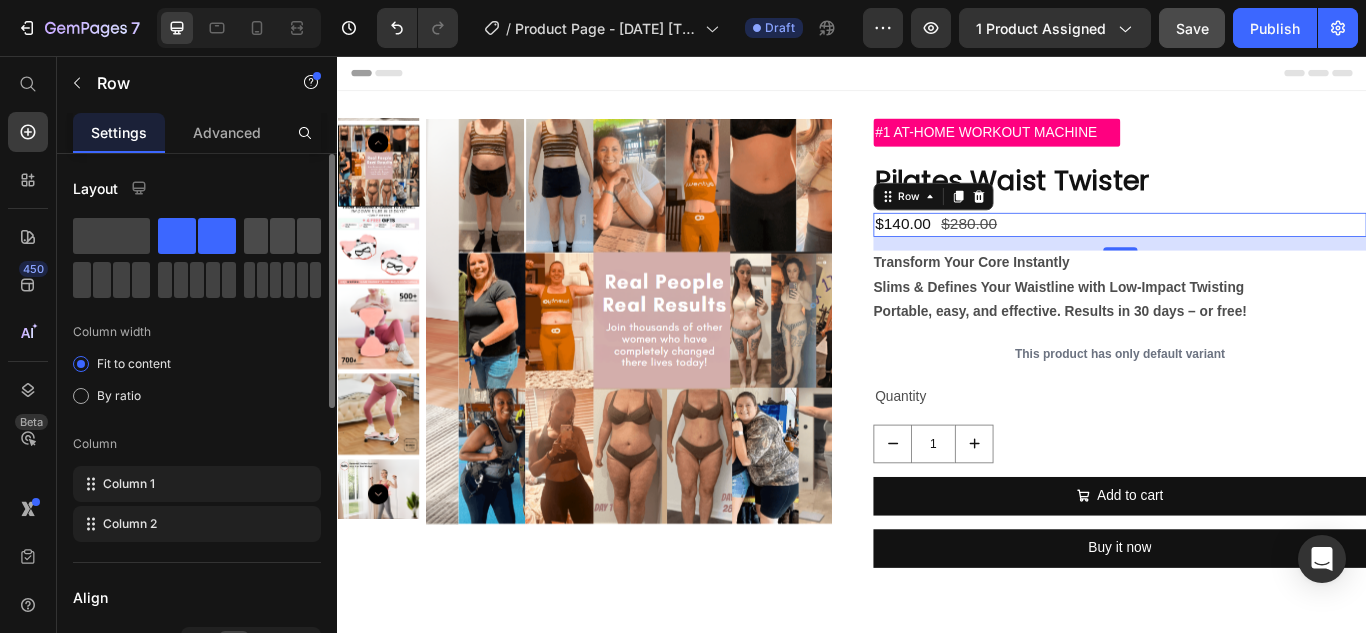 click 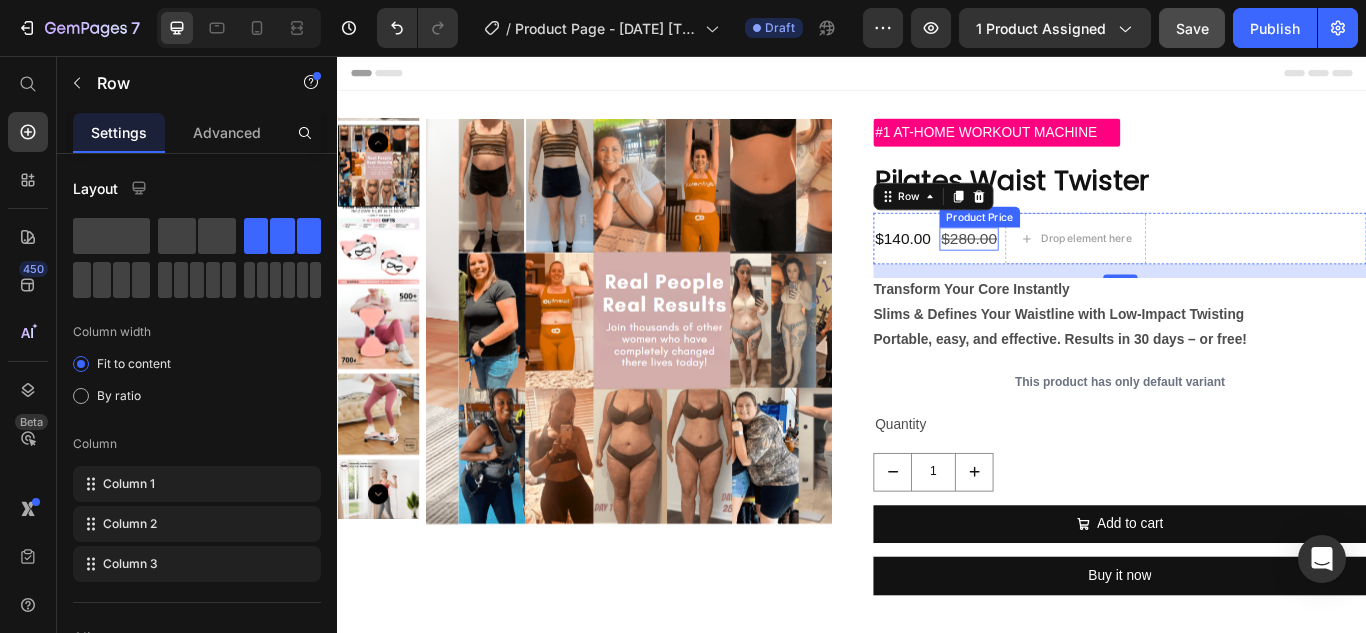 click on "$280.00" at bounding box center (1073, 269) 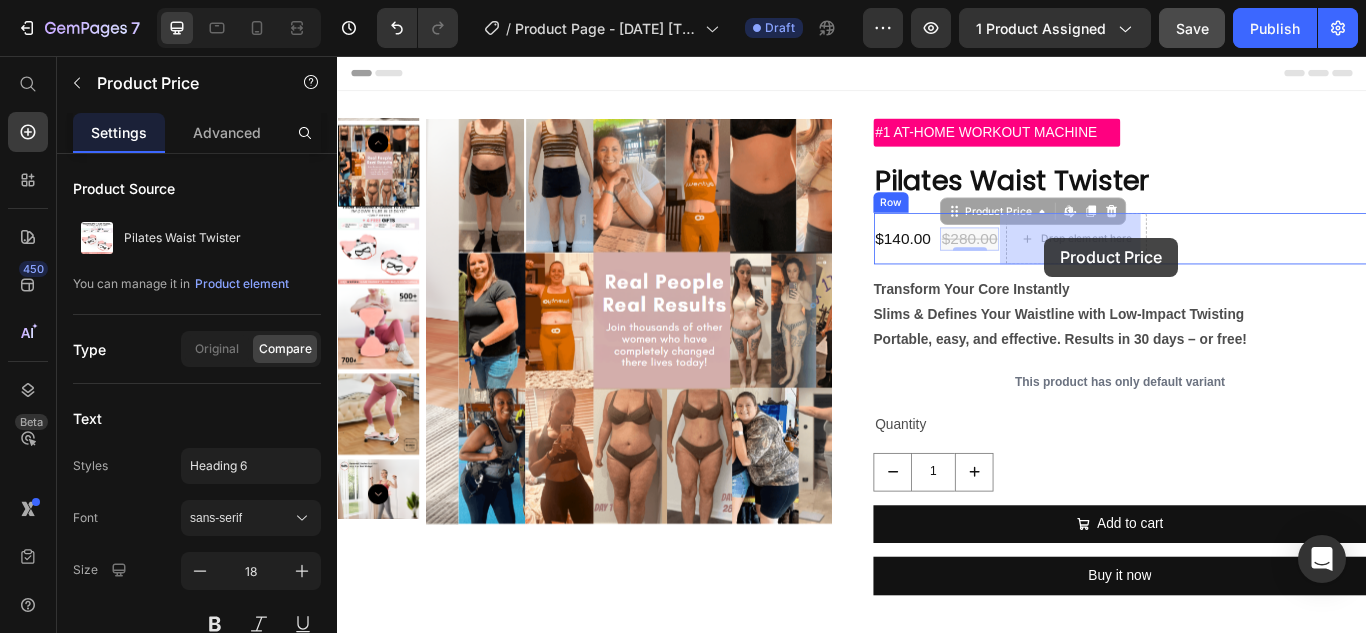 drag, startPoint x: 1050, startPoint y: 232, endPoint x: 1161, endPoint y: 268, distance: 116.6919 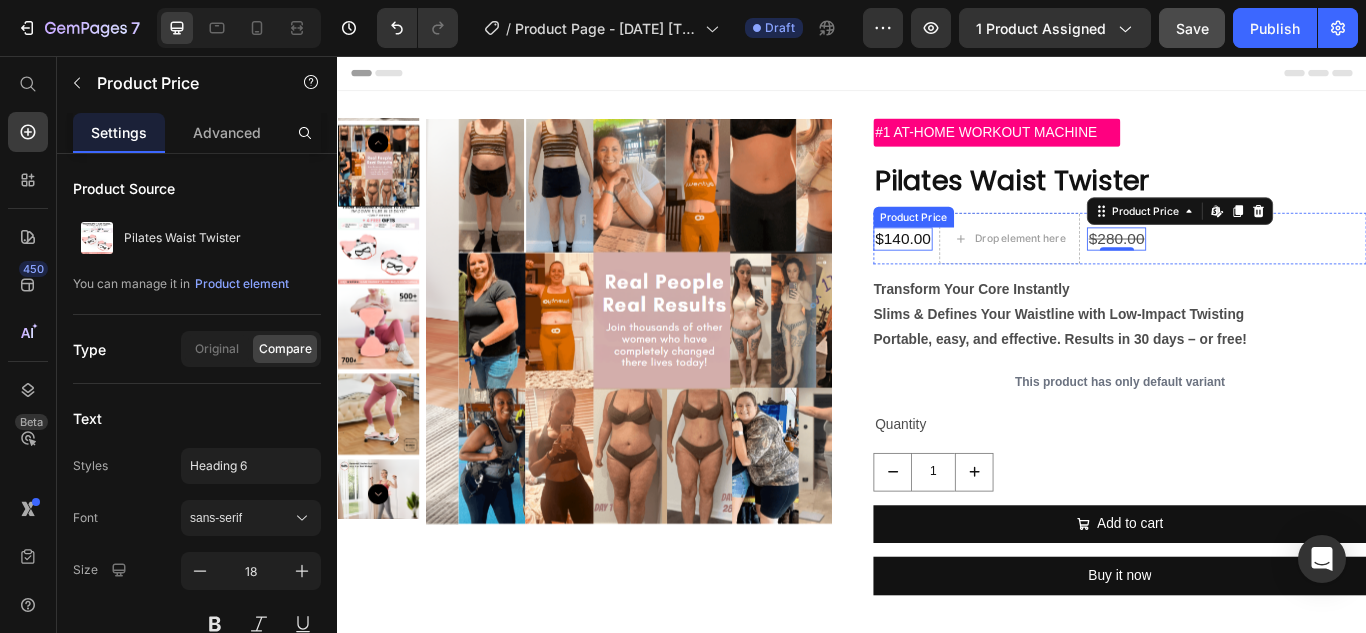 click on "$140.00" at bounding box center [996, 269] 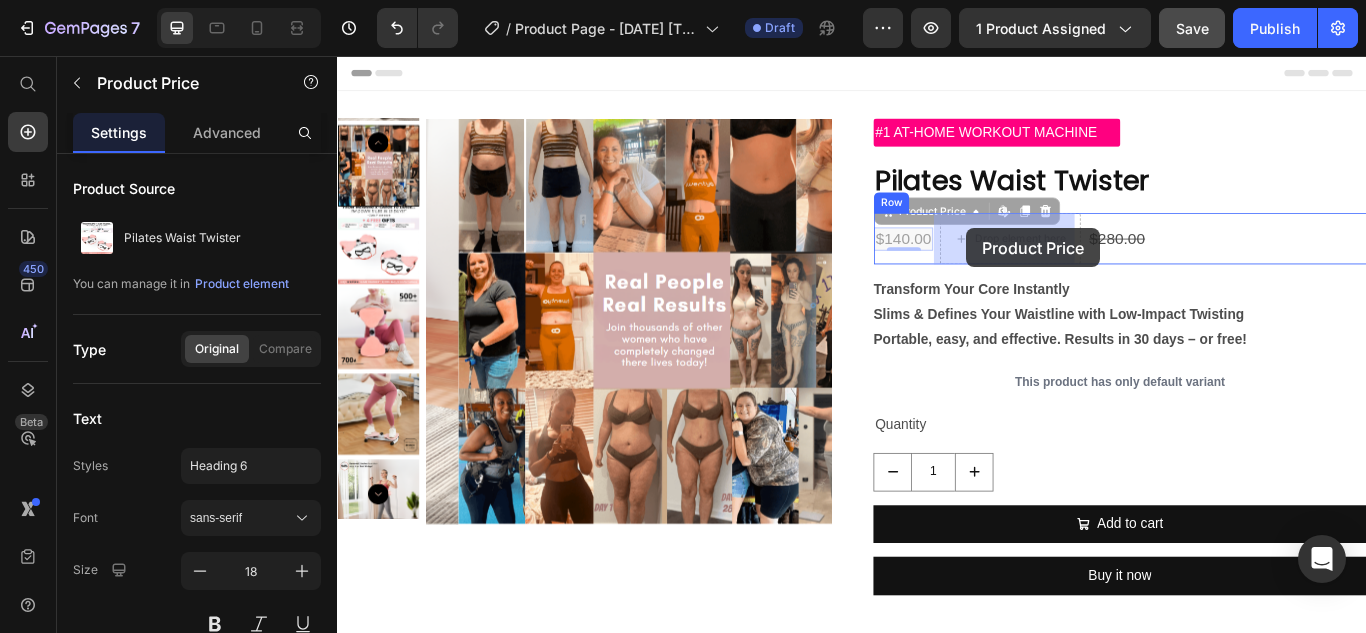 drag, startPoint x: 966, startPoint y: 236, endPoint x: 1072, endPoint y: 257, distance: 108.060165 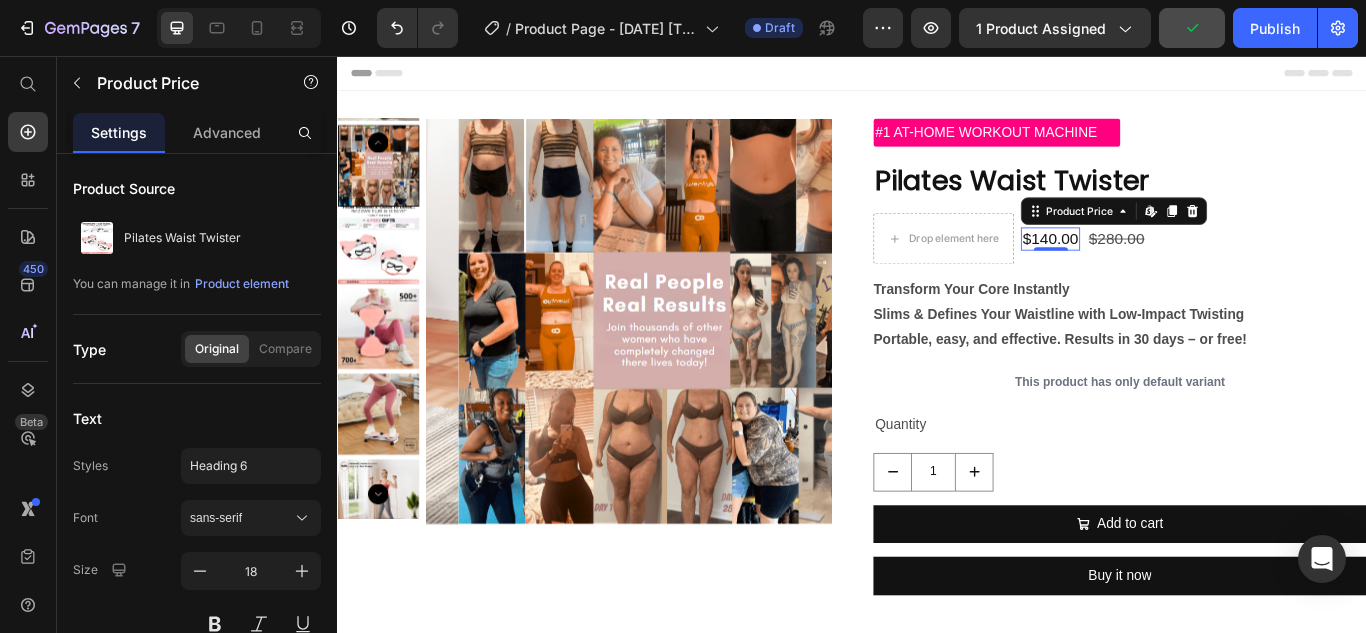 click on "450 Beta" at bounding box center (28, 344) 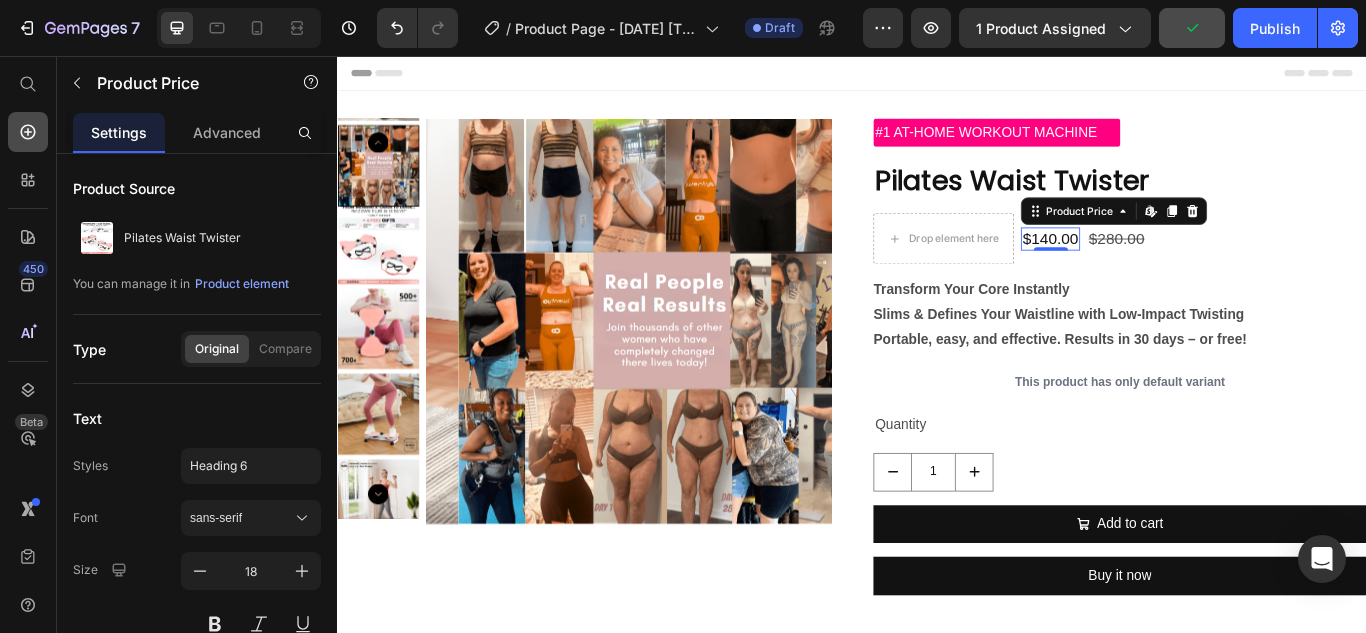 click 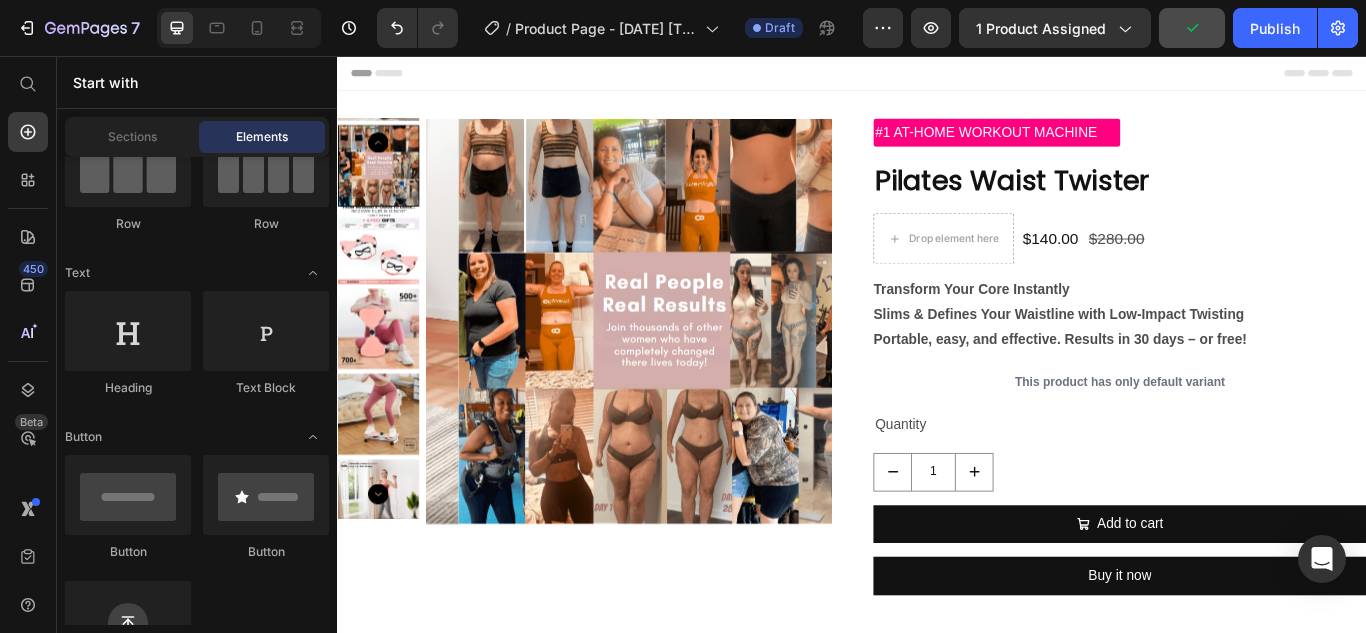 scroll, scrollTop: 0, scrollLeft: 0, axis: both 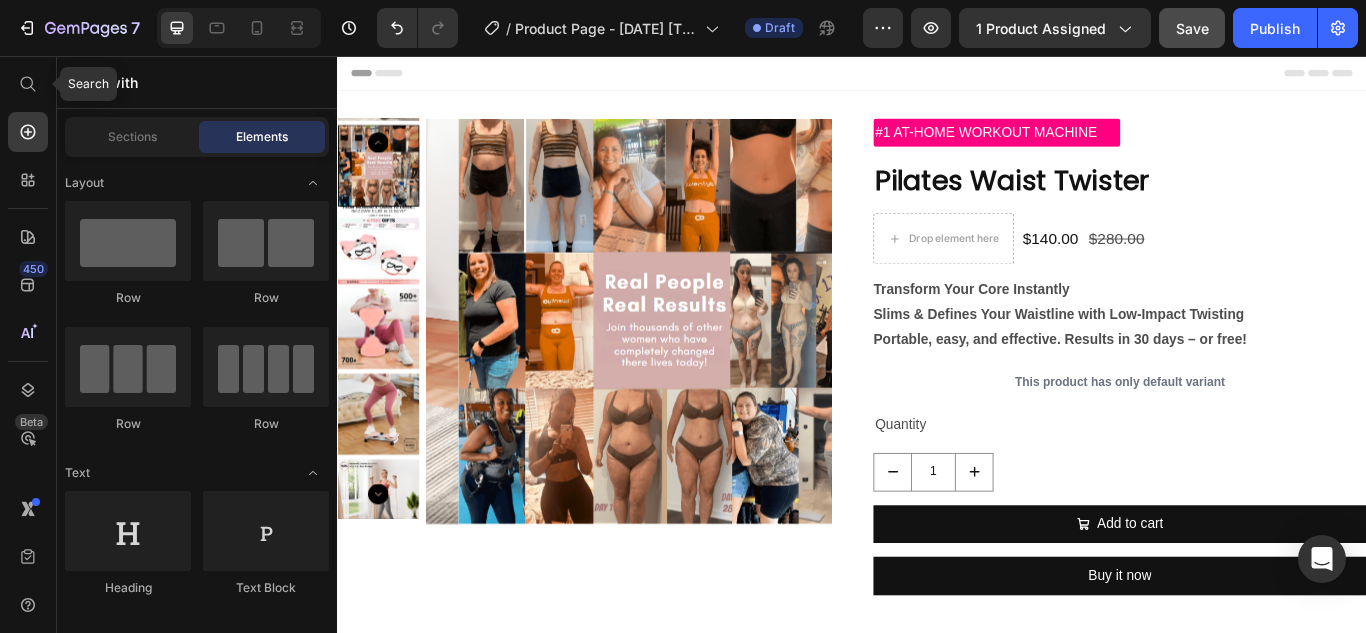 click 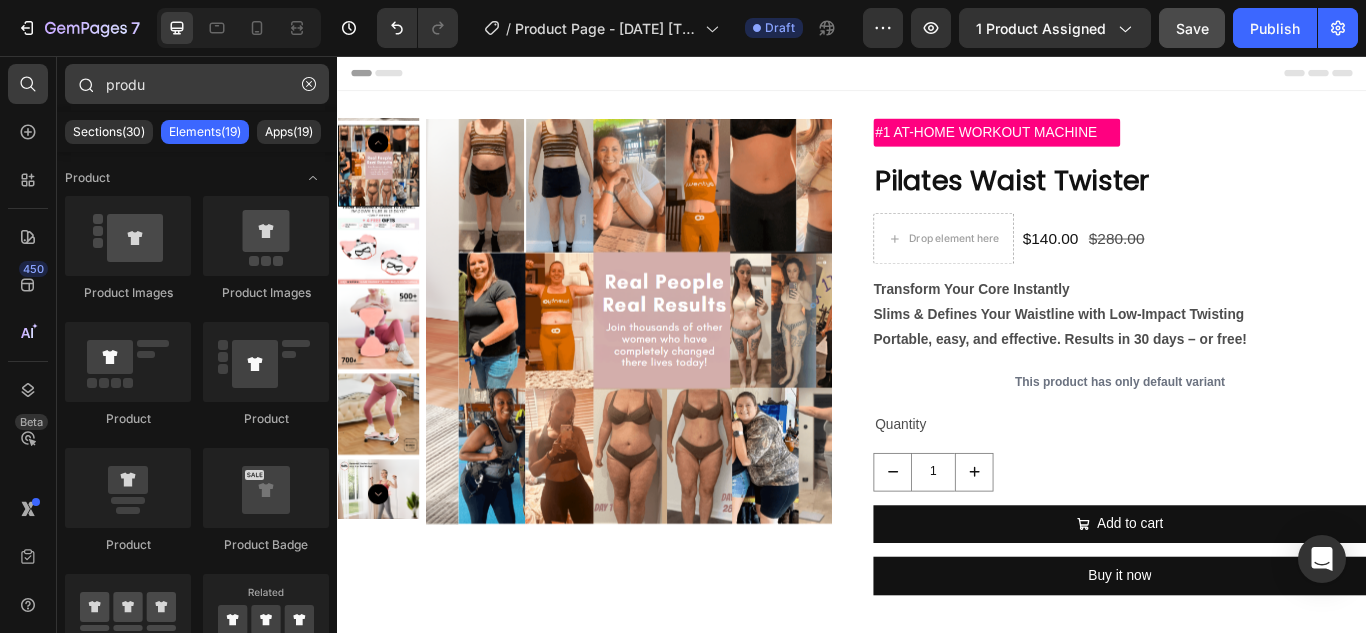 click on "produ" at bounding box center (197, 84) 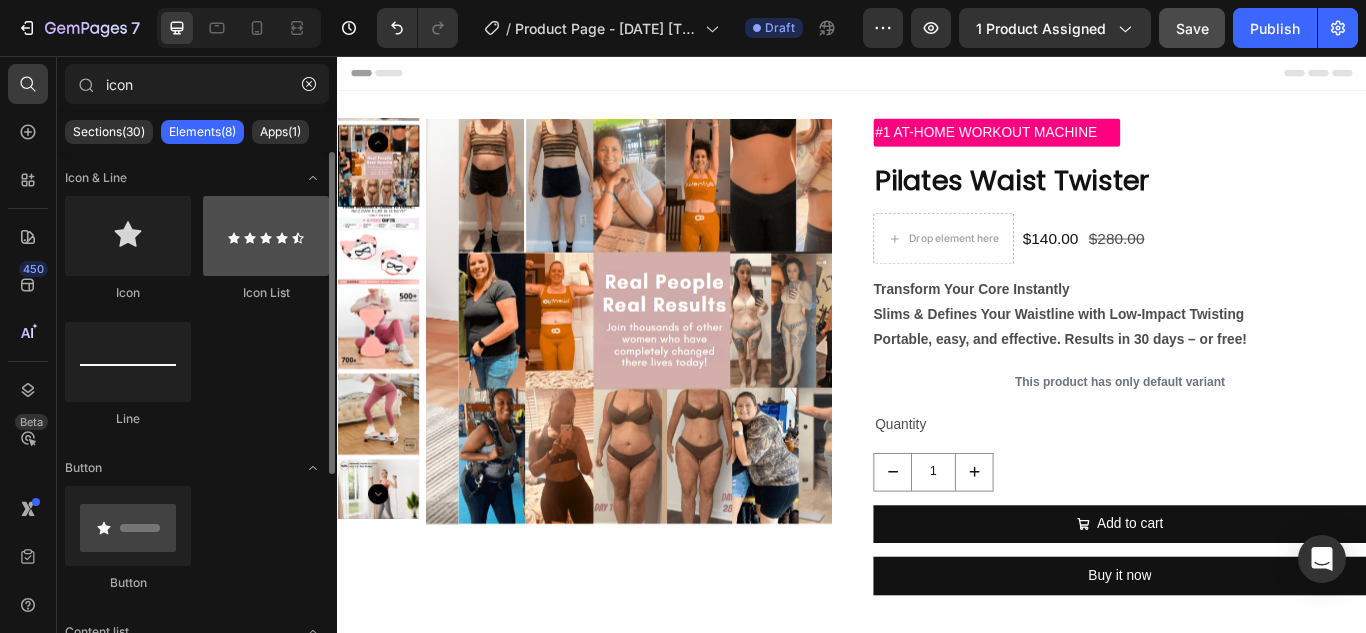 type on "icon" 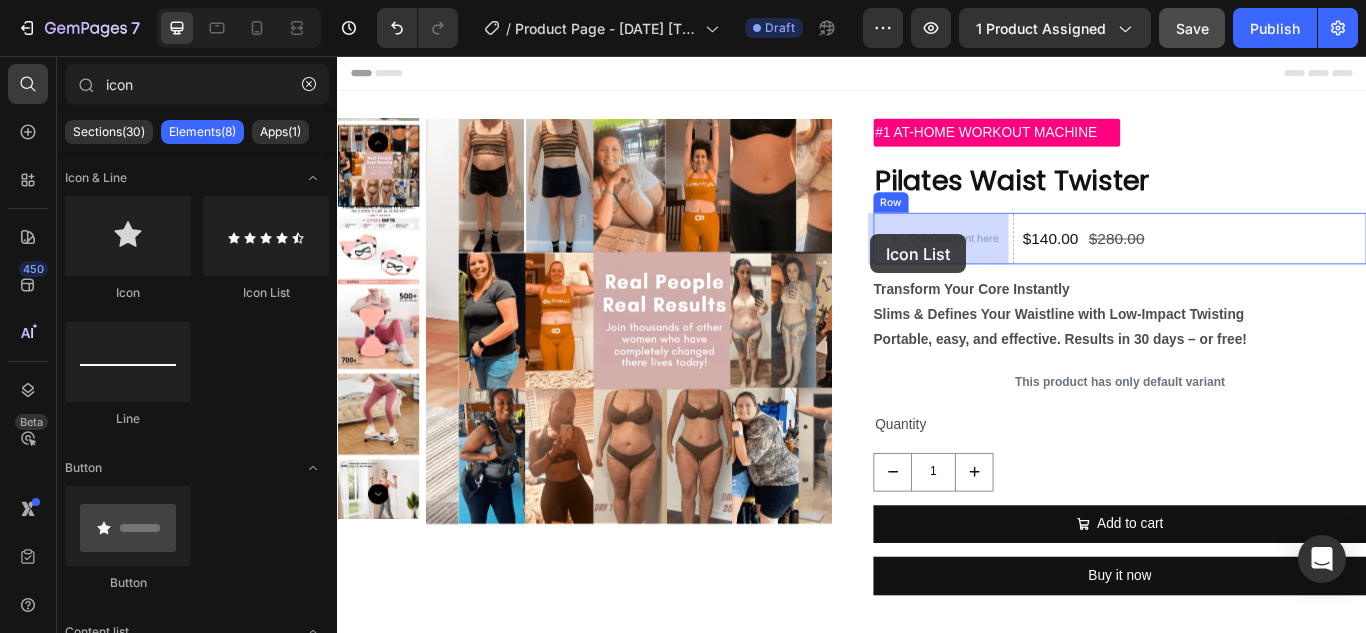 drag, startPoint x: 577, startPoint y: 282, endPoint x: 955, endPoint y: 261, distance: 378.5829 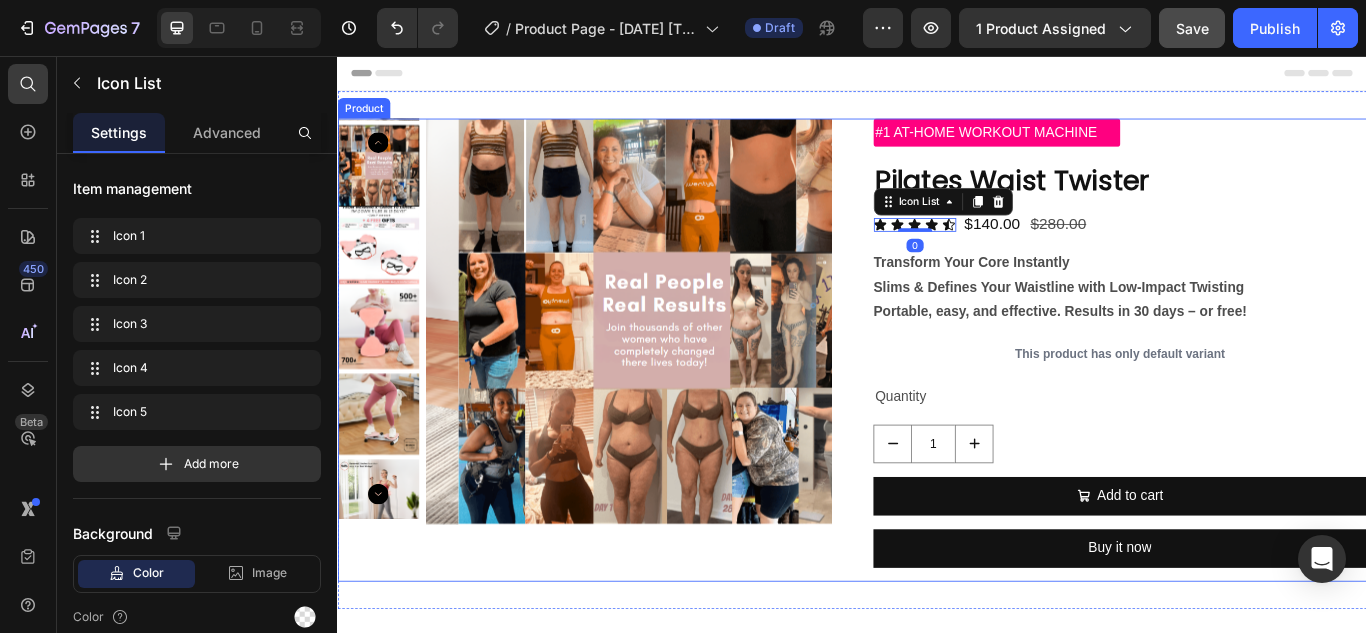 click on "Product Images   #1 AT-HOME WORKOUT MACHINE Text Block Pilates Waist Twister Product Title Icon Icon Icon Icon Icon Icon List   0 $140.00 Product Price $280.00 Product Price Row Transform Your Core Instantly
Slims & Defines Your Waistline with Low-Impact Twisting
Portable, easy, and effective. Results in 30 days – or free! Product Description This product has only default variant Product Variants & Swatches Quantity Text Block 1 Product Quantity
Add to cart Add to Cart Buy it now Dynamic Checkout Product" at bounding box center [937, 399] 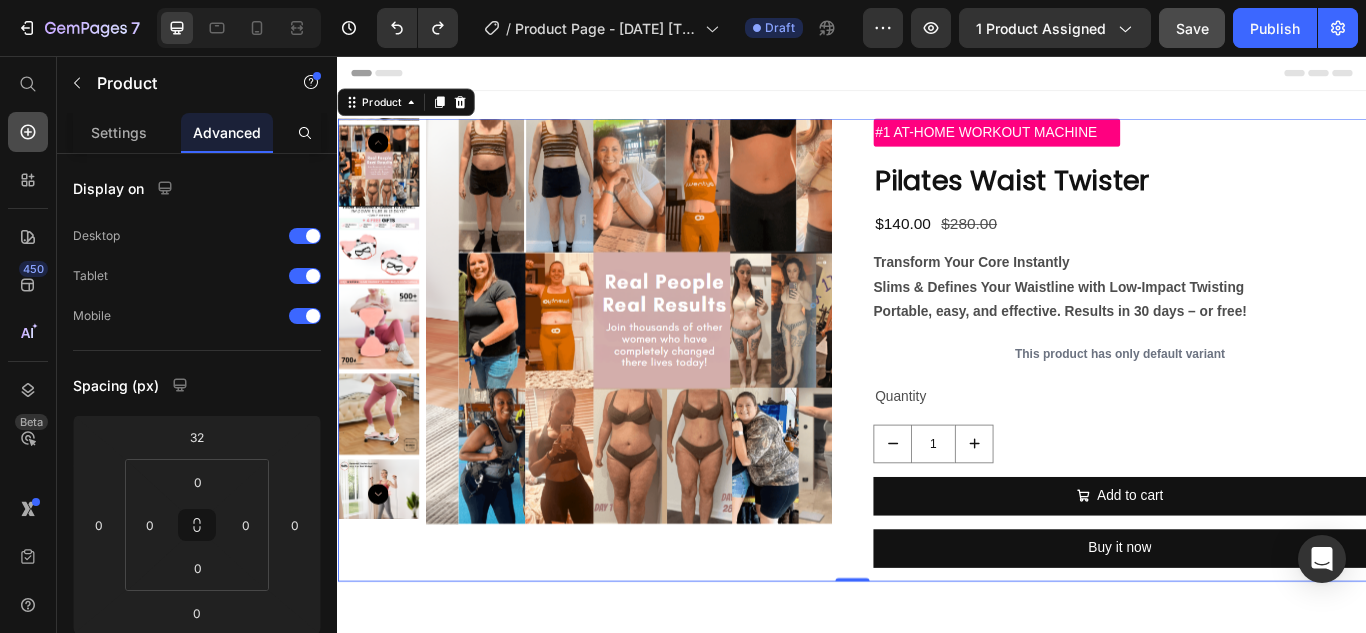click 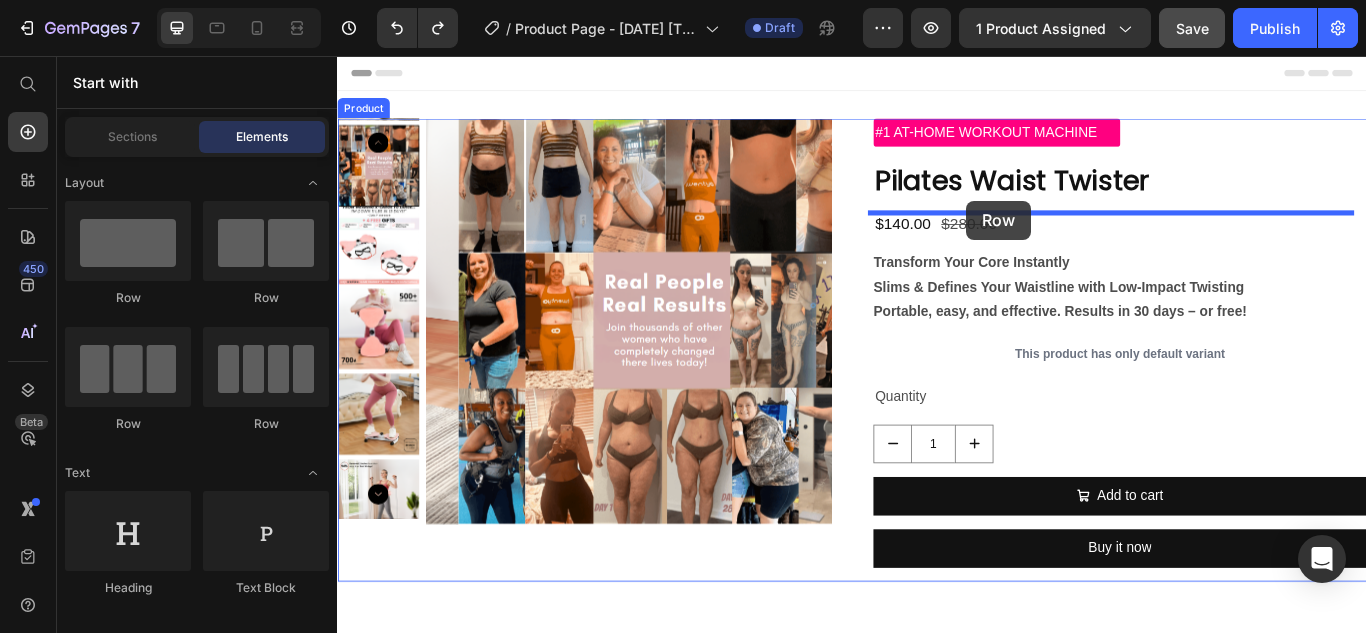 drag, startPoint x: 617, startPoint y: 332, endPoint x: 1070, endPoint y: 225, distance: 465.46536 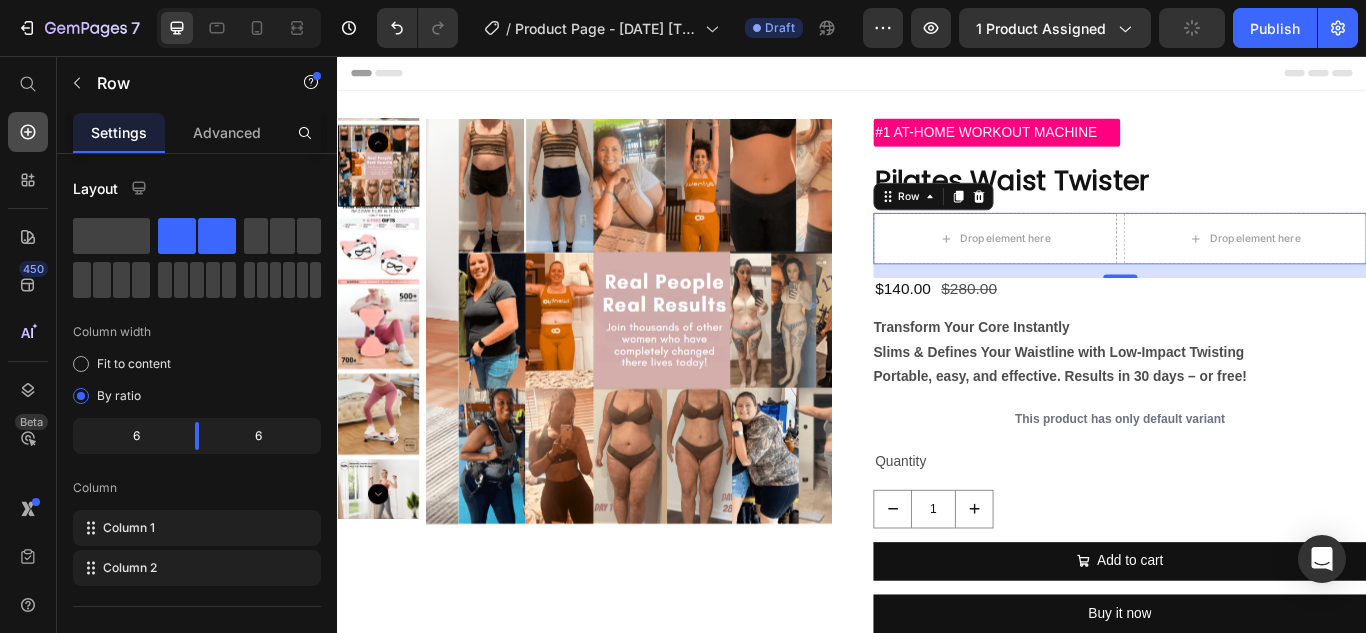 click 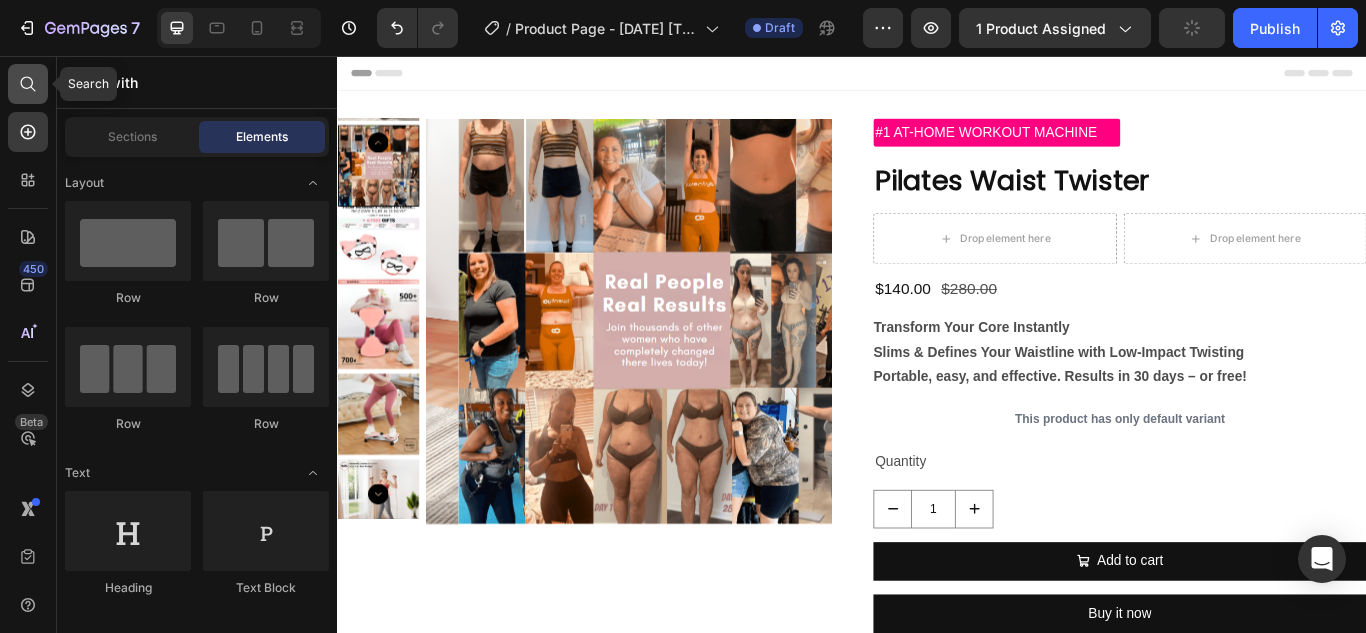 click 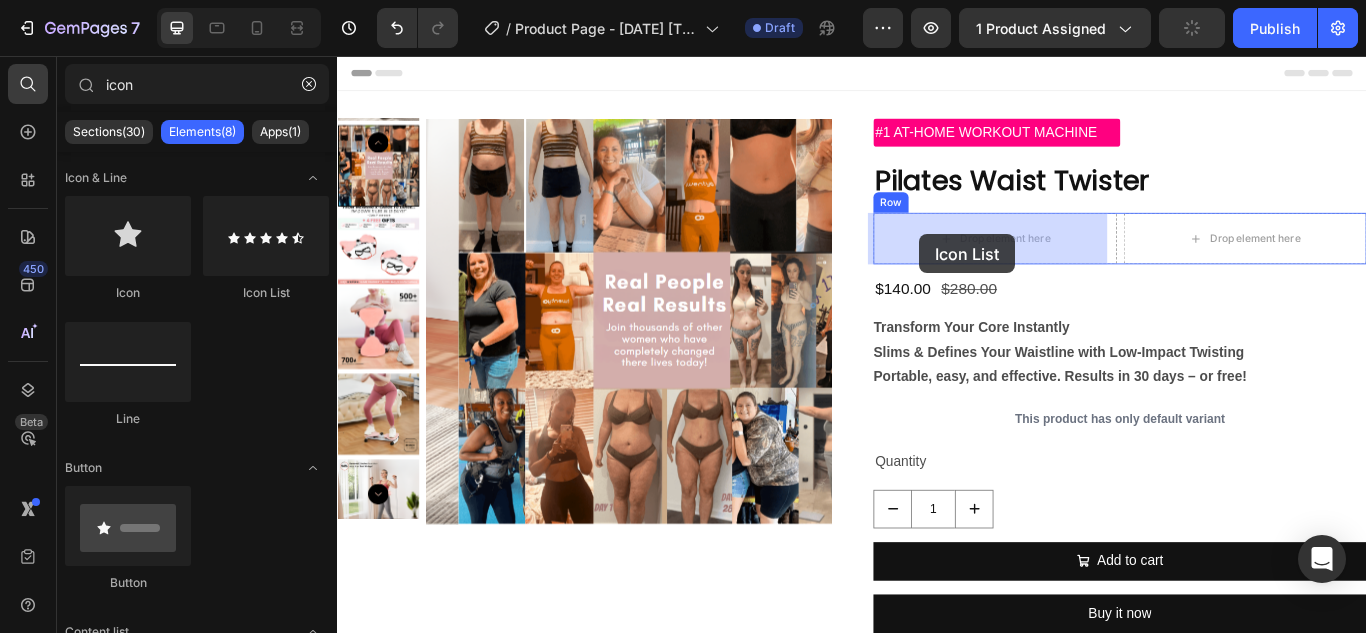 drag, startPoint x: 605, startPoint y: 292, endPoint x: 1016, endPoint y: 264, distance: 411.95267 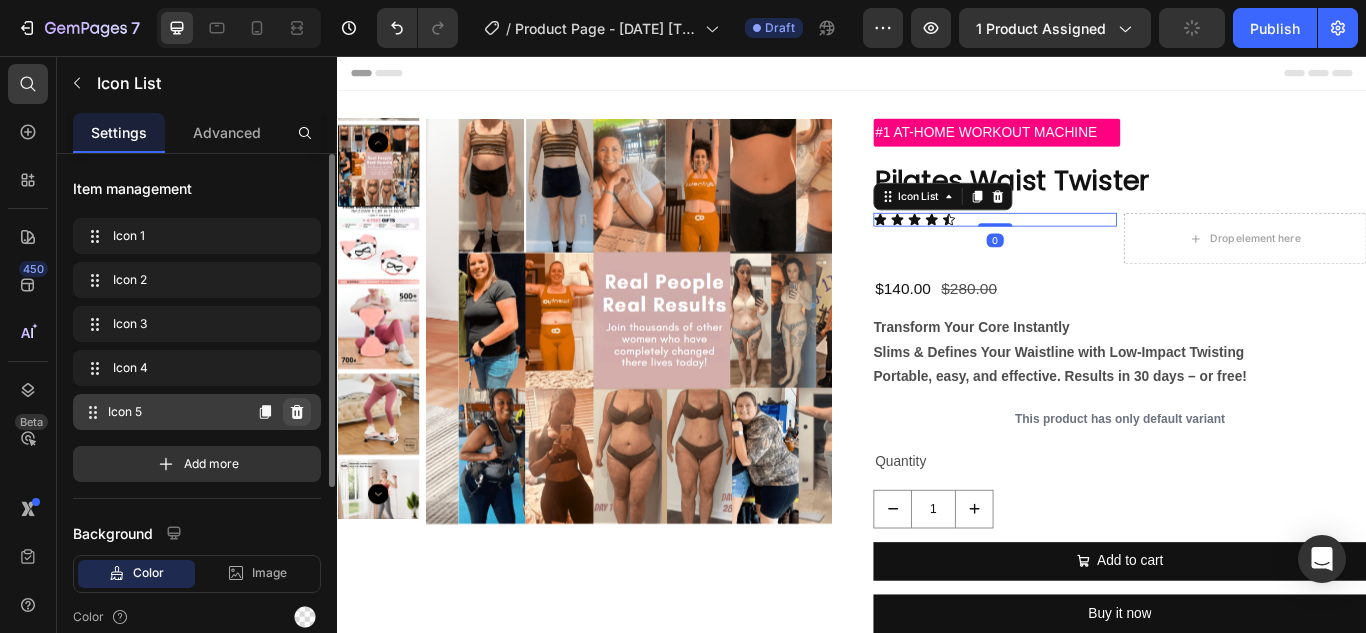 click 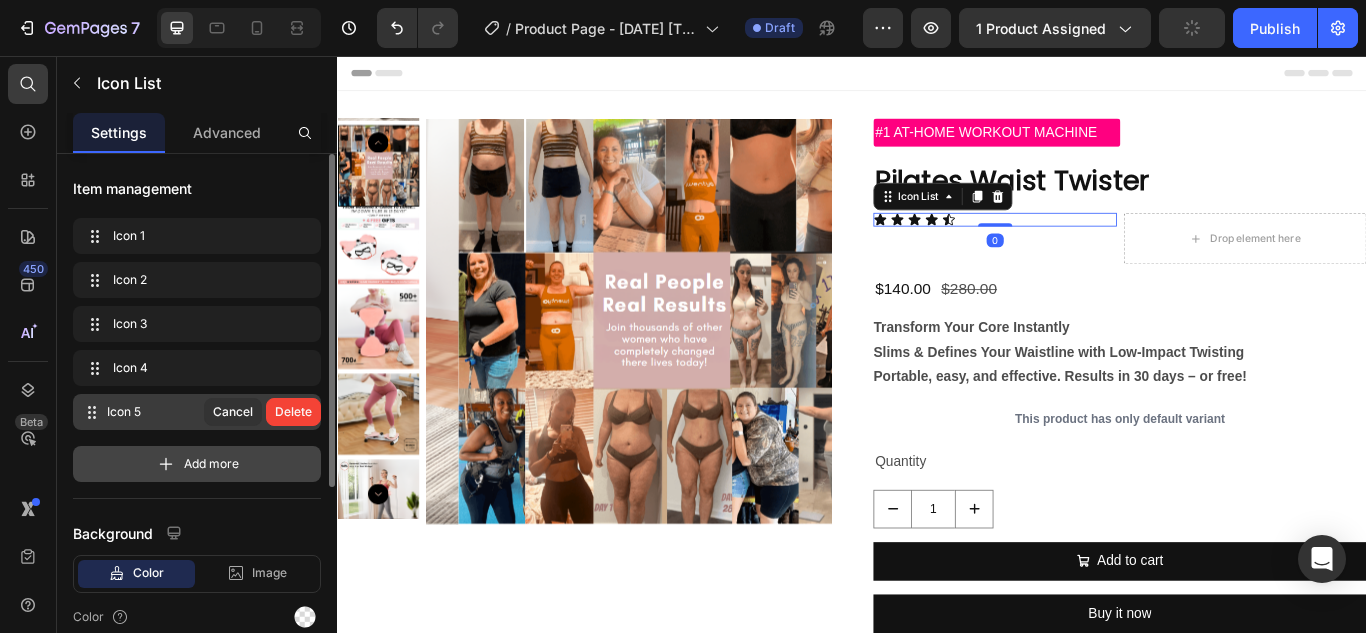 click on "Delete" at bounding box center [293, 412] 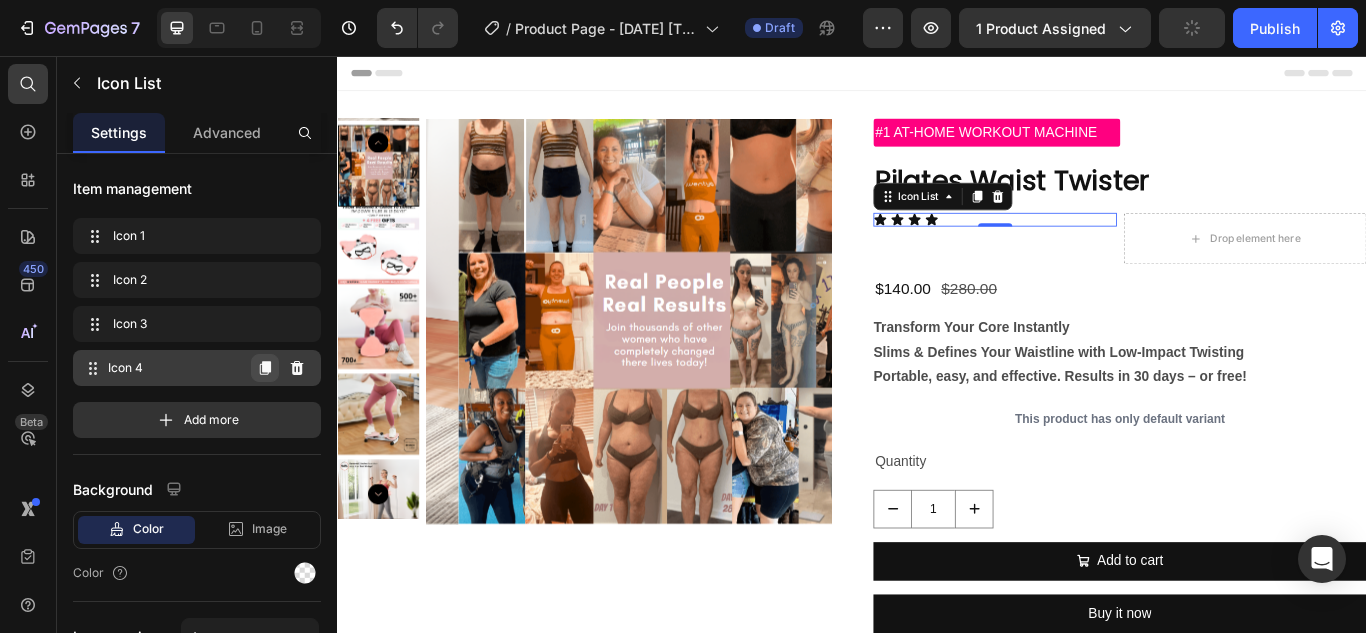 click 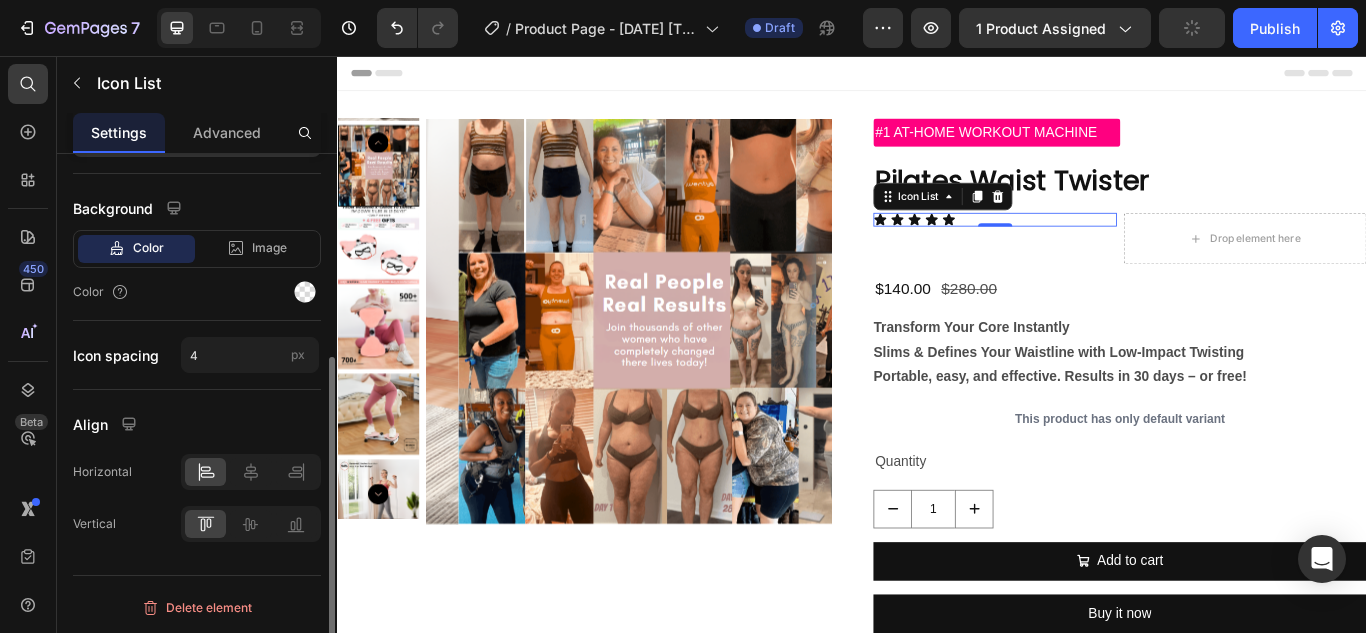 scroll, scrollTop: 0, scrollLeft: 0, axis: both 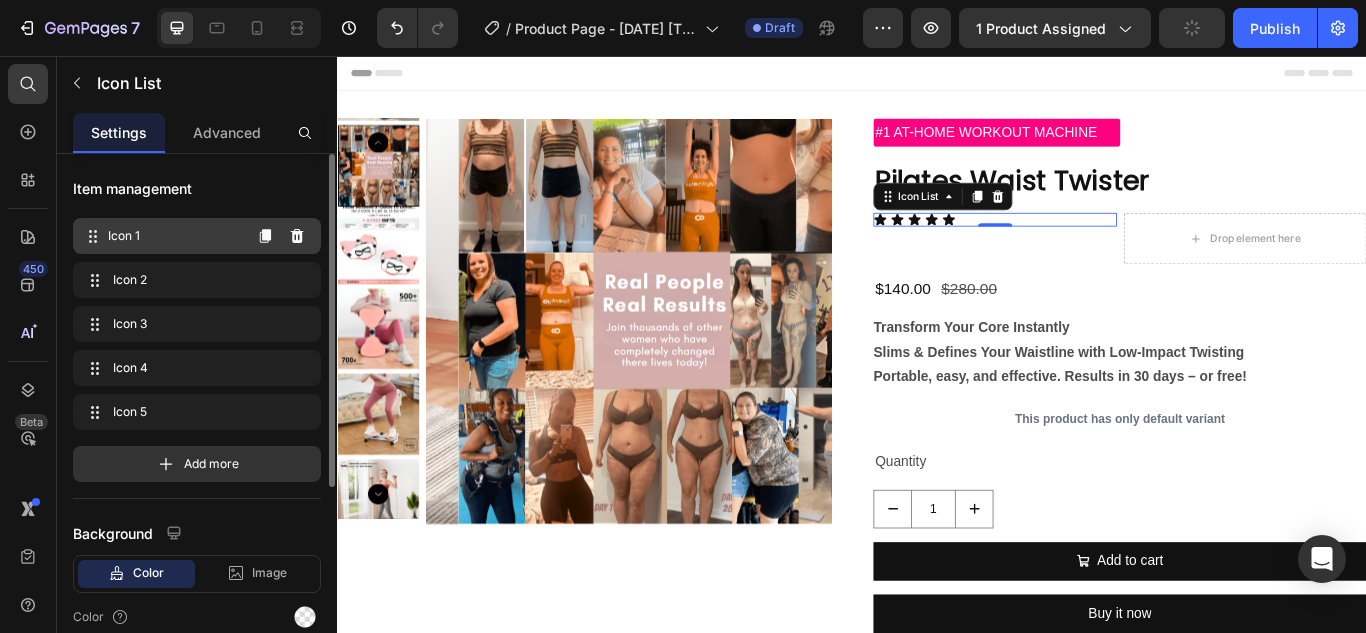click on "Icon 1" at bounding box center (174, 236) 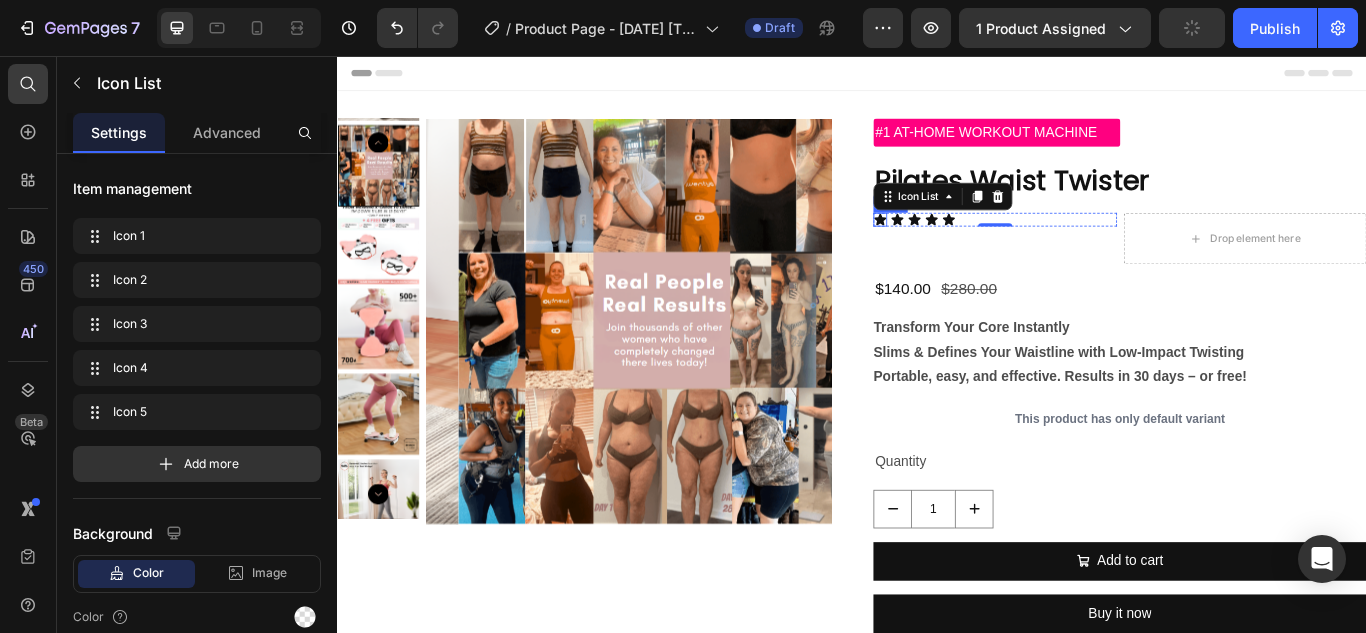 click 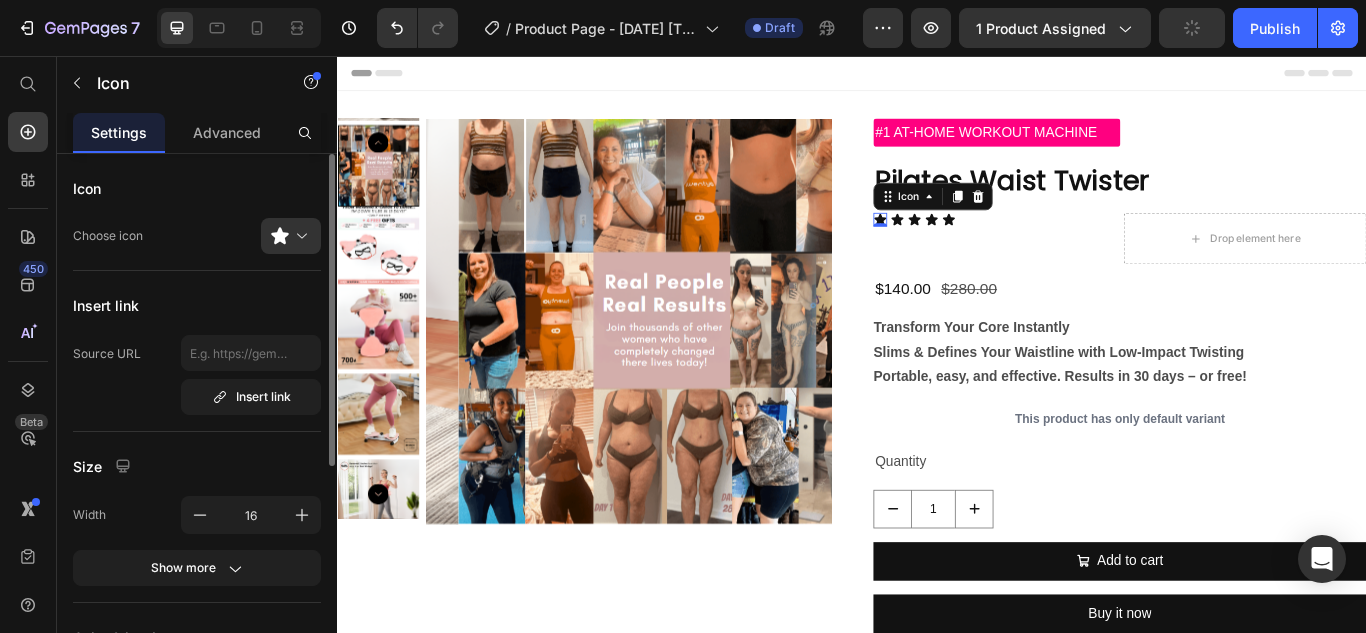 scroll, scrollTop: 300, scrollLeft: 0, axis: vertical 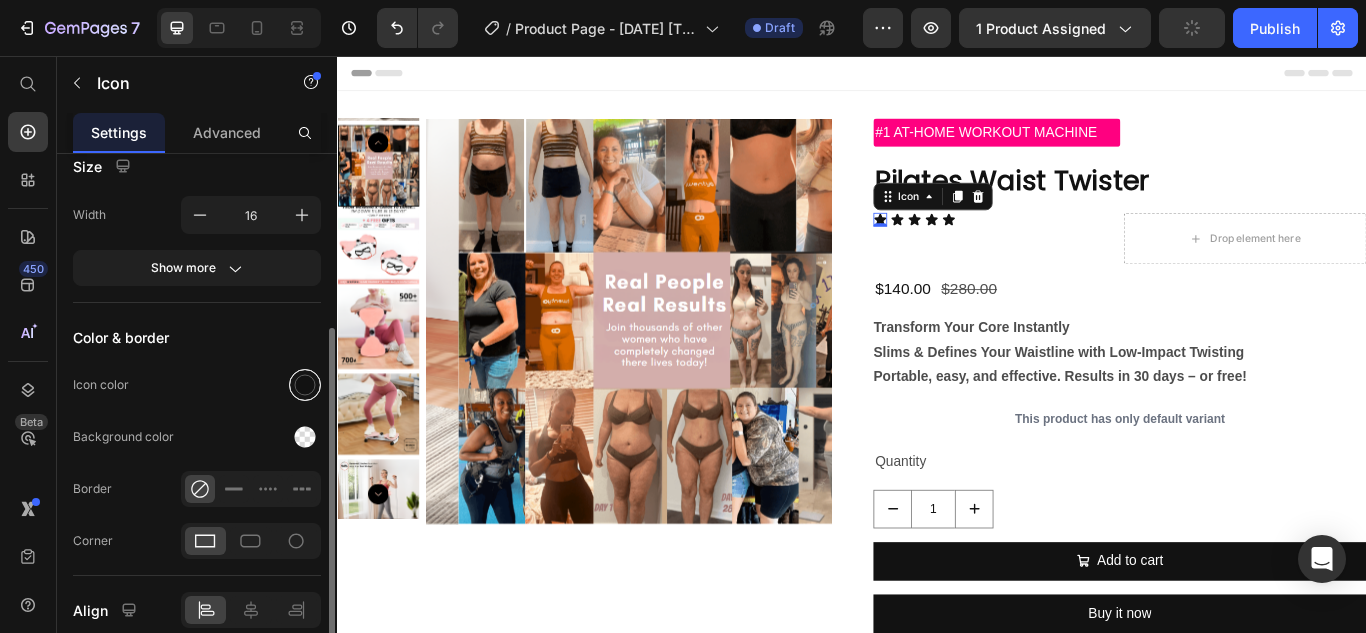 click at bounding box center (305, 385) 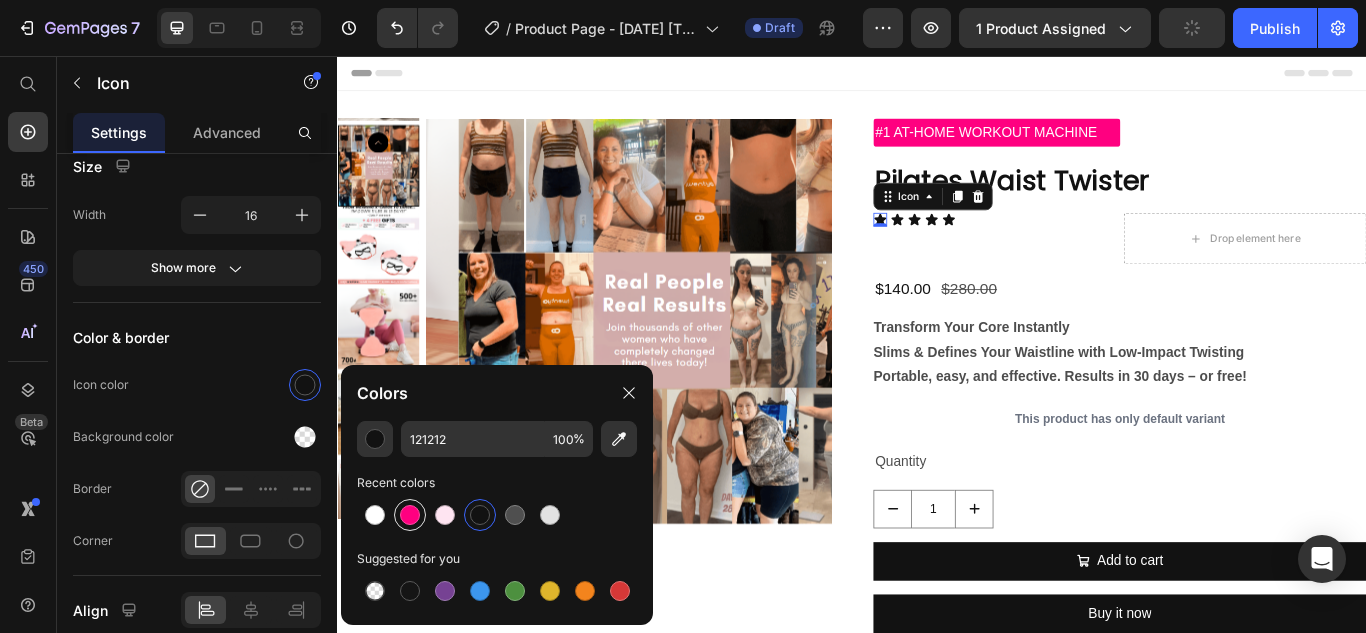 click at bounding box center (410, 515) 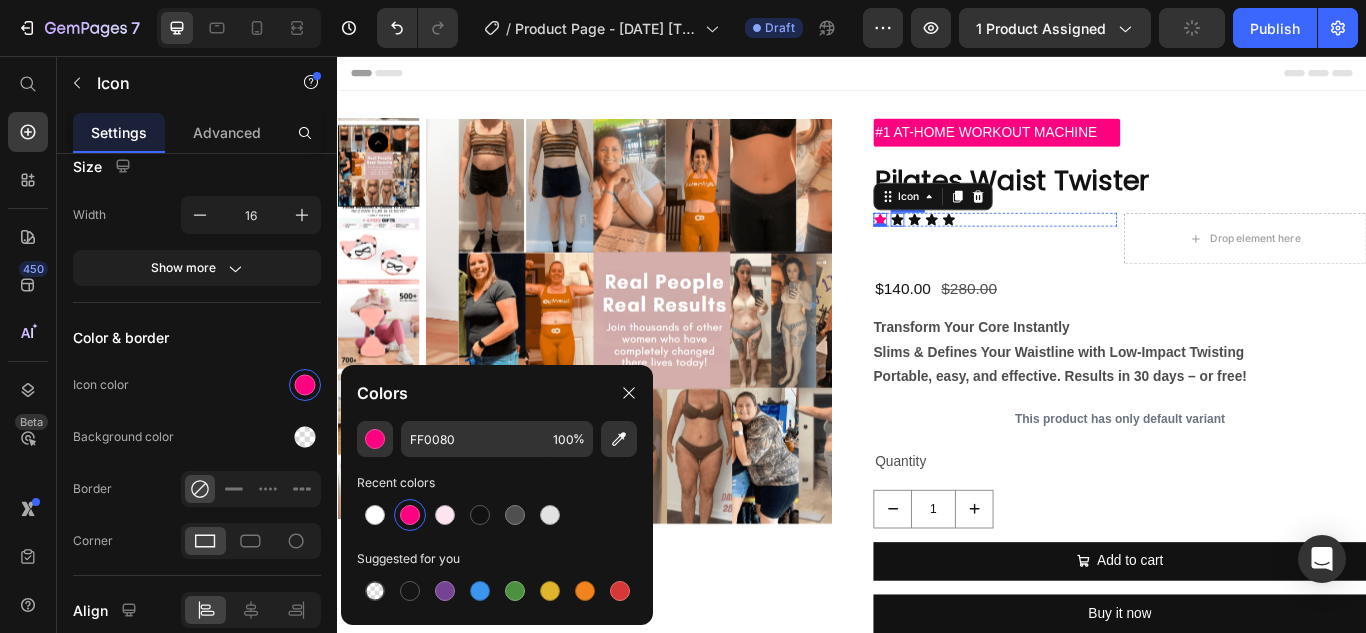 click 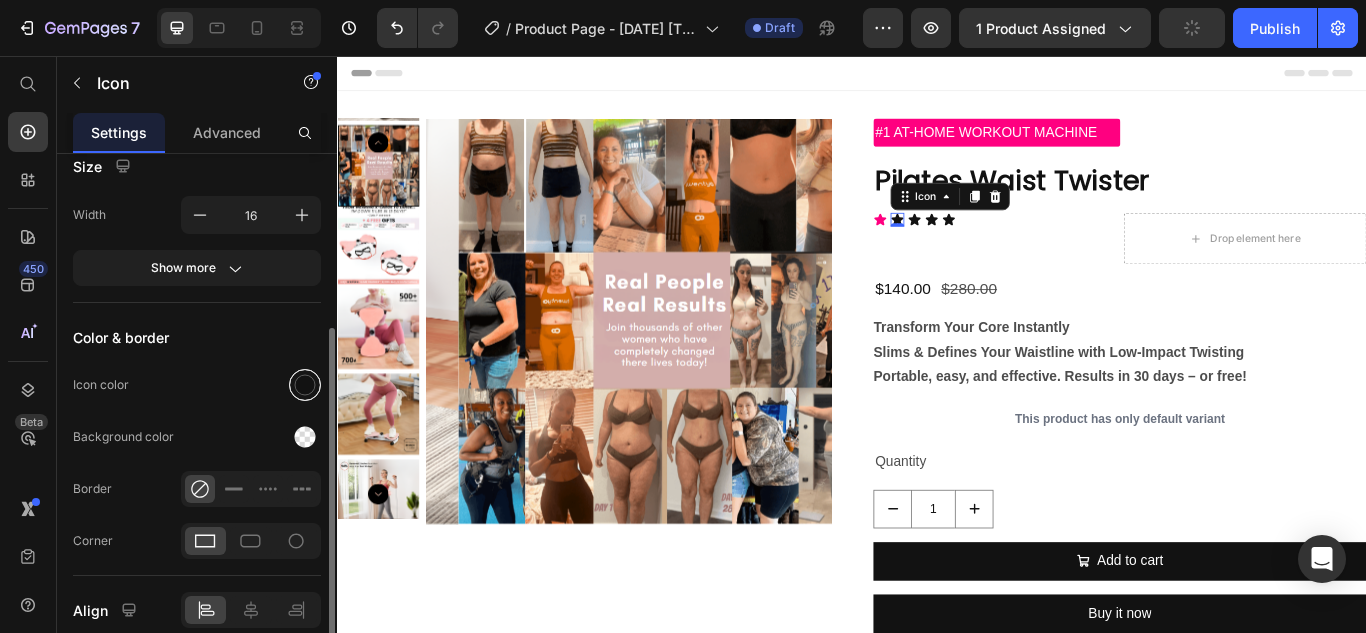 click at bounding box center (305, 385) 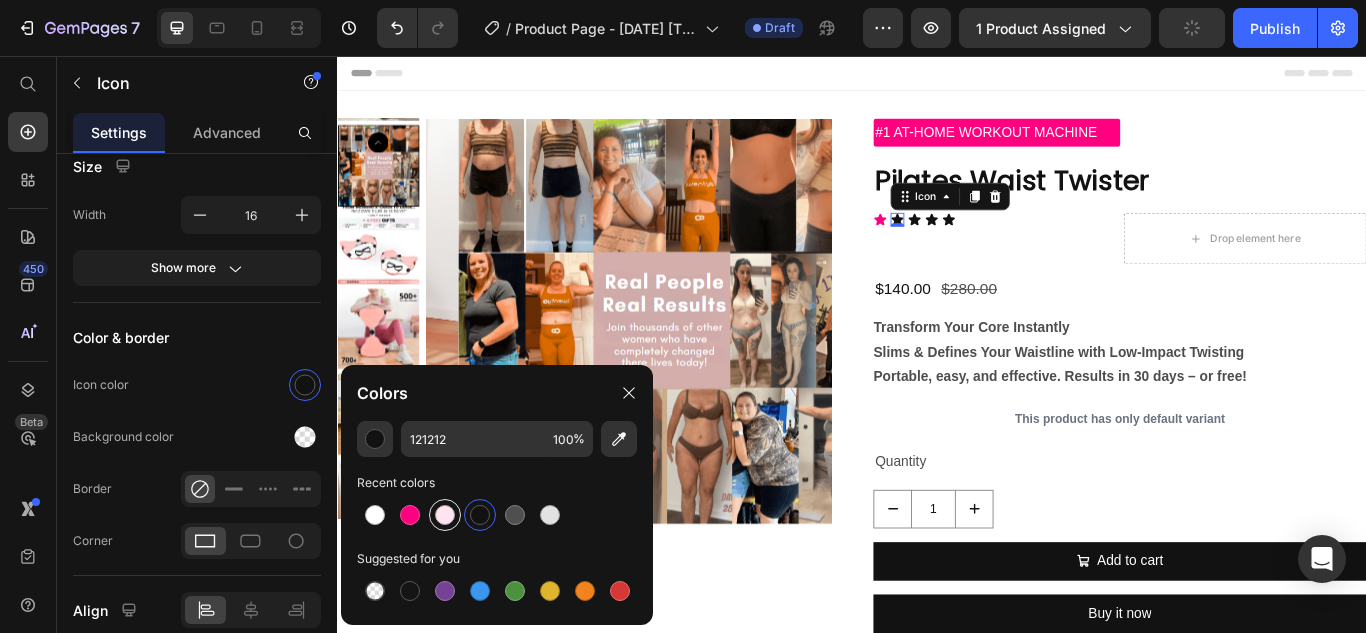 click at bounding box center [410, 515] 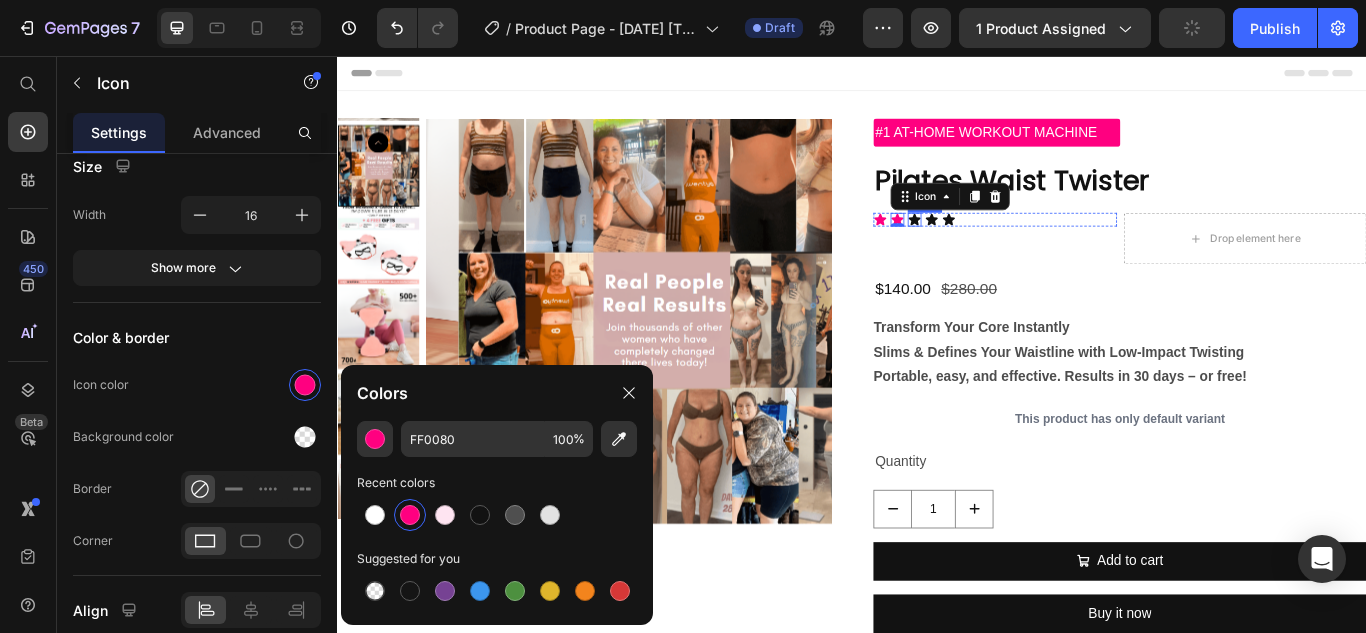 click 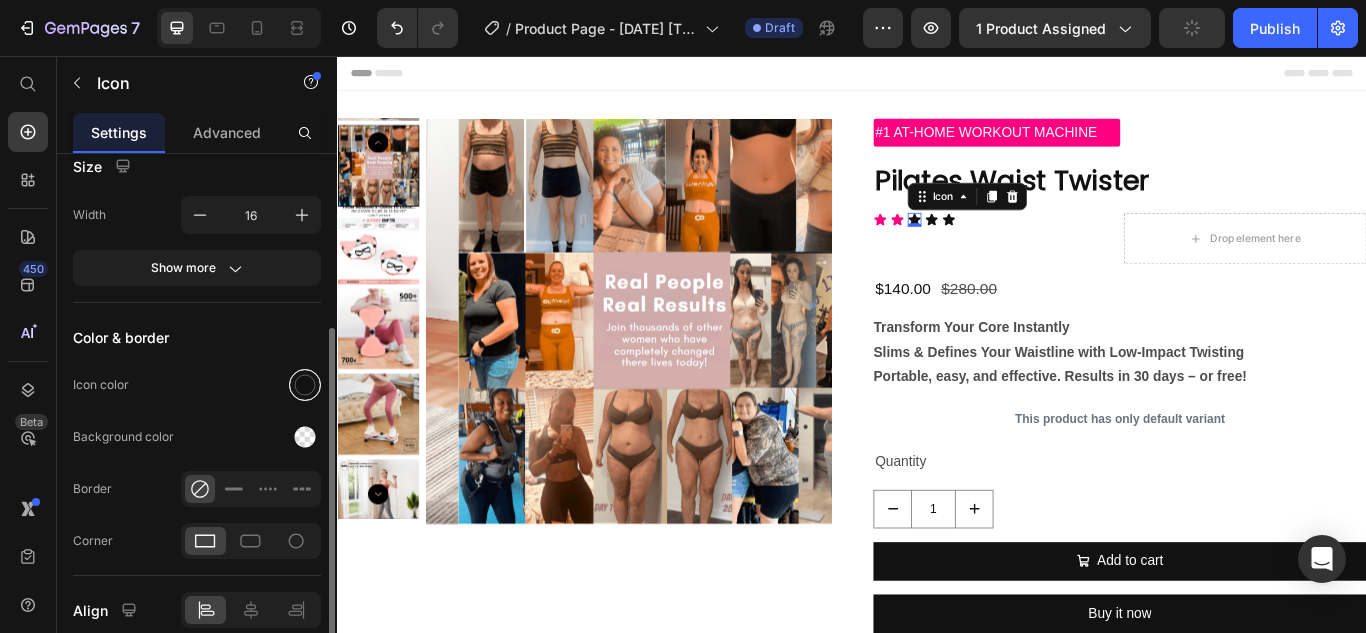click at bounding box center (305, 385) 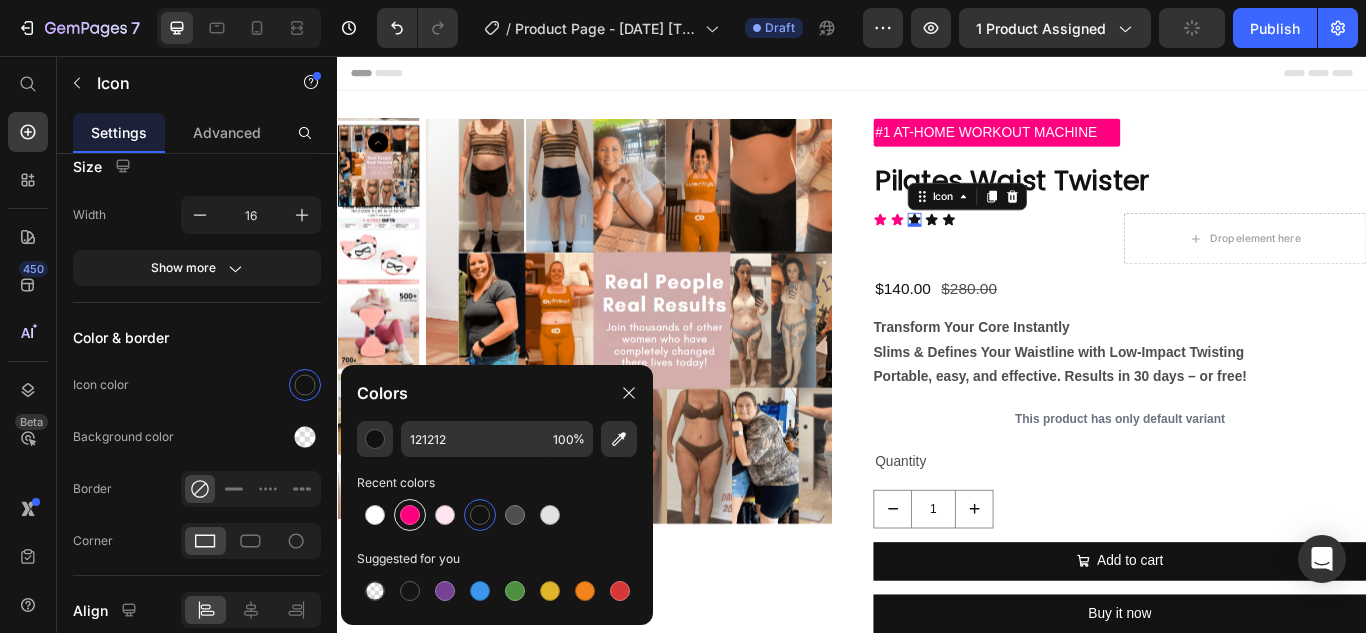 click at bounding box center [410, 515] 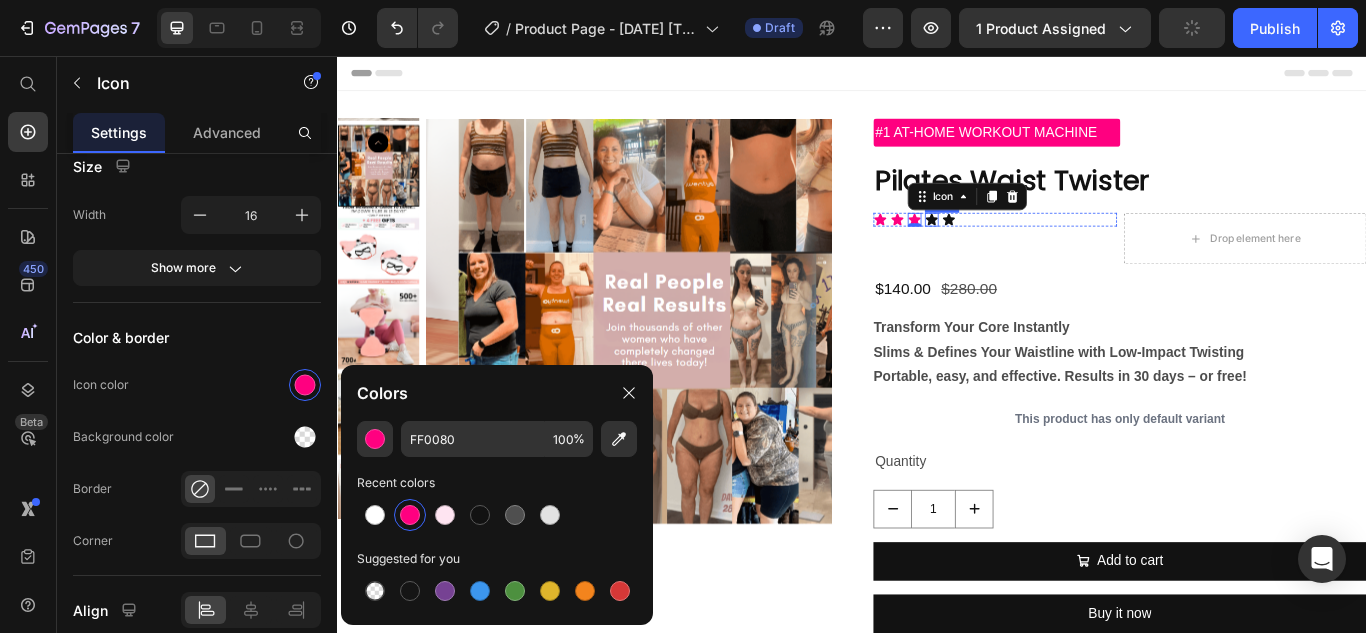click 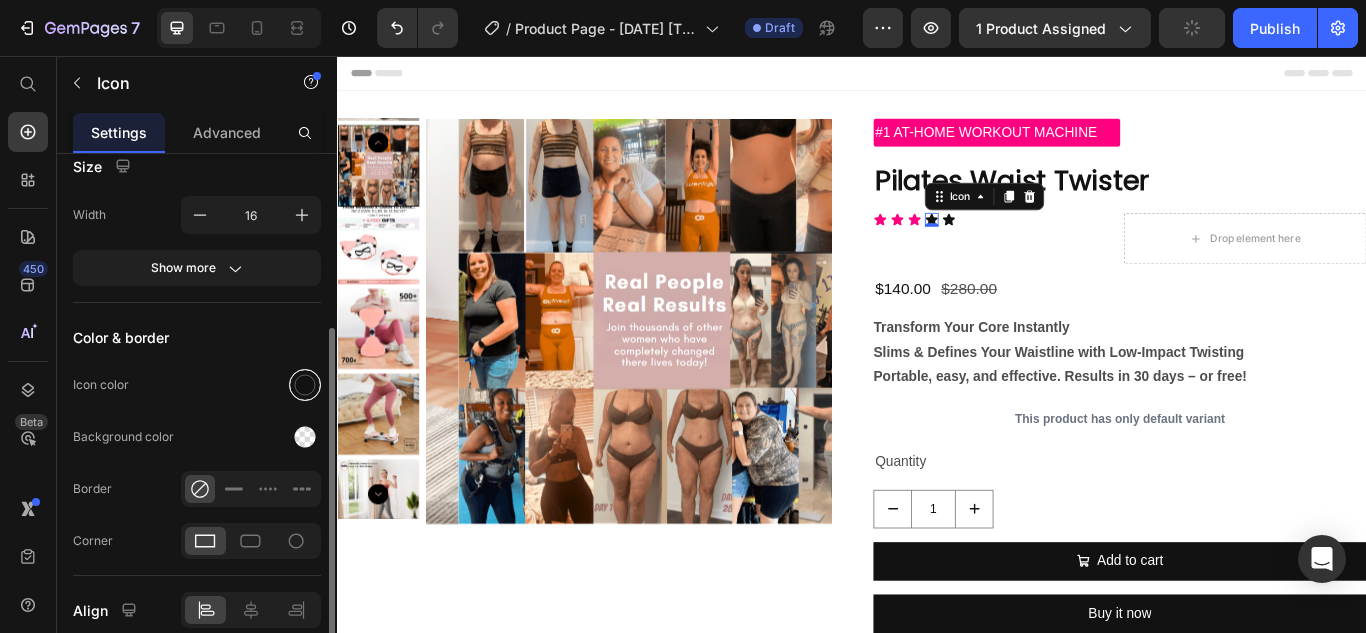 click at bounding box center (305, 385) 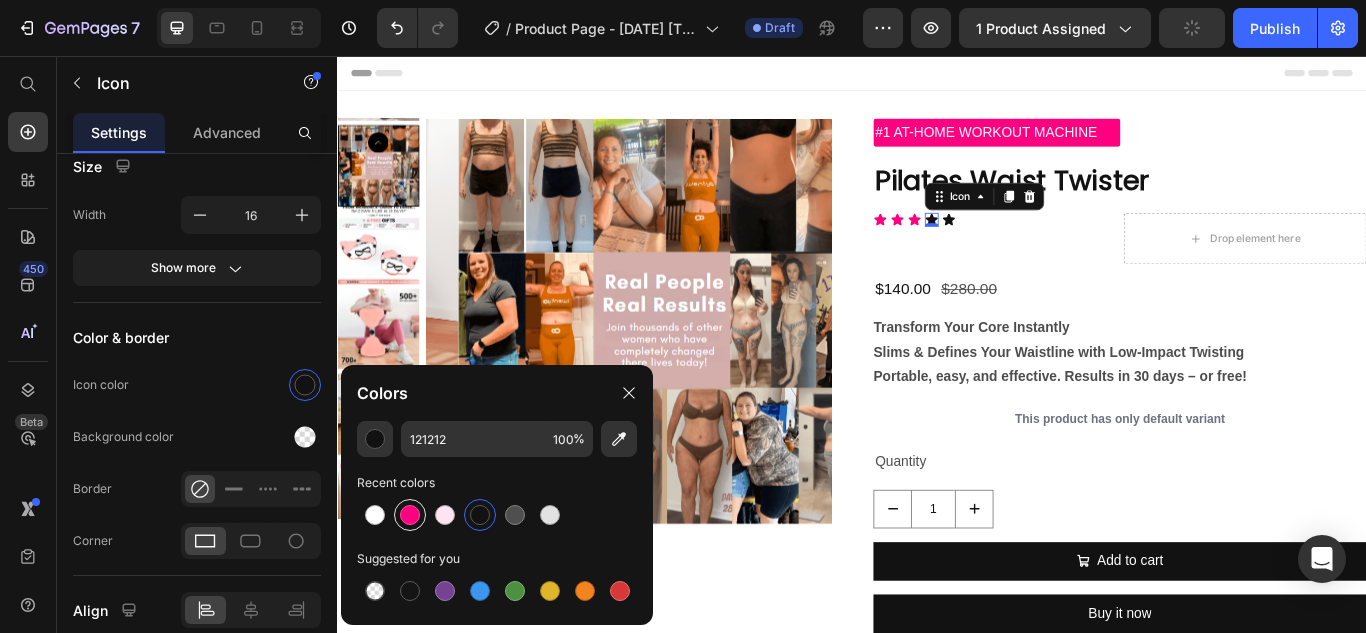 click at bounding box center [410, 515] 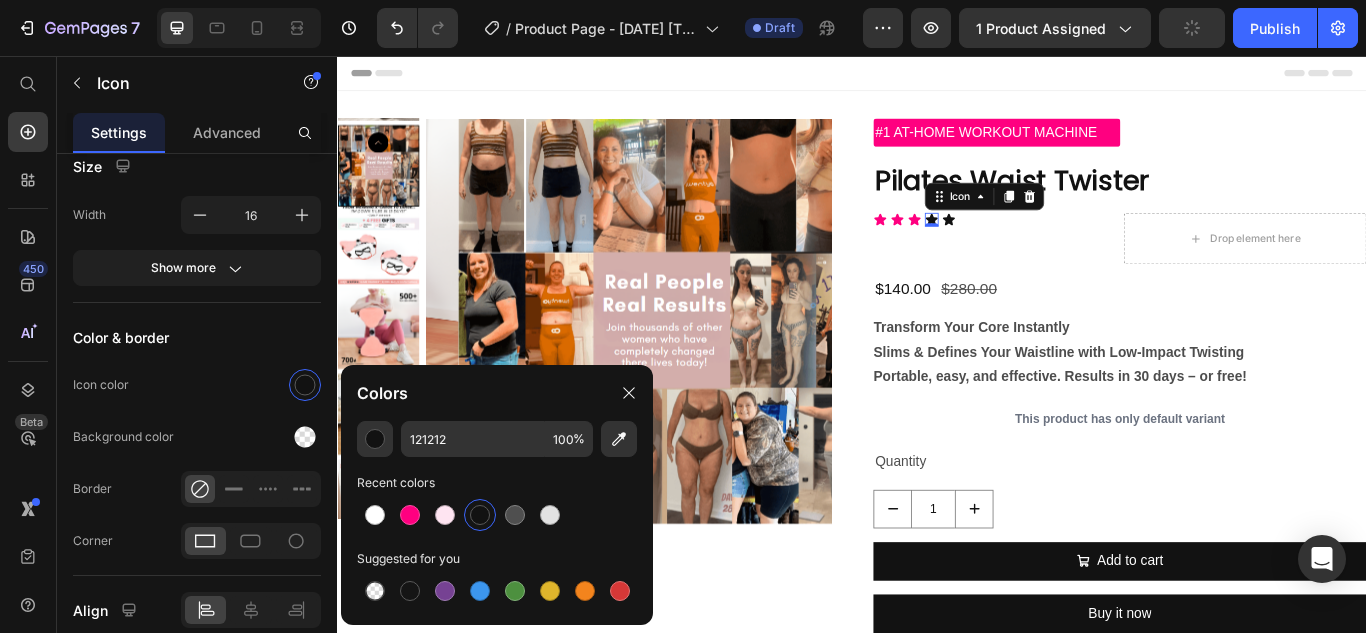 type on "FF0080" 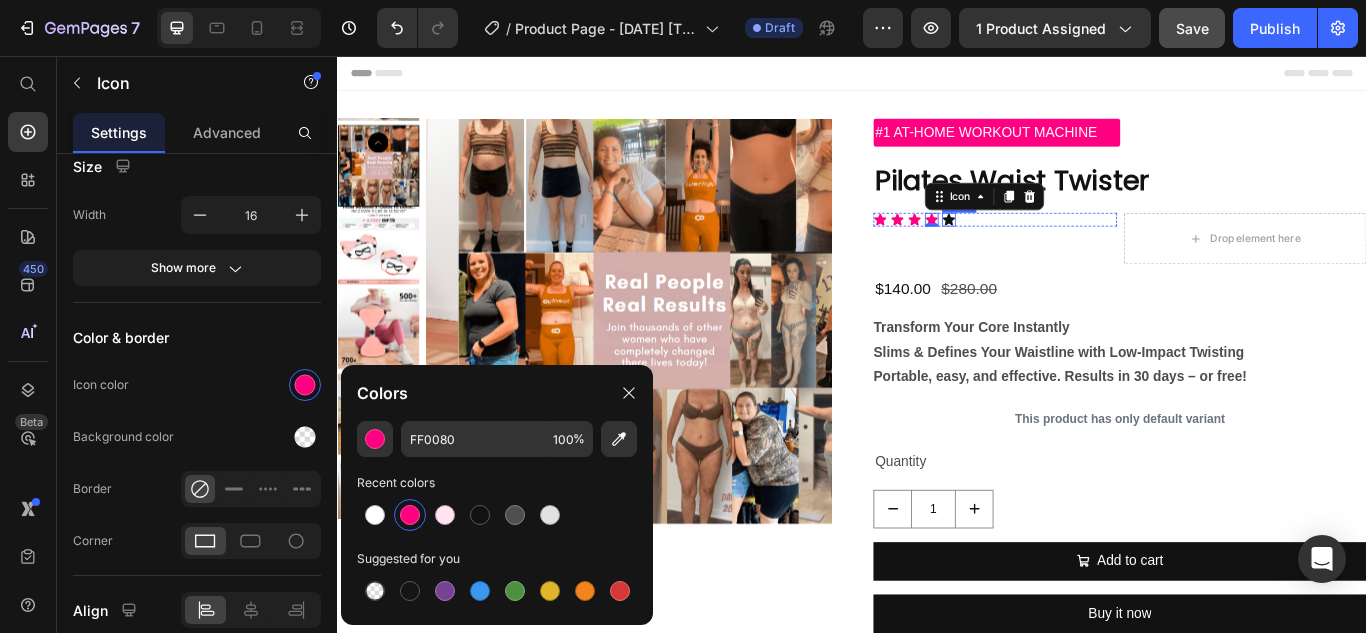 click 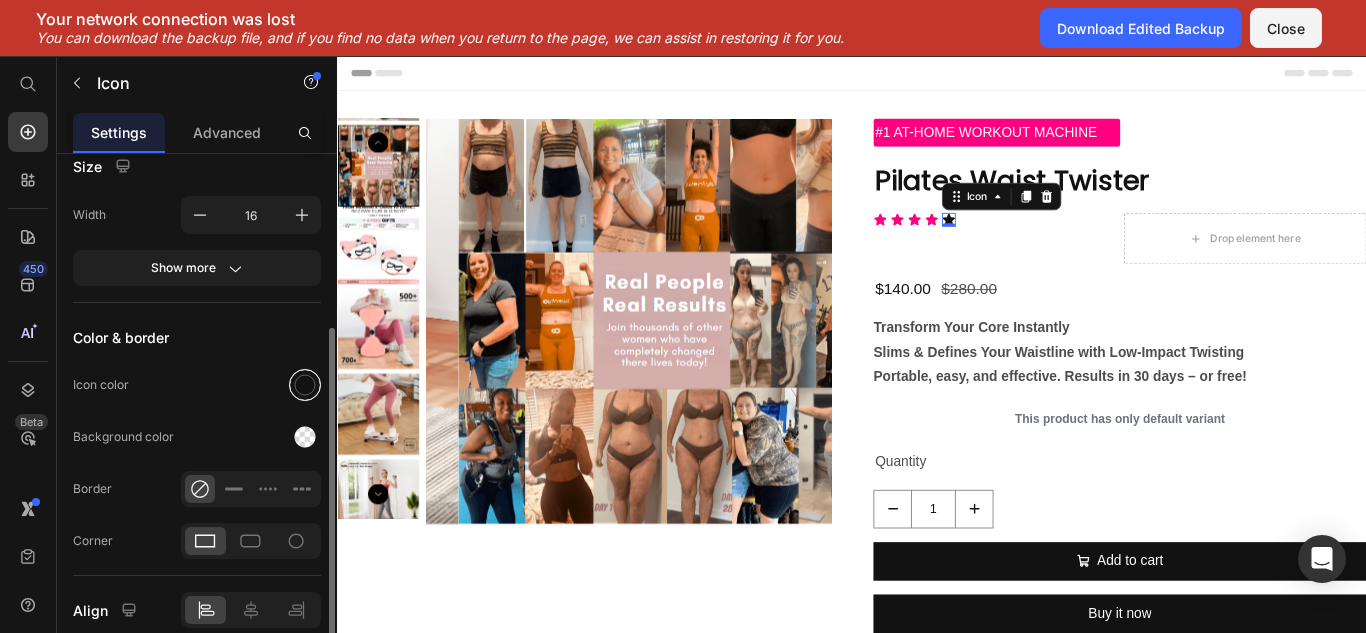 click at bounding box center (305, 385) 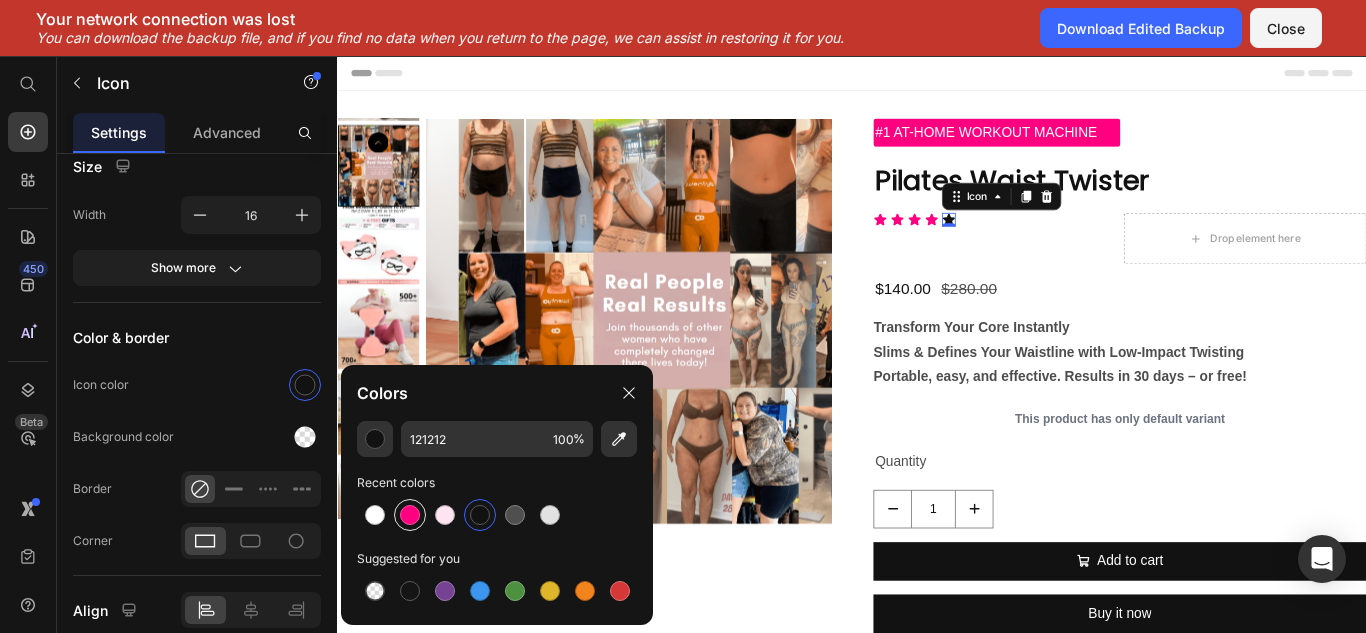 click at bounding box center (410, 515) 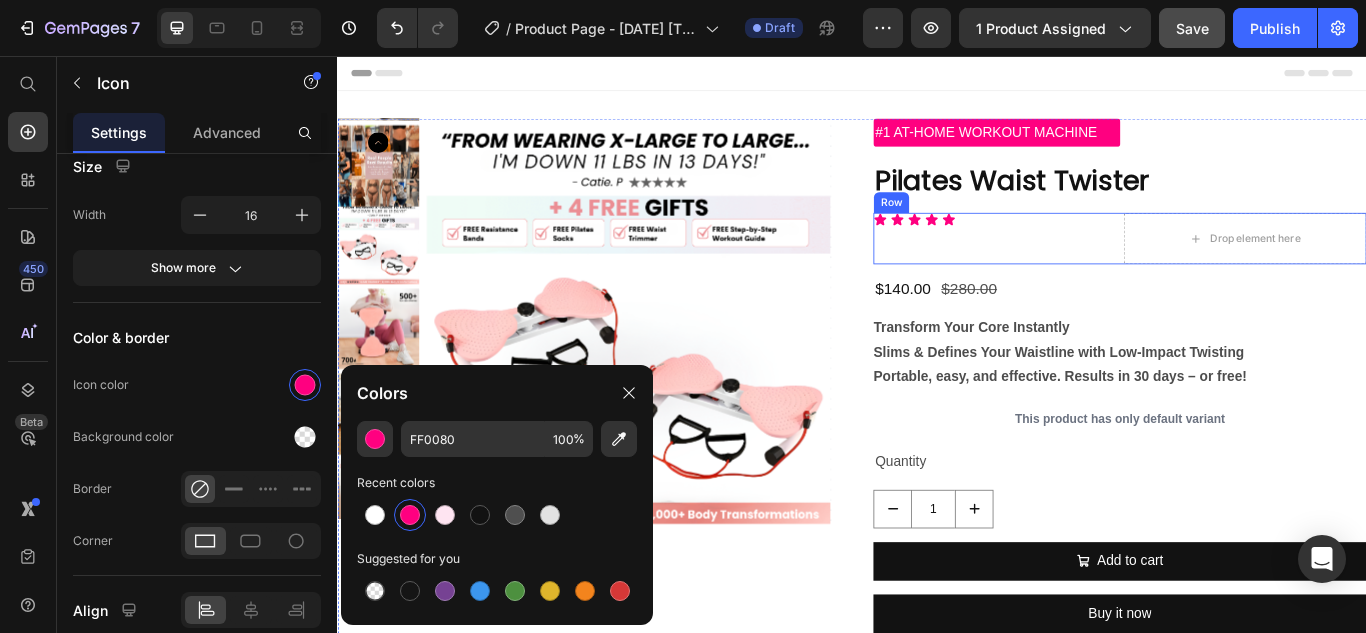 click on "Icon Icon Icon Icon Icon Icon List" at bounding box center (1104, 269) 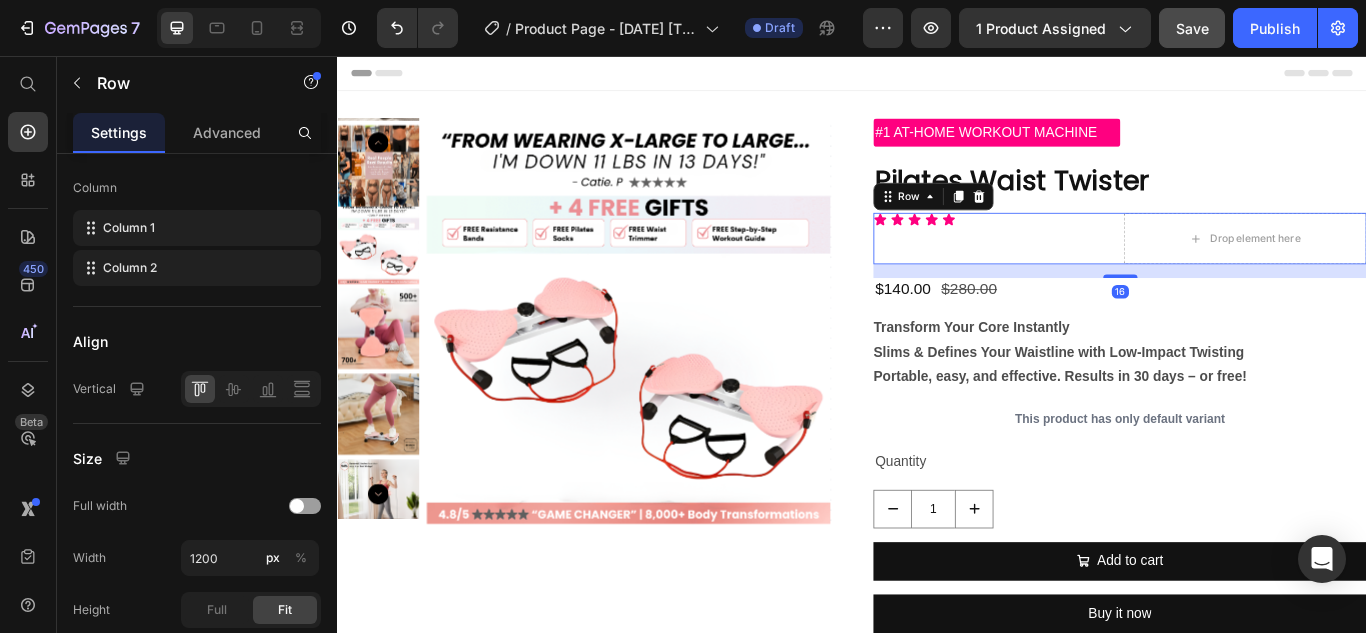 scroll, scrollTop: 0, scrollLeft: 0, axis: both 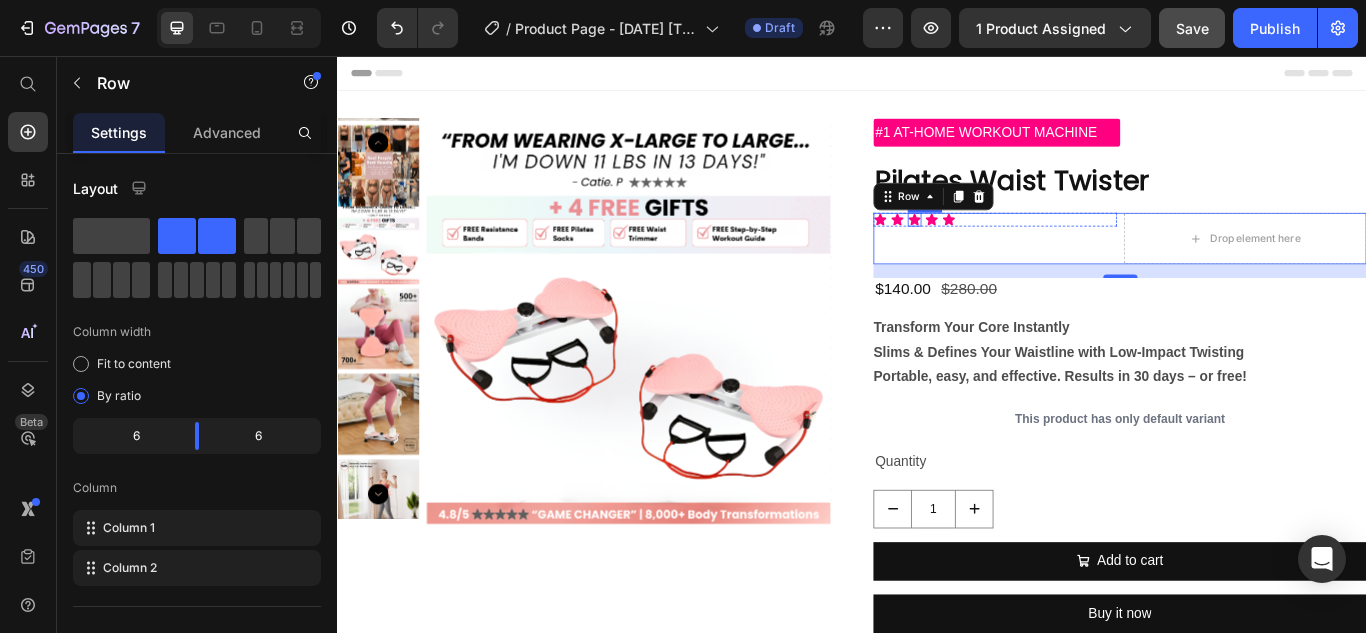 click 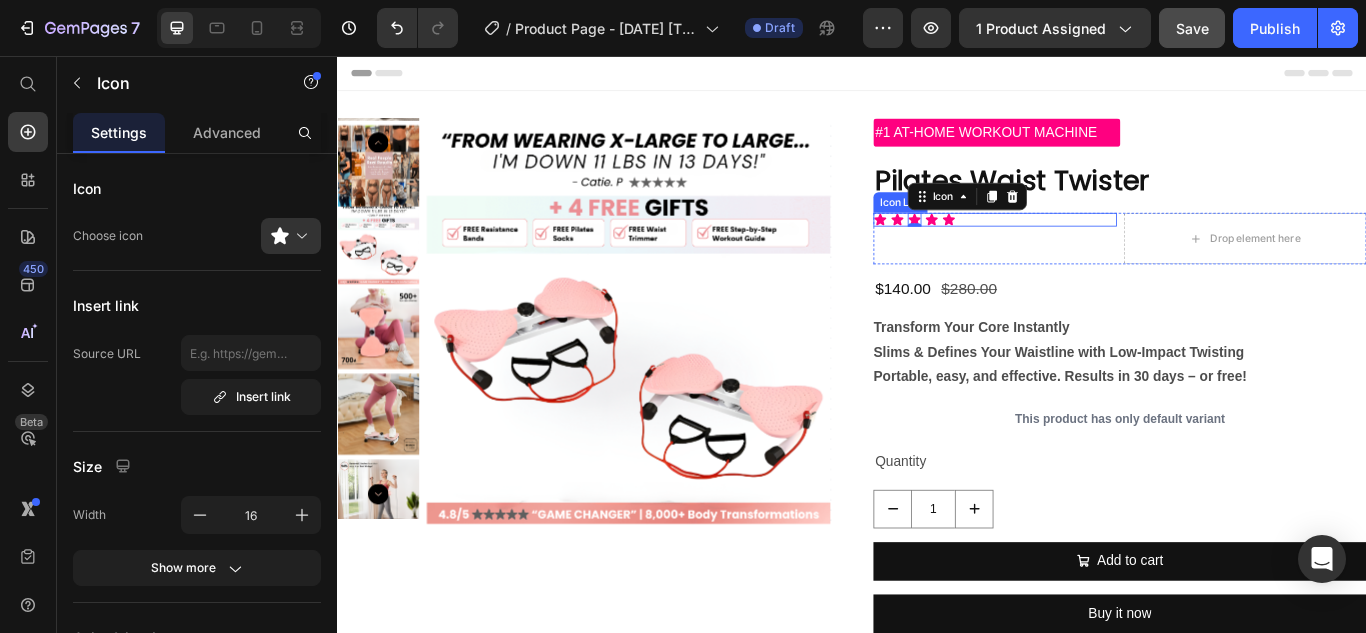 click on "Icon Icon Icon   0 Icon Icon" at bounding box center (1104, 247) 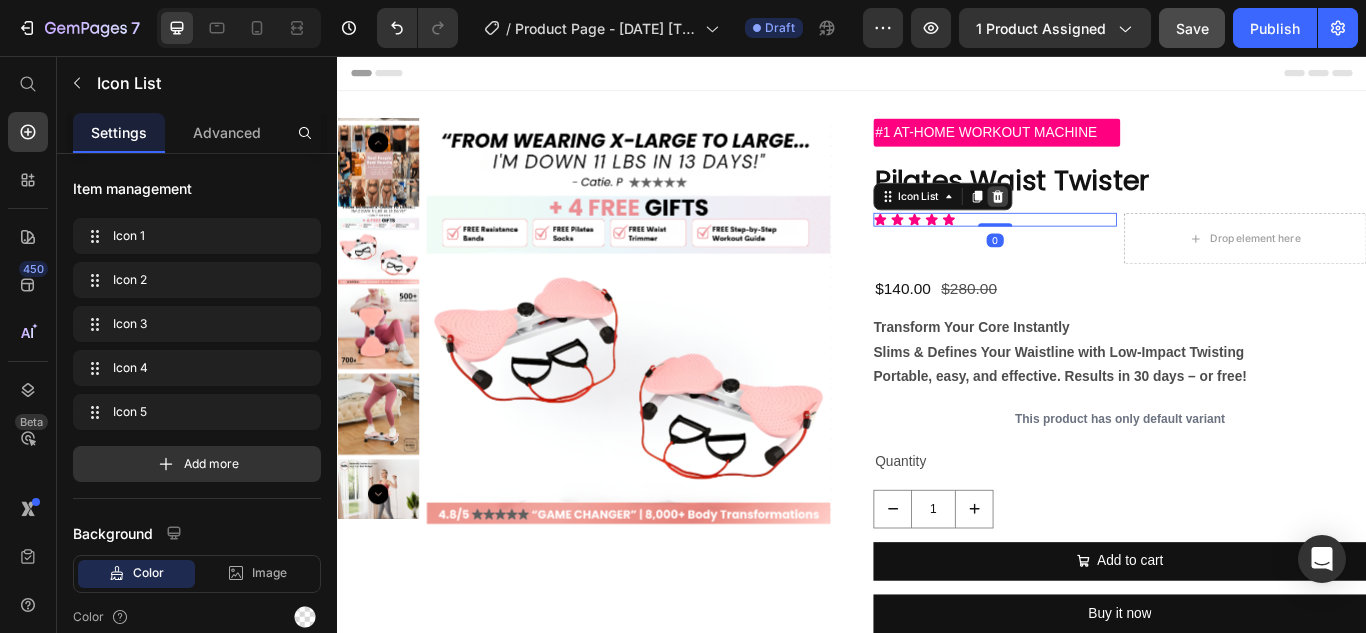 click 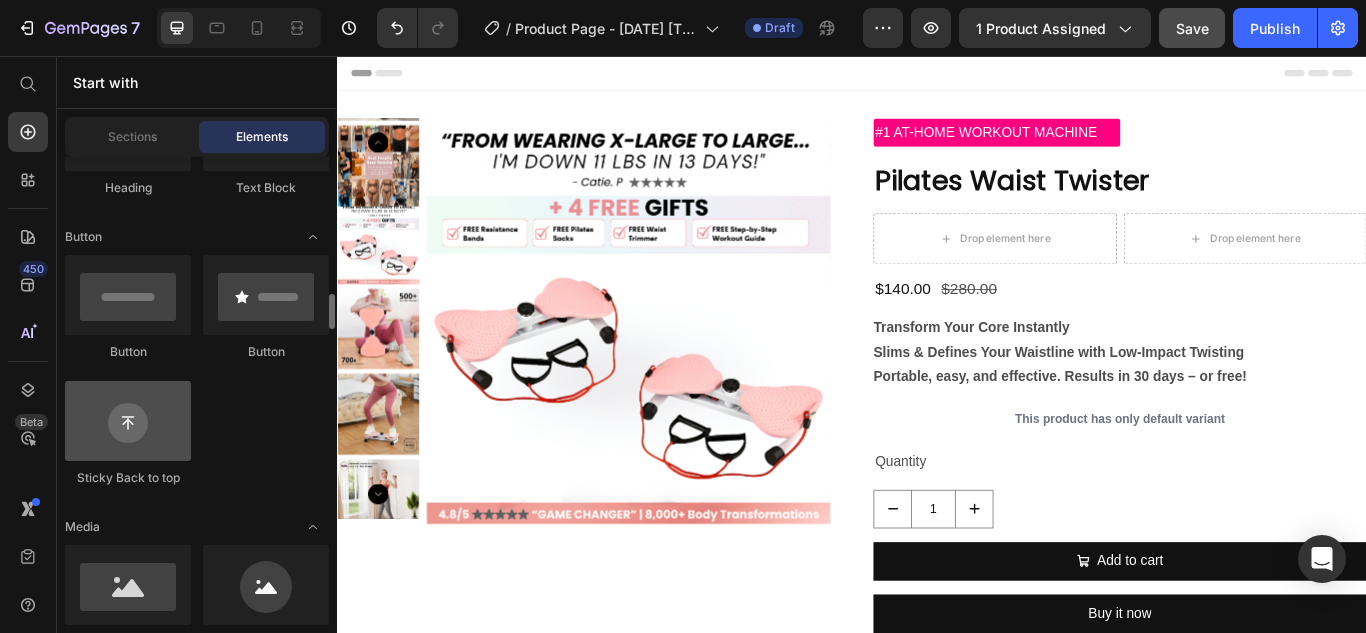 scroll, scrollTop: 500, scrollLeft: 0, axis: vertical 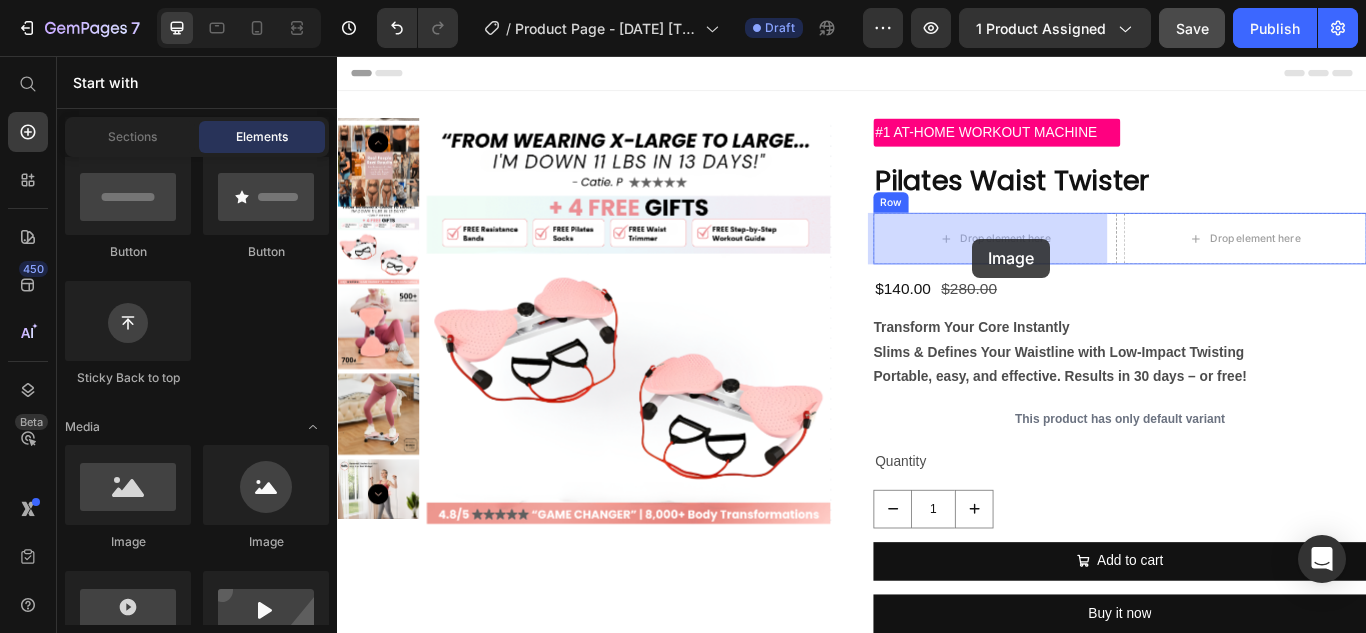 drag, startPoint x: 491, startPoint y: 524, endPoint x: 1050, endPoint y: 262, distance: 617.3532 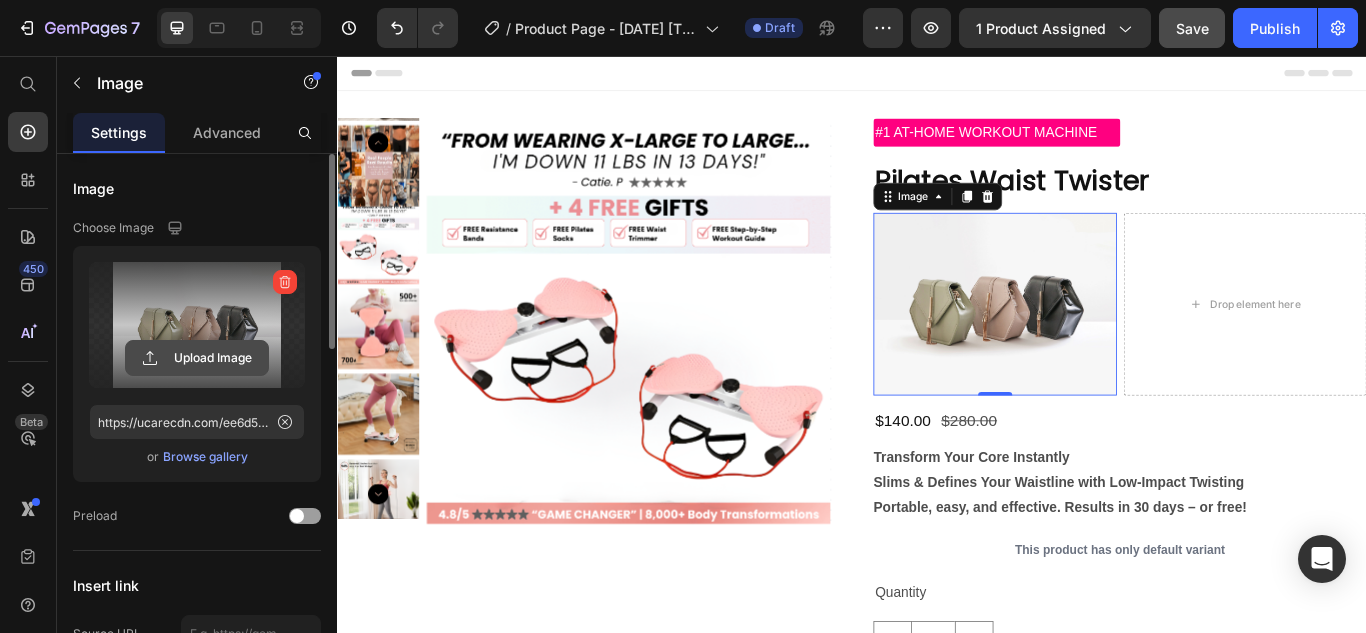 click 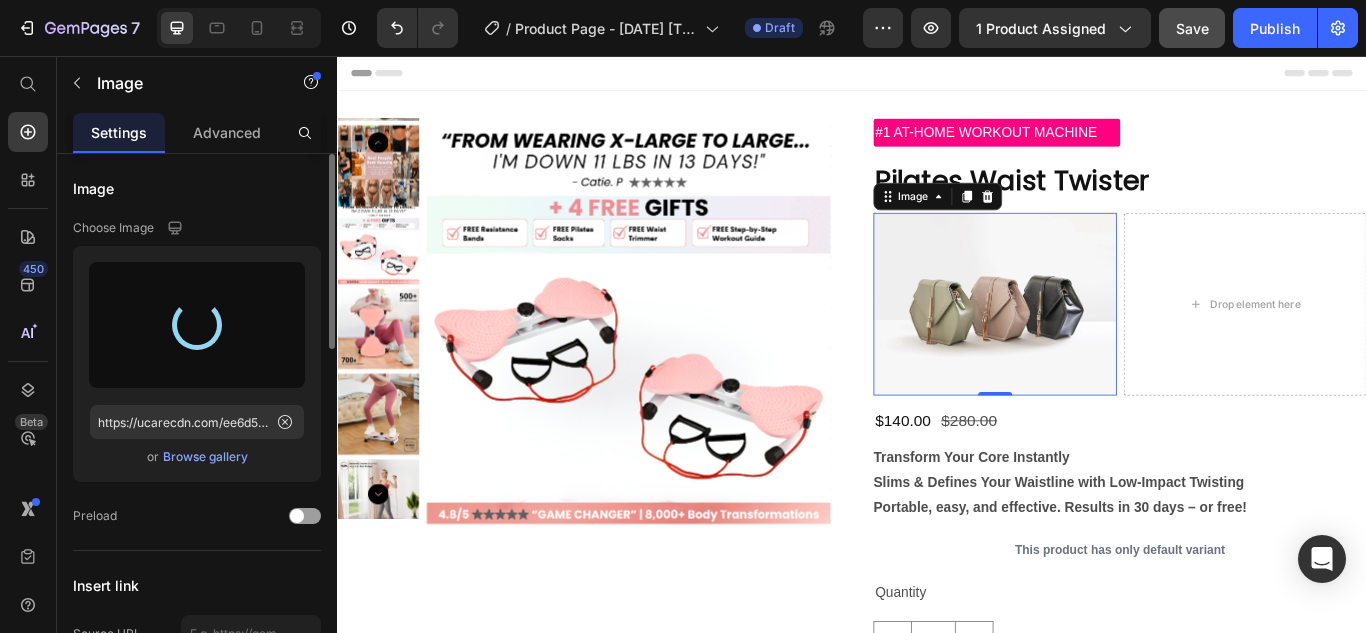 type on "https://cdn.shopify.com/s/files/1/0722/6363/0948/files/gempages_575247701856224082-efc7f081-78f3-44fa-a209-fee1dd6da241.svg" 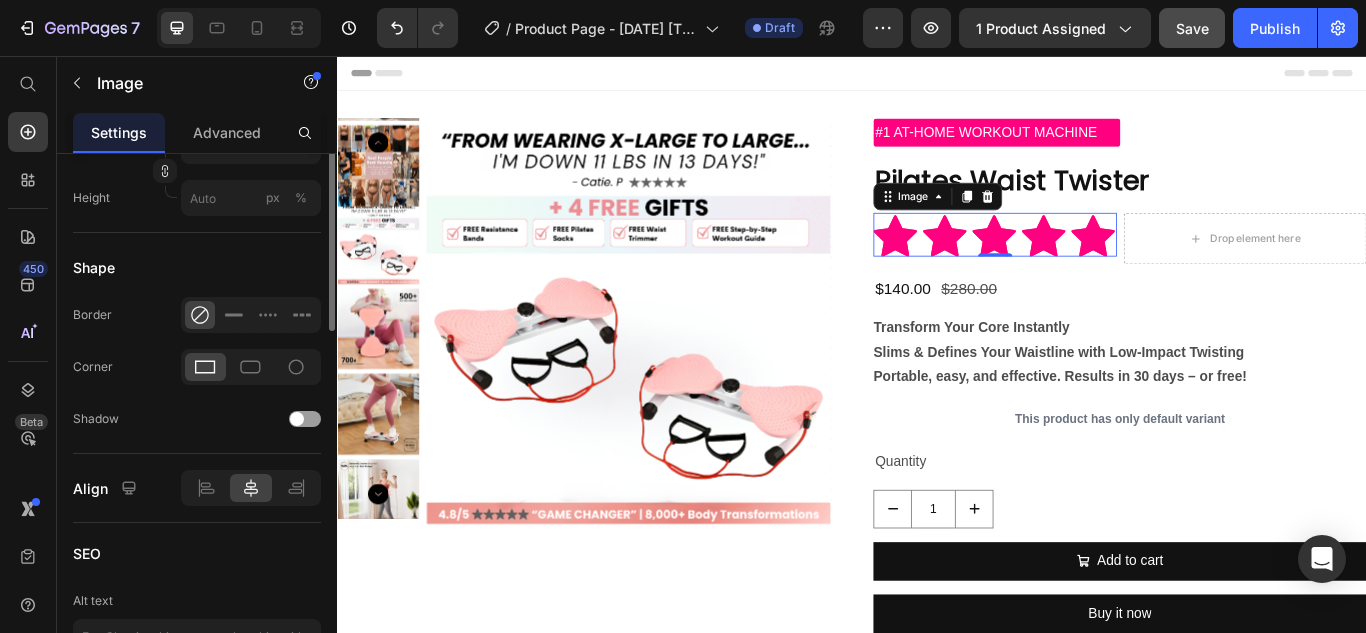 scroll, scrollTop: 400, scrollLeft: 0, axis: vertical 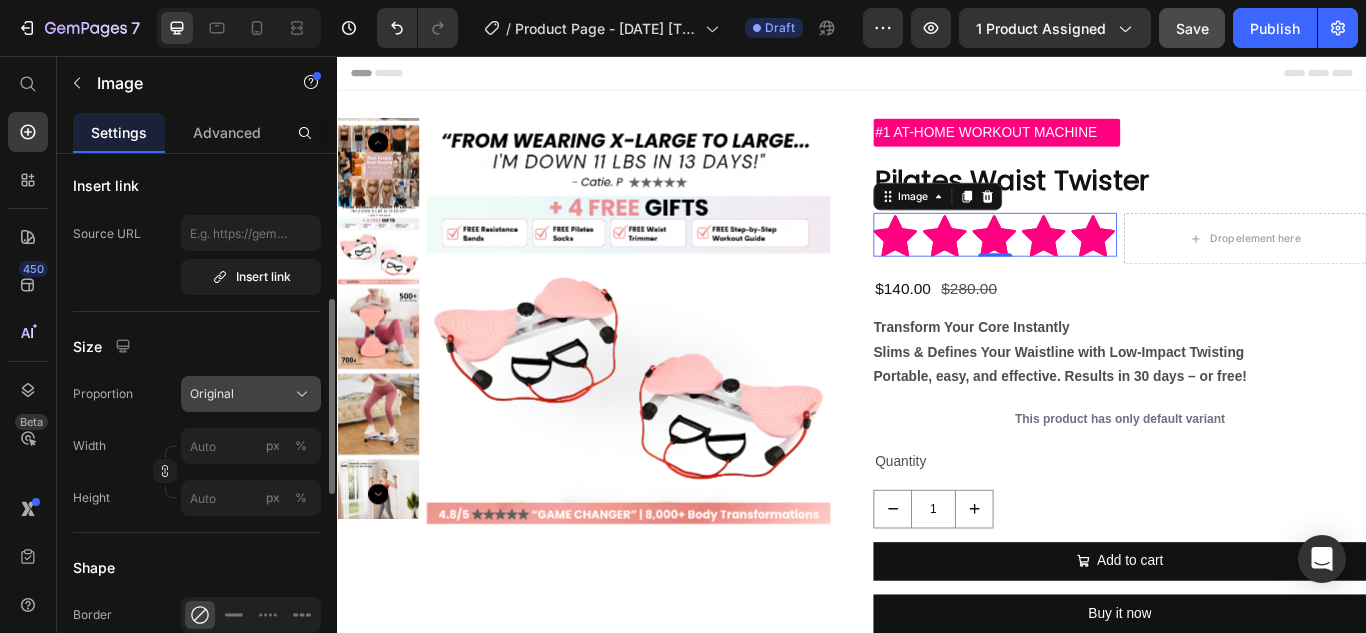 click on "Original" at bounding box center (212, 394) 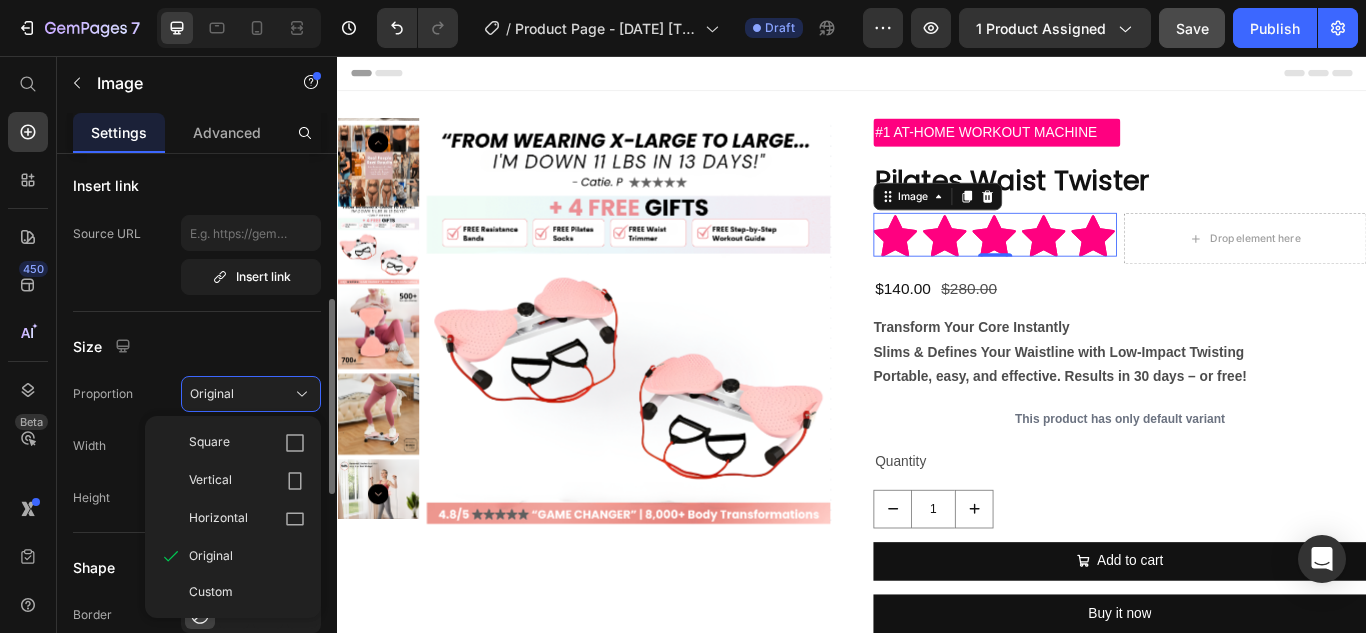 click on "Size" at bounding box center [197, 346] 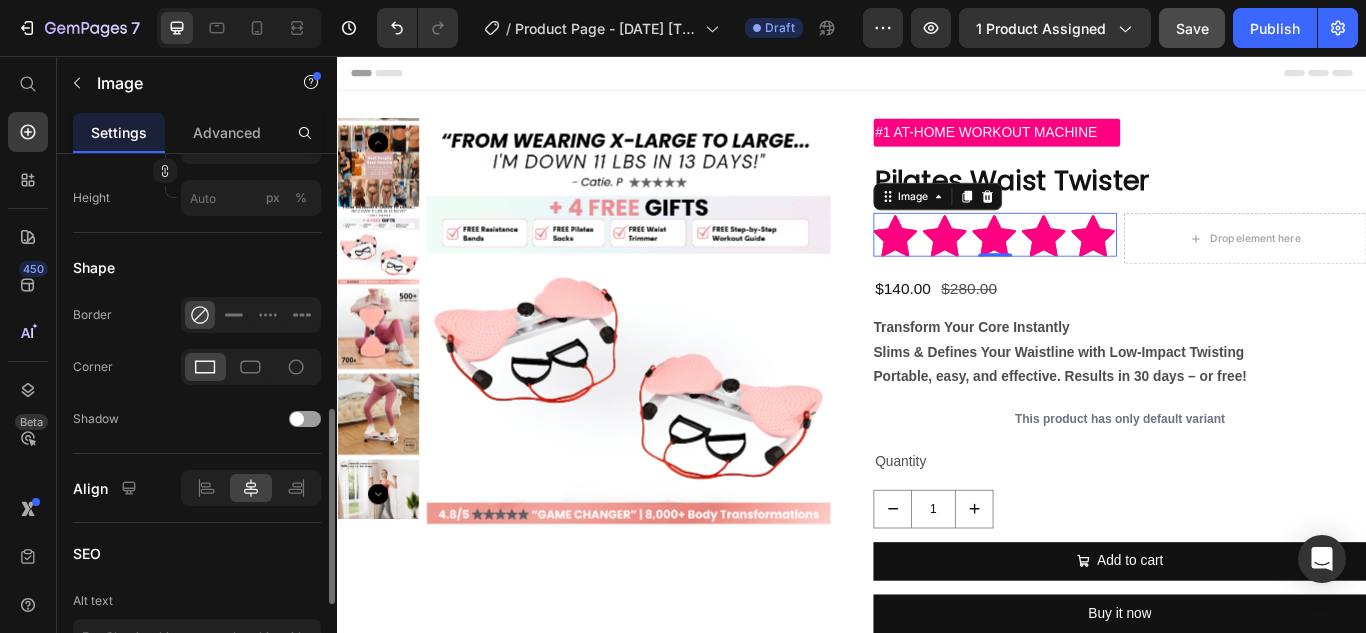 scroll, scrollTop: 200, scrollLeft: 0, axis: vertical 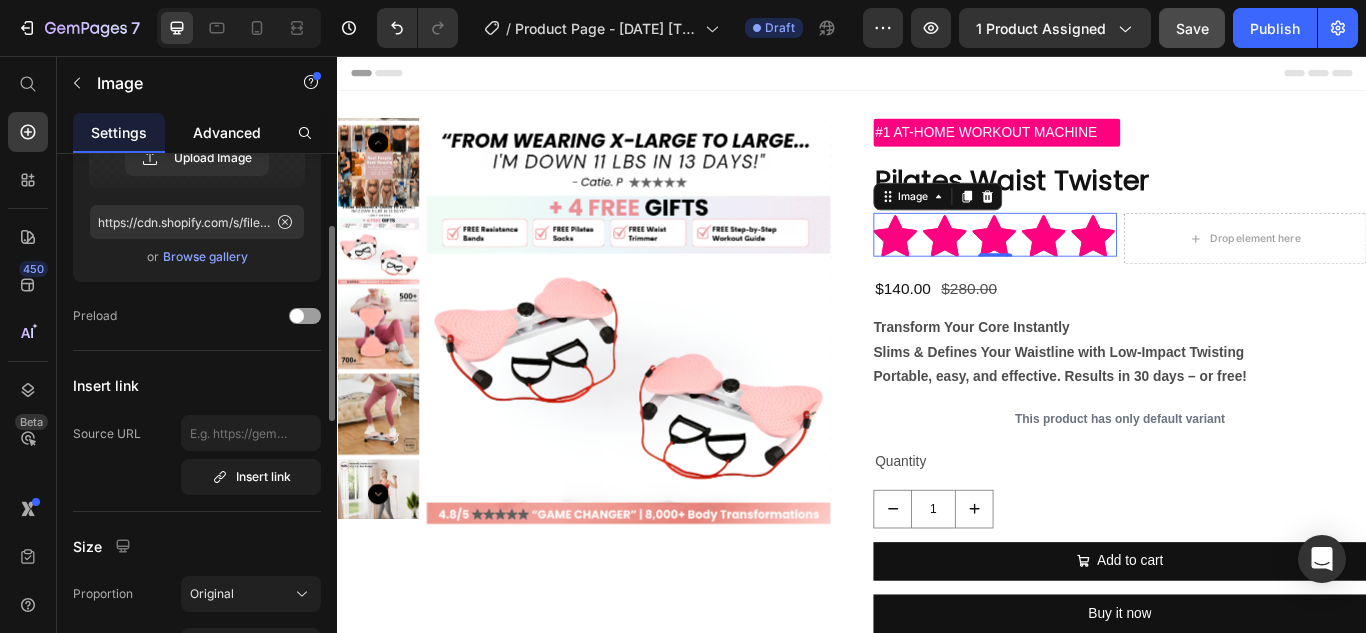click on "Advanced" at bounding box center (227, 132) 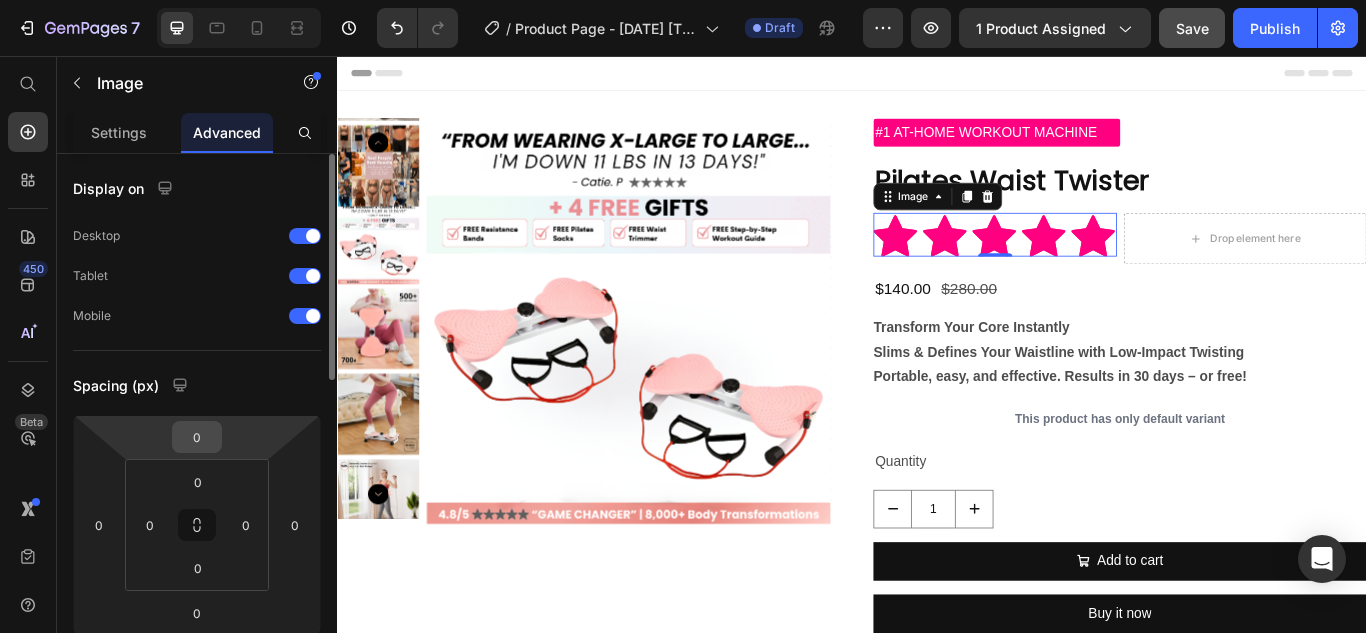 scroll, scrollTop: 100, scrollLeft: 0, axis: vertical 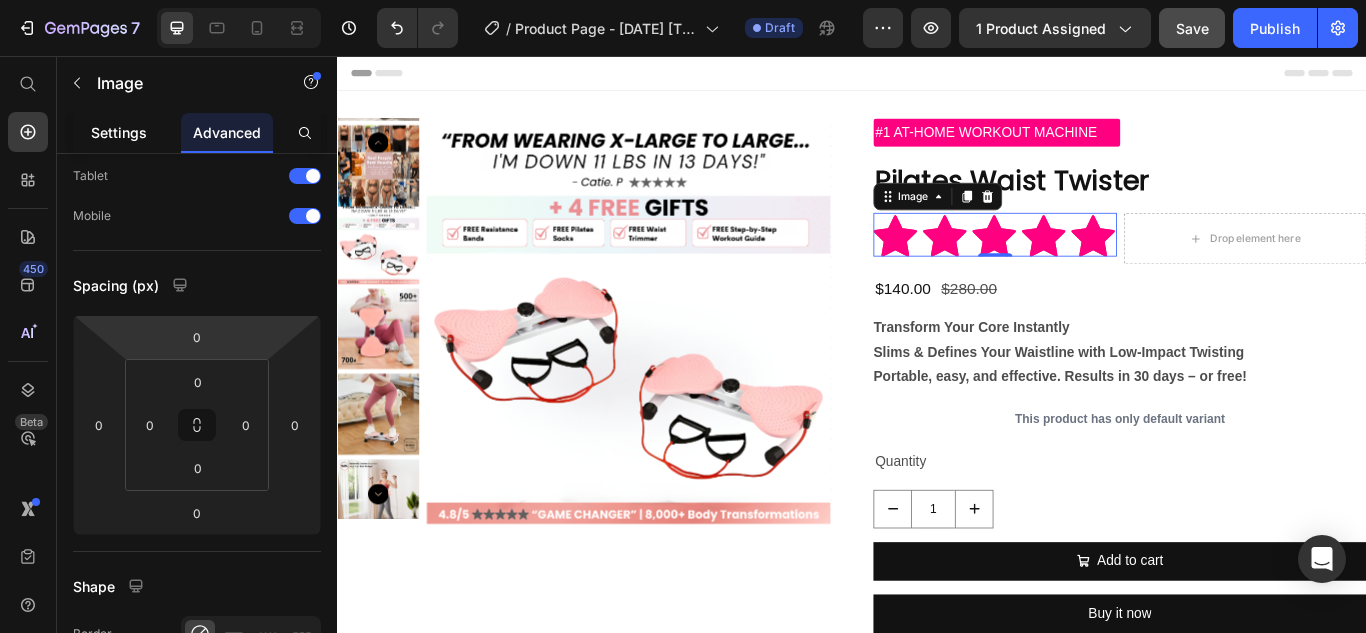 click on "Settings" 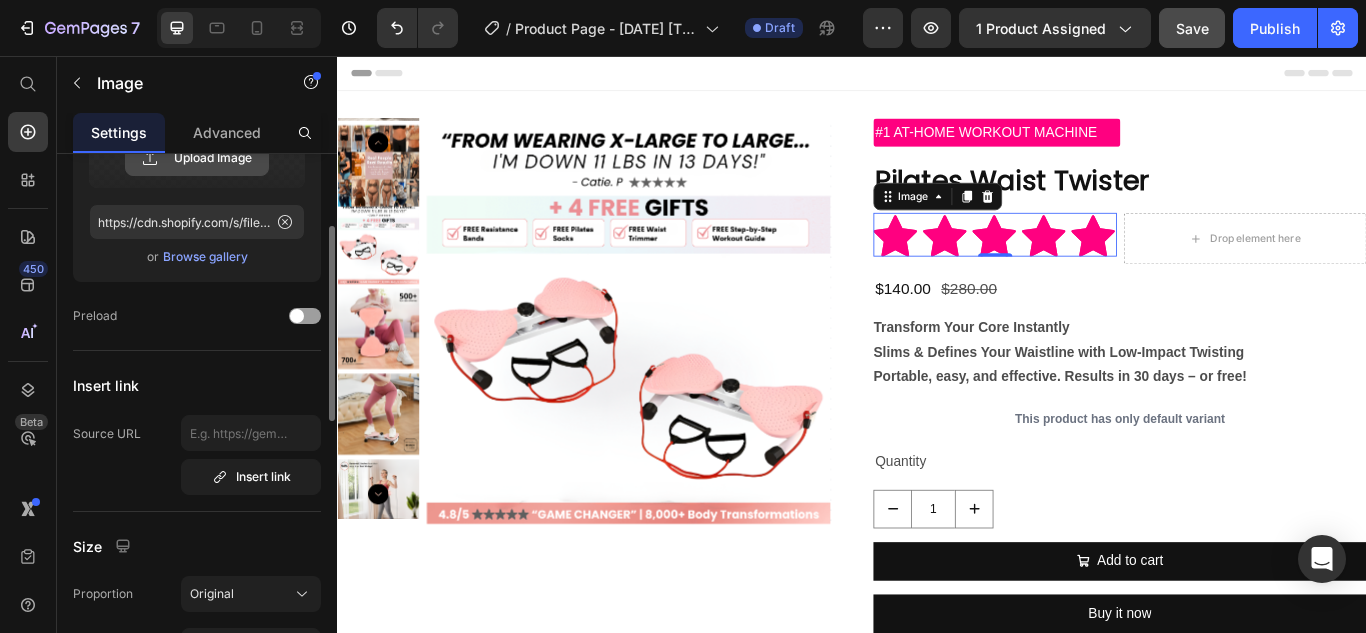 scroll, scrollTop: 300, scrollLeft: 0, axis: vertical 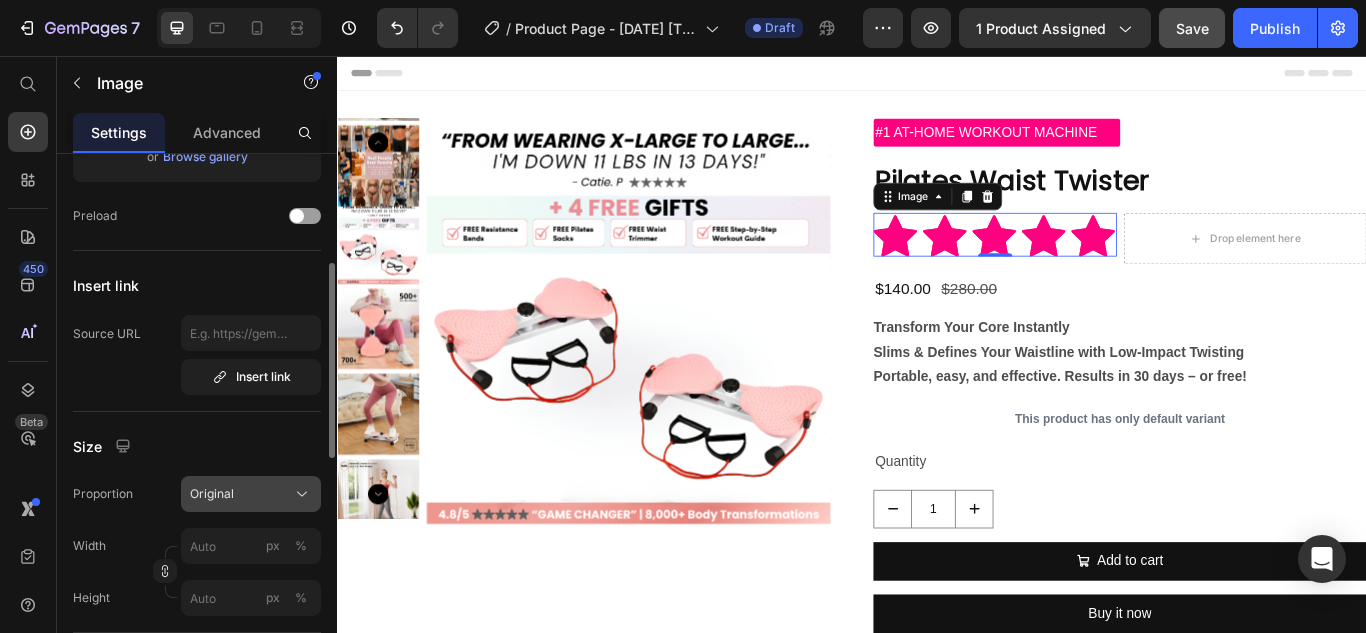 click on "Original" at bounding box center [251, 494] 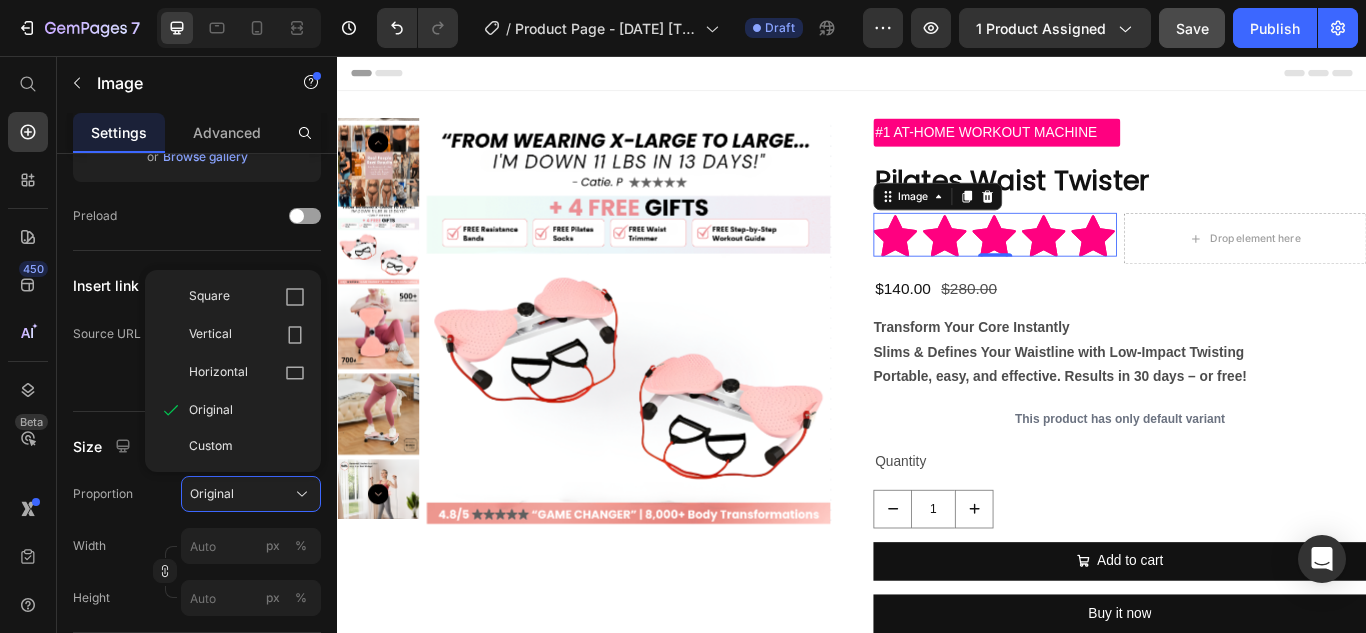 click on "Size" at bounding box center (197, 446) 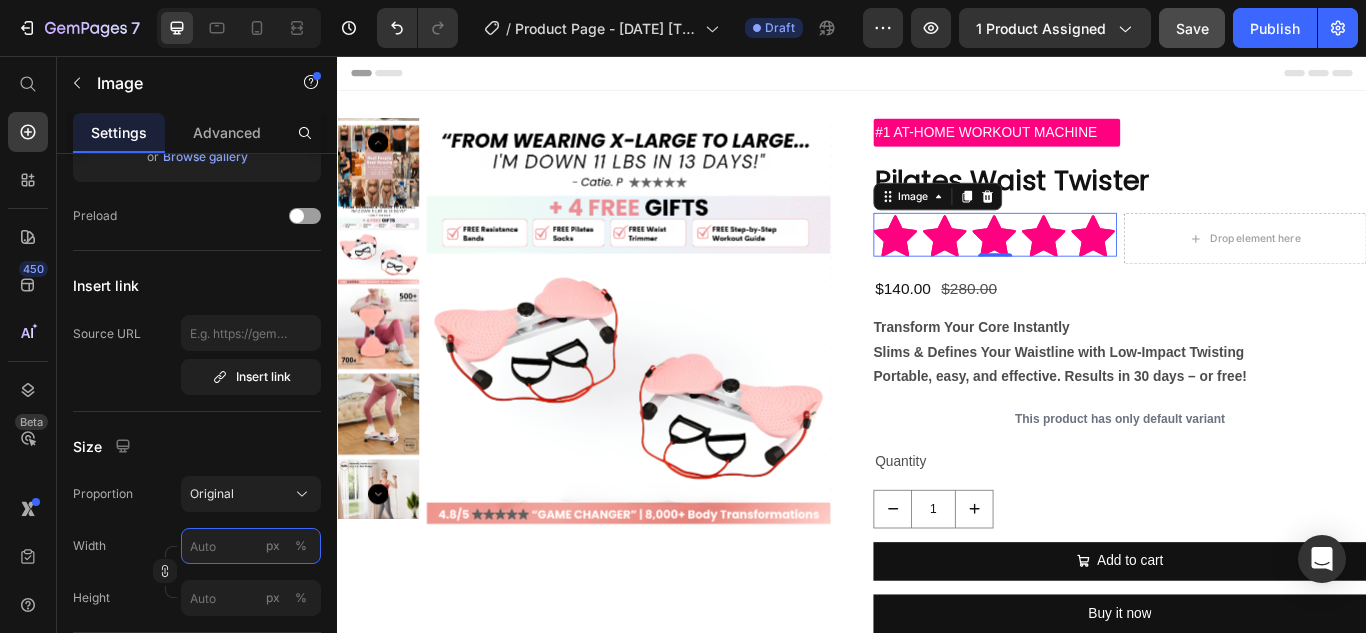 click on "px %" at bounding box center [251, 546] 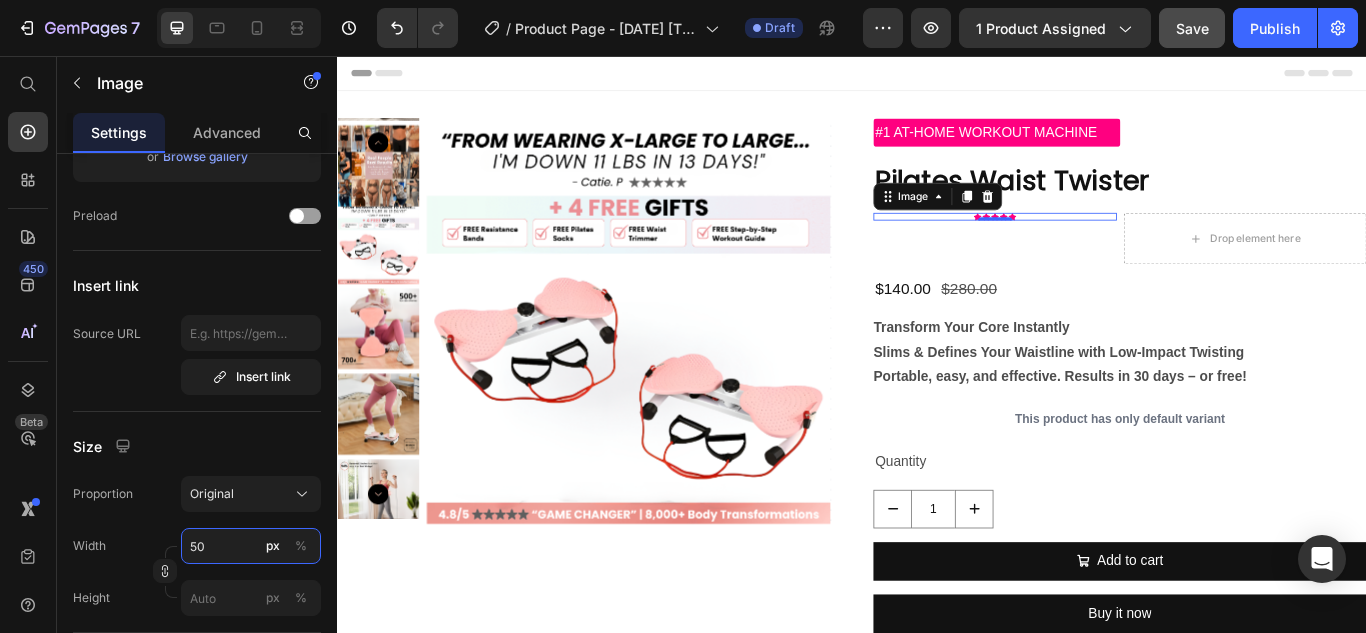 type on "5" 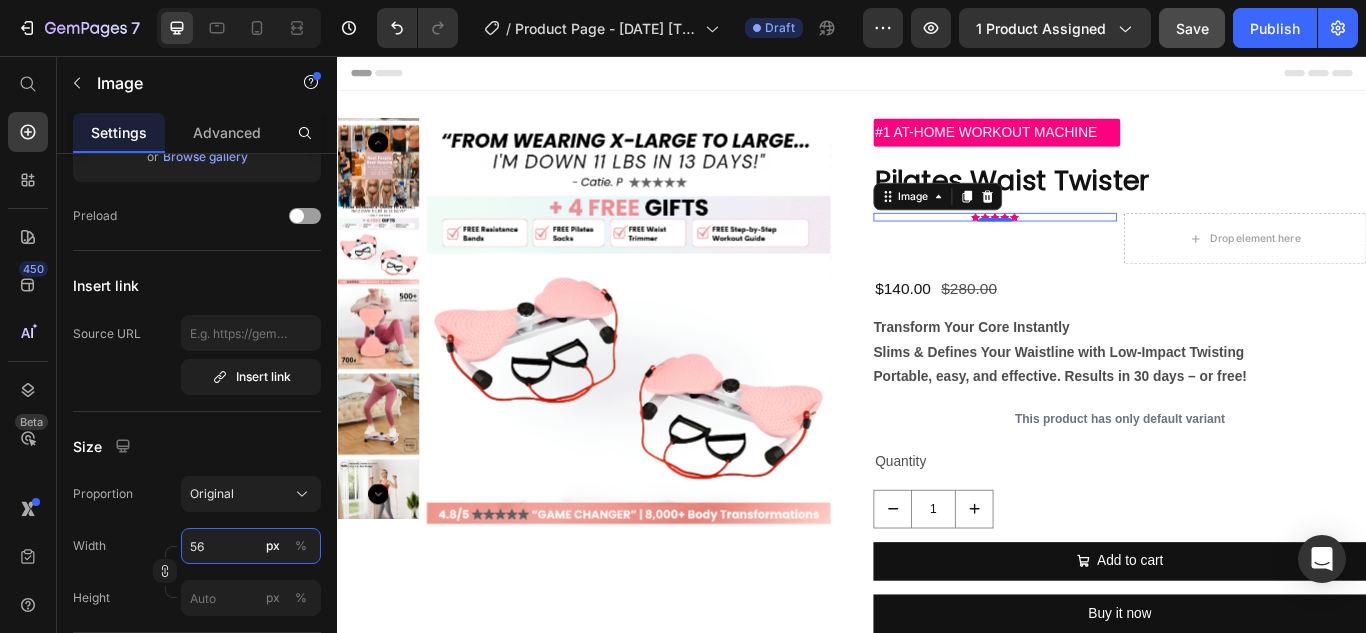 type on "5" 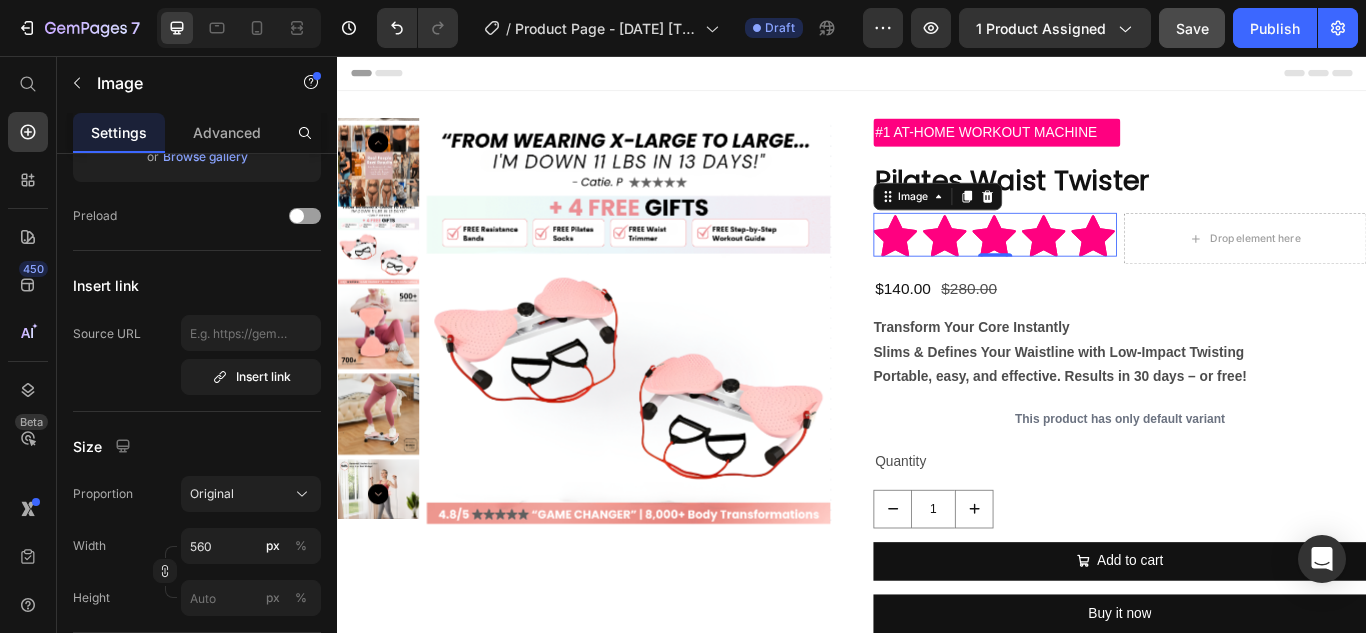 click on "Proportion Original Width 560 px % Height px %" at bounding box center [197, 546] 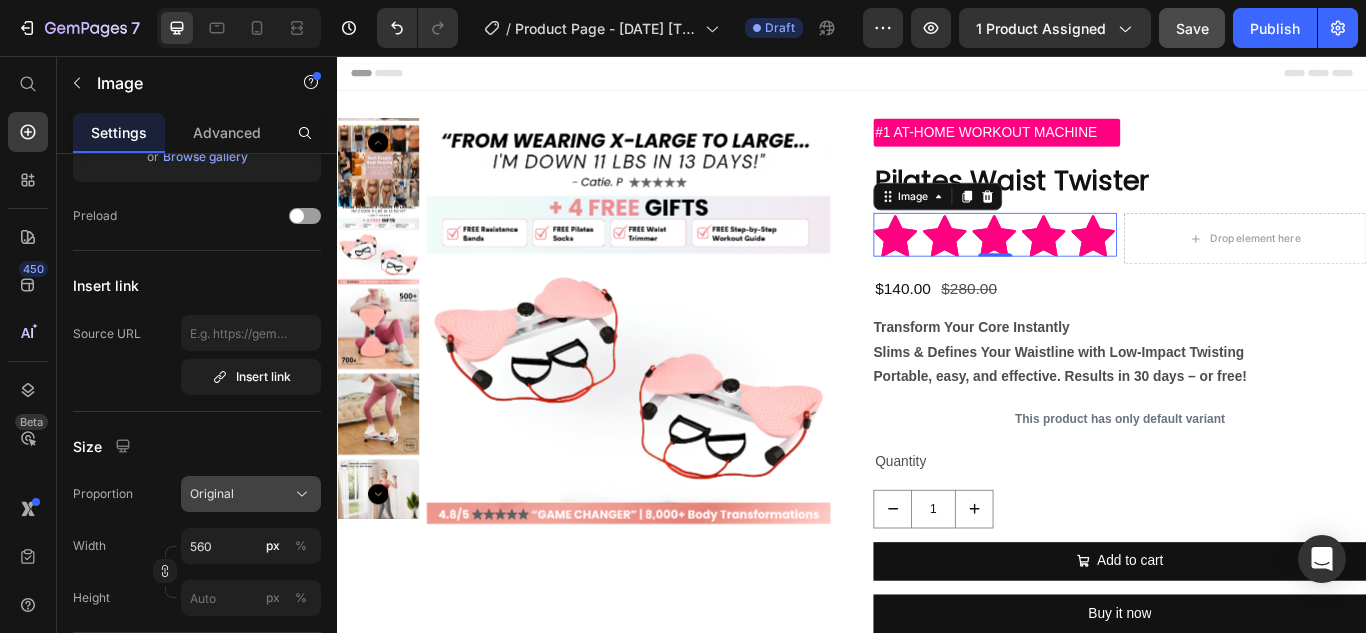 click on "Original" 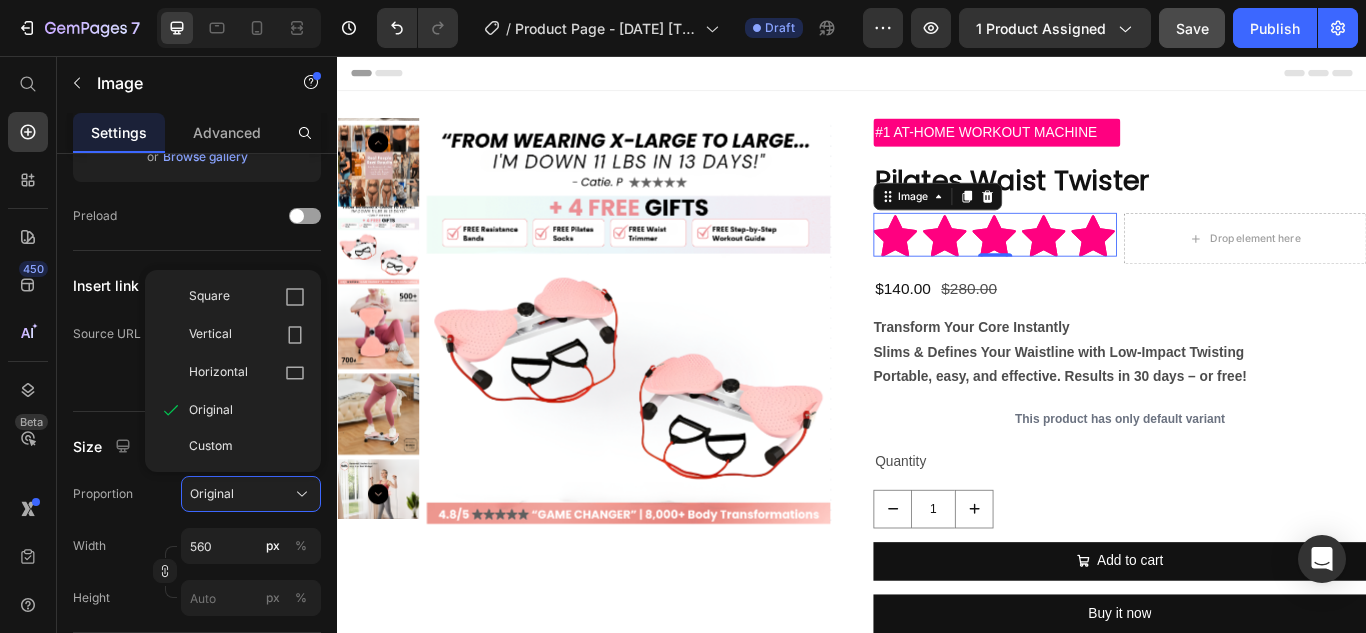 click on "Proportion Original Square Vertical Horizontal Original Custom" 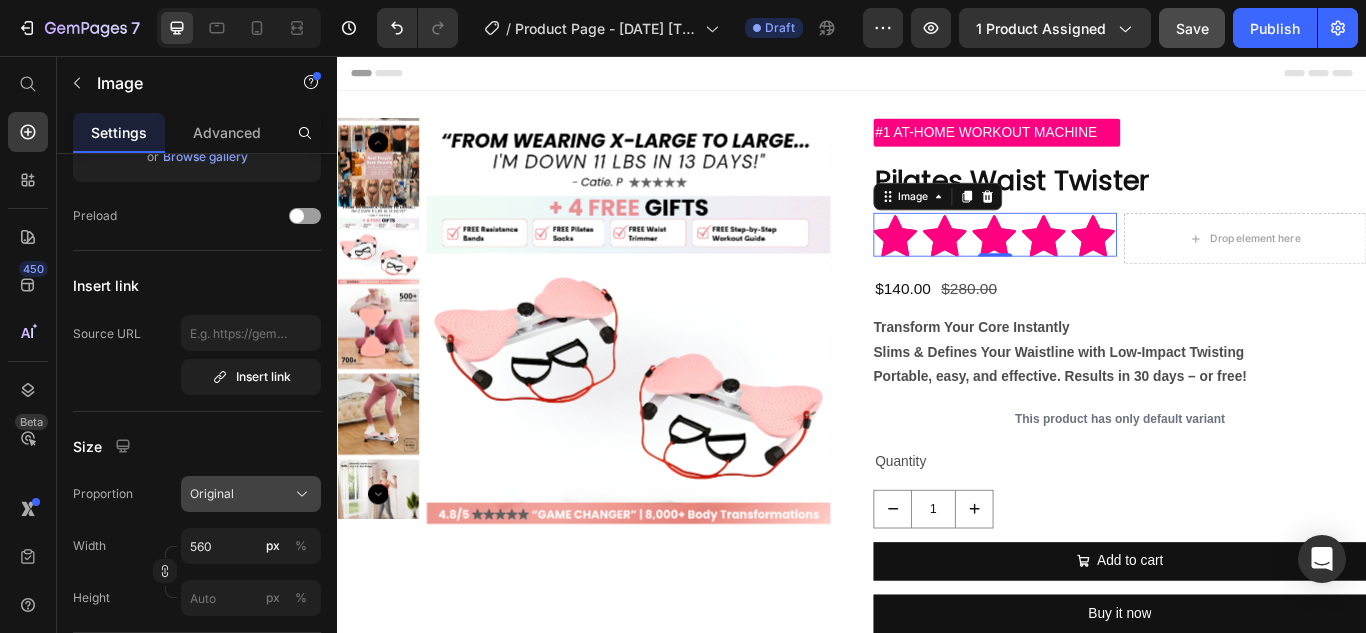 click on "Original" at bounding box center (212, 494) 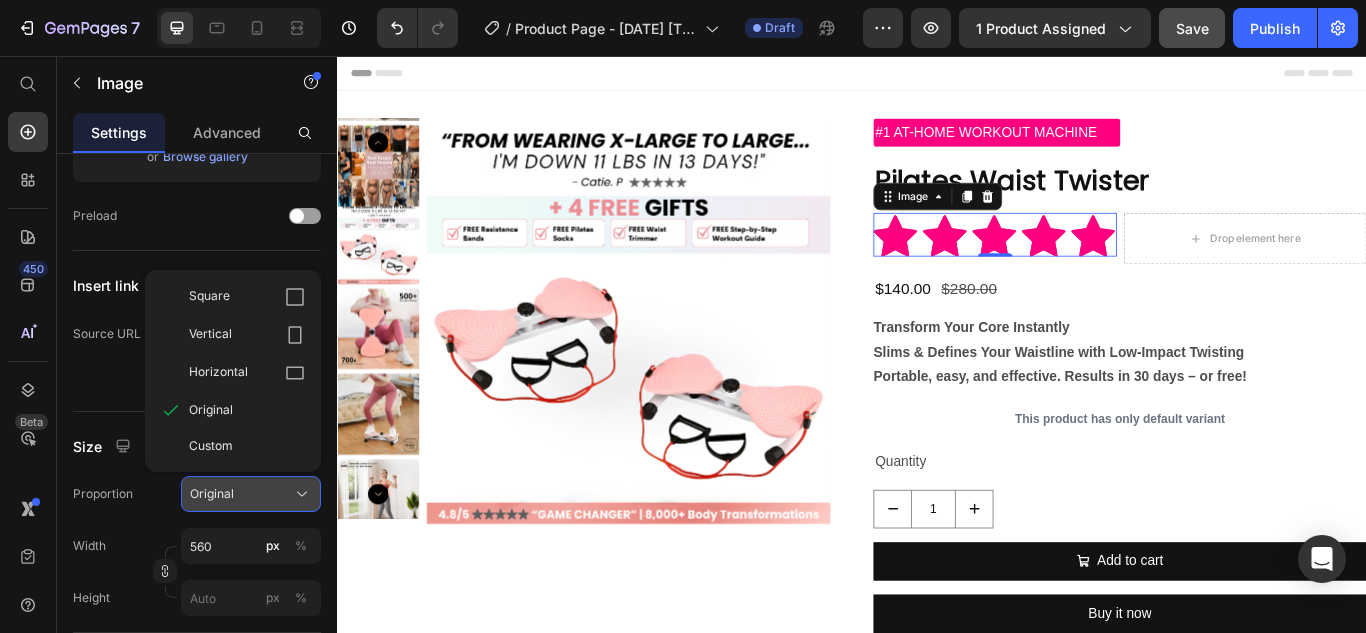 click on "Original" at bounding box center (212, 494) 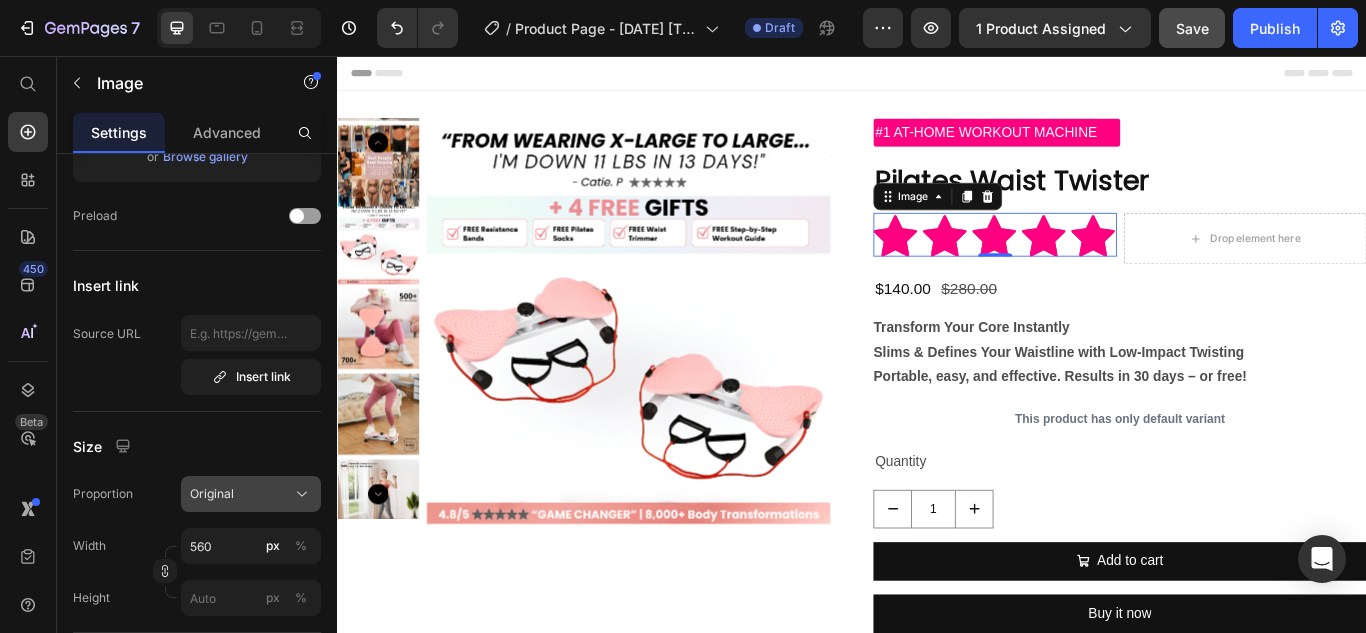 click on "Original" at bounding box center (212, 494) 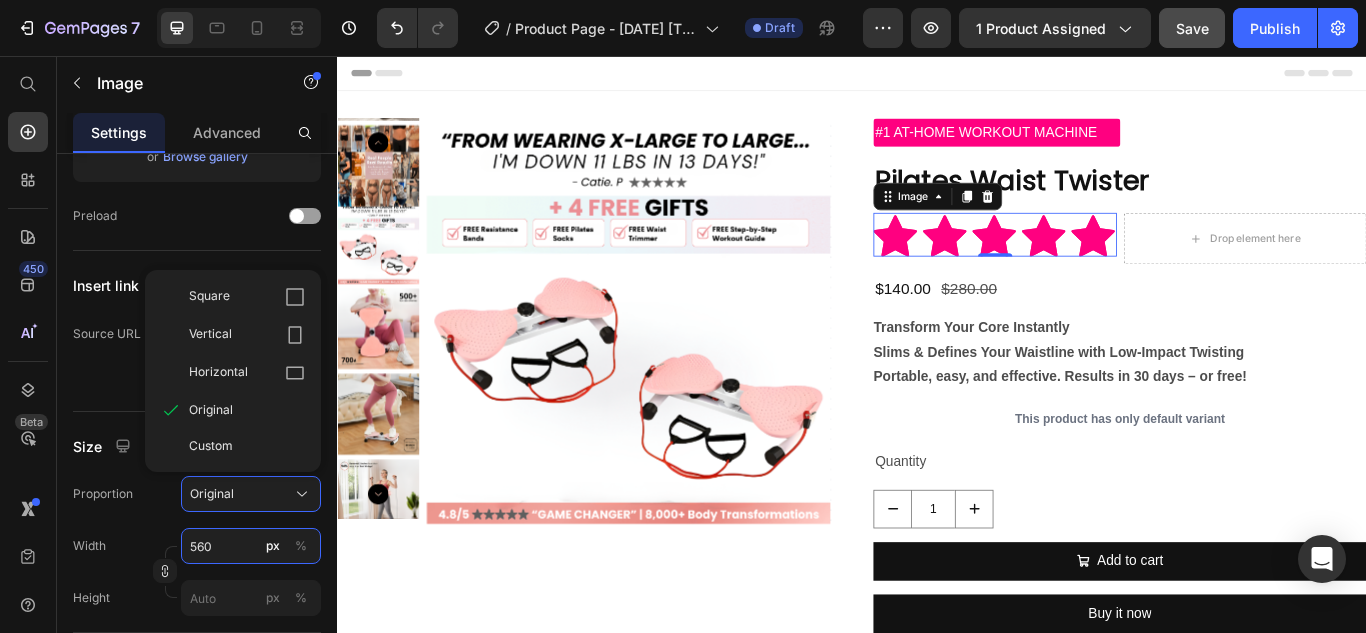 click on "560" at bounding box center (251, 546) 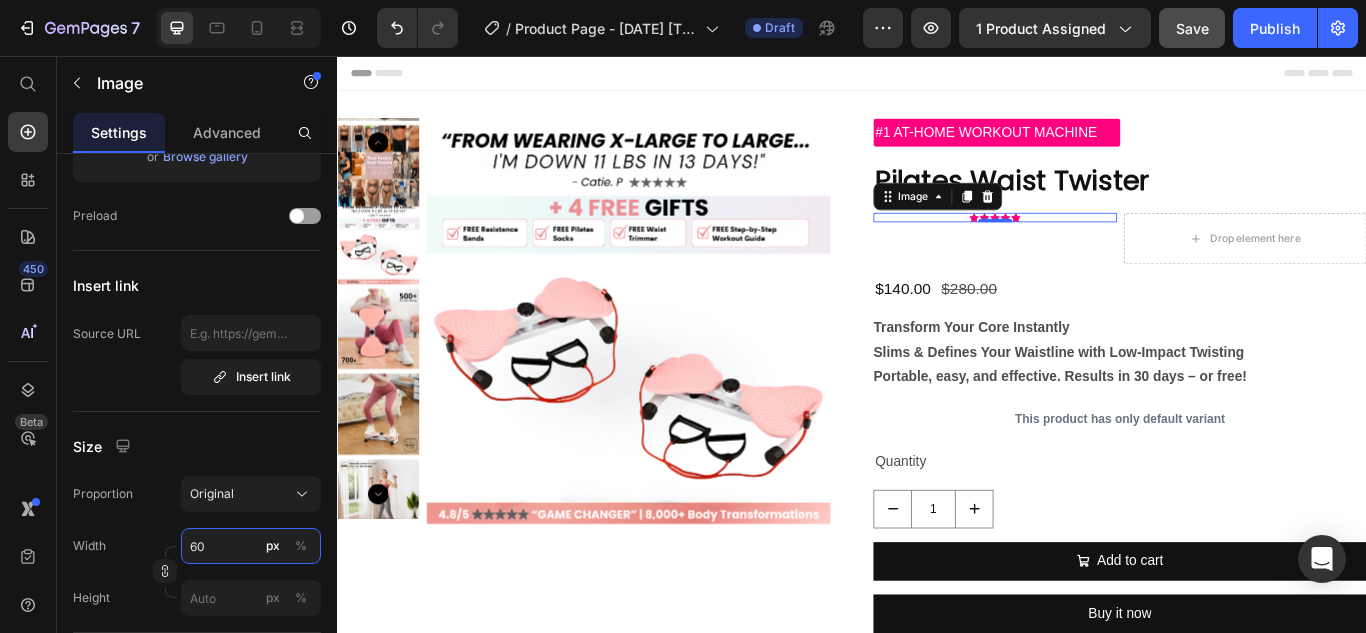 type on "60" 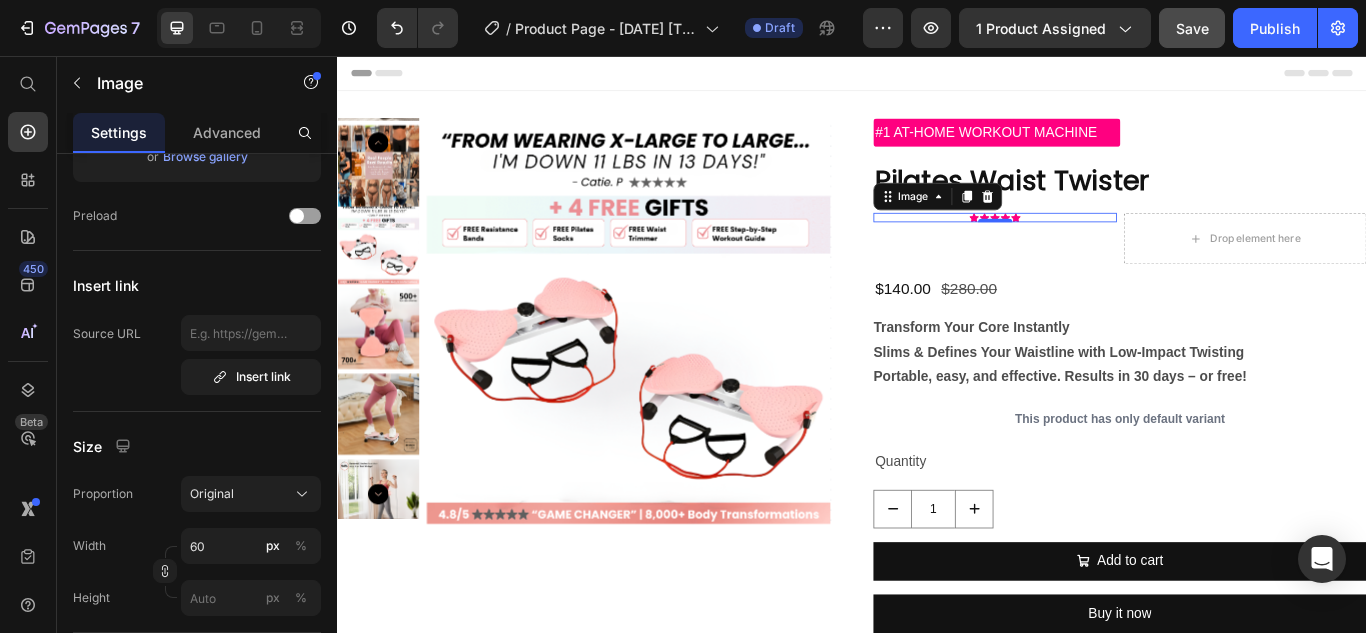 click on "Width 60 px %" at bounding box center [197, 546] 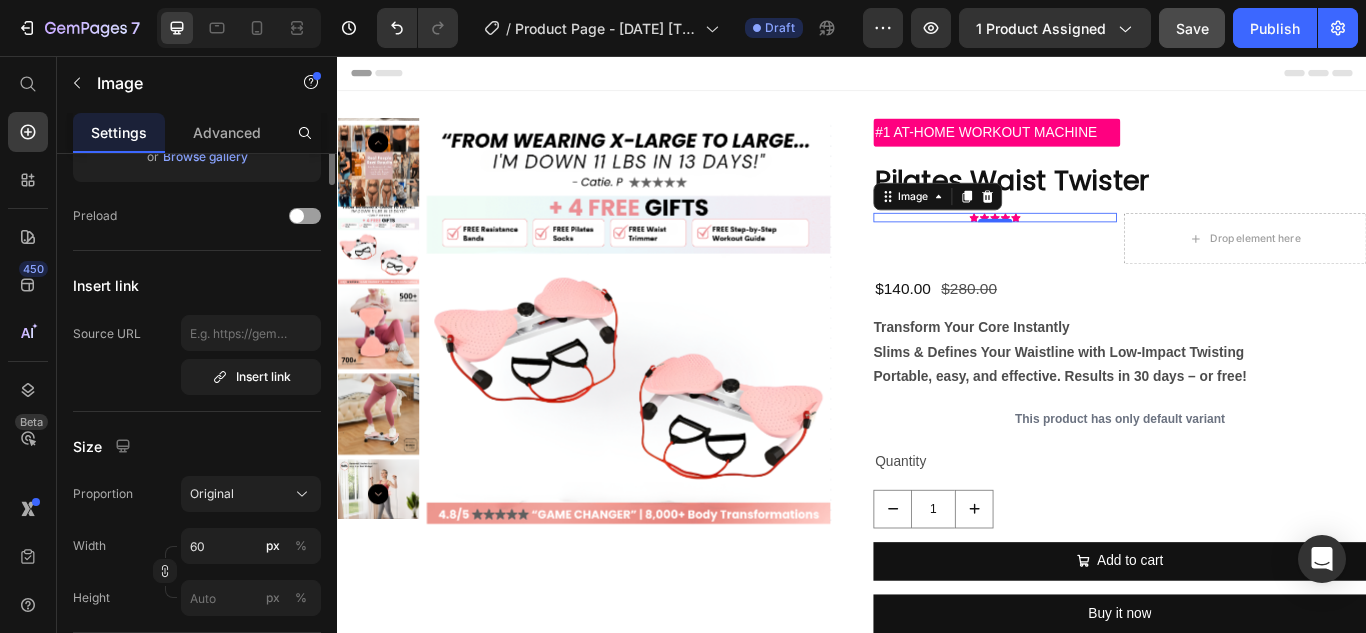 scroll, scrollTop: 0, scrollLeft: 0, axis: both 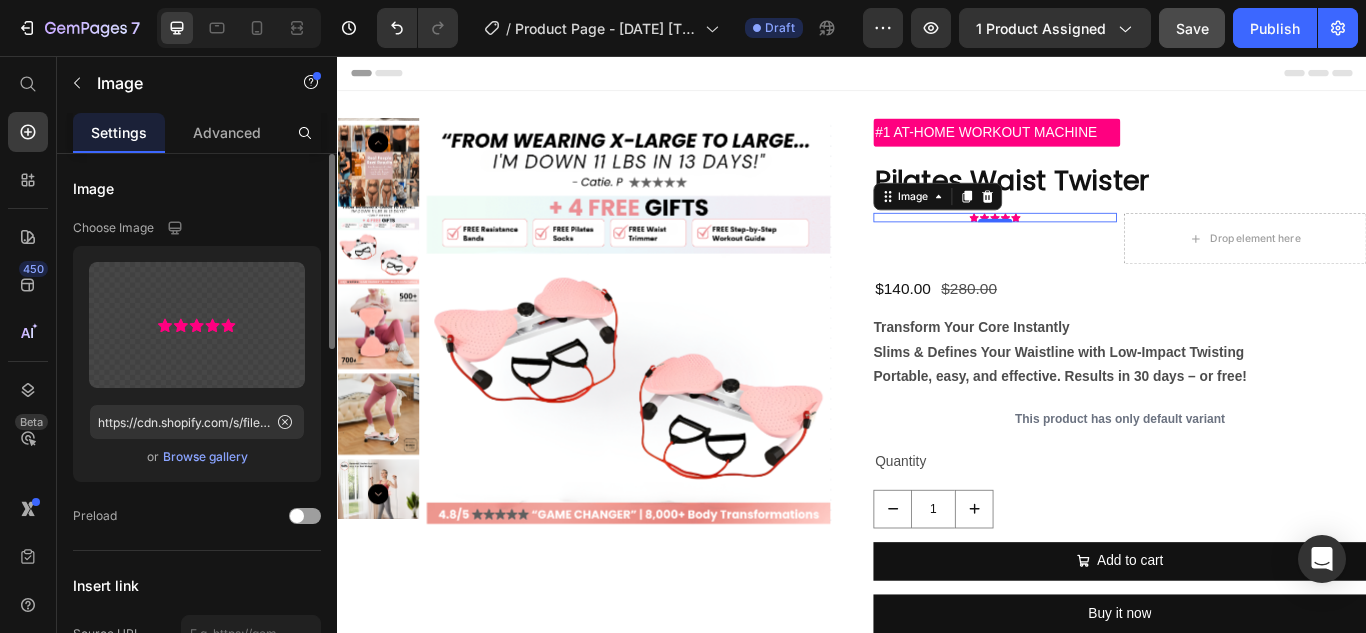 click on "Advanced" at bounding box center [227, 132] 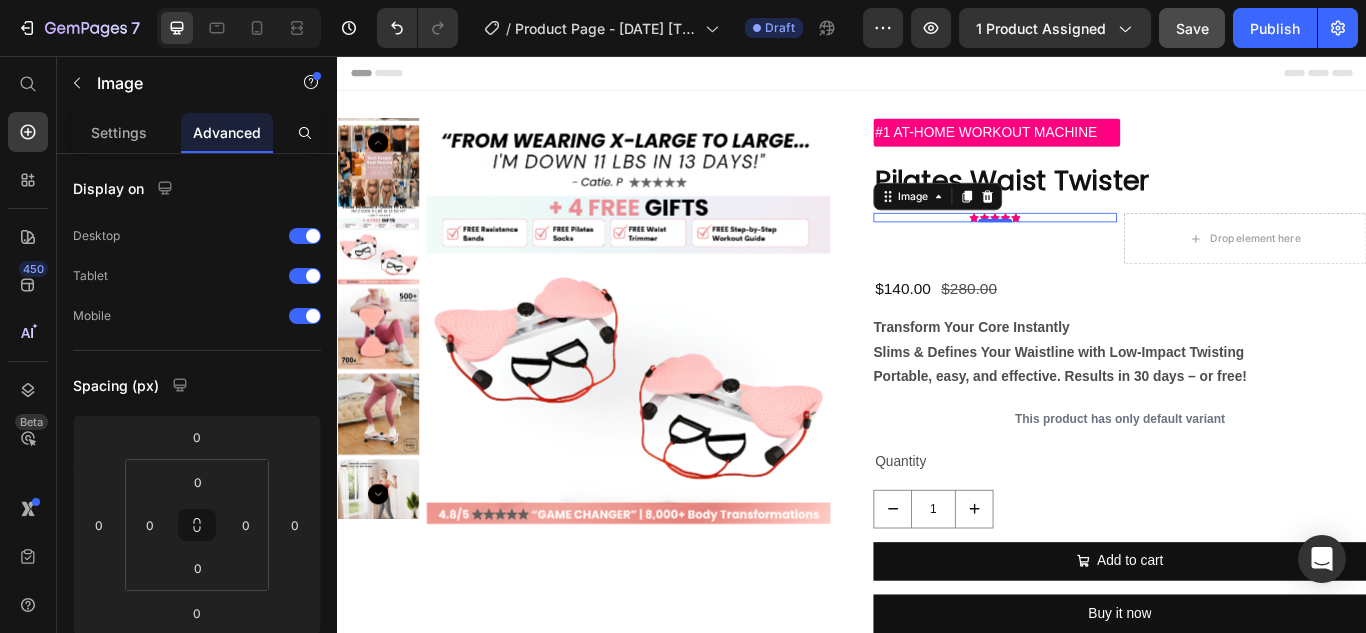 click on "Settings" at bounding box center [119, 132] 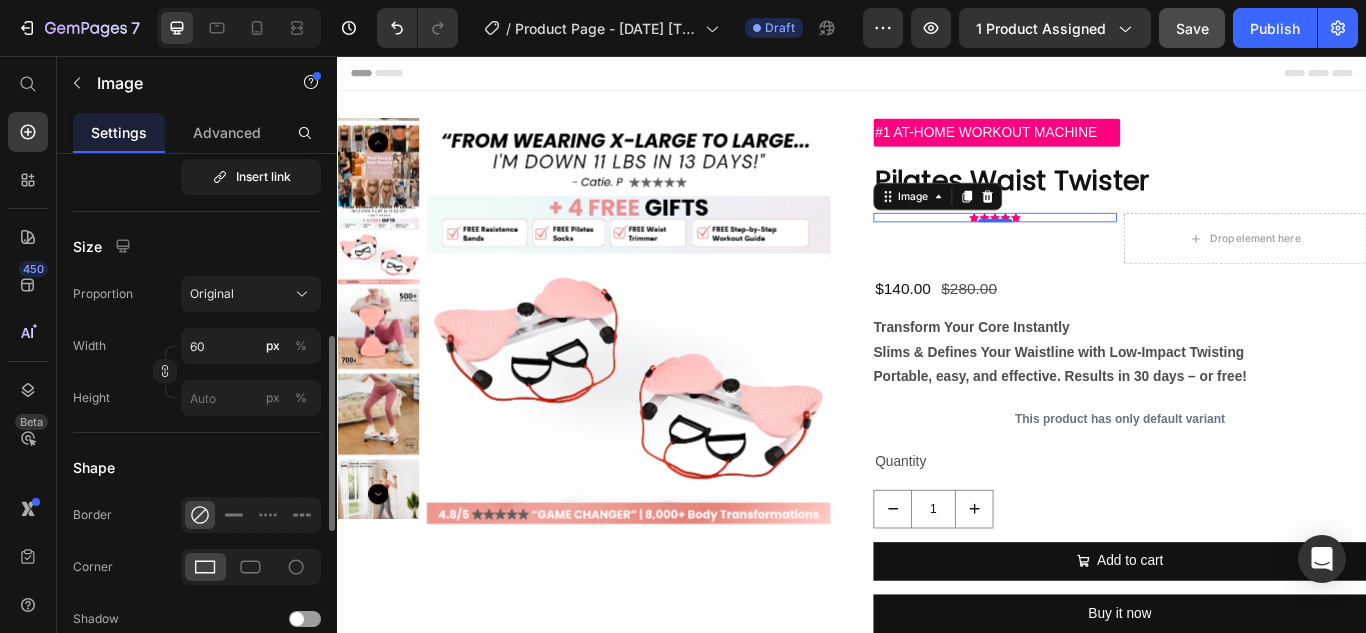 scroll, scrollTop: 600, scrollLeft: 0, axis: vertical 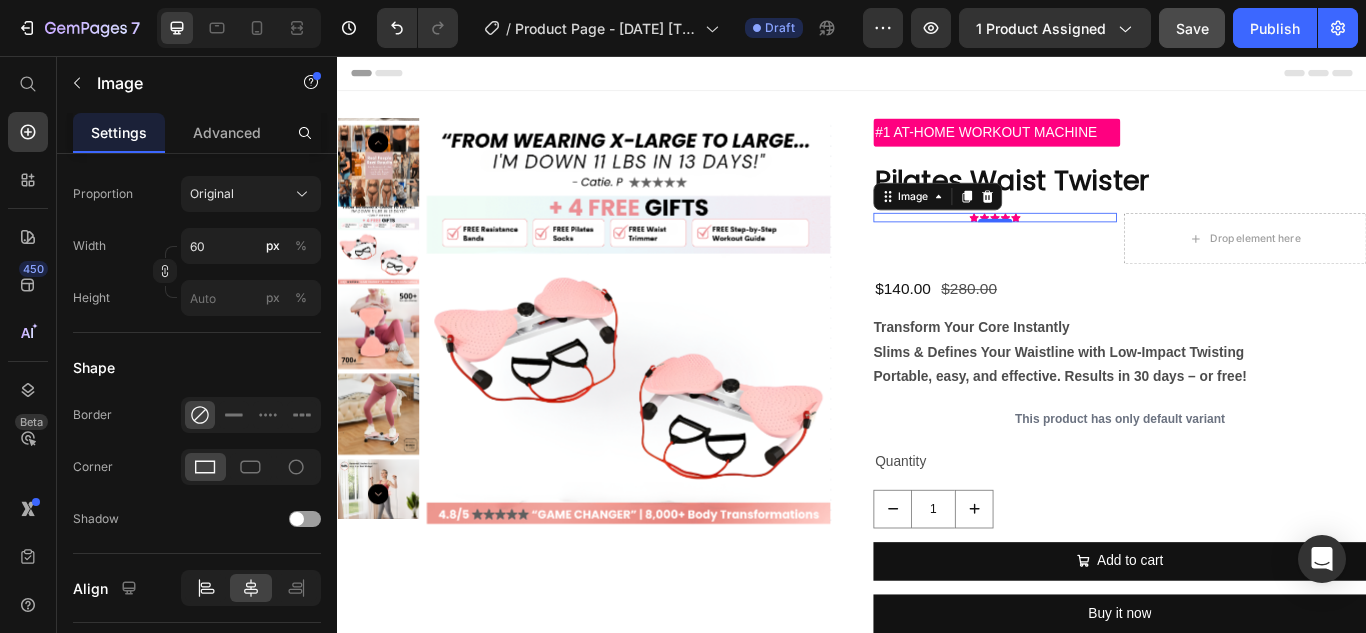 click 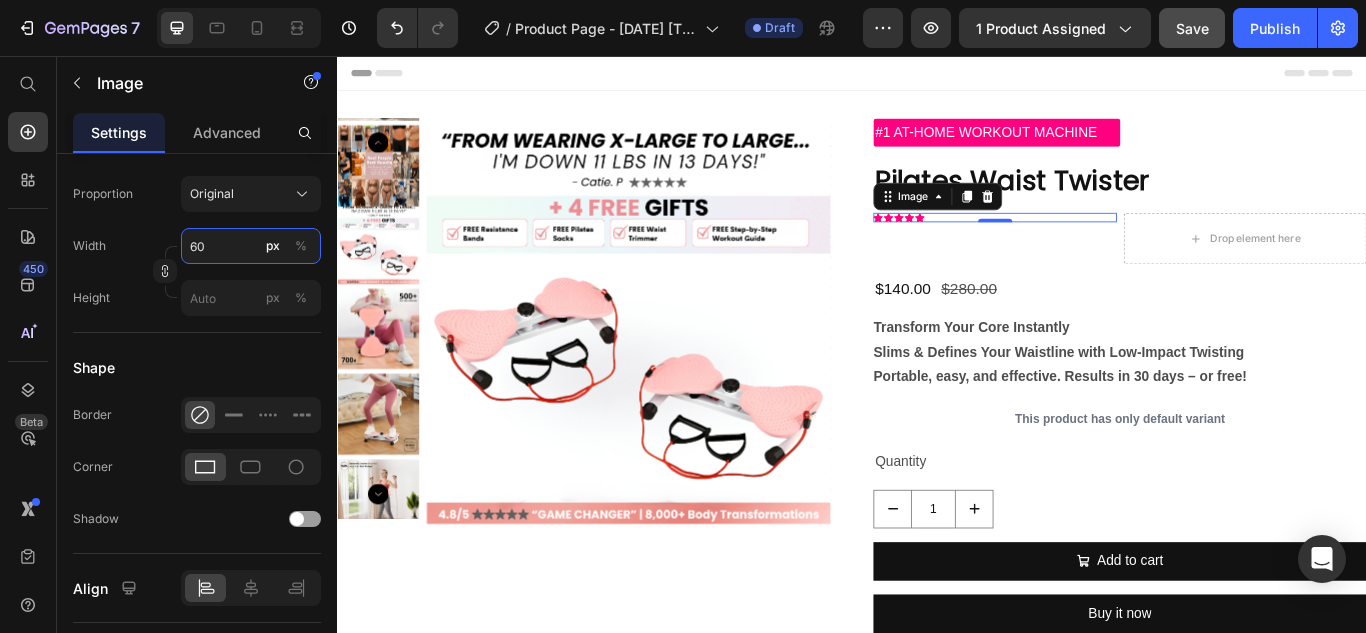 click on "60" at bounding box center (251, 246) 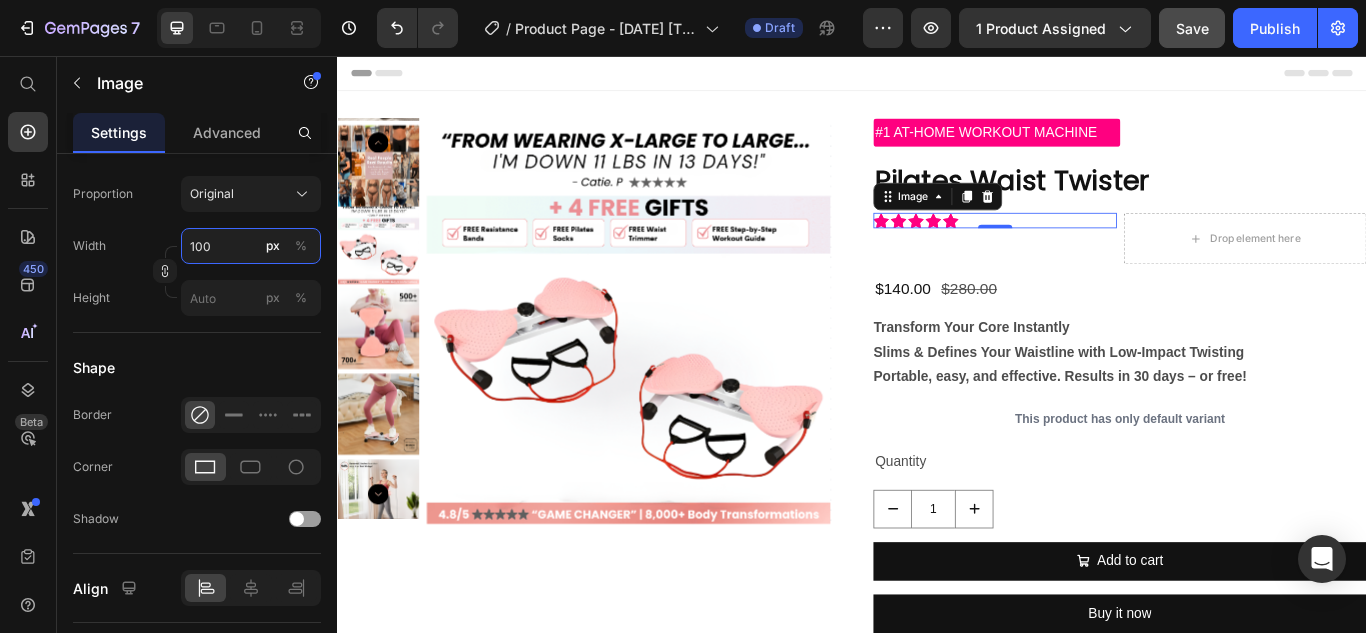 type on "100" 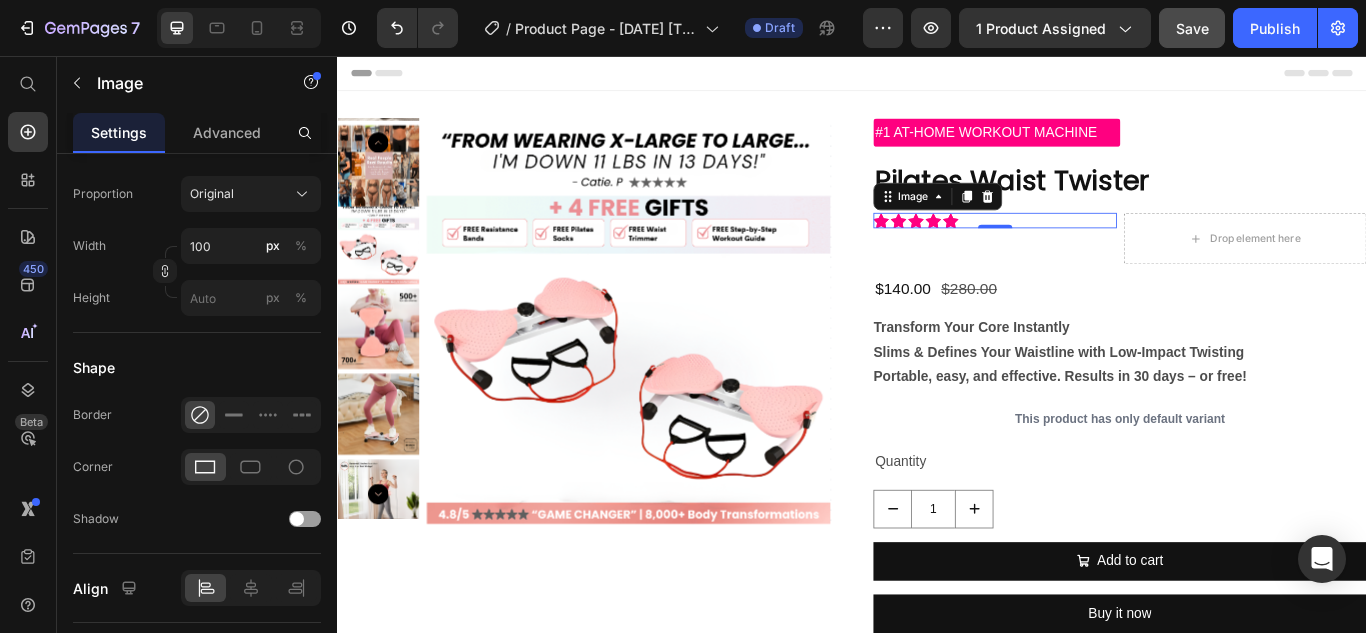 click on "Width 100 px %" at bounding box center (197, 246) 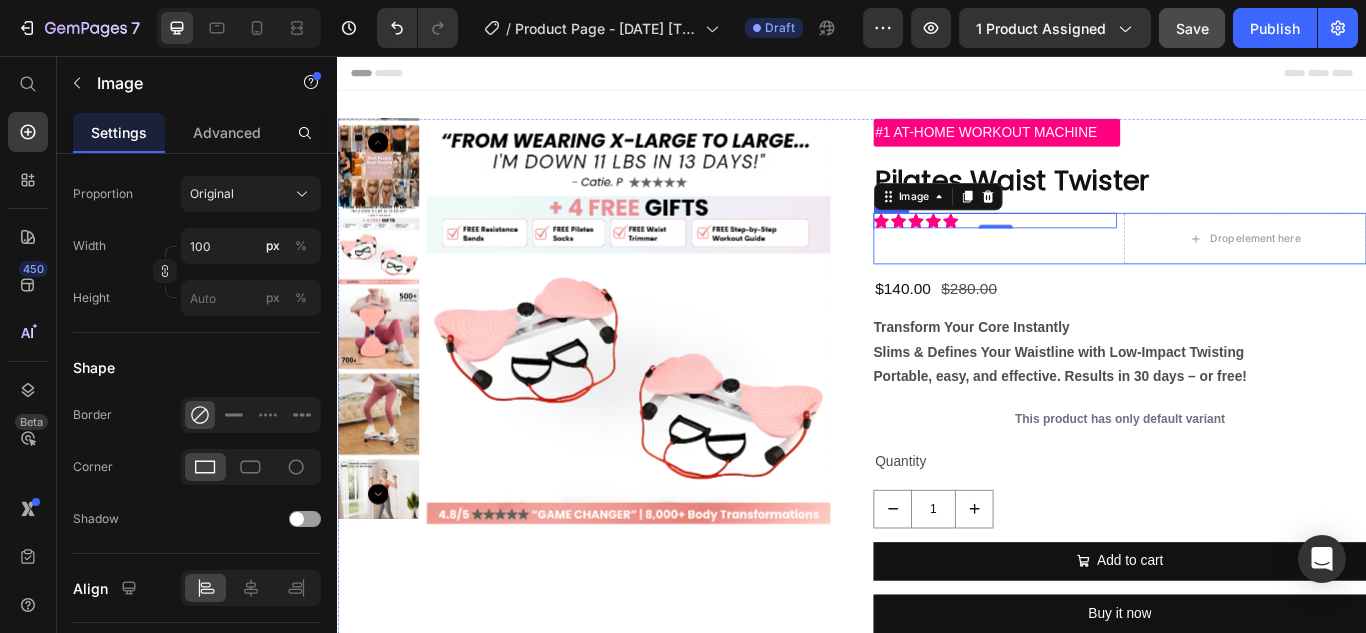 click on "Image   0" at bounding box center [1104, 269] 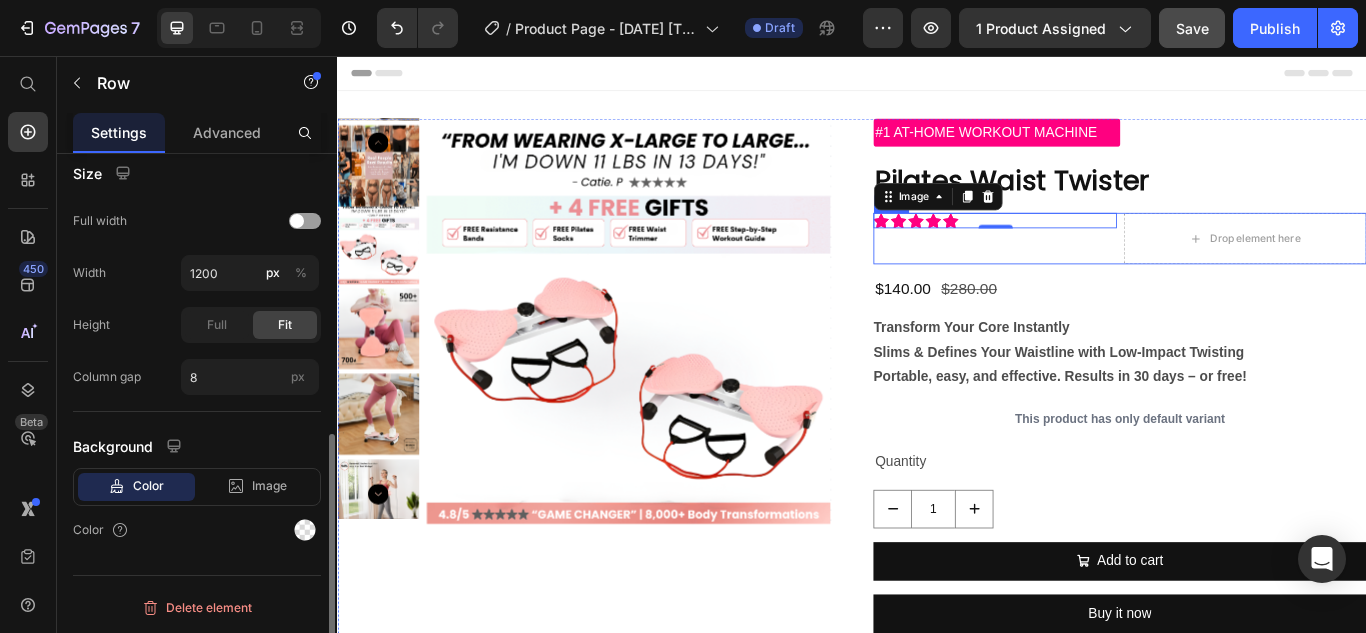 scroll, scrollTop: 0, scrollLeft: 0, axis: both 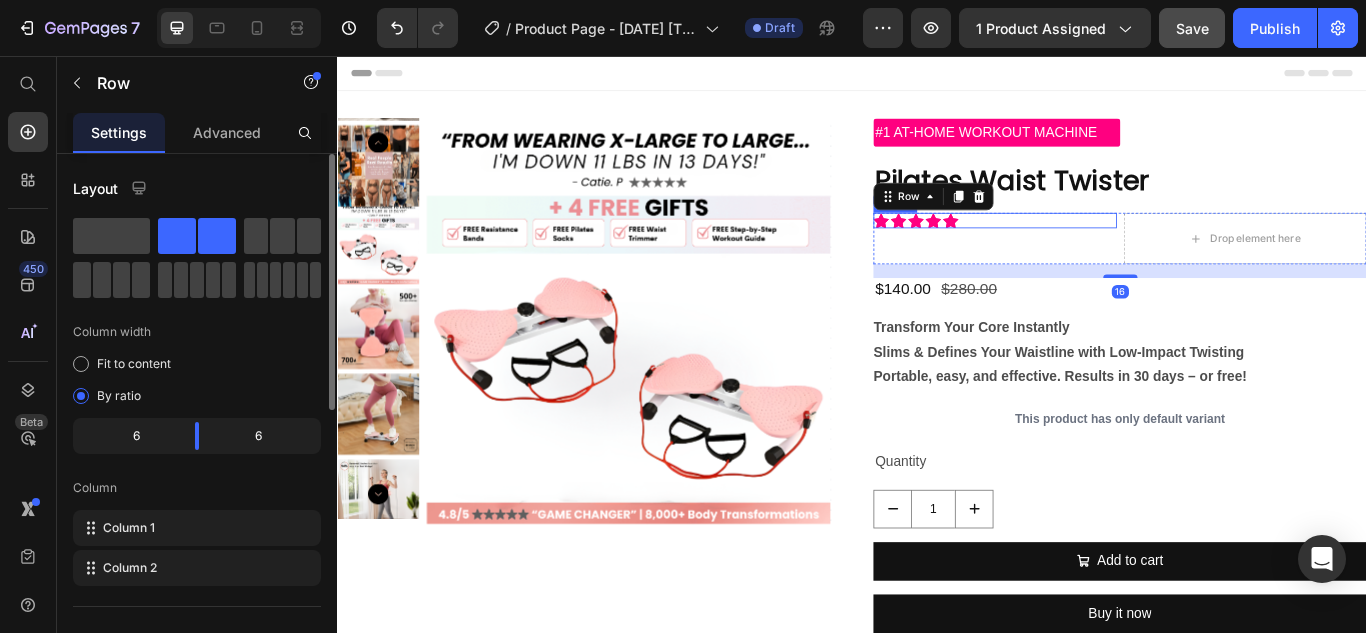click at bounding box center (1104, 248) 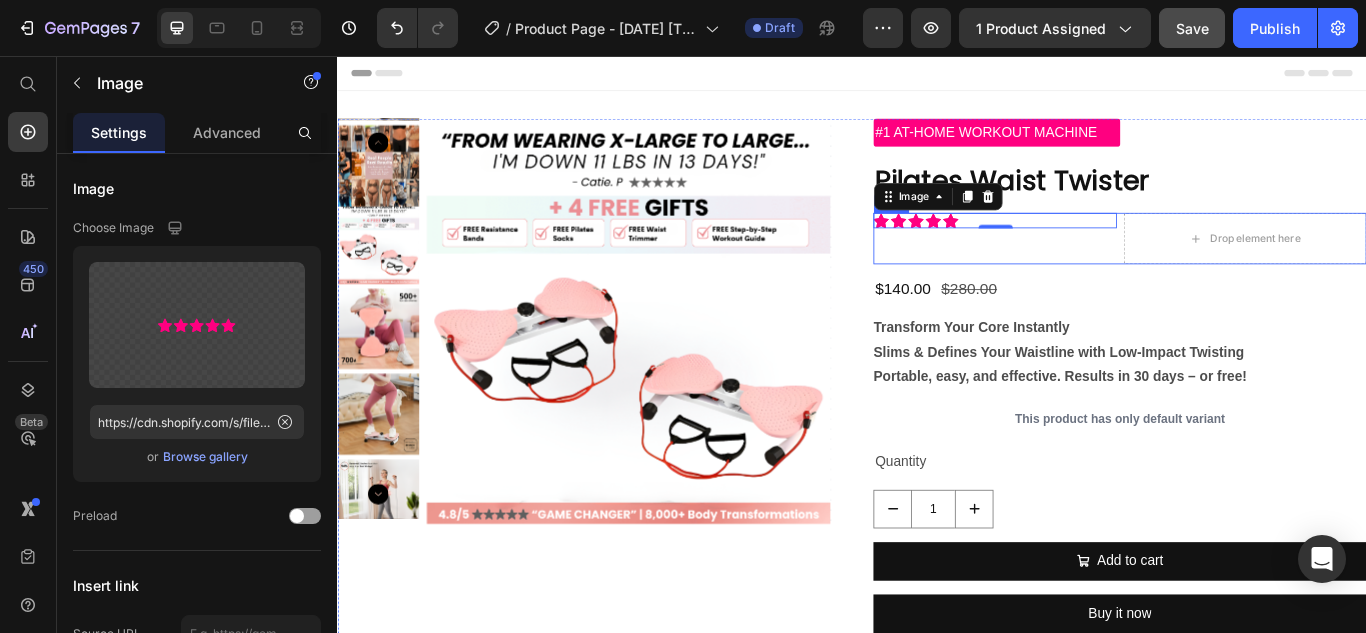 click on "Image   0" at bounding box center (1104, 269) 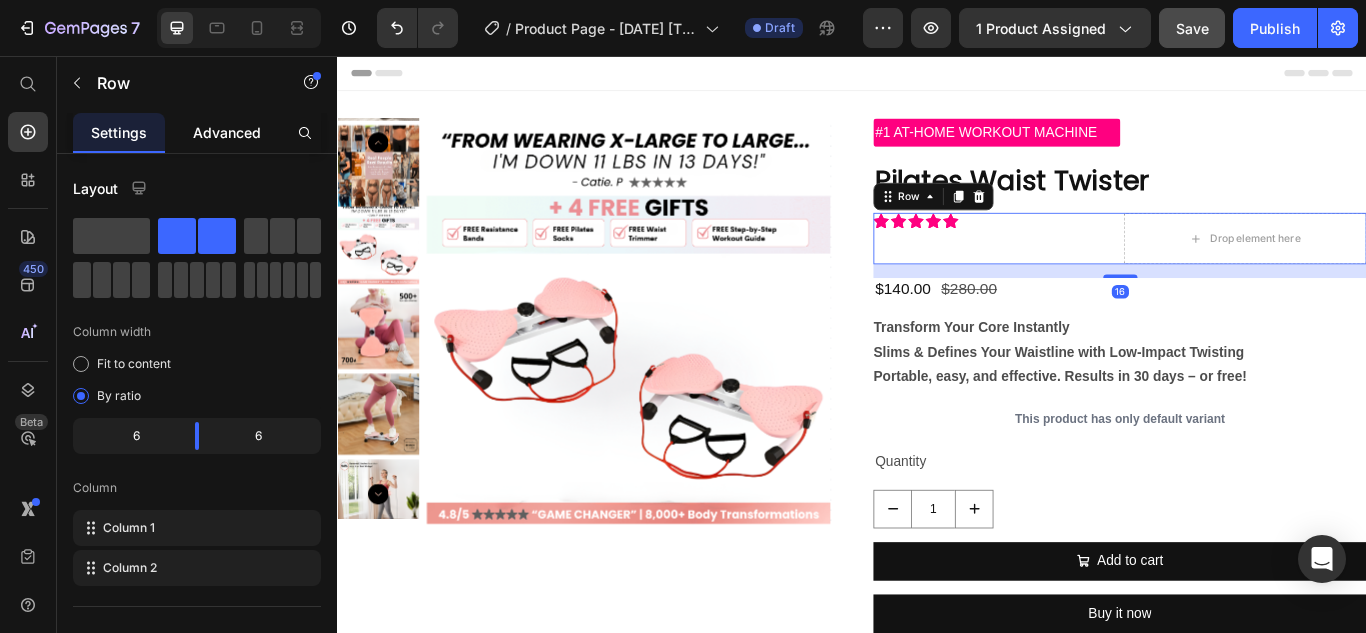 click on "Advanced" at bounding box center (227, 132) 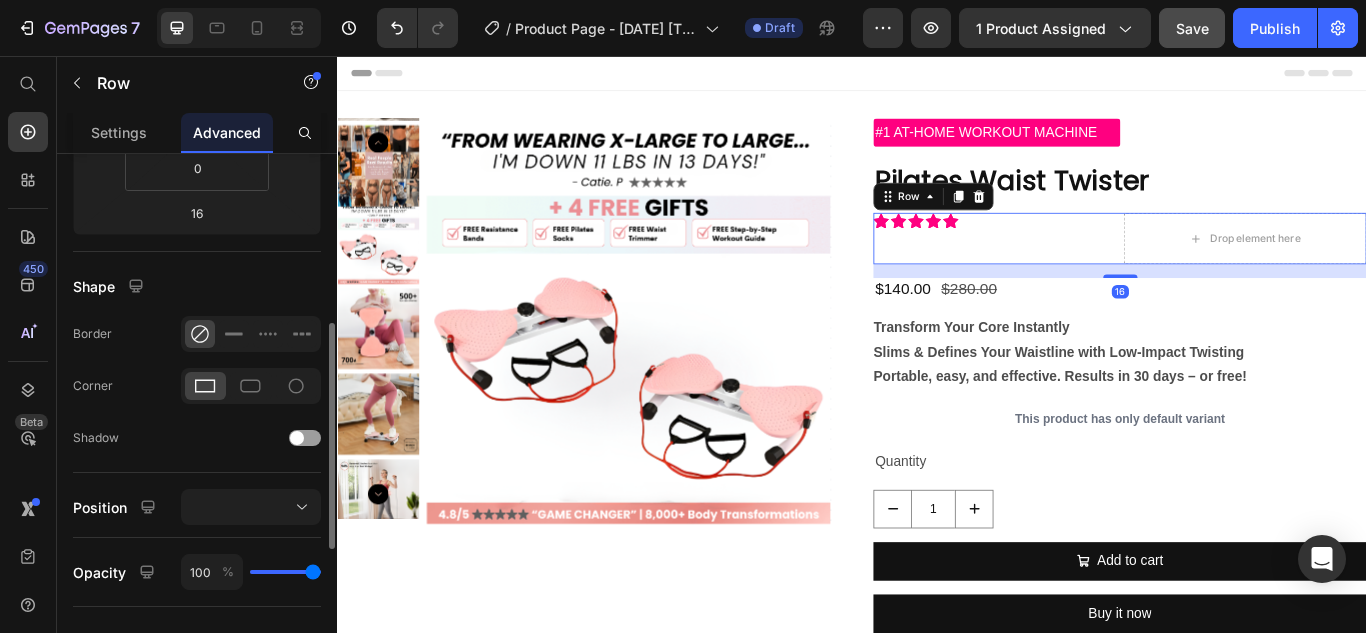 scroll, scrollTop: 0, scrollLeft: 0, axis: both 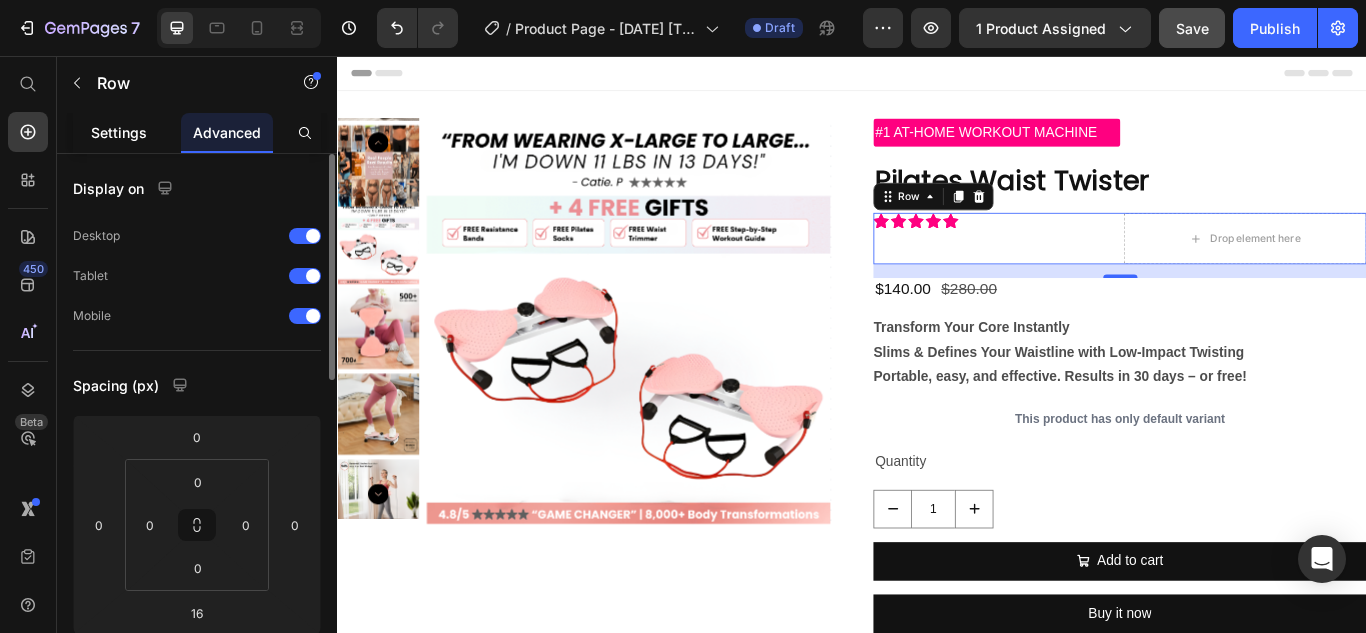 click on "Settings" at bounding box center (119, 132) 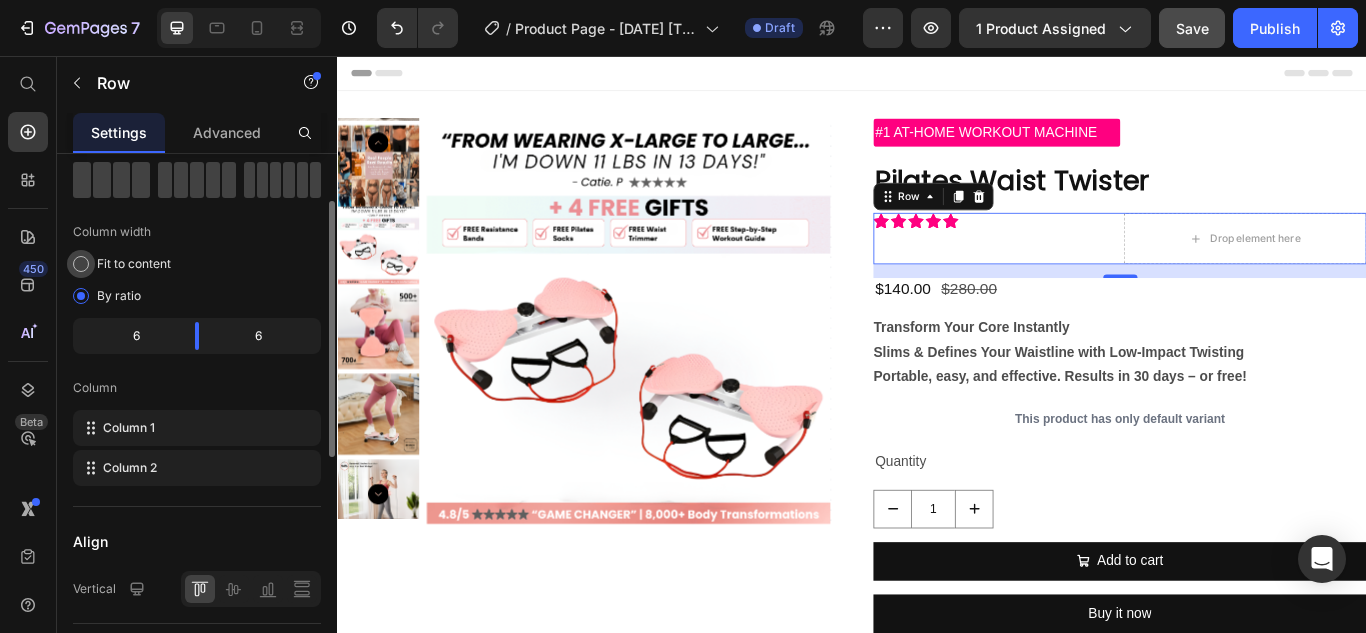 scroll, scrollTop: 200, scrollLeft: 0, axis: vertical 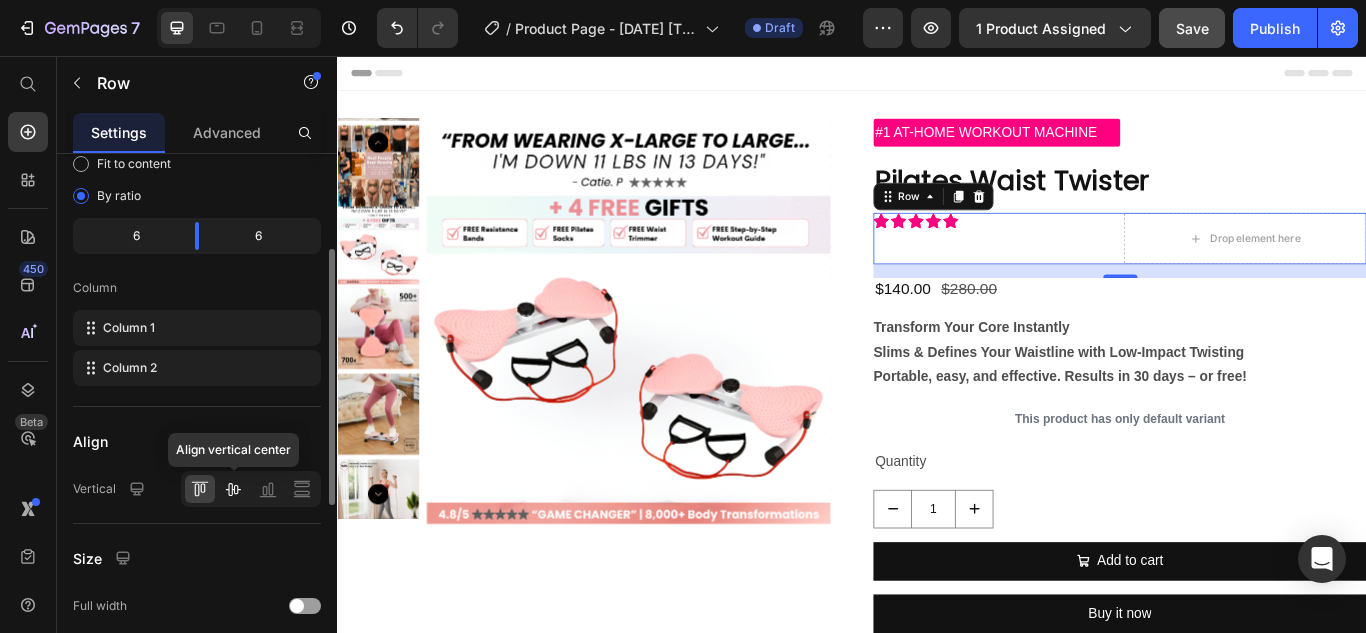 click 